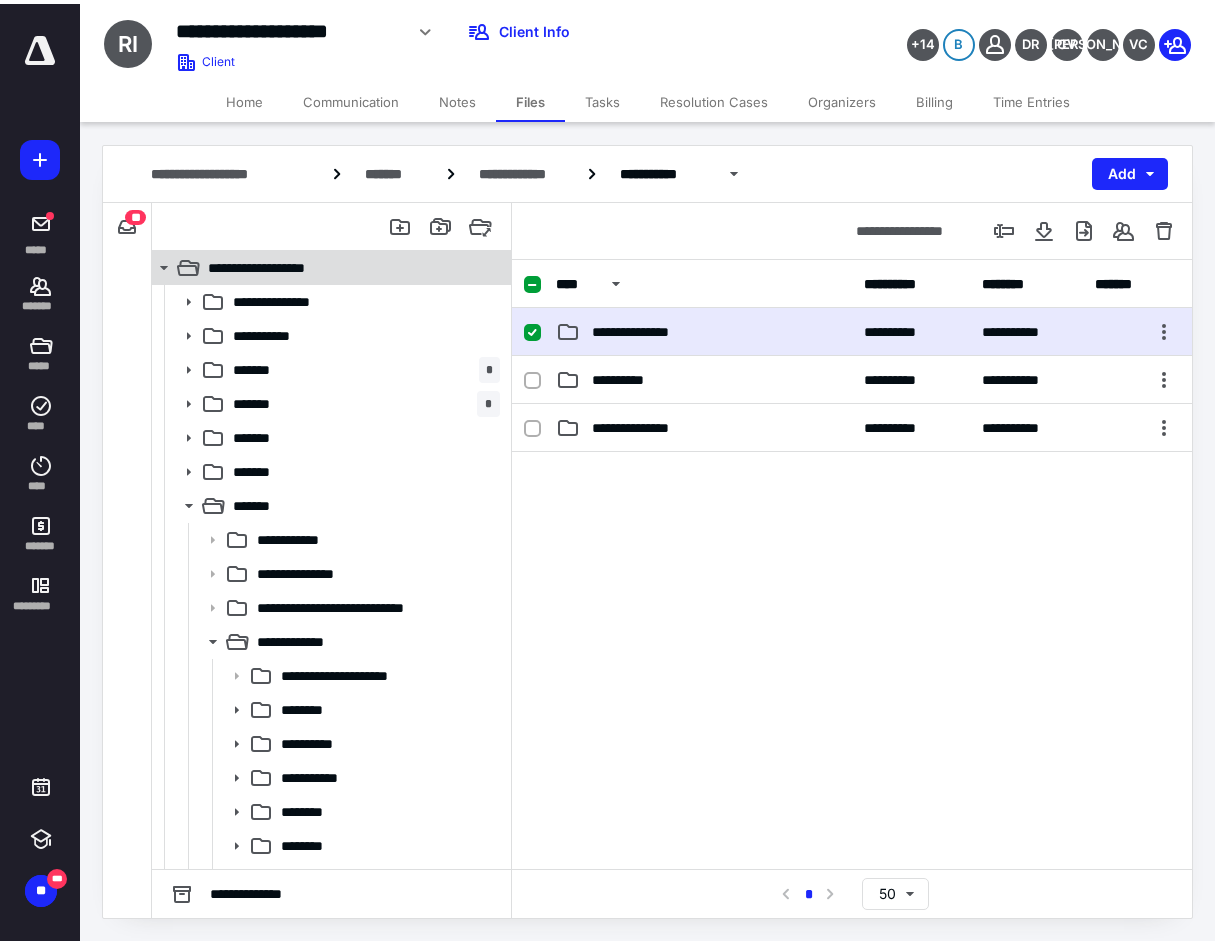 scroll, scrollTop: 0, scrollLeft: 0, axis: both 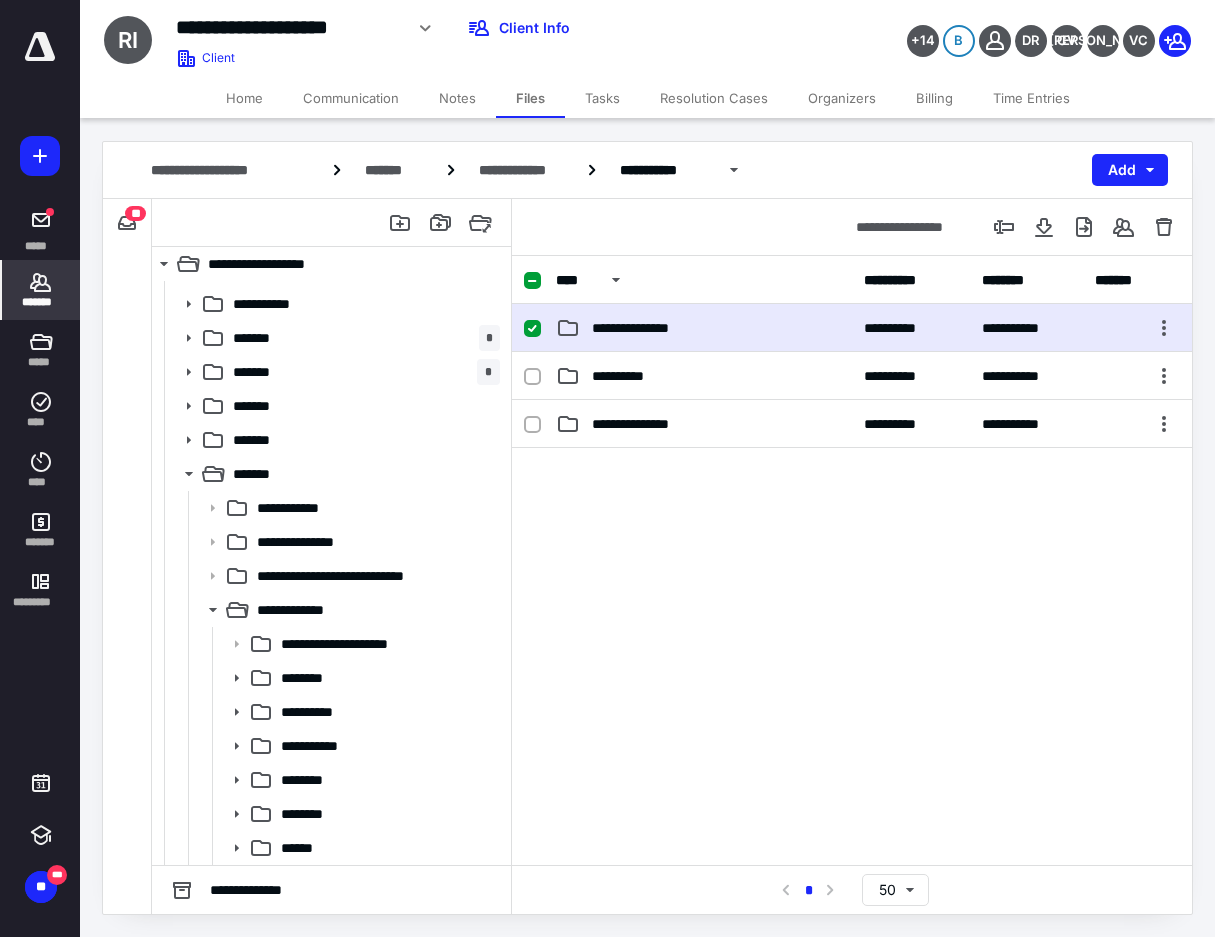 click on "*******" at bounding box center [41, 302] 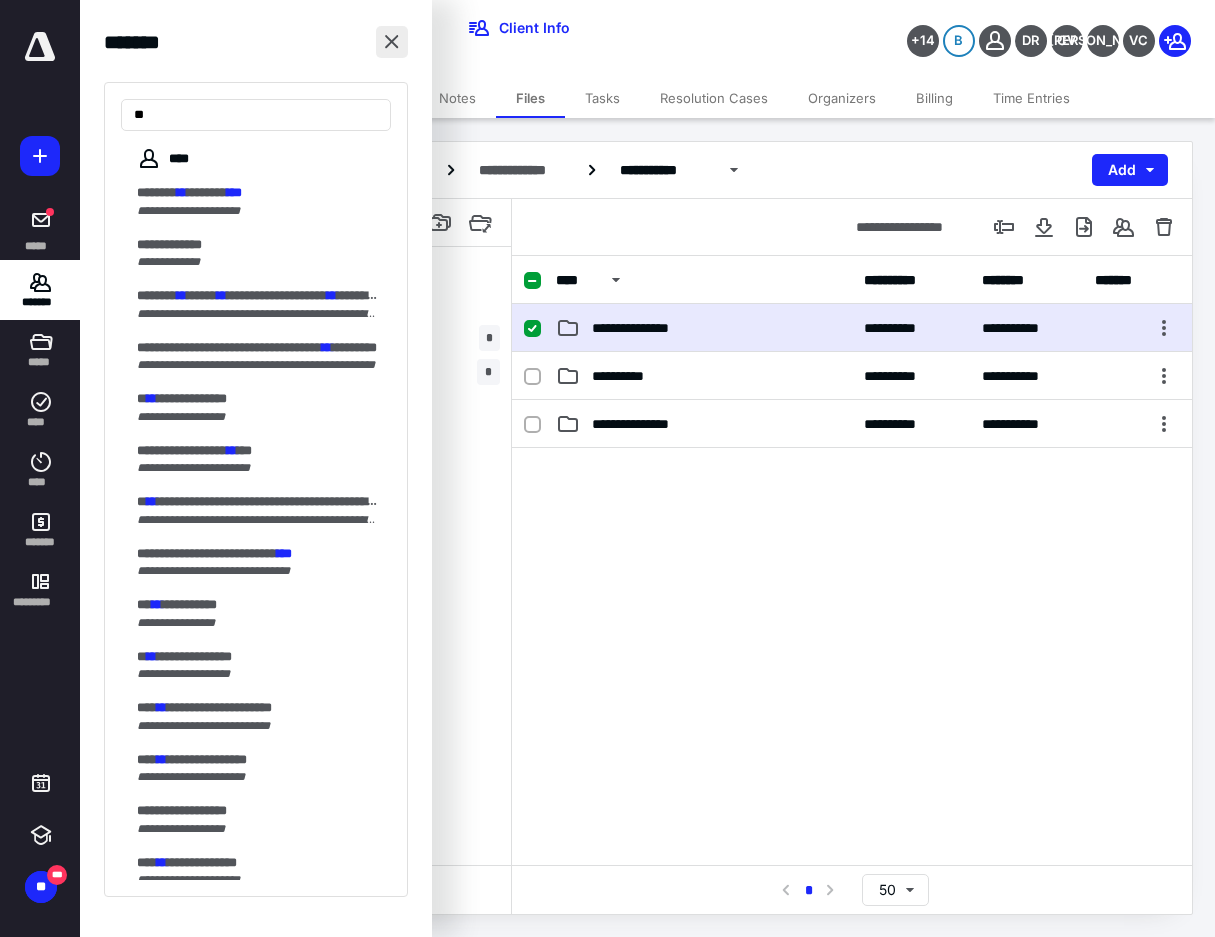 type on "**" 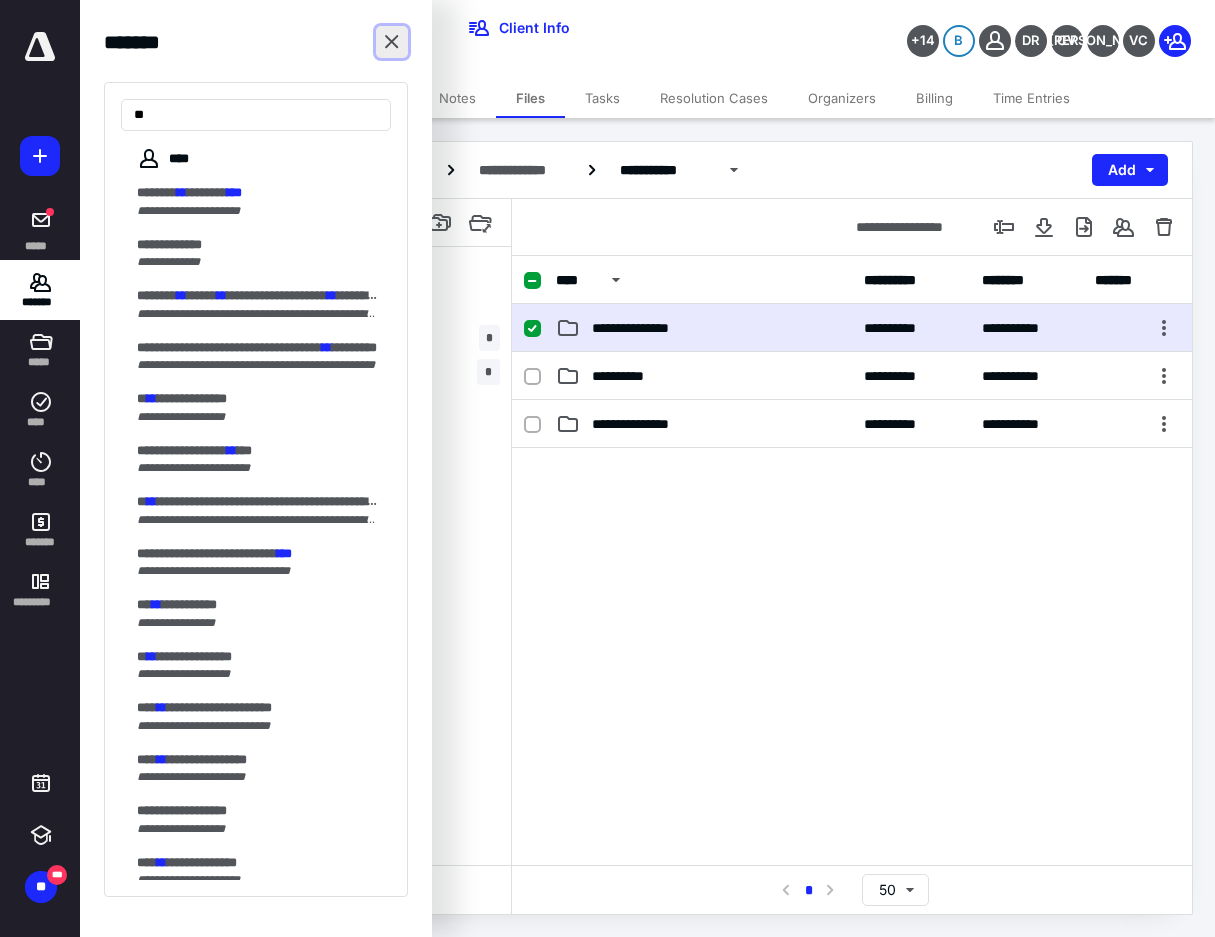 click at bounding box center (392, 42) 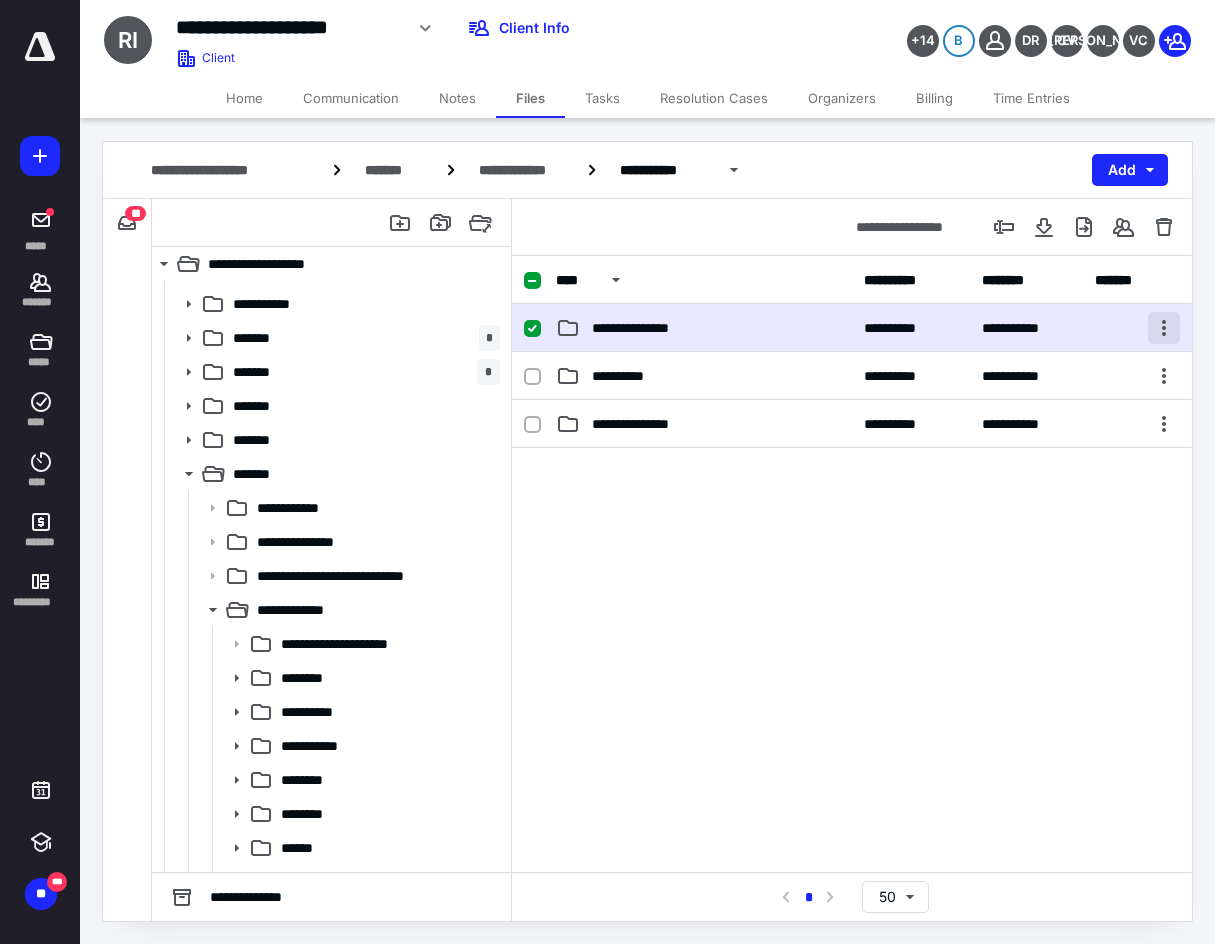 click at bounding box center [1164, 328] 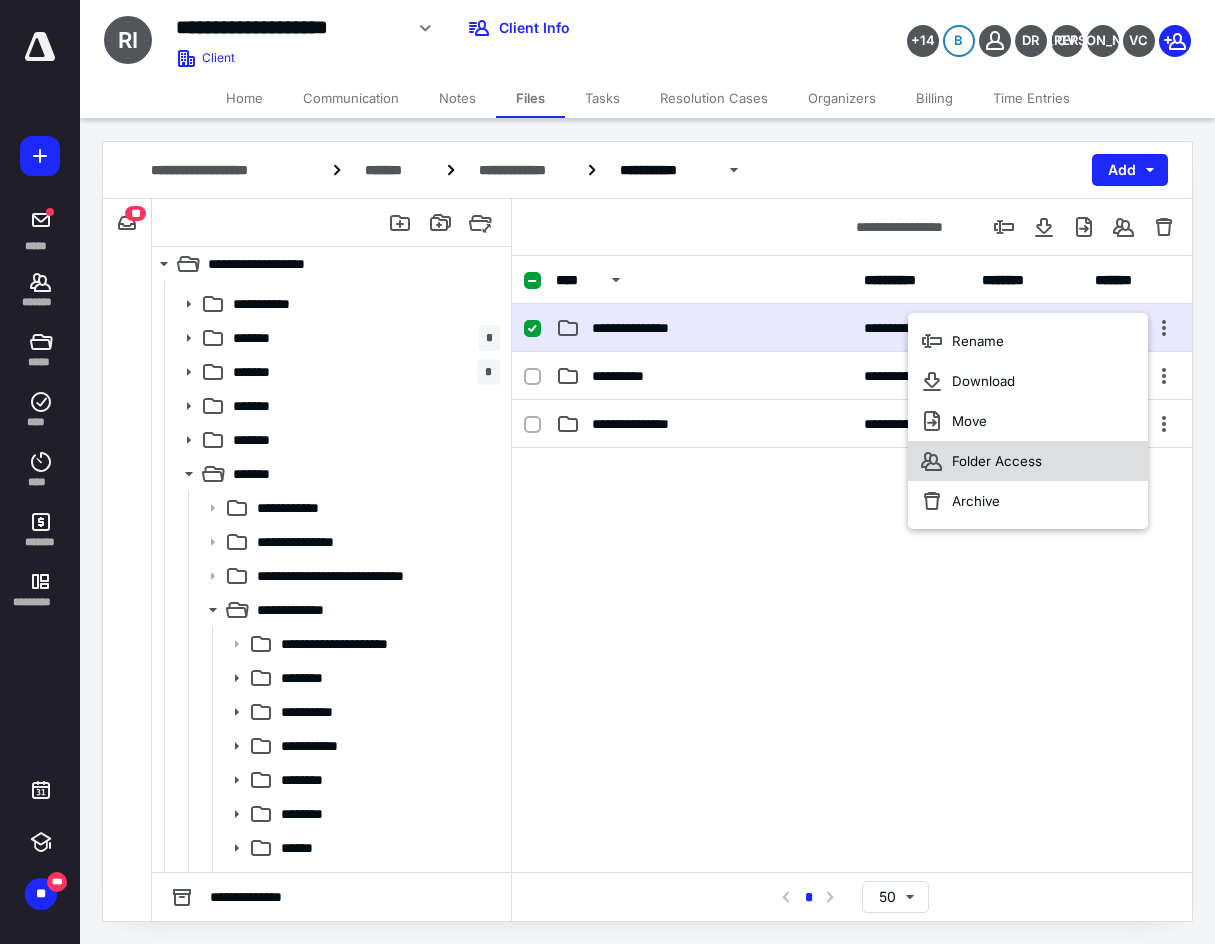 click on "Folder Access" at bounding box center (997, 461) 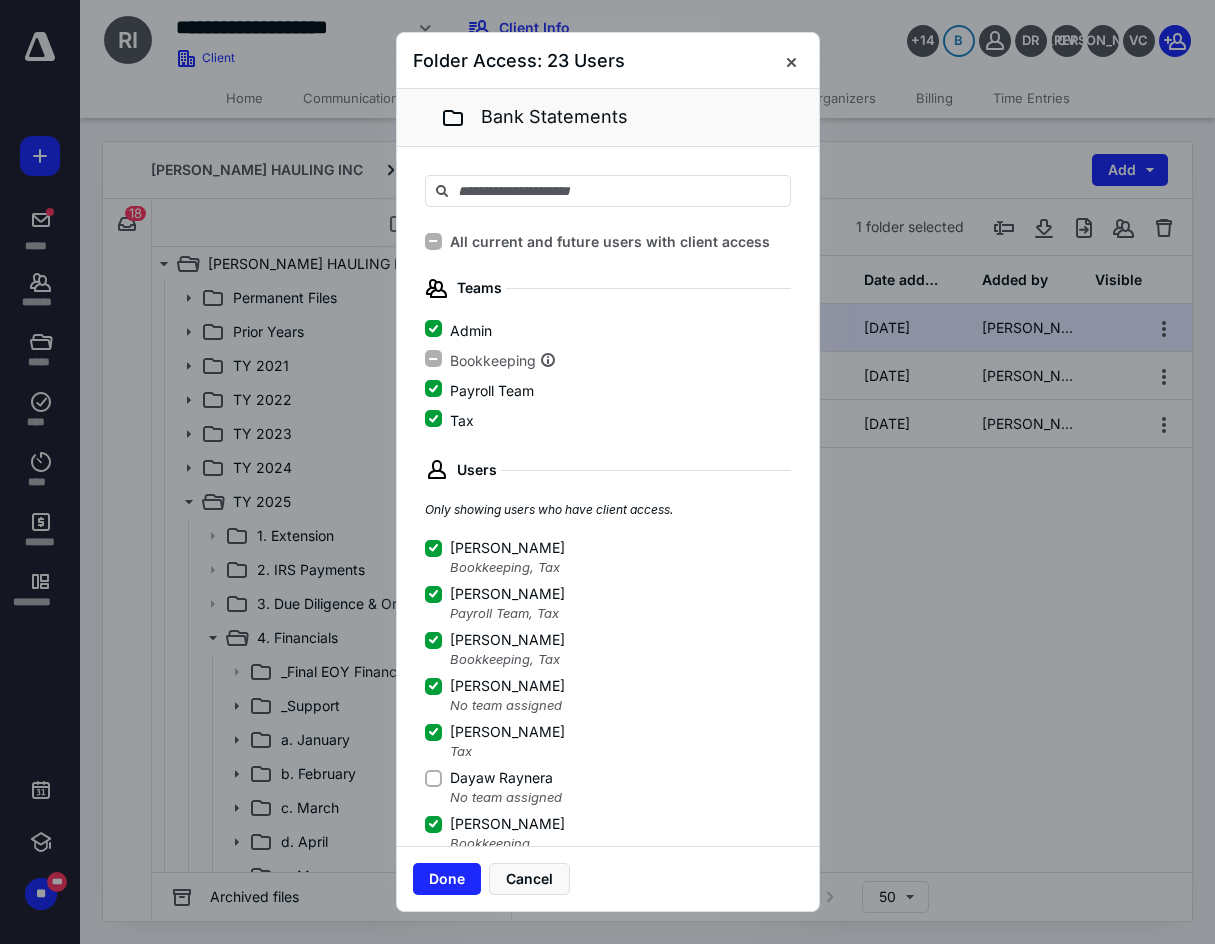 scroll, scrollTop: 28, scrollLeft: 0, axis: vertical 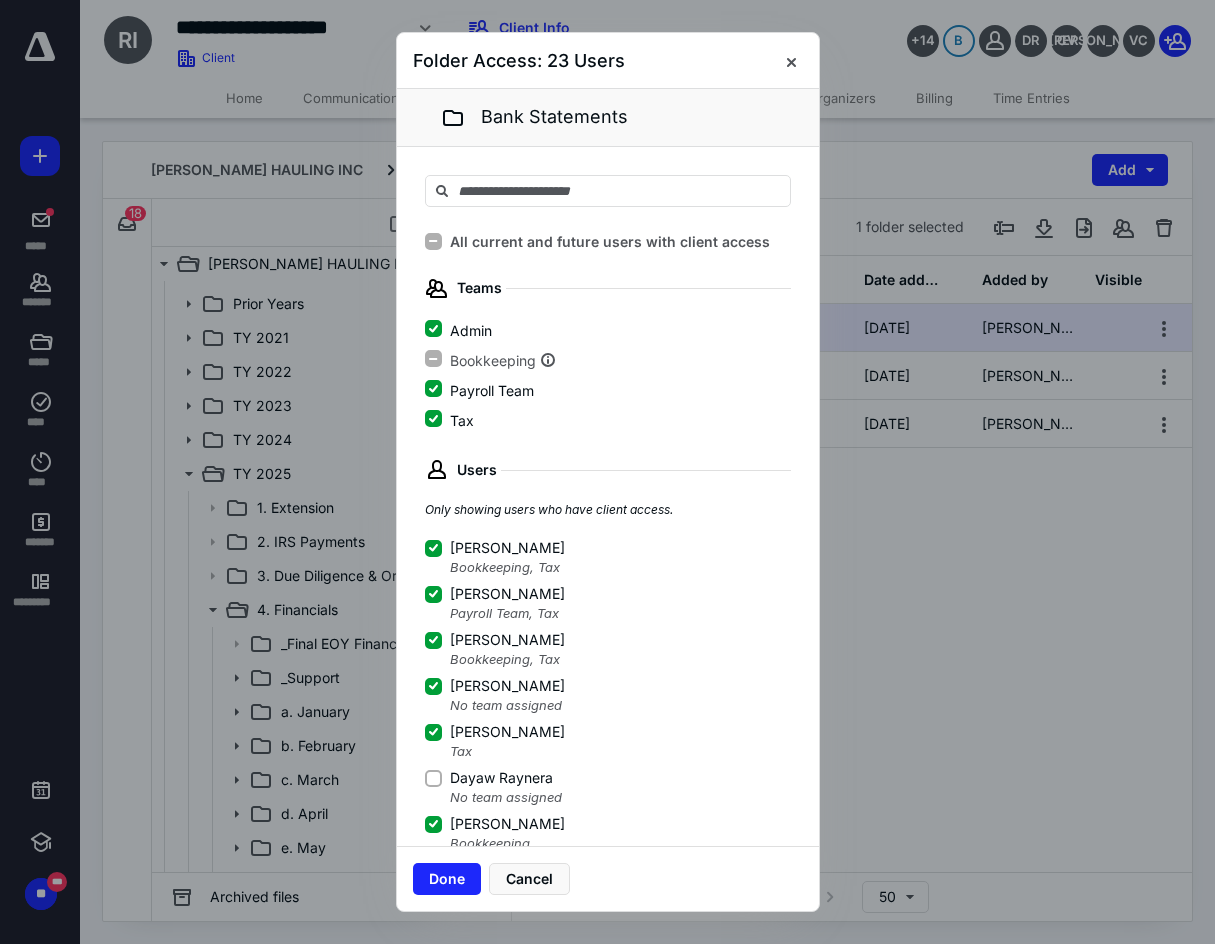 click 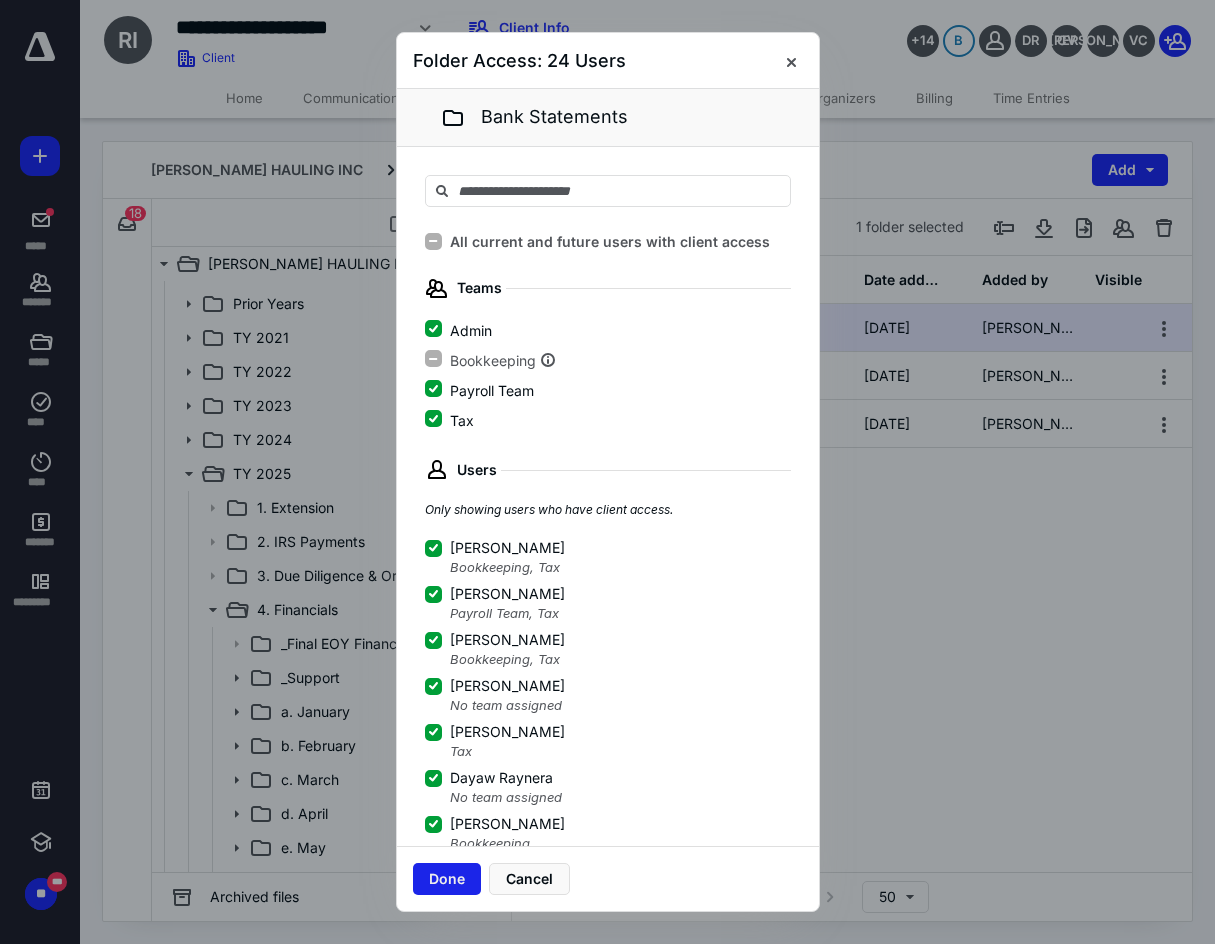 click on "Done" at bounding box center (447, 879) 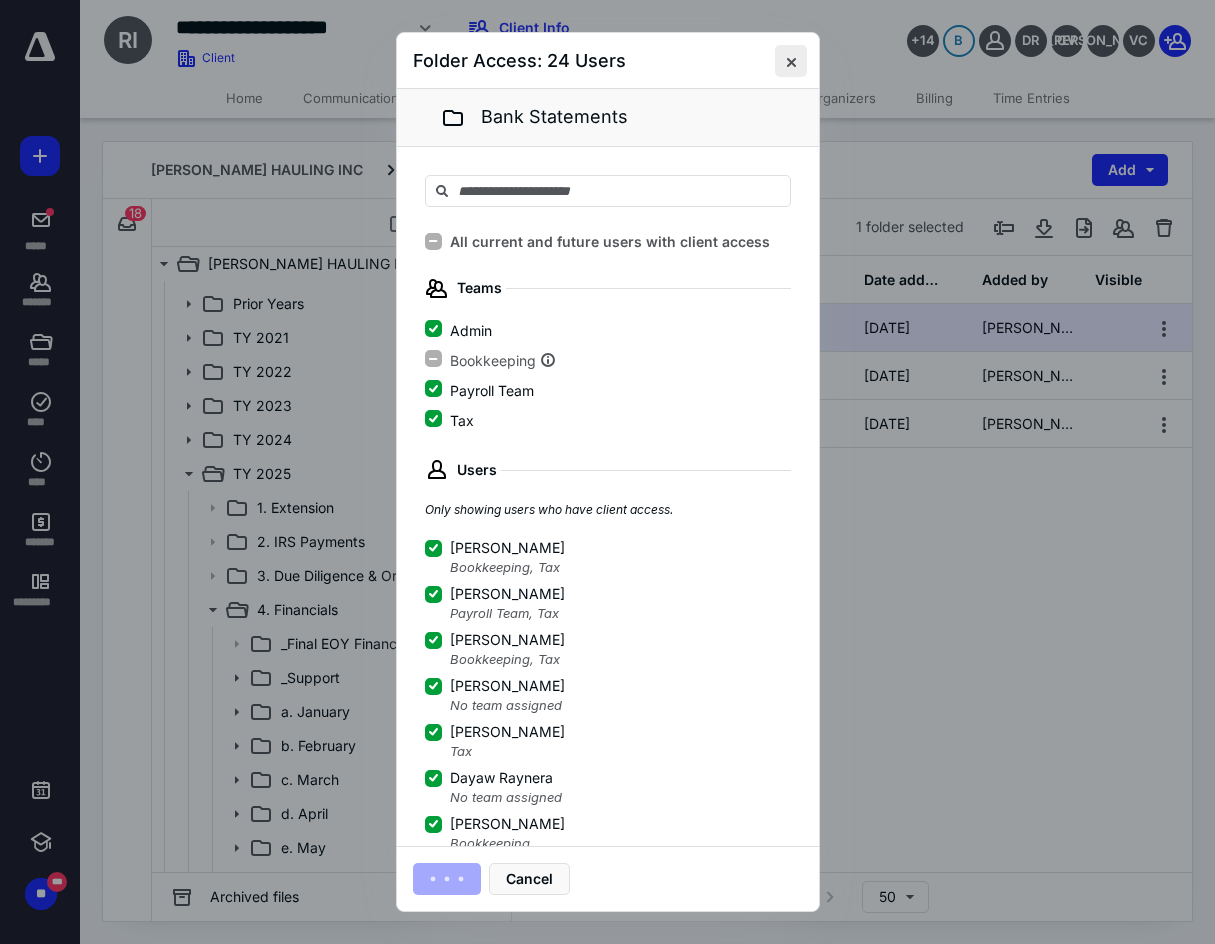 click at bounding box center [791, 61] 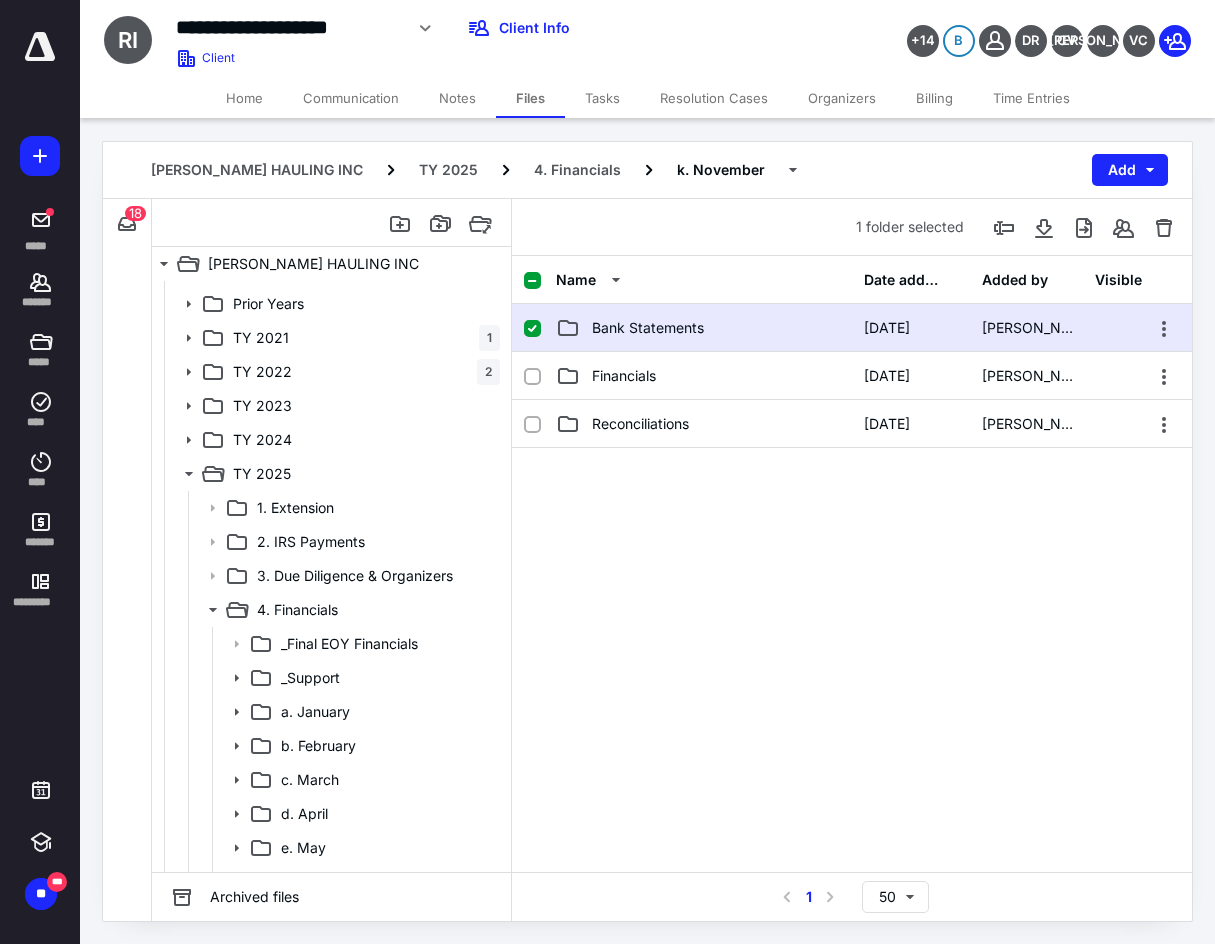 click at bounding box center [852, 598] 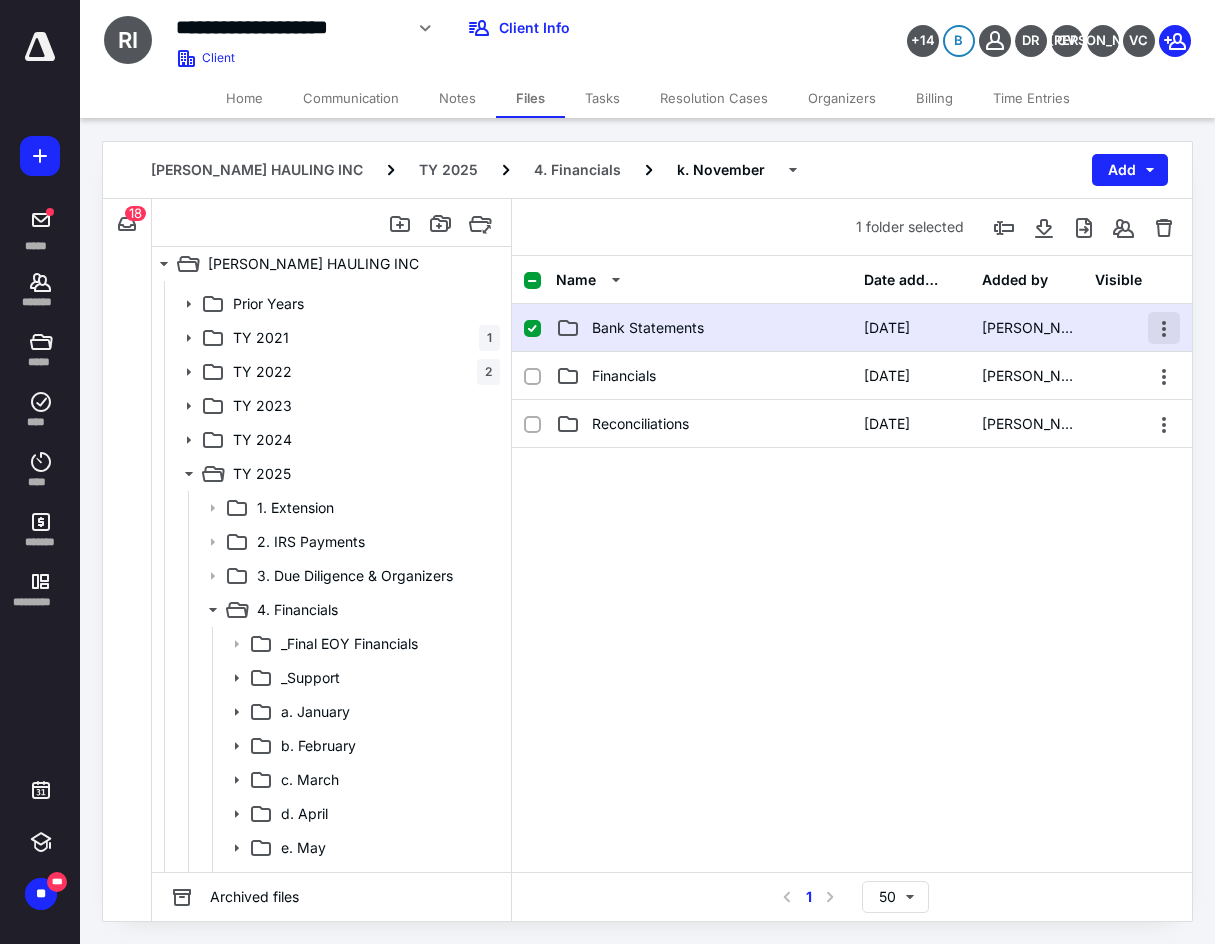 click at bounding box center (1164, 328) 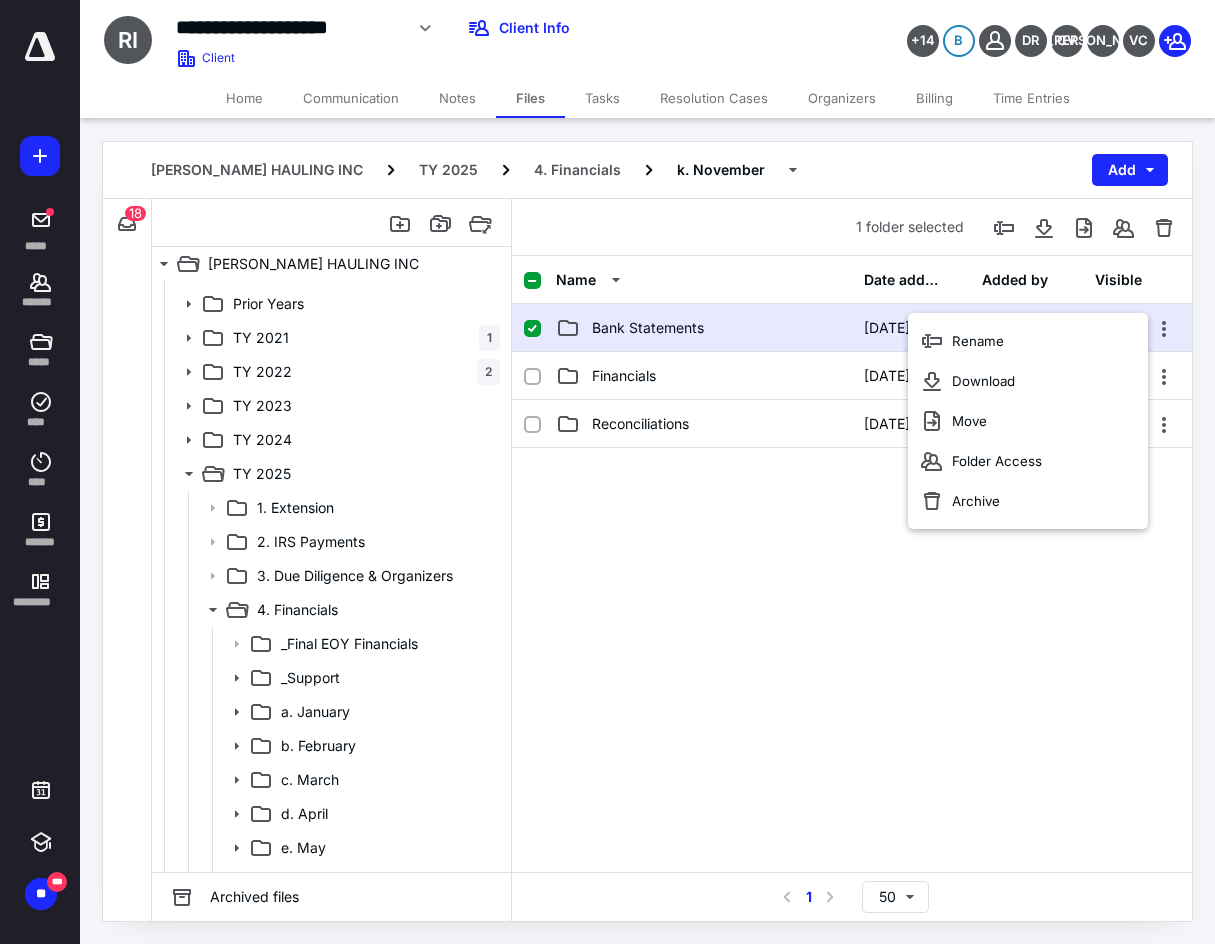 click at bounding box center [852, 598] 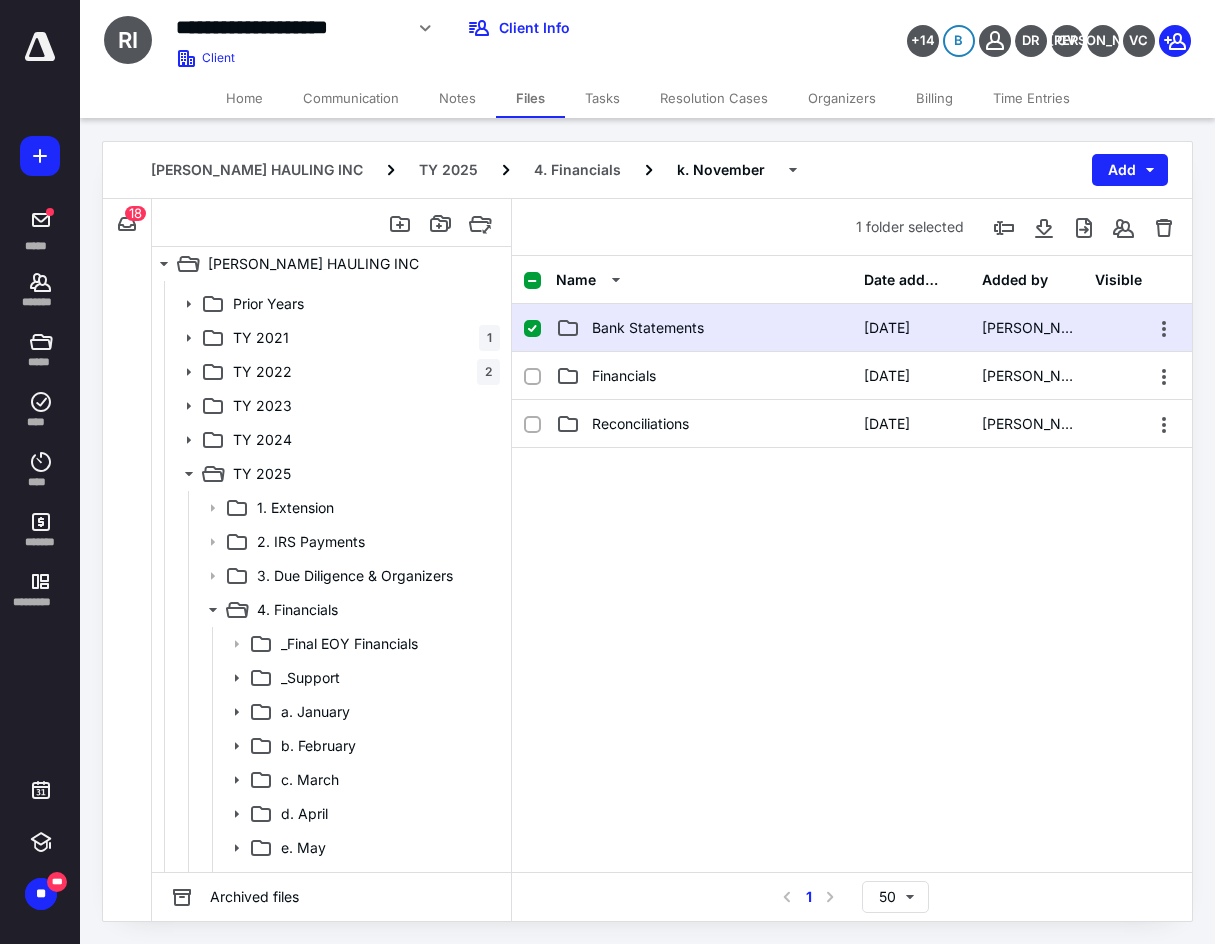 click on "Name Date added Added by Visible Bank Statements [DATE] [PERSON_NAME] Financials [DATE] [PERSON_NAME] Reconciliations [DATE] [PERSON_NAME]" at bounding box center [852, 564] 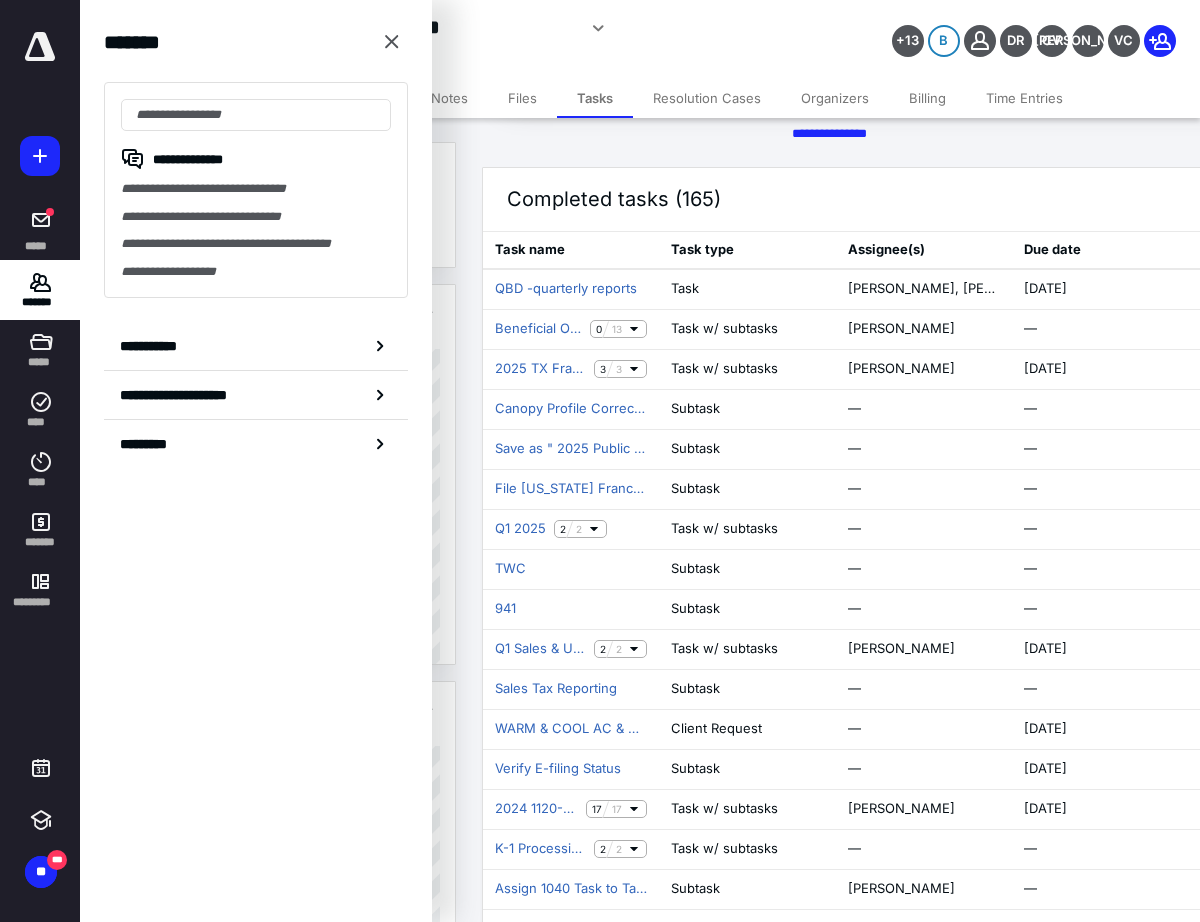 scroll, scrollTop: 0, scrollLeft: 0, axis: both 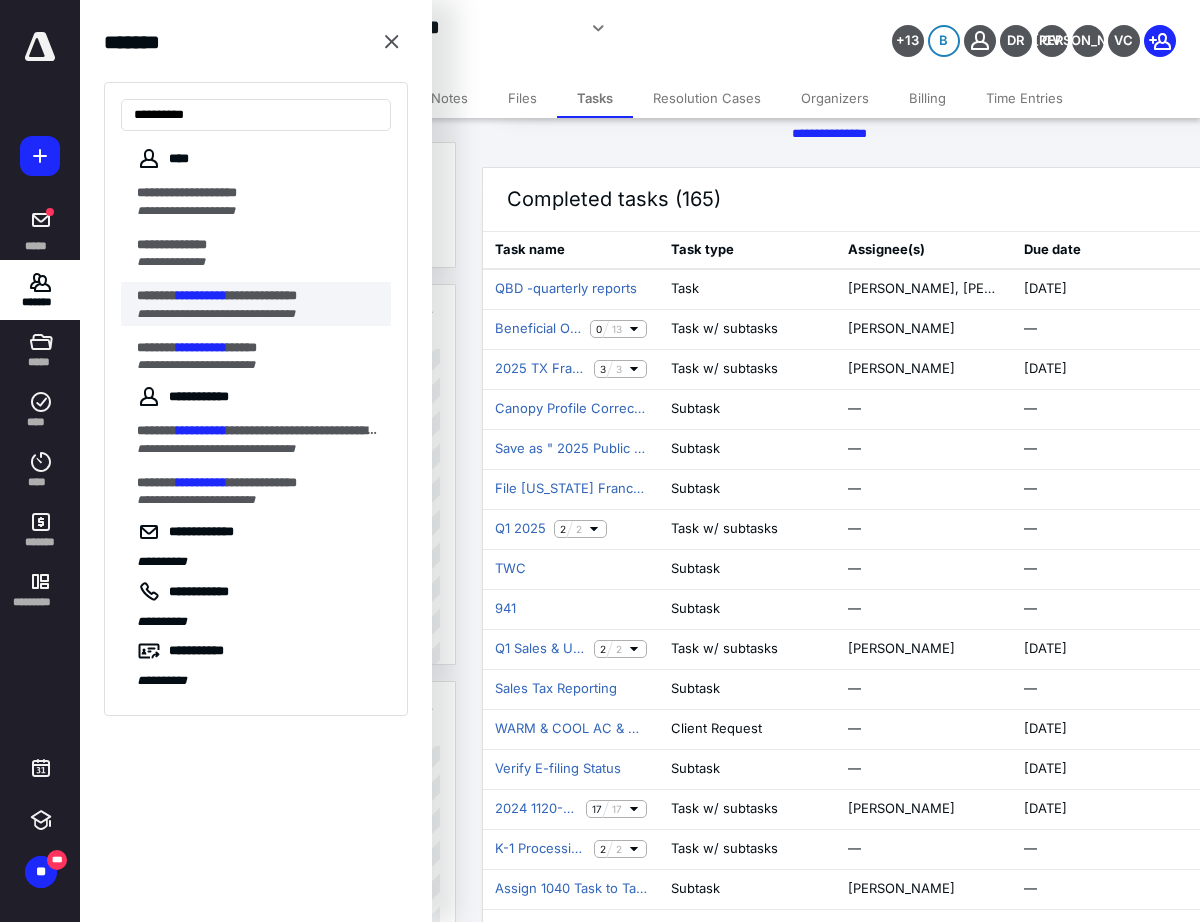 type on "**********" 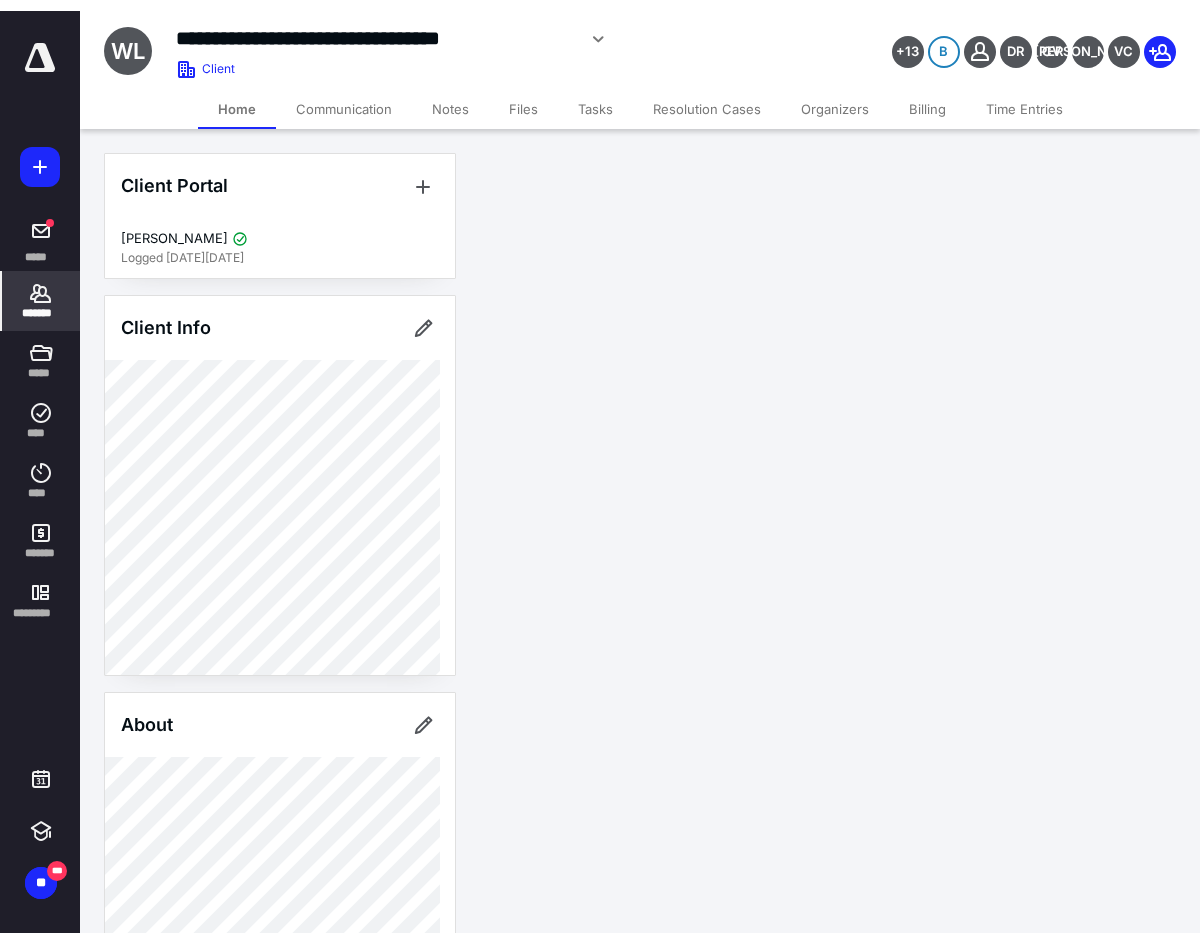 scroll, scrollTop: 0, scrollLeft: 0, axis: both 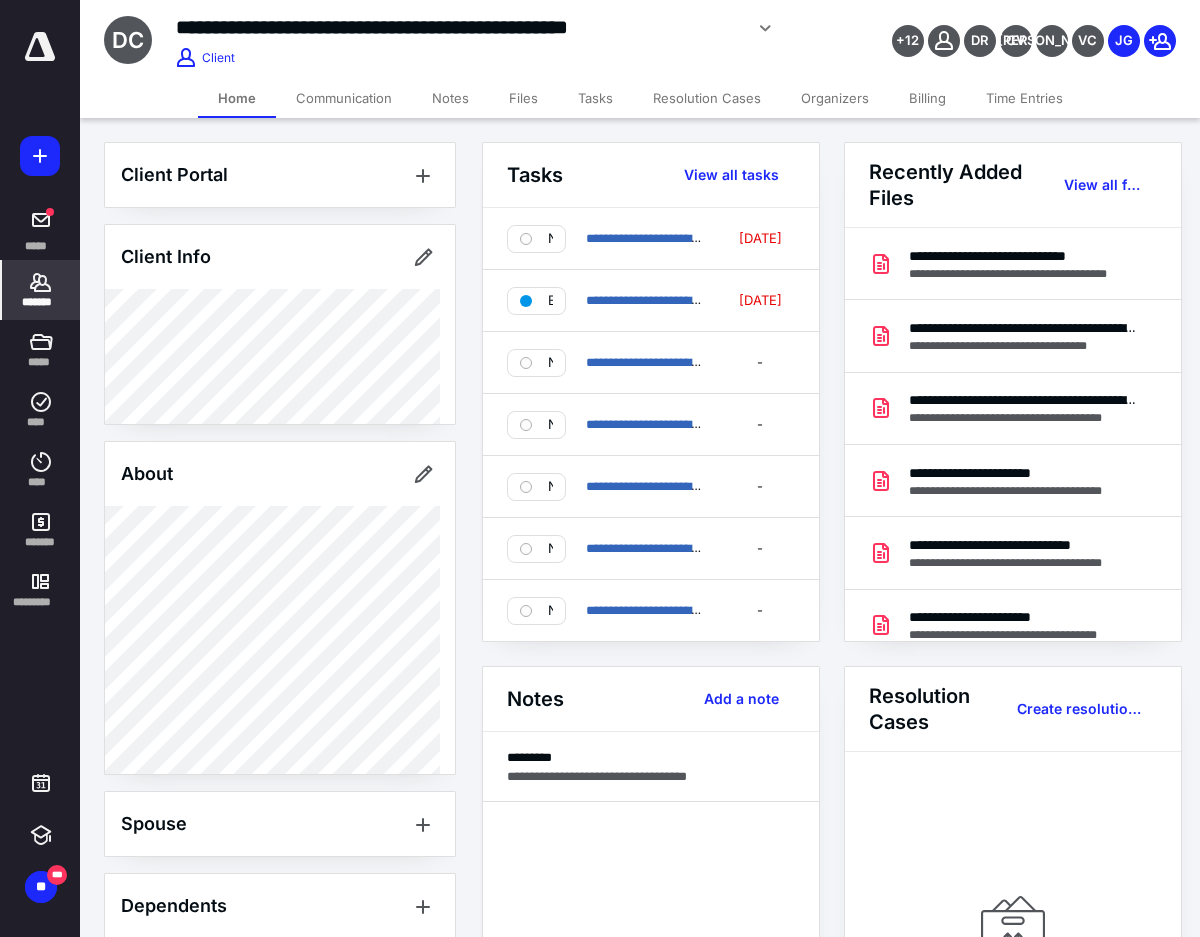 click on "Tasks" at bounding box center [595, 98] 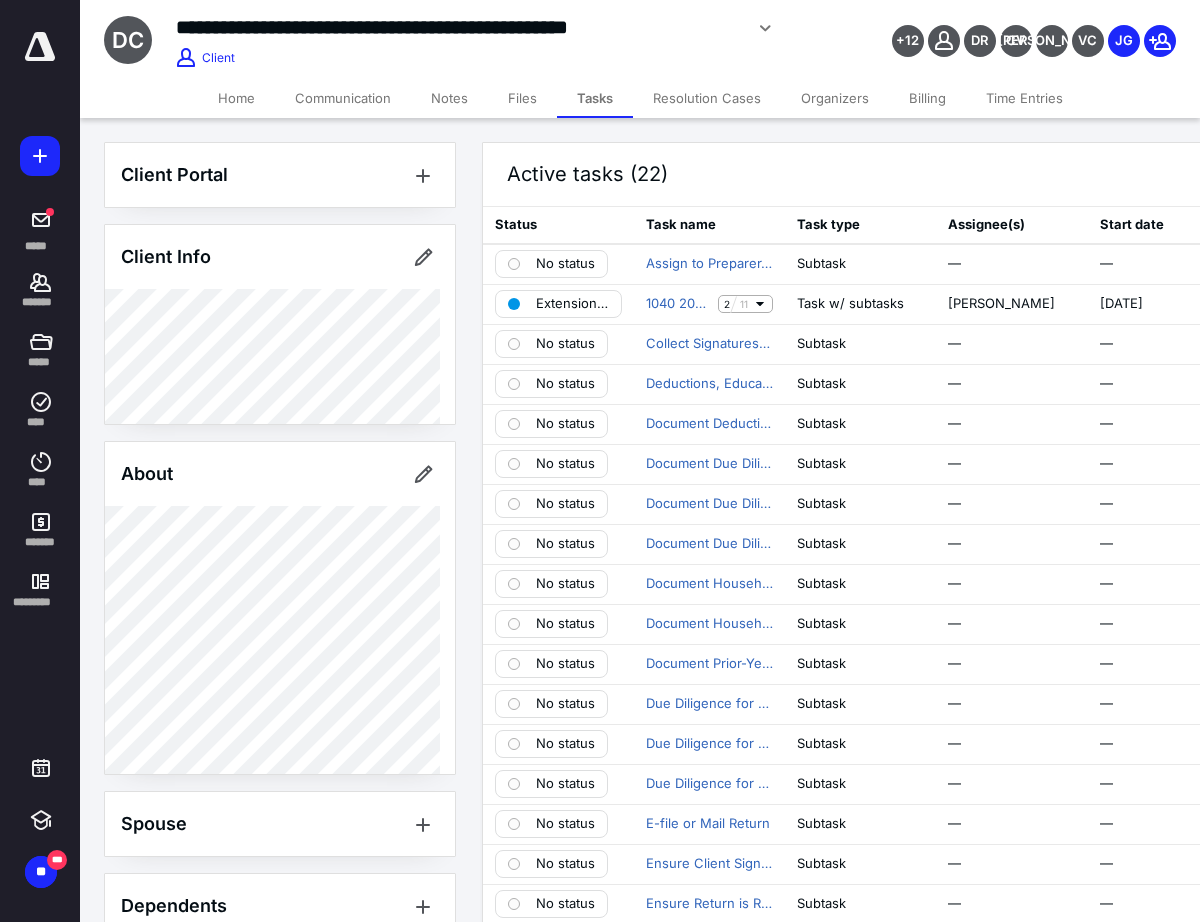 click on "Files" at bounding box center [522, 98] 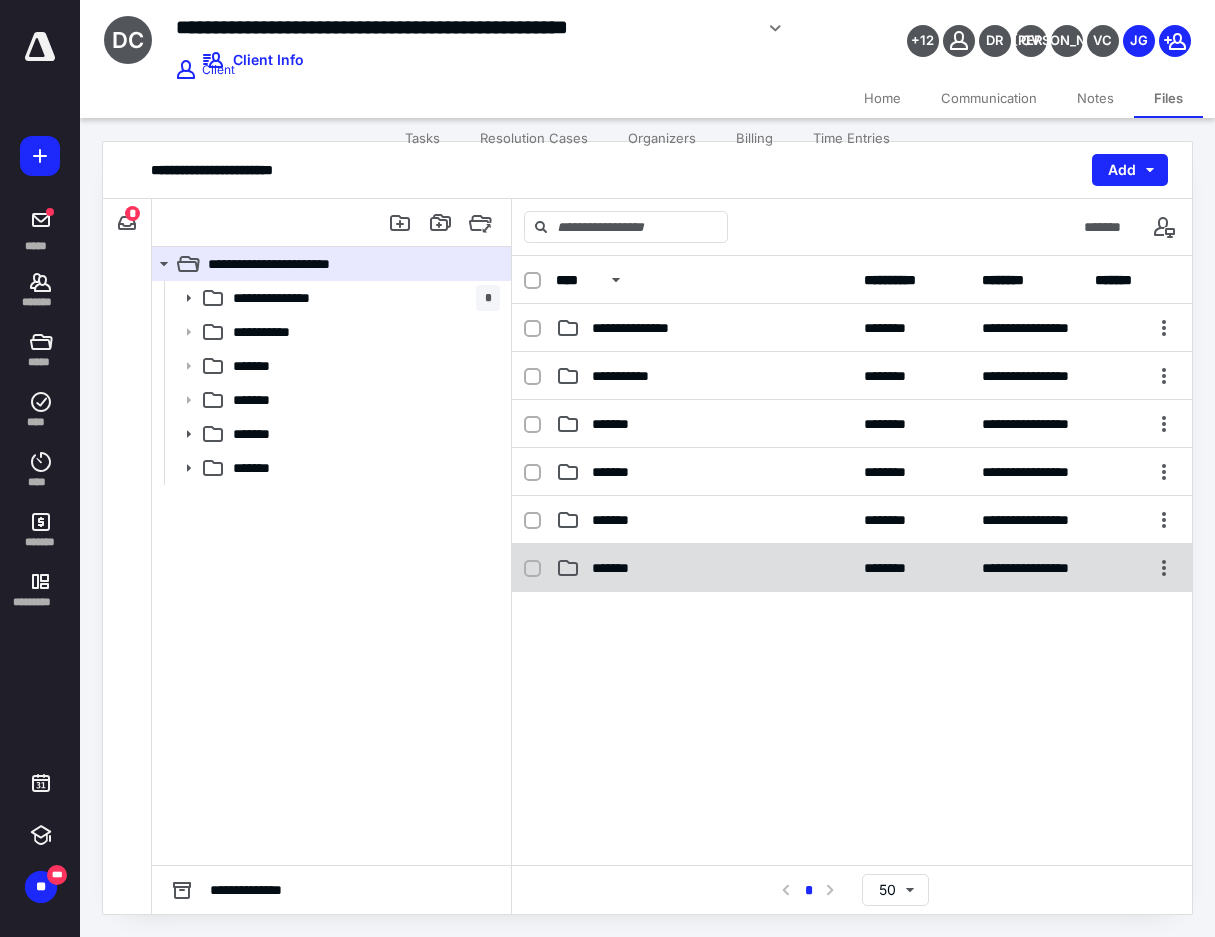 click on "**********" at bounding box center [852, 568] 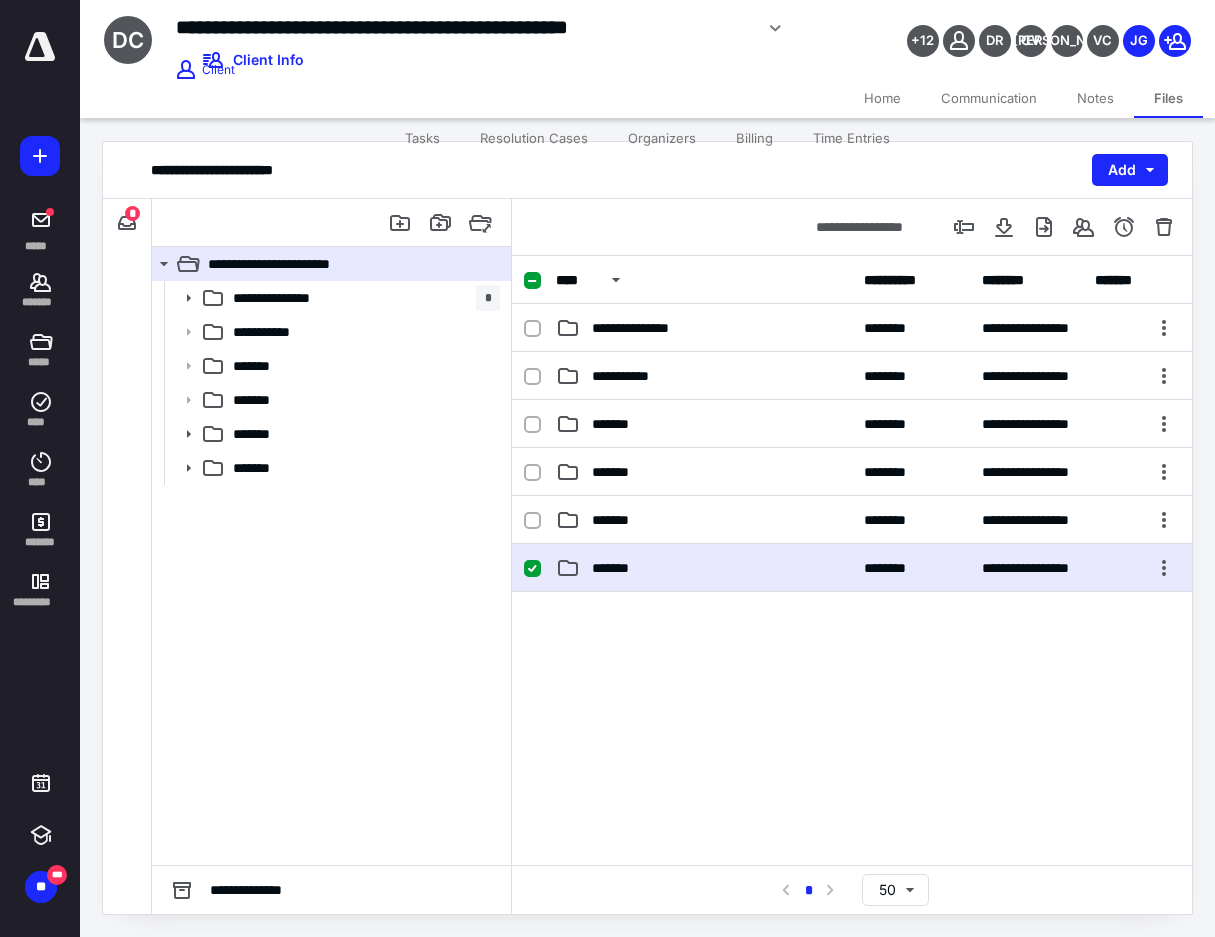 click on "*******" at bounding box center (704, 568) 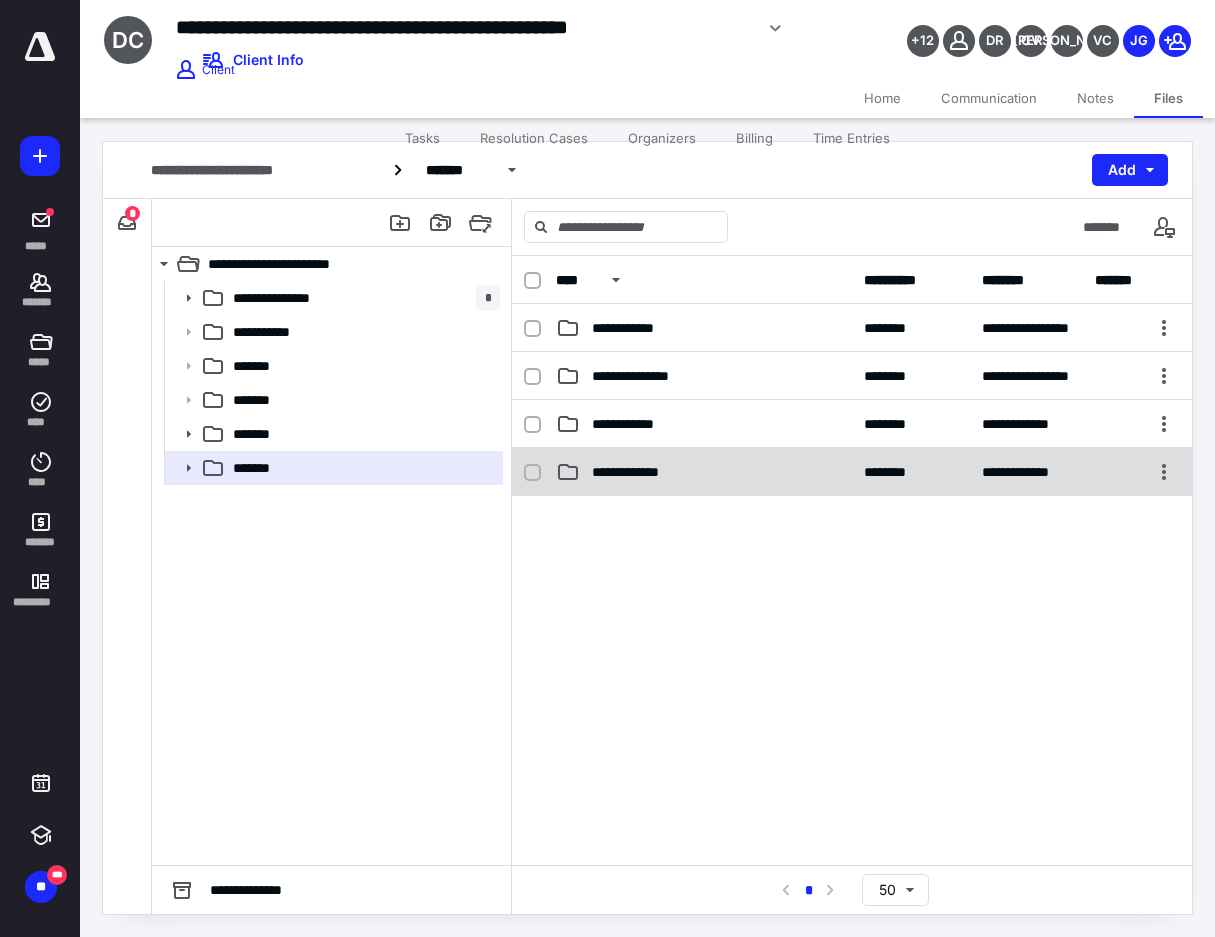 click on "**********" at bounding box center (636, 472) 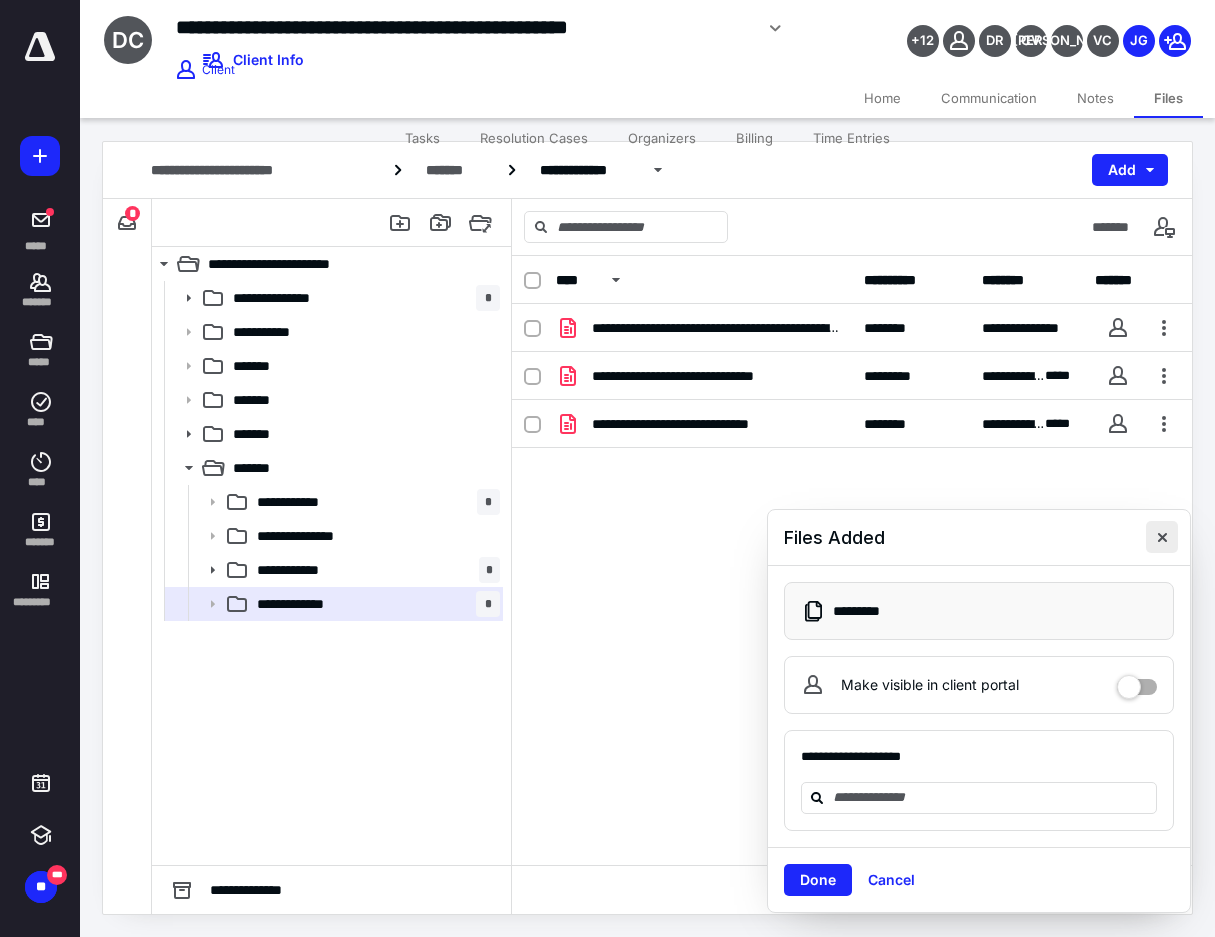 click at bounding box center [1162, 537] 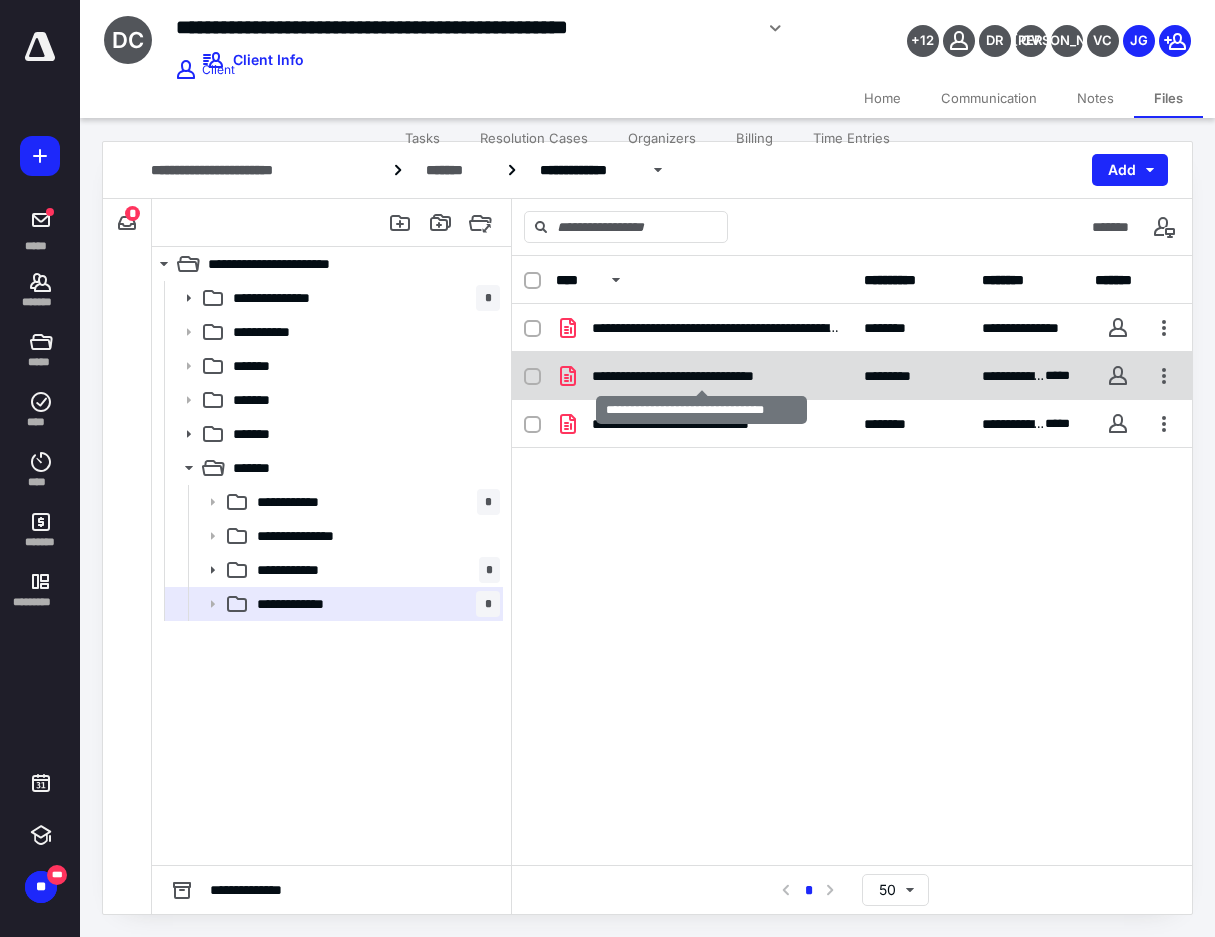 checkbox on "true" 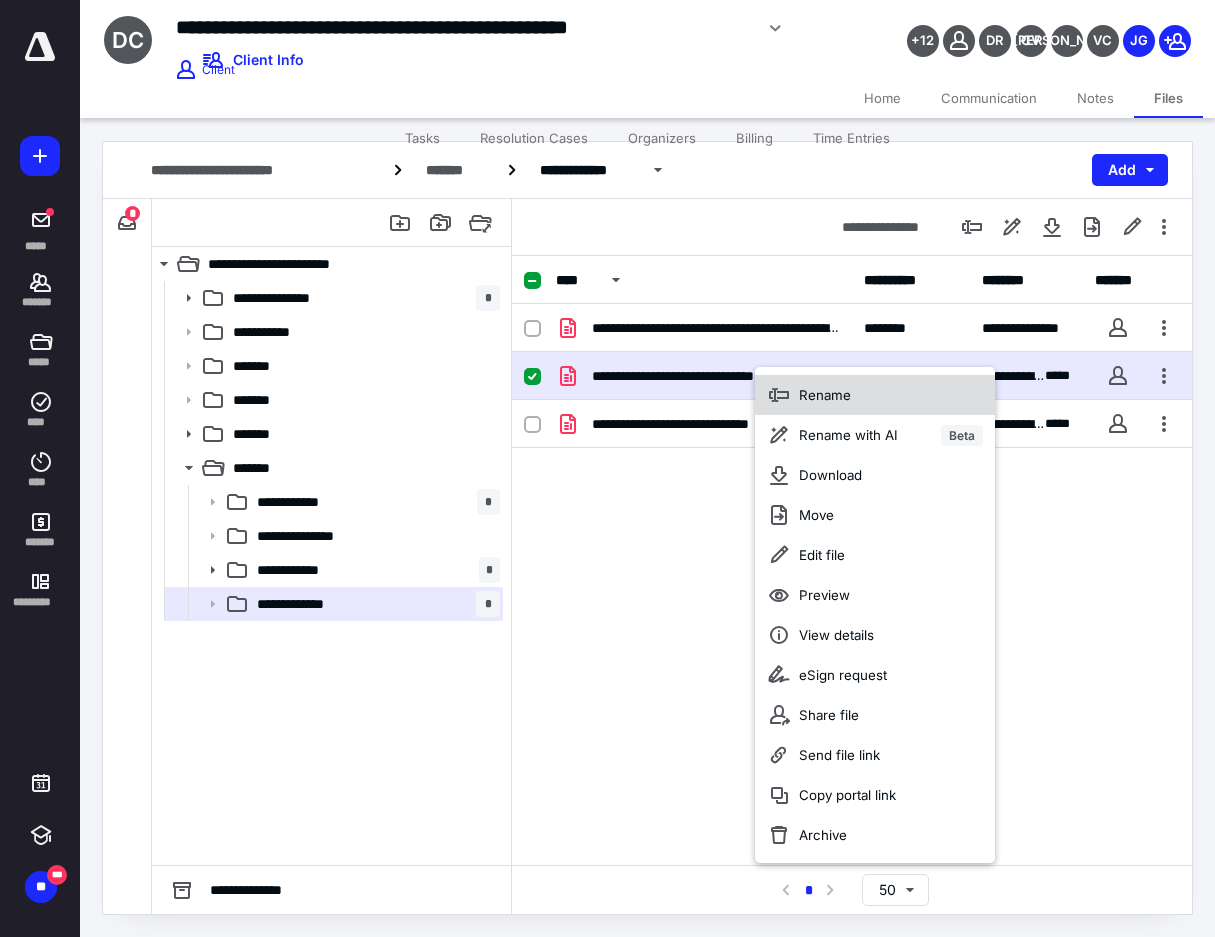 click on "Rename" at bounding box center [875, 395] 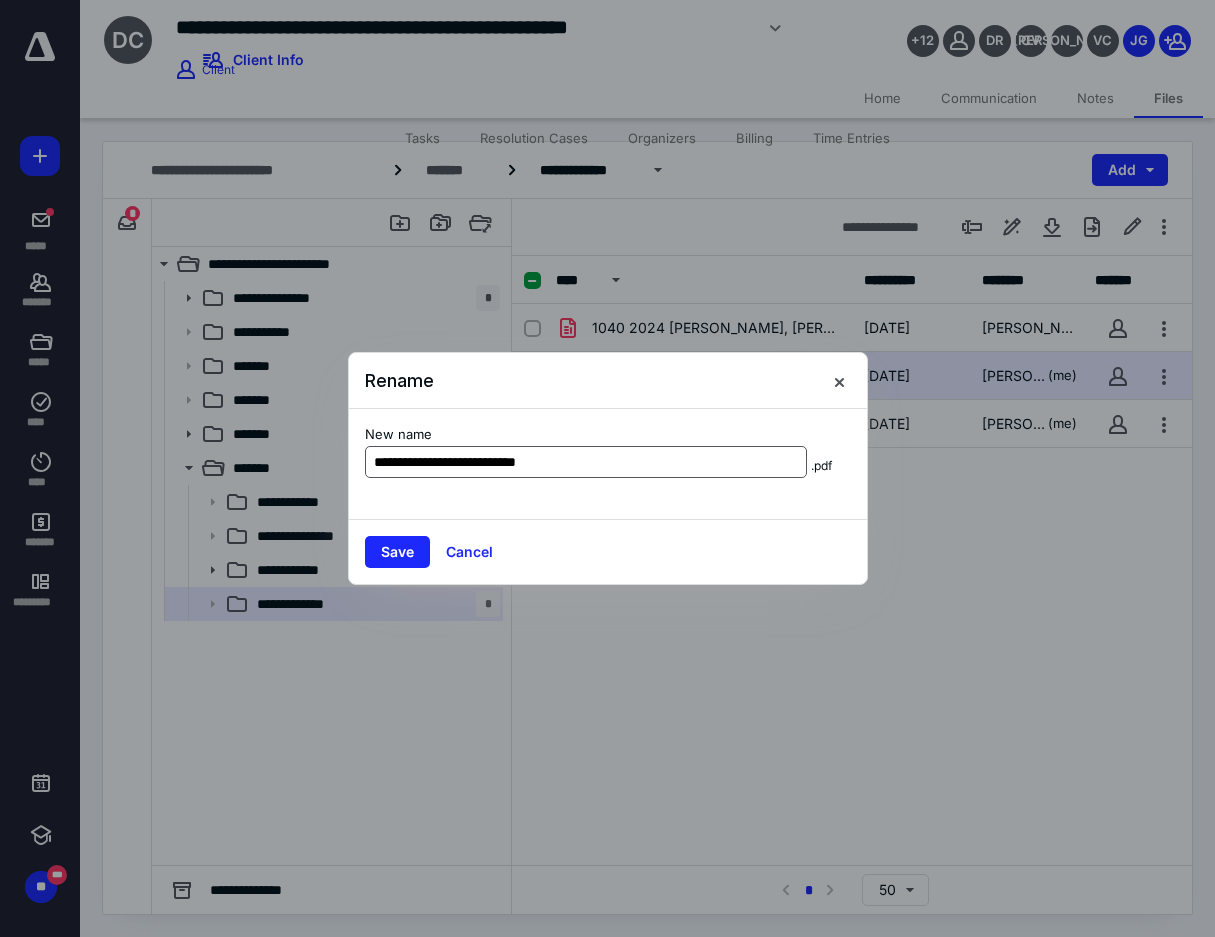 click on "**********" at bounding box center (586, 462) 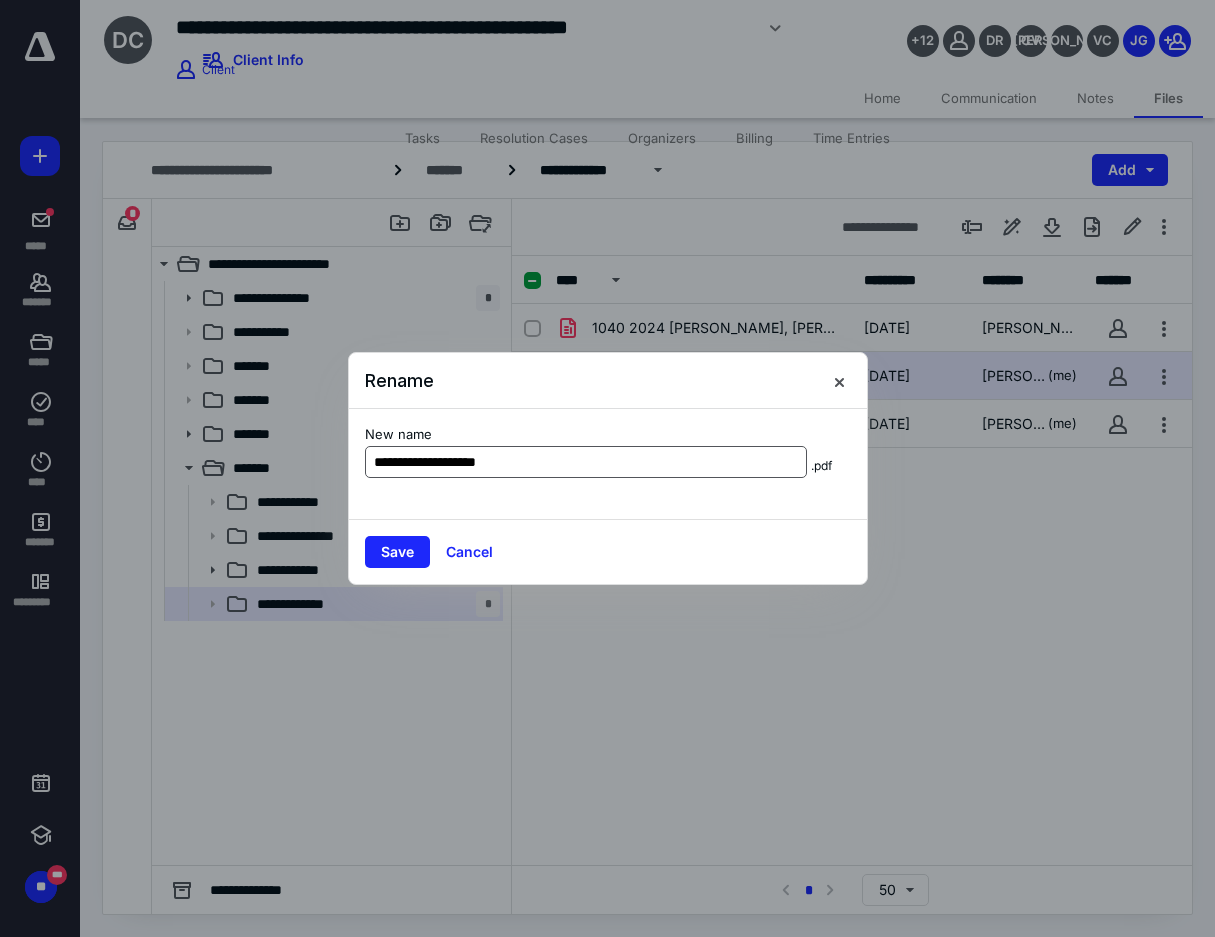 click on "**********" at bounding box center (586, 462) 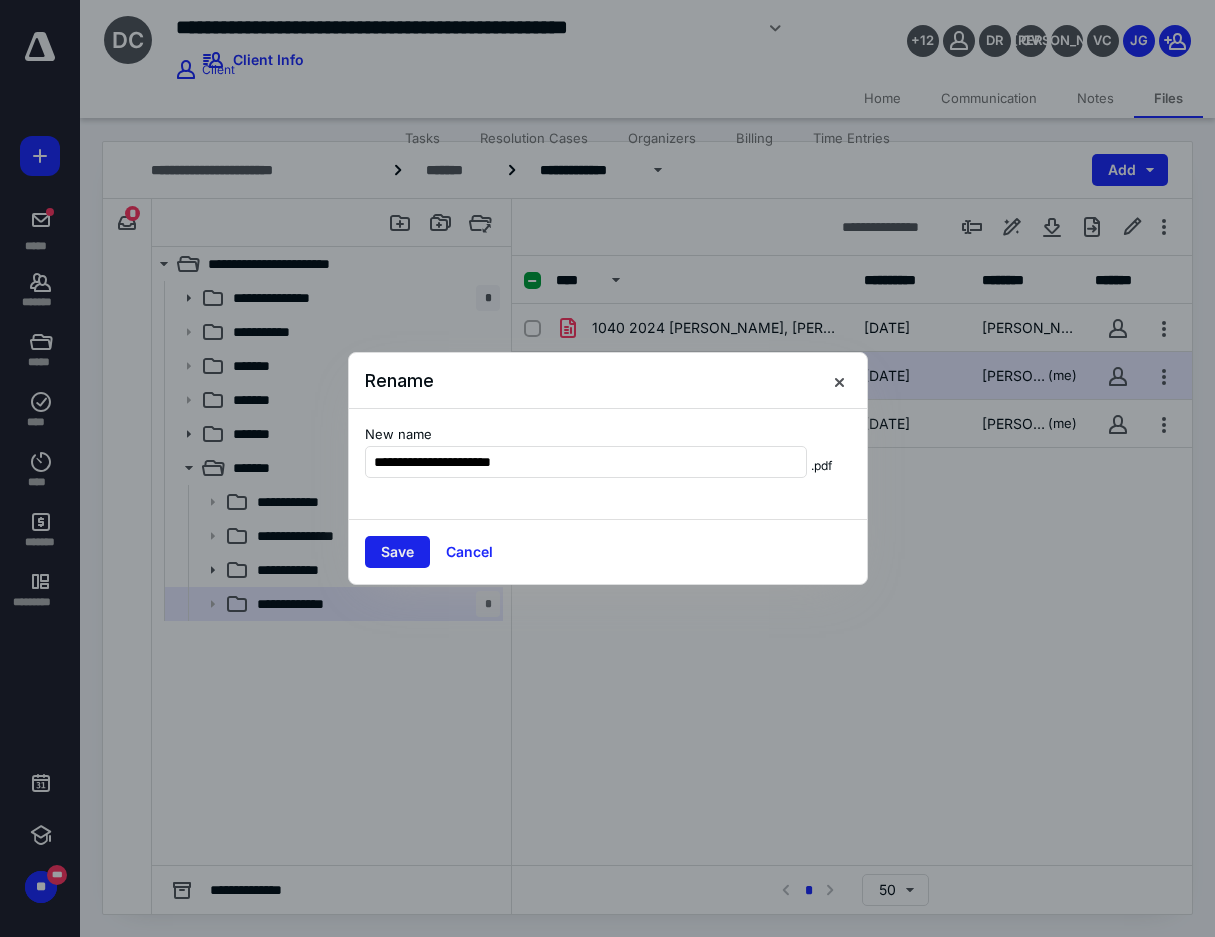 type on "**********" 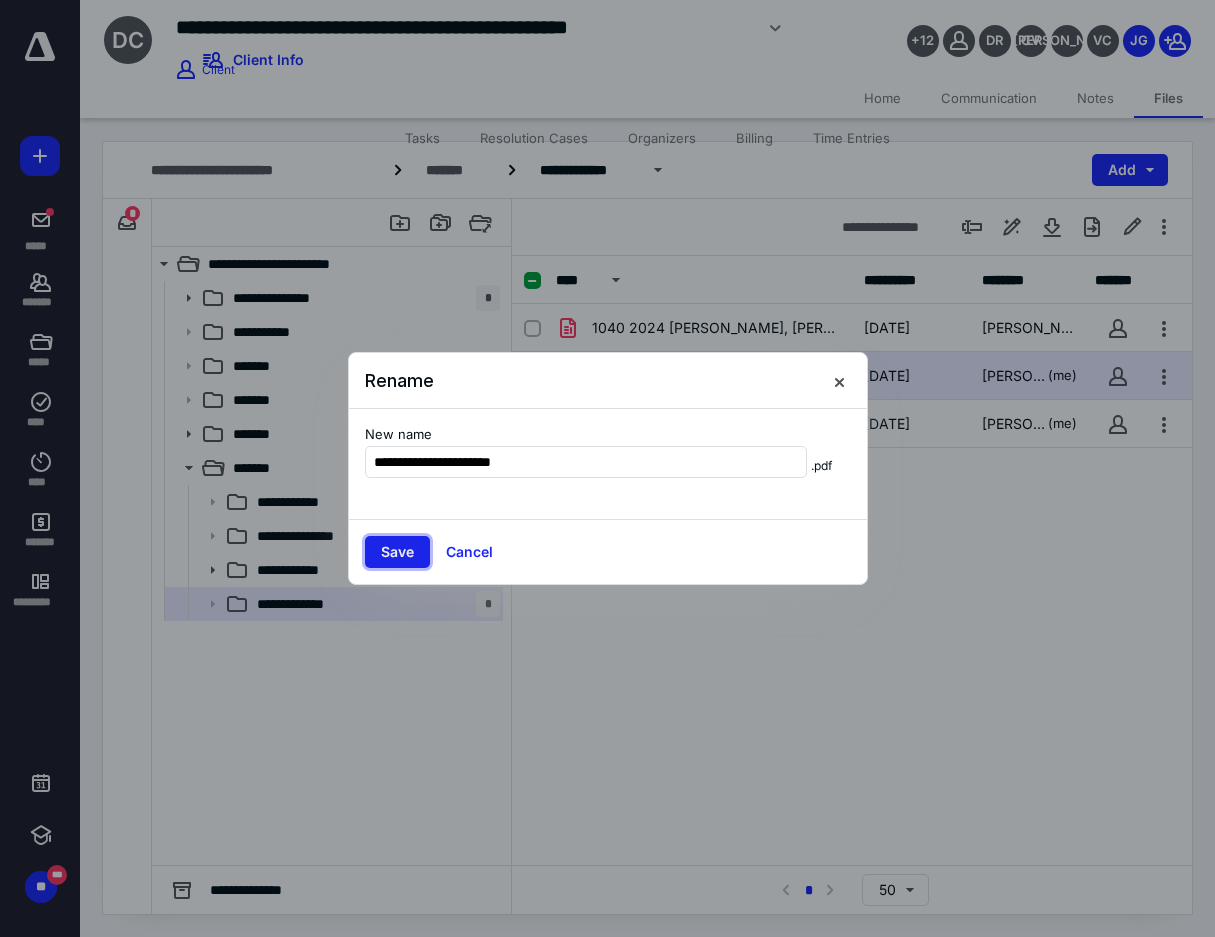 click on "Save" at bounding box center (397, 552) 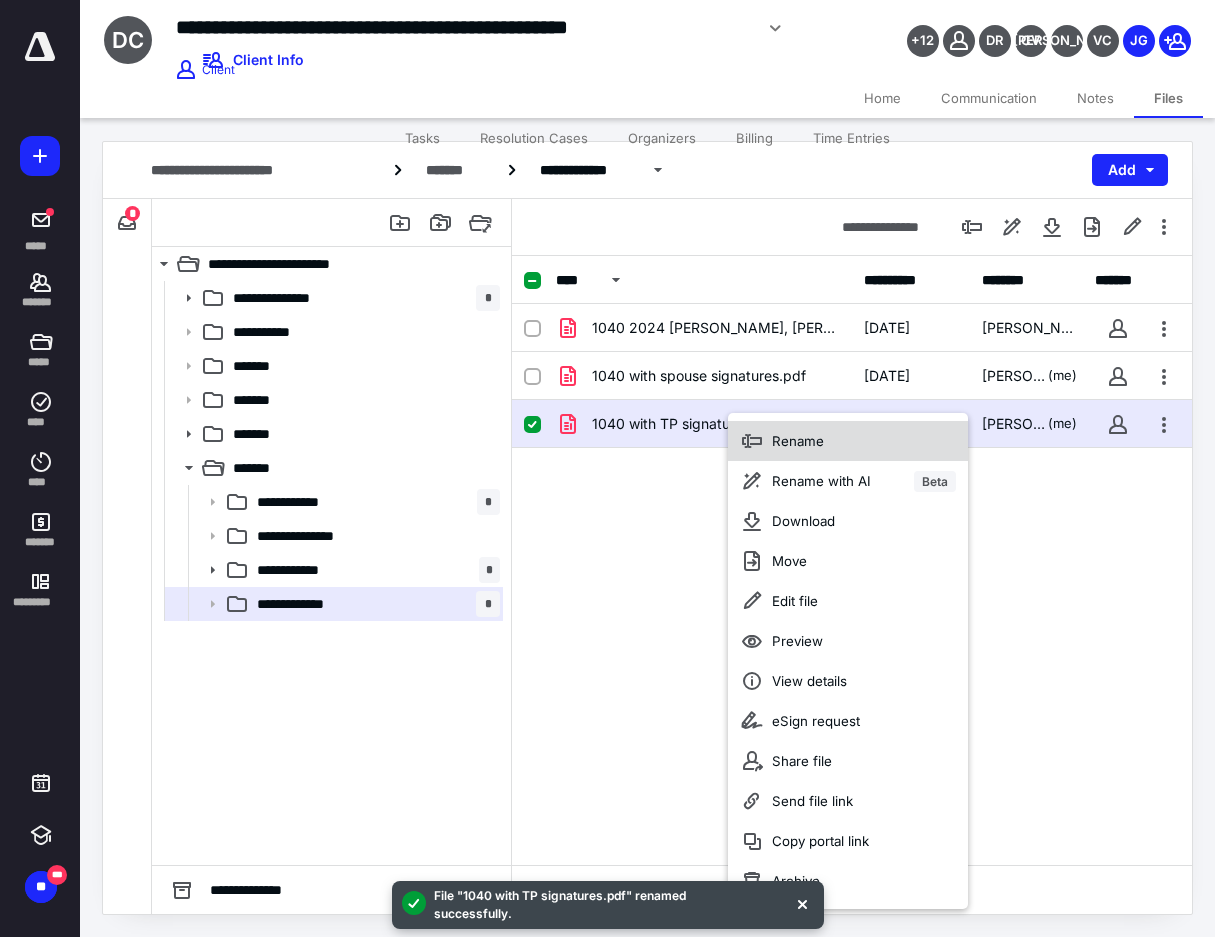click on "Rename" at bounding box center [798, 441] 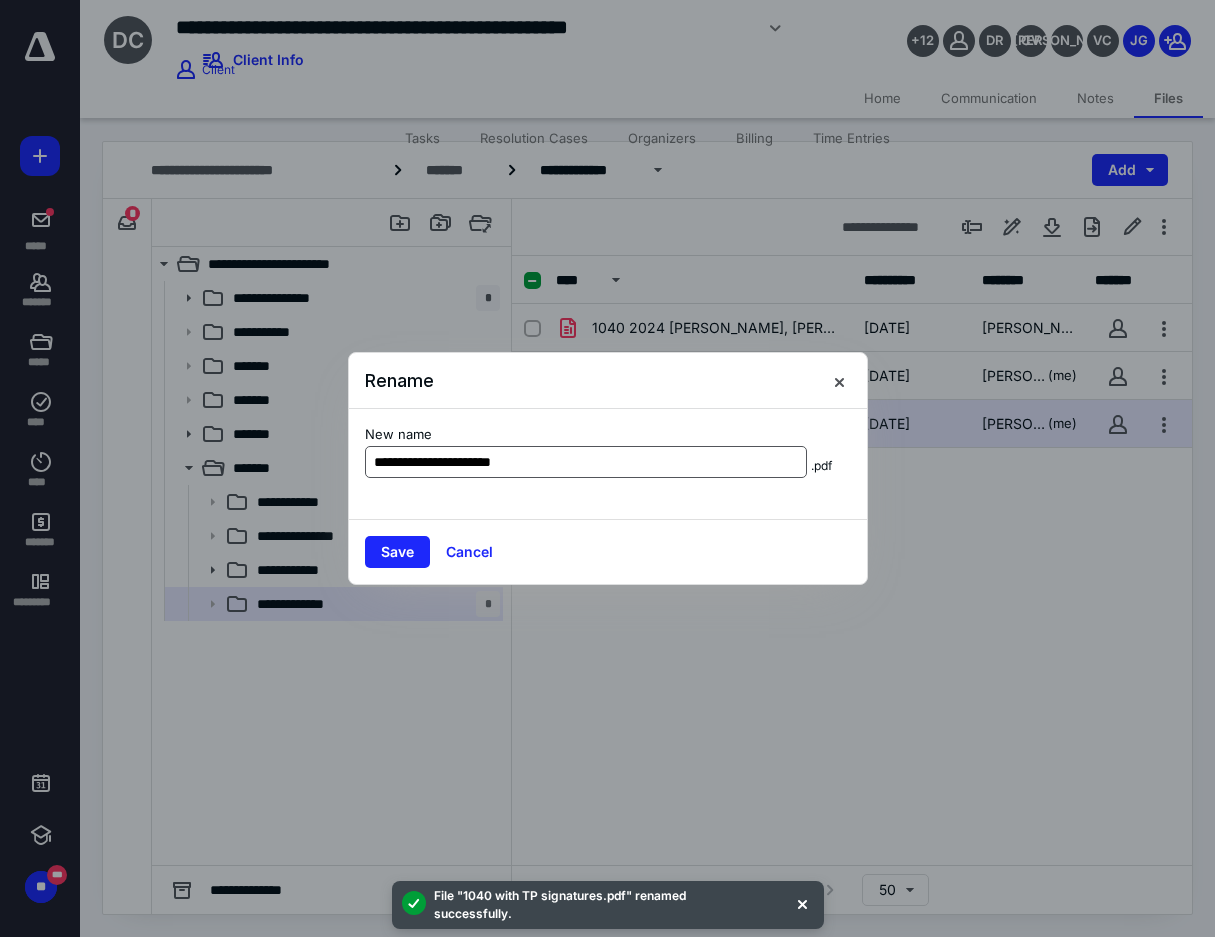 click on "**********" at bounding box center [586, 462] 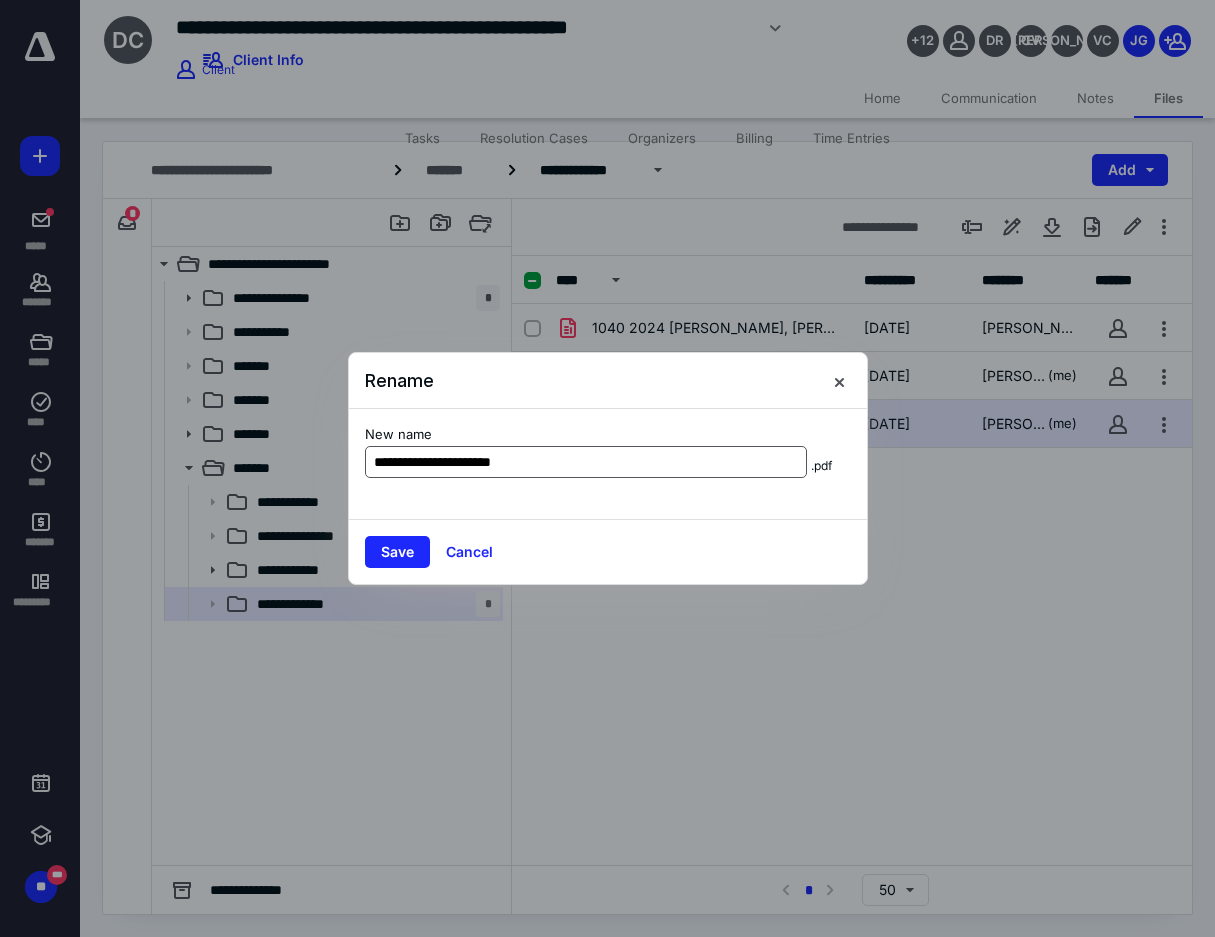 click on "**********" at bounding box center [586, 462] 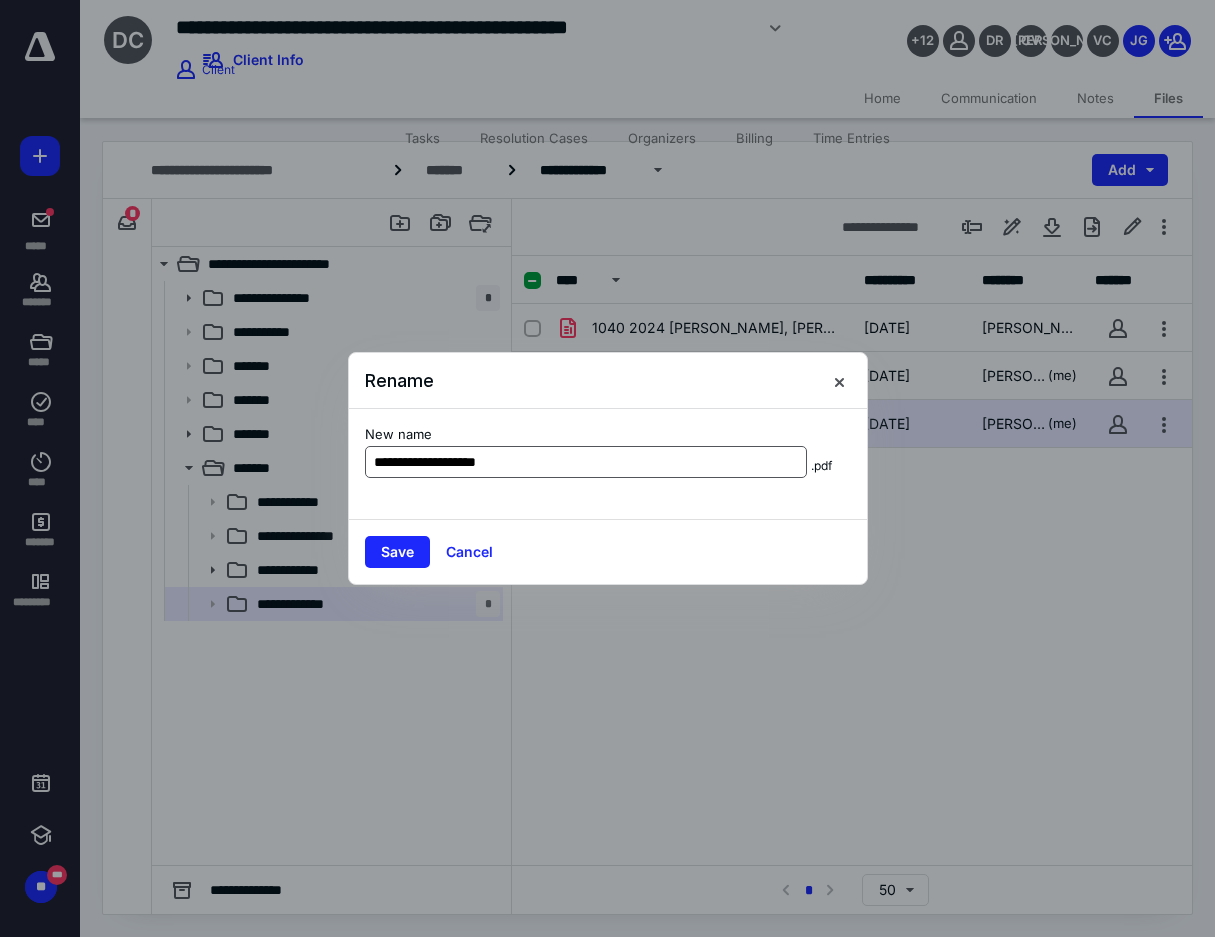 type on "**********" 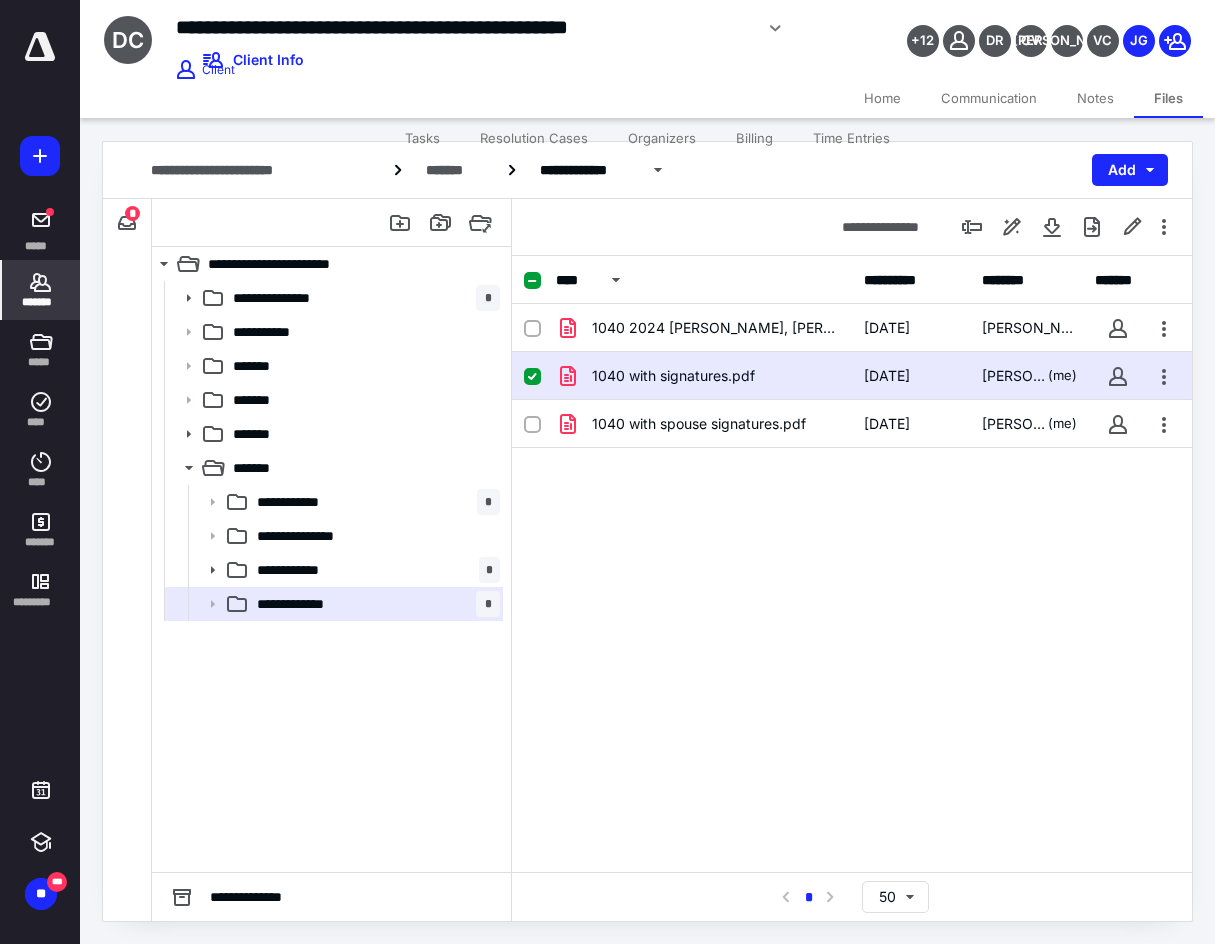 click on "*******" at bounding box center [41, 290] 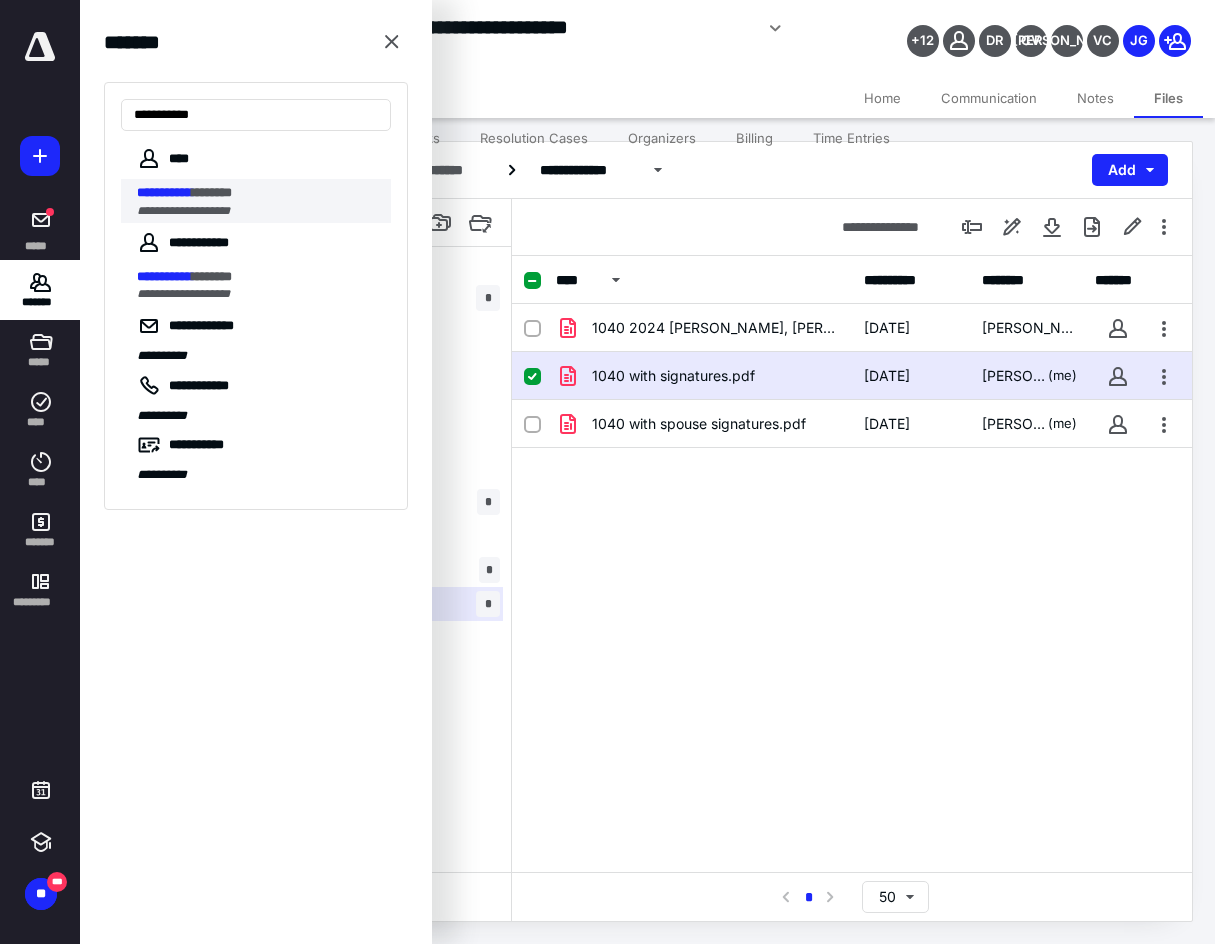 type on "**********" 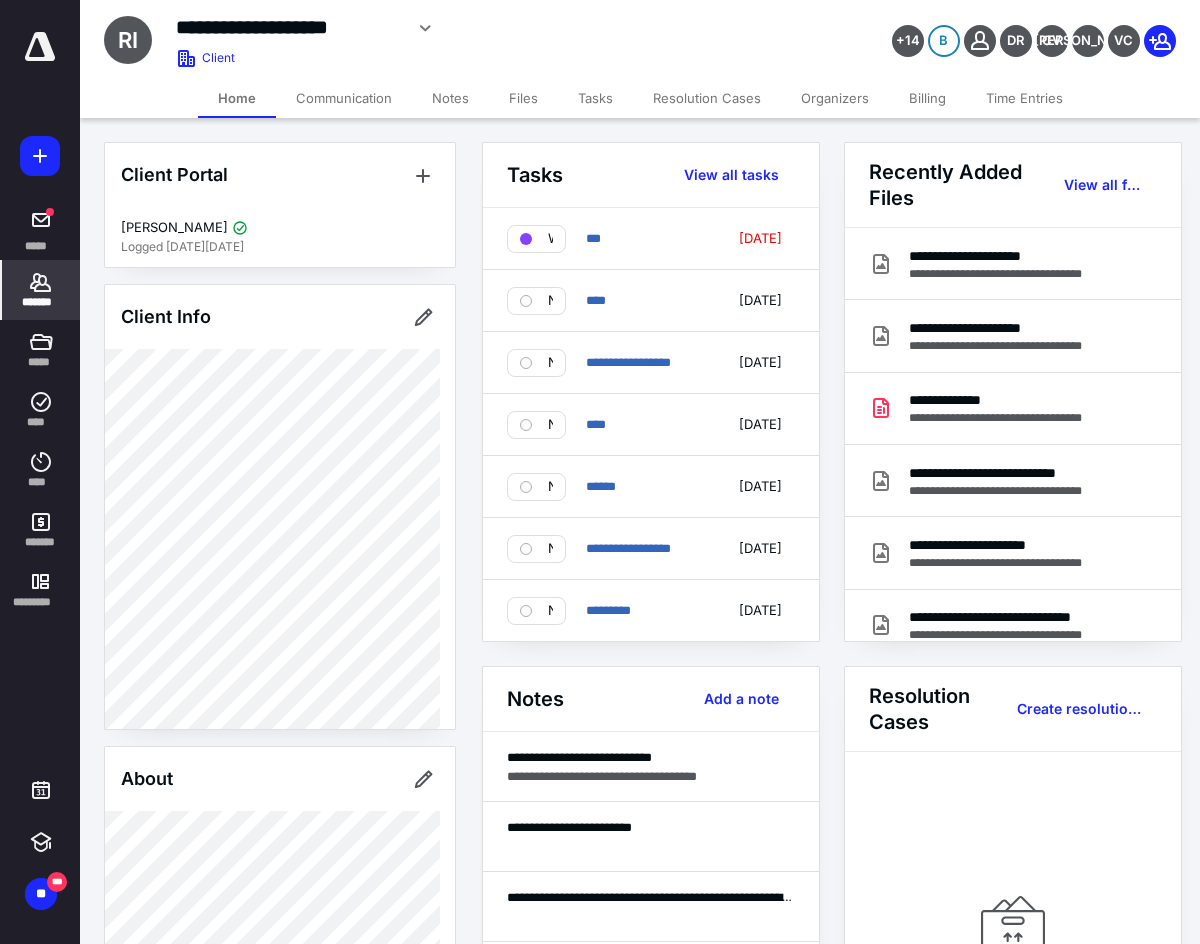 click on "Tasks" at bounding box center [595, 98] 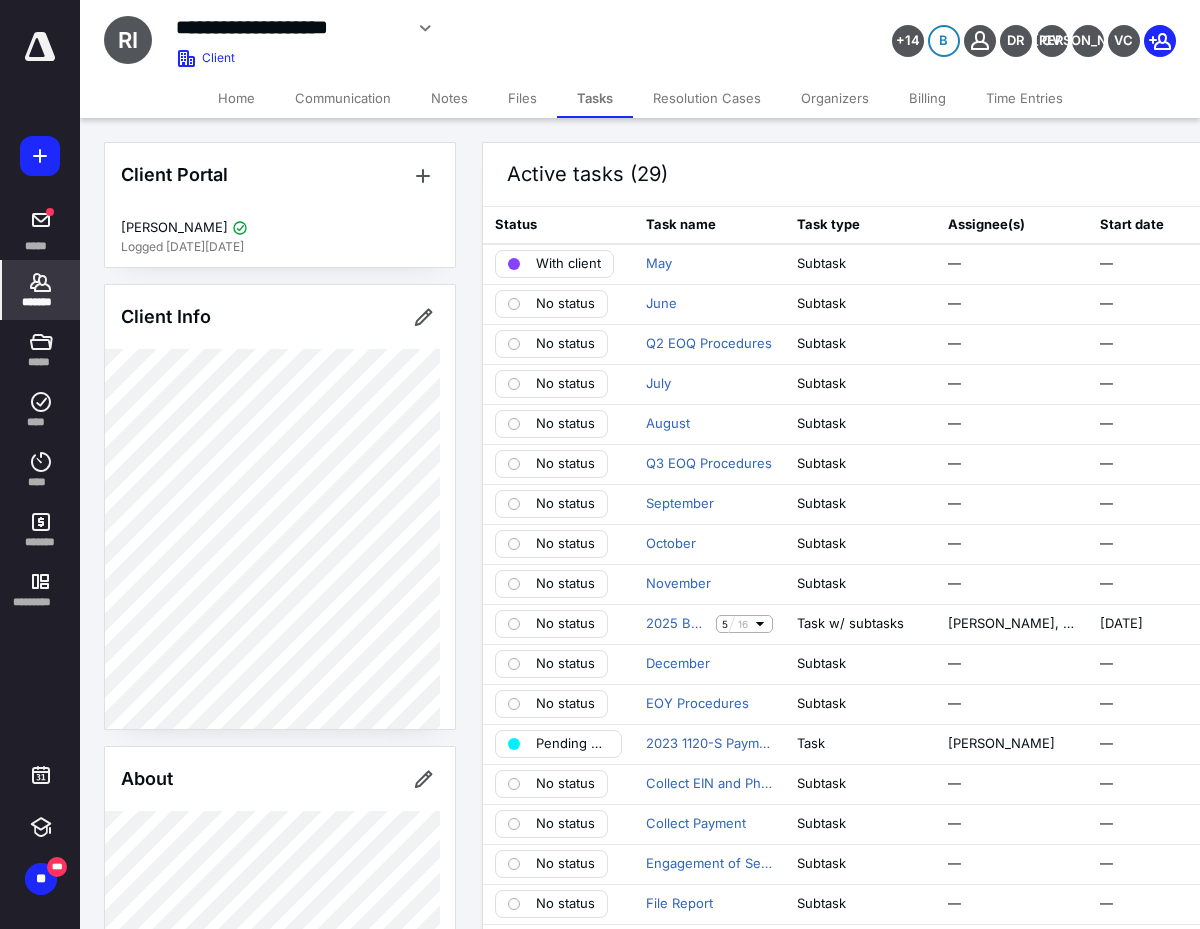 click on "*******" at bounding box center (41, 302) 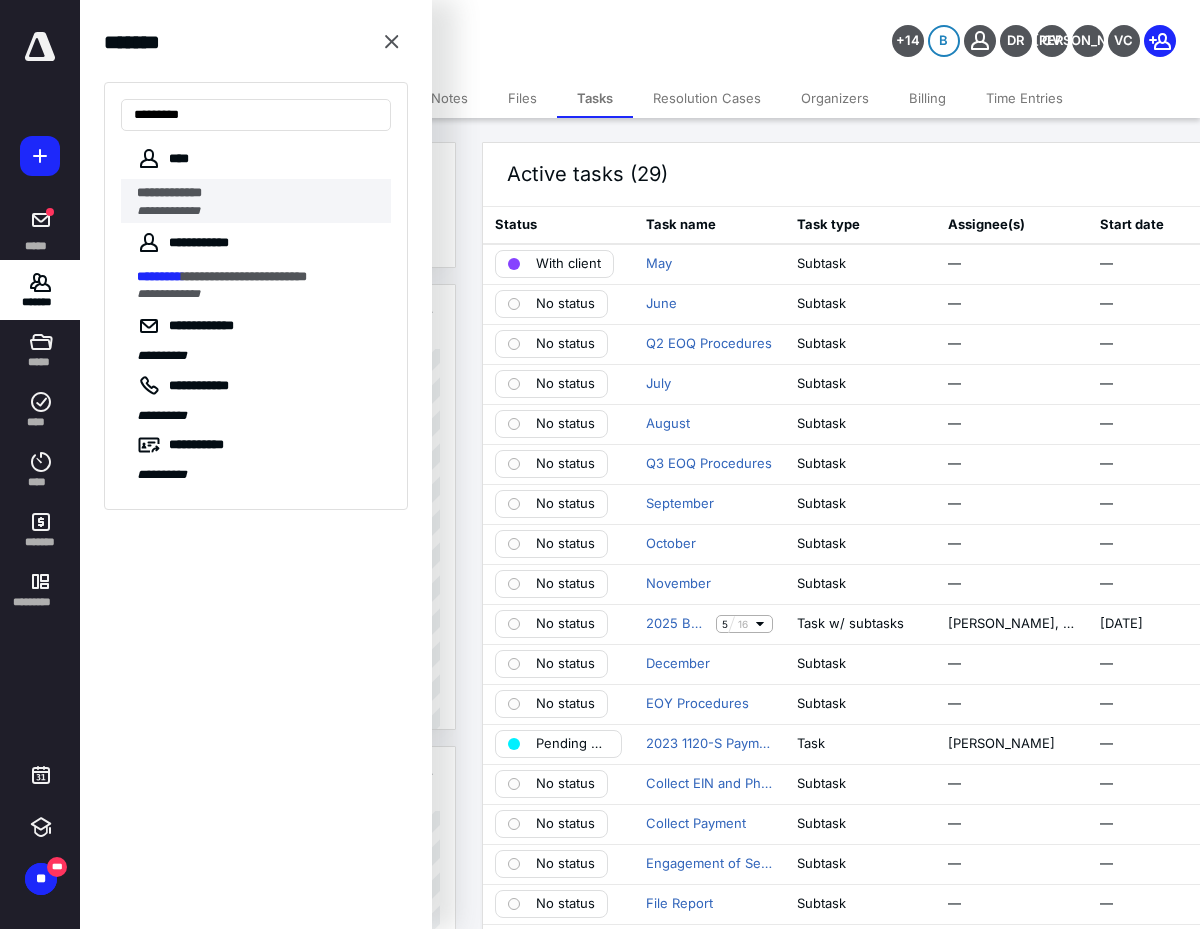 type on "*********" 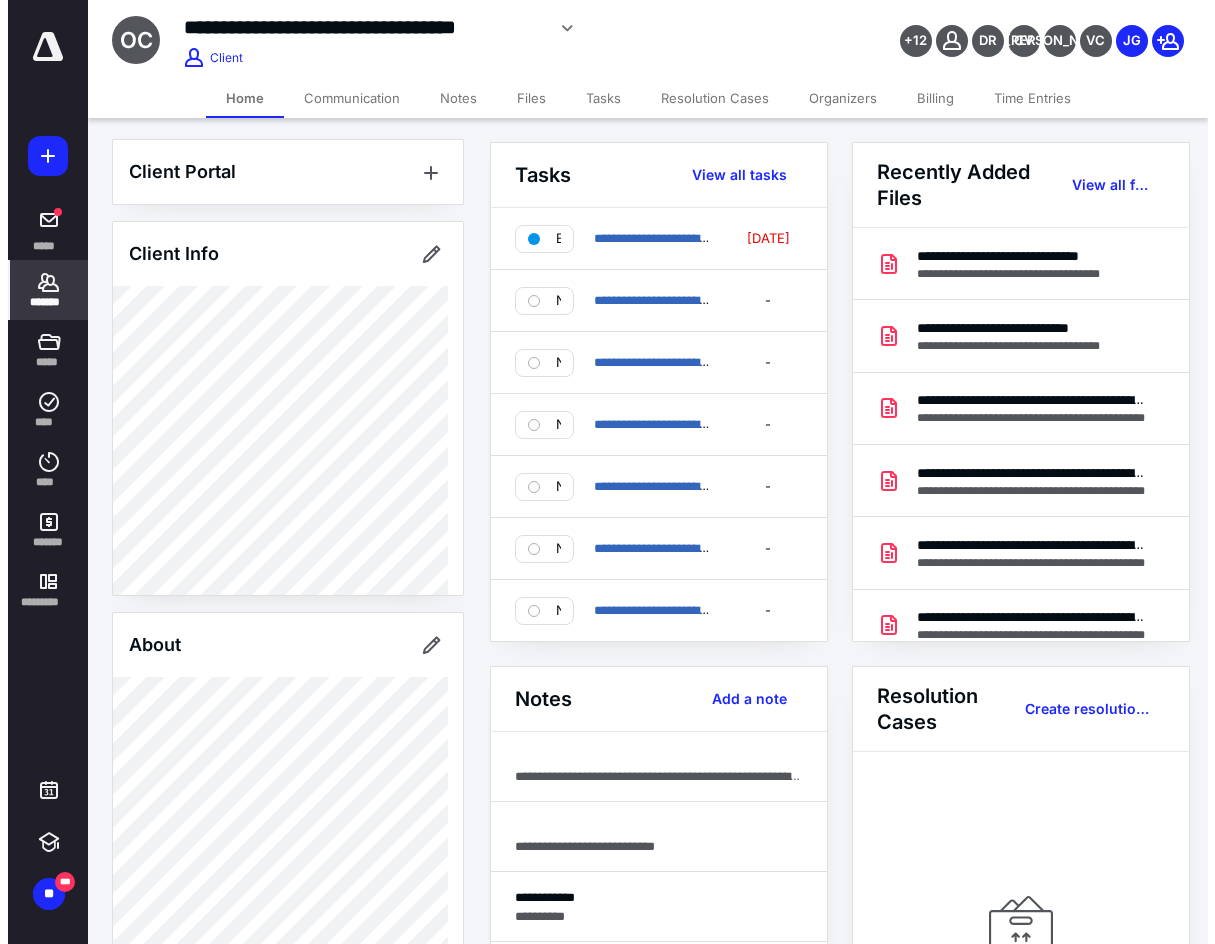scroll, scrollTop: 0, scrollLeft: 0, axis: both 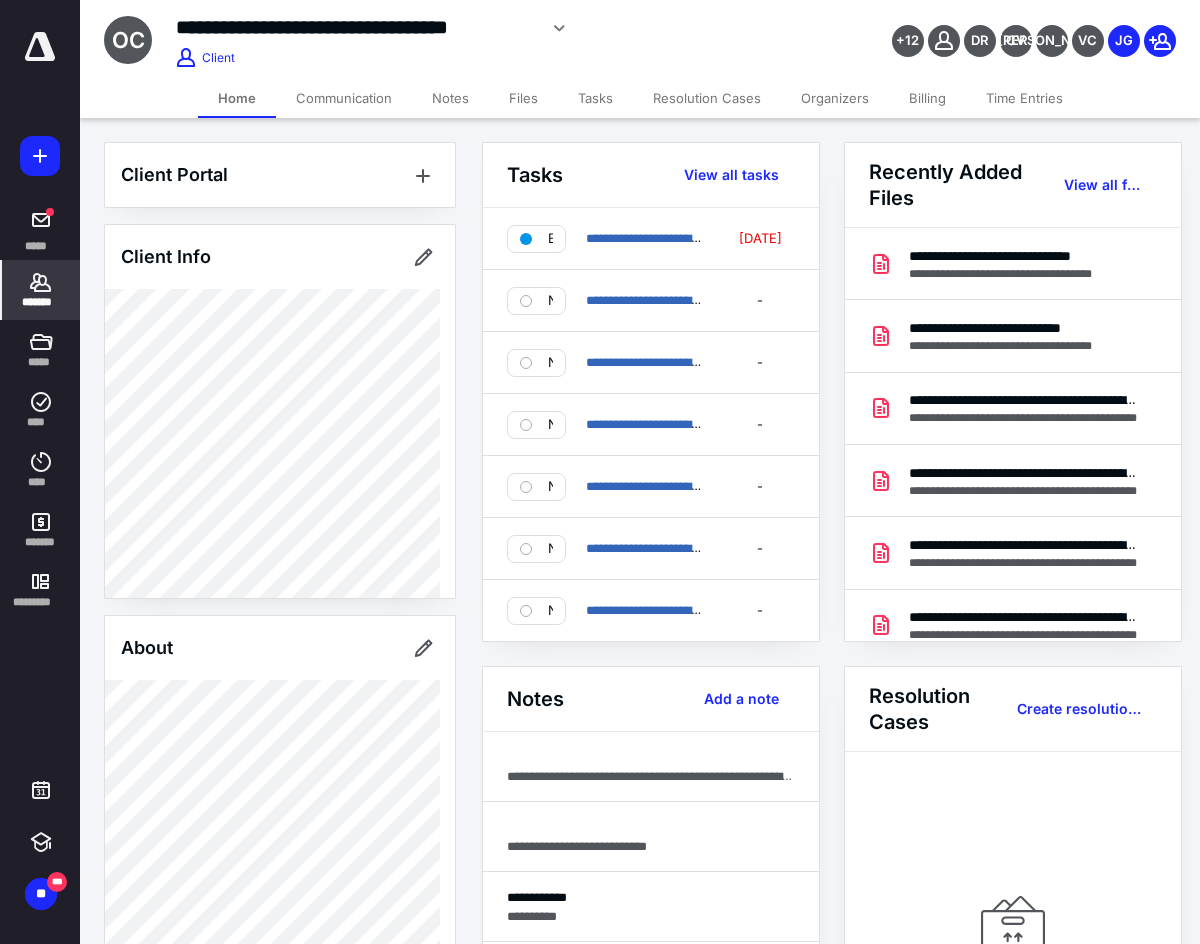 click on "*******" at bounding box center (41, 302) 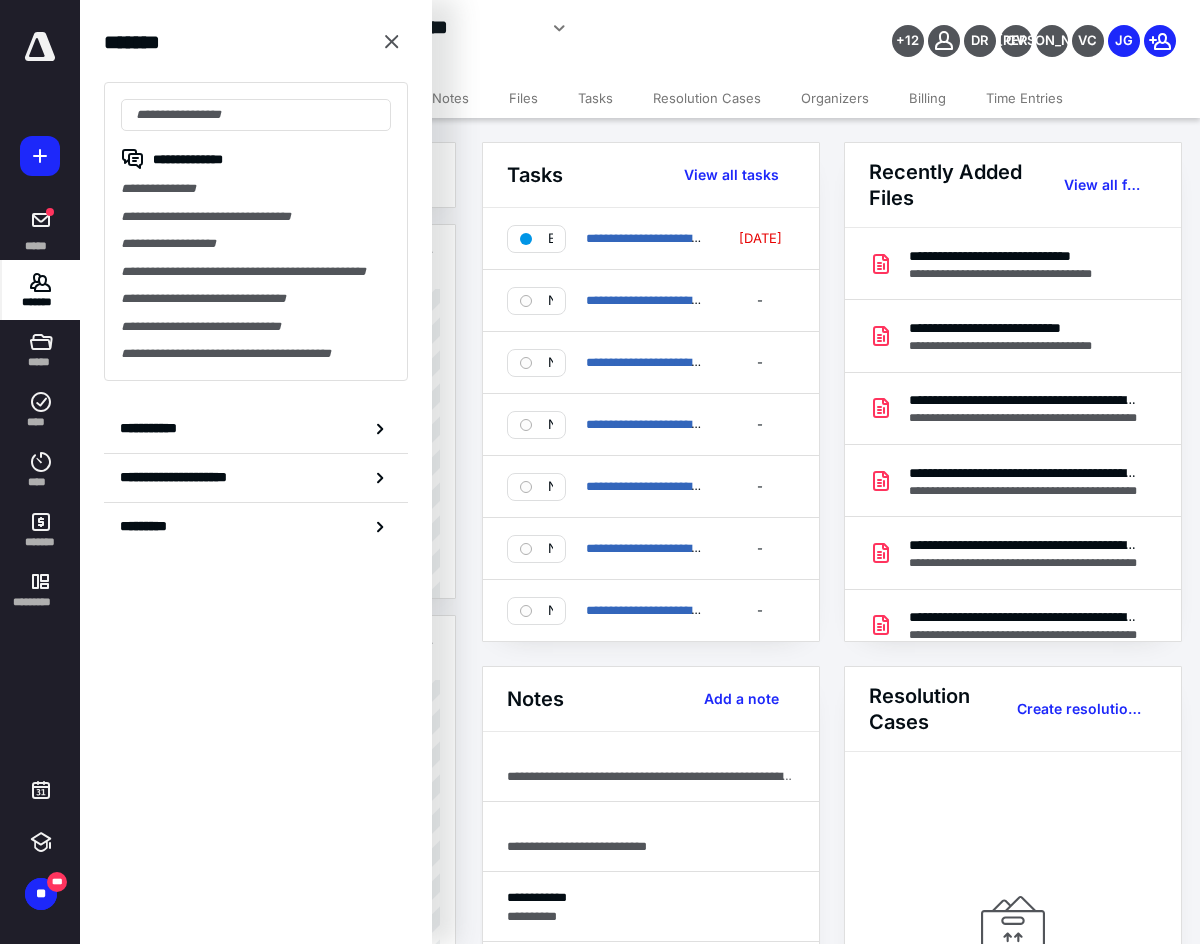 type on "*" 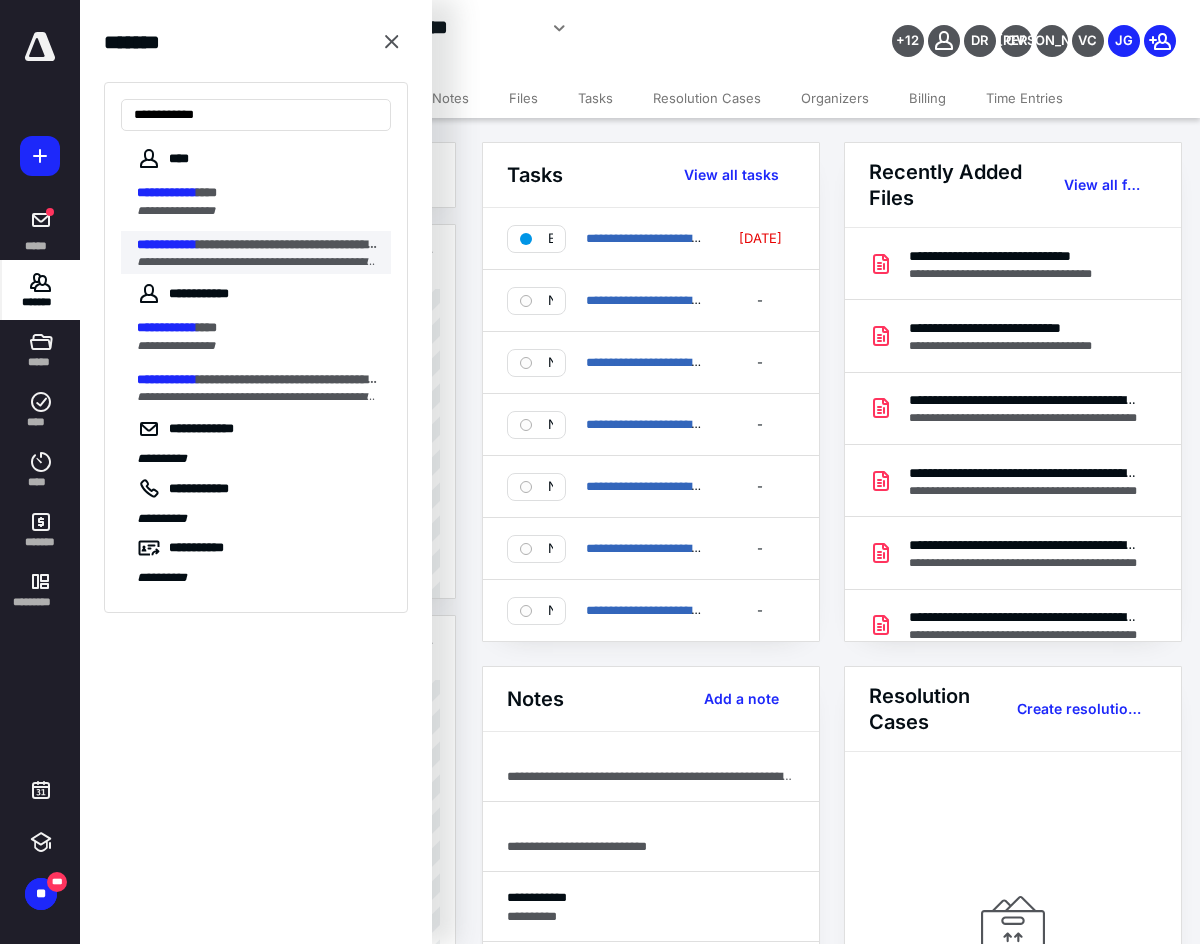type on "**********" 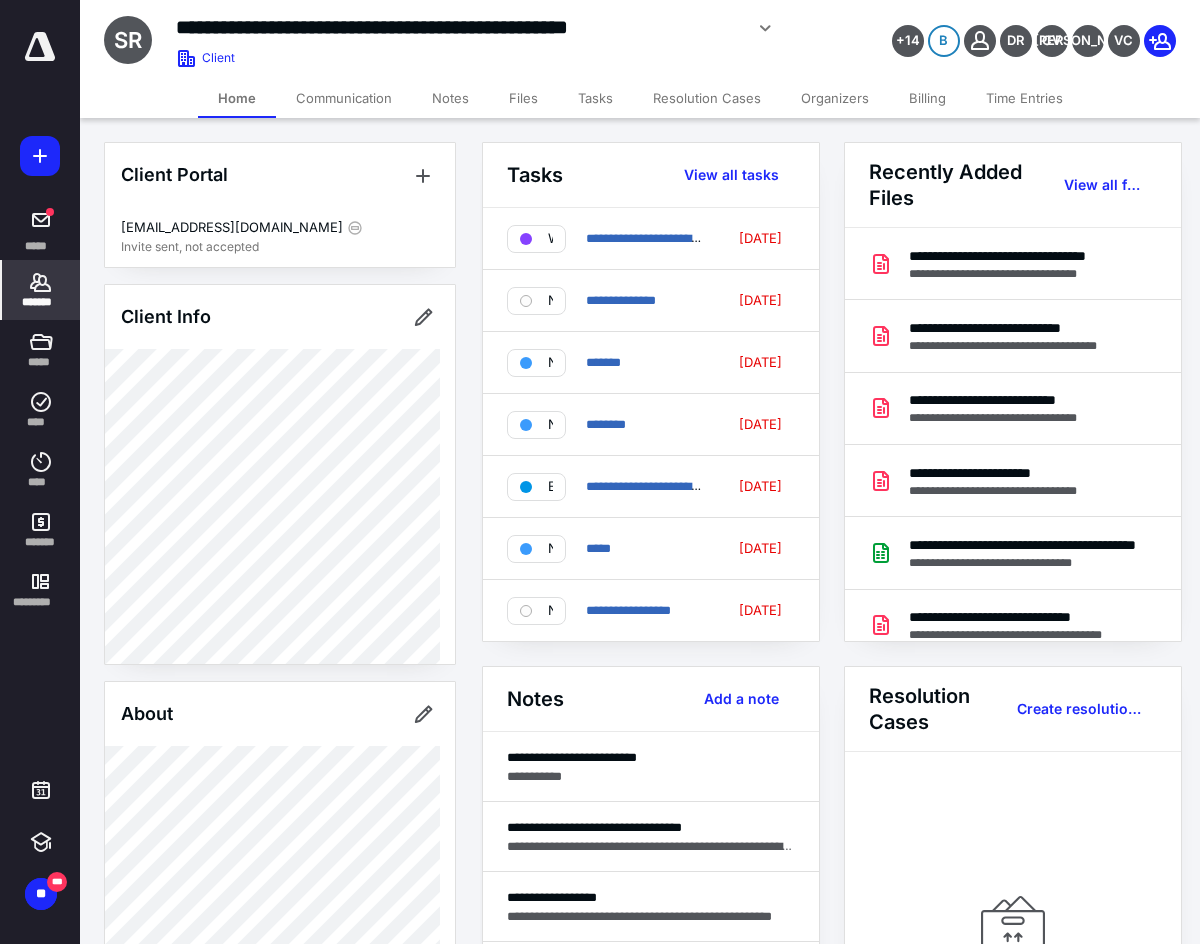 click on "Files" at bounding box center (523, 98) 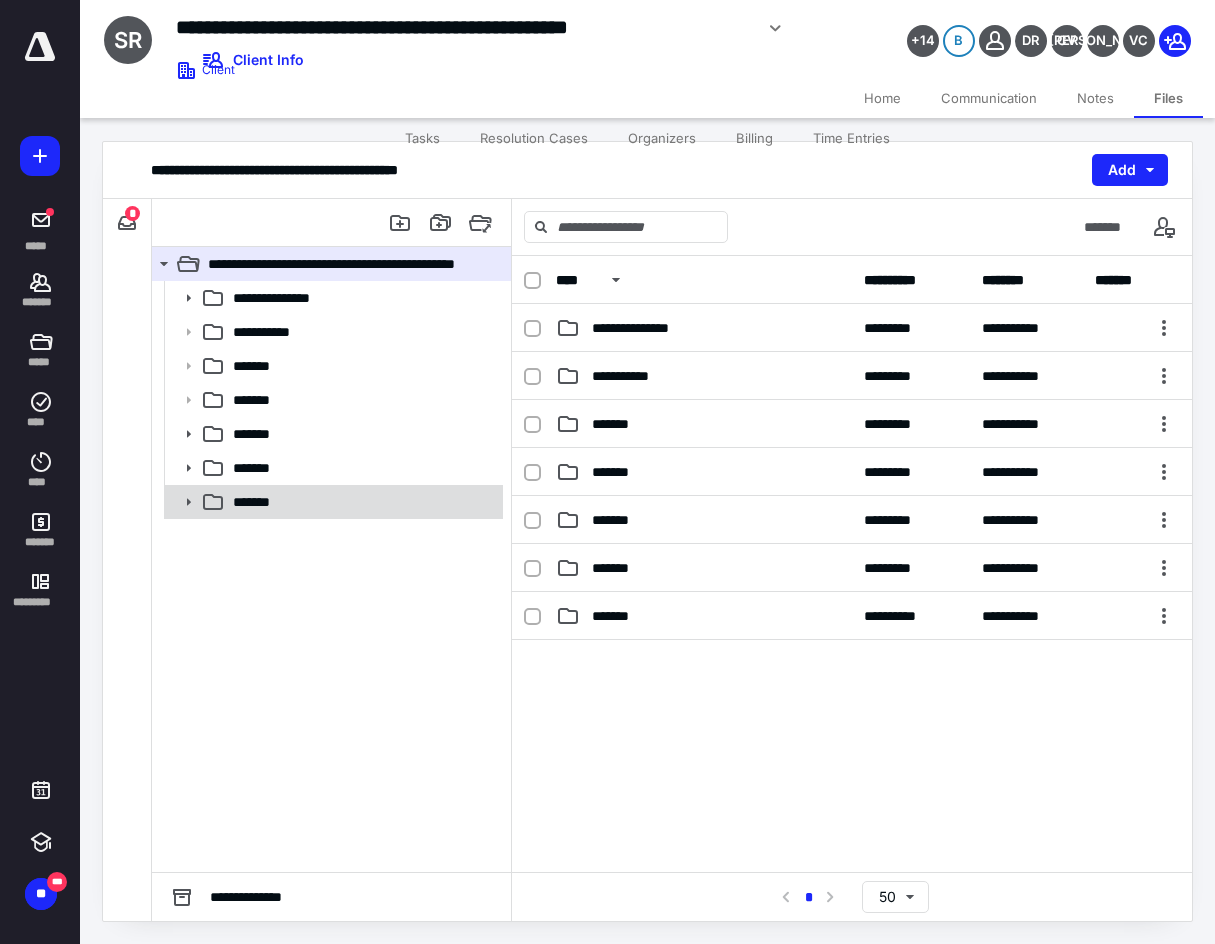 click on "*******" at bounding box center [362, 502] 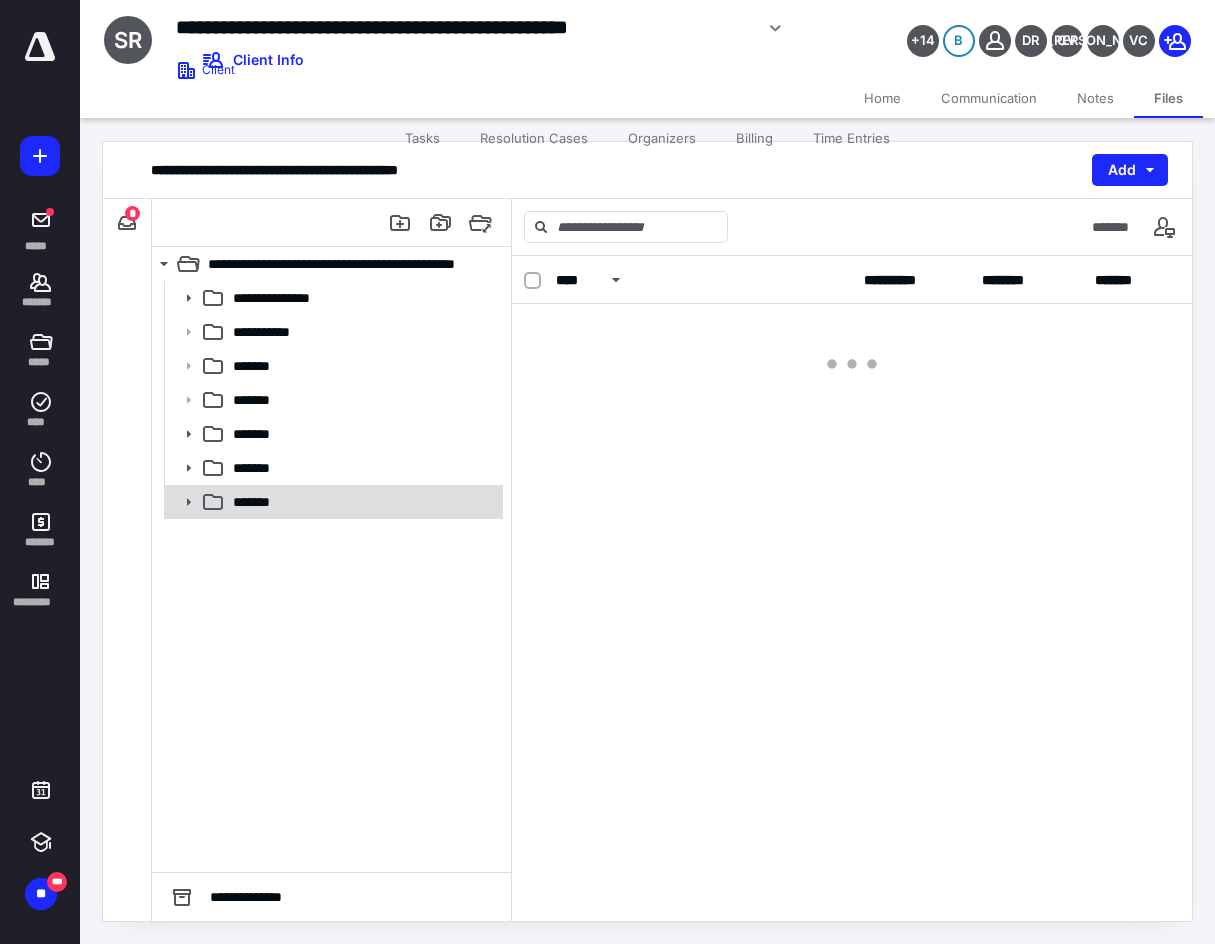click on "*******" at bounding box center [362, 502] 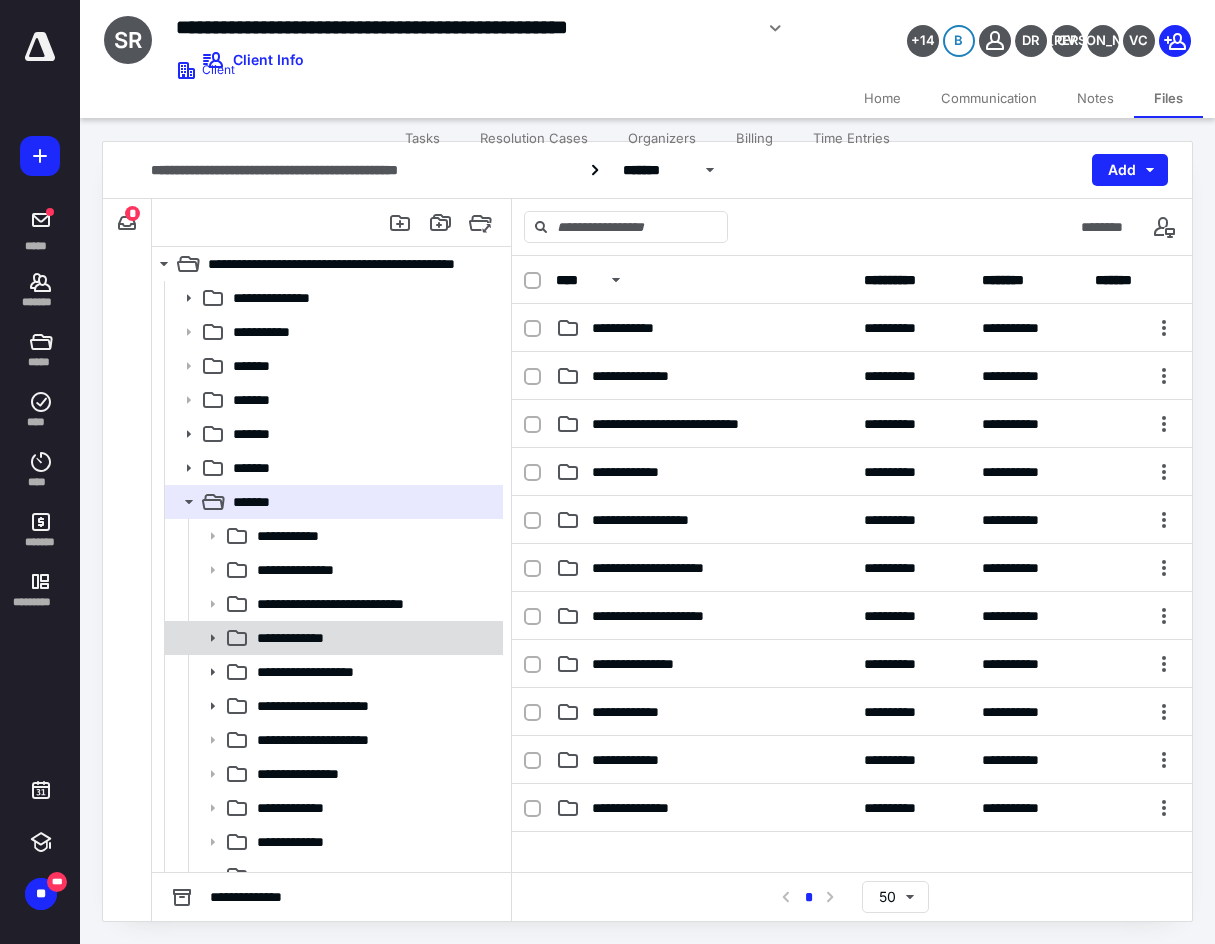 click on "**********" at bounding box center (374, 638) 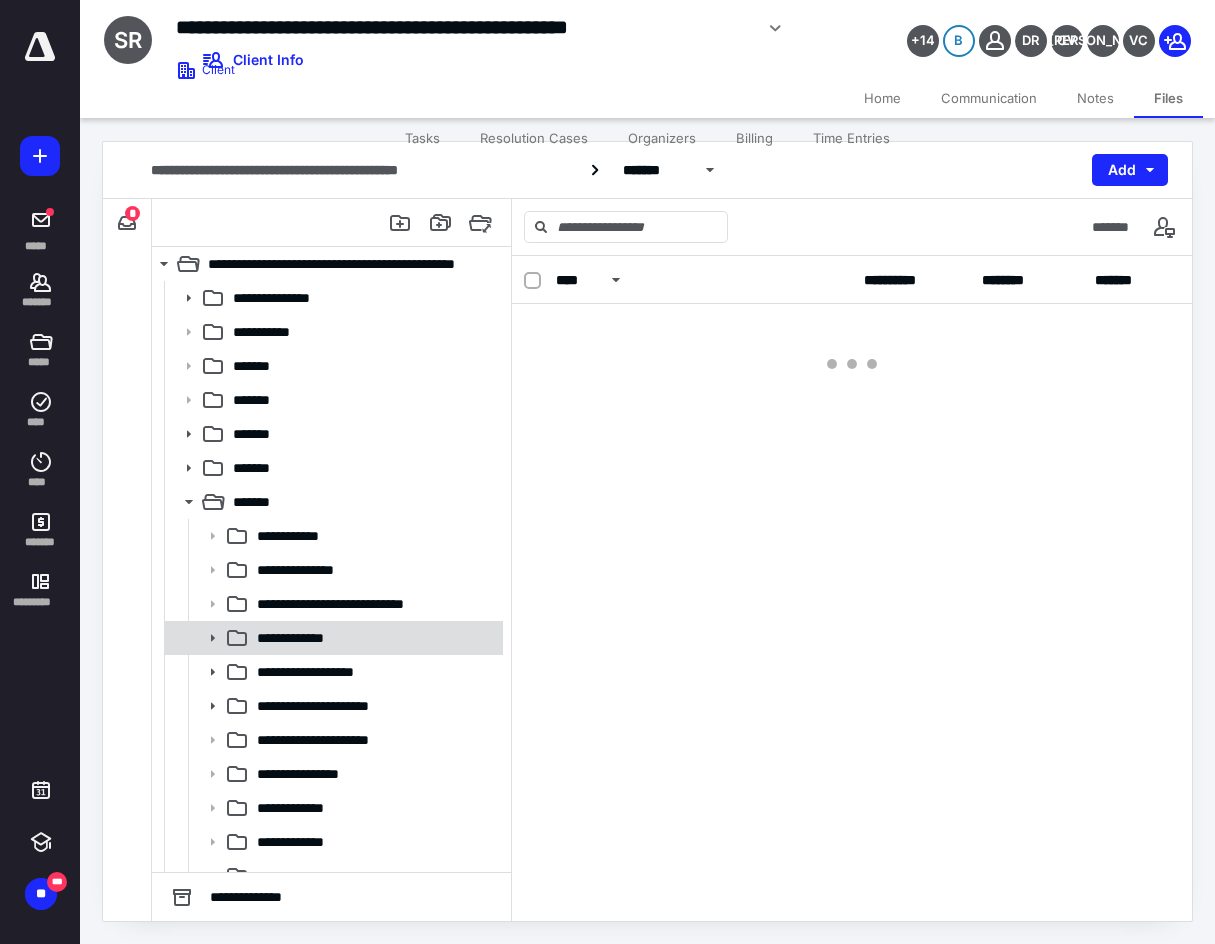 click on "**********" at bounding box center [374, 638] 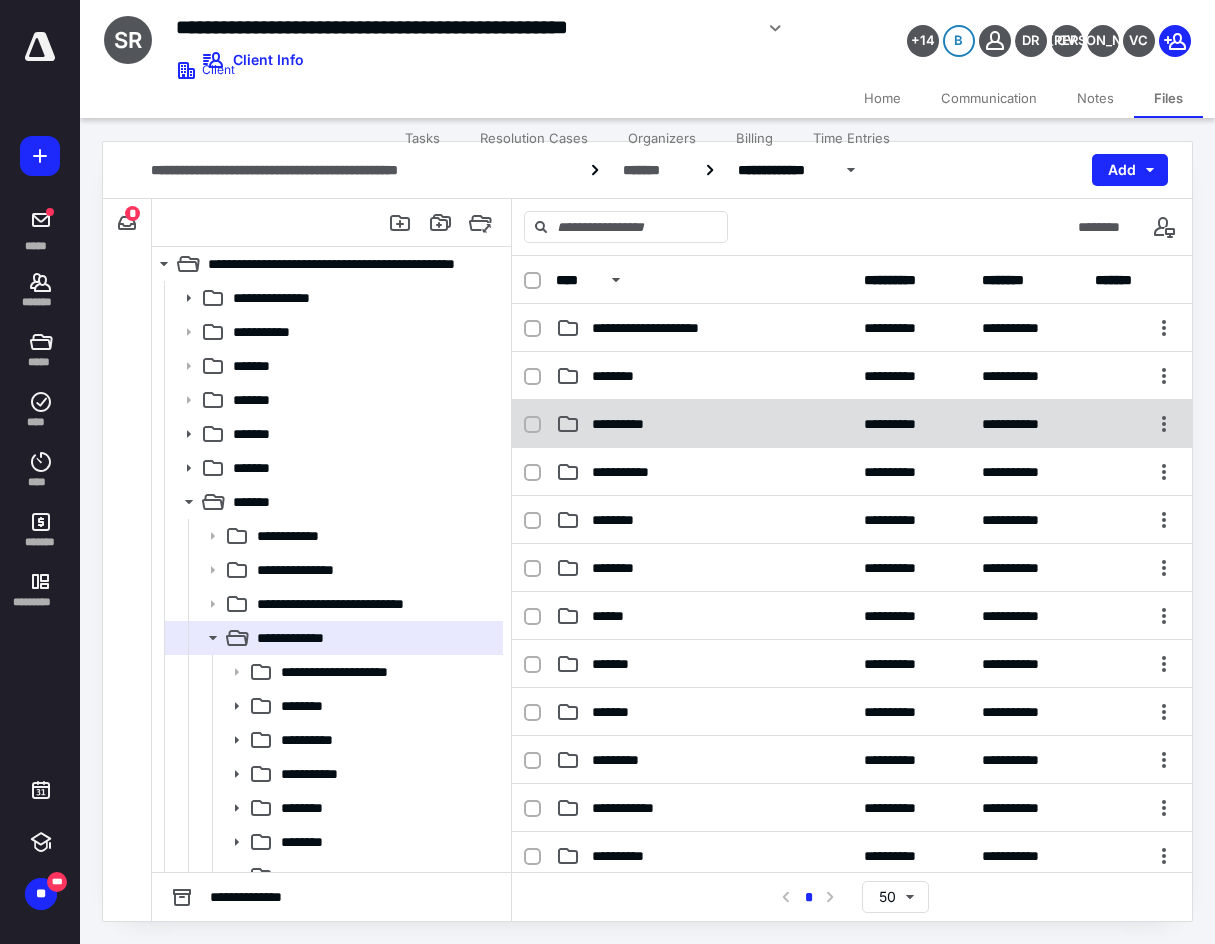 click on "**********" at bounding box center [704, 424] 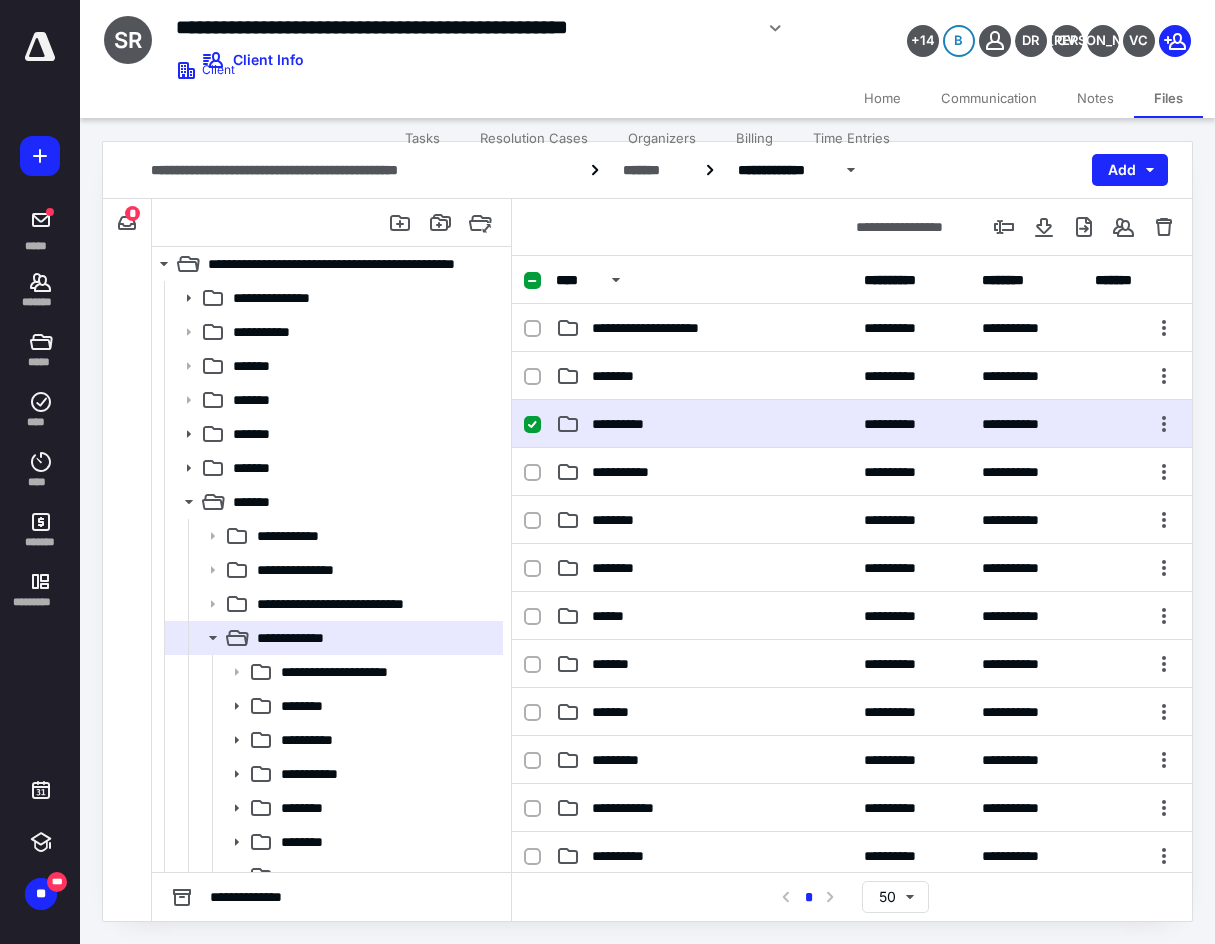 click on "**********" at bounding box center (704, 424) 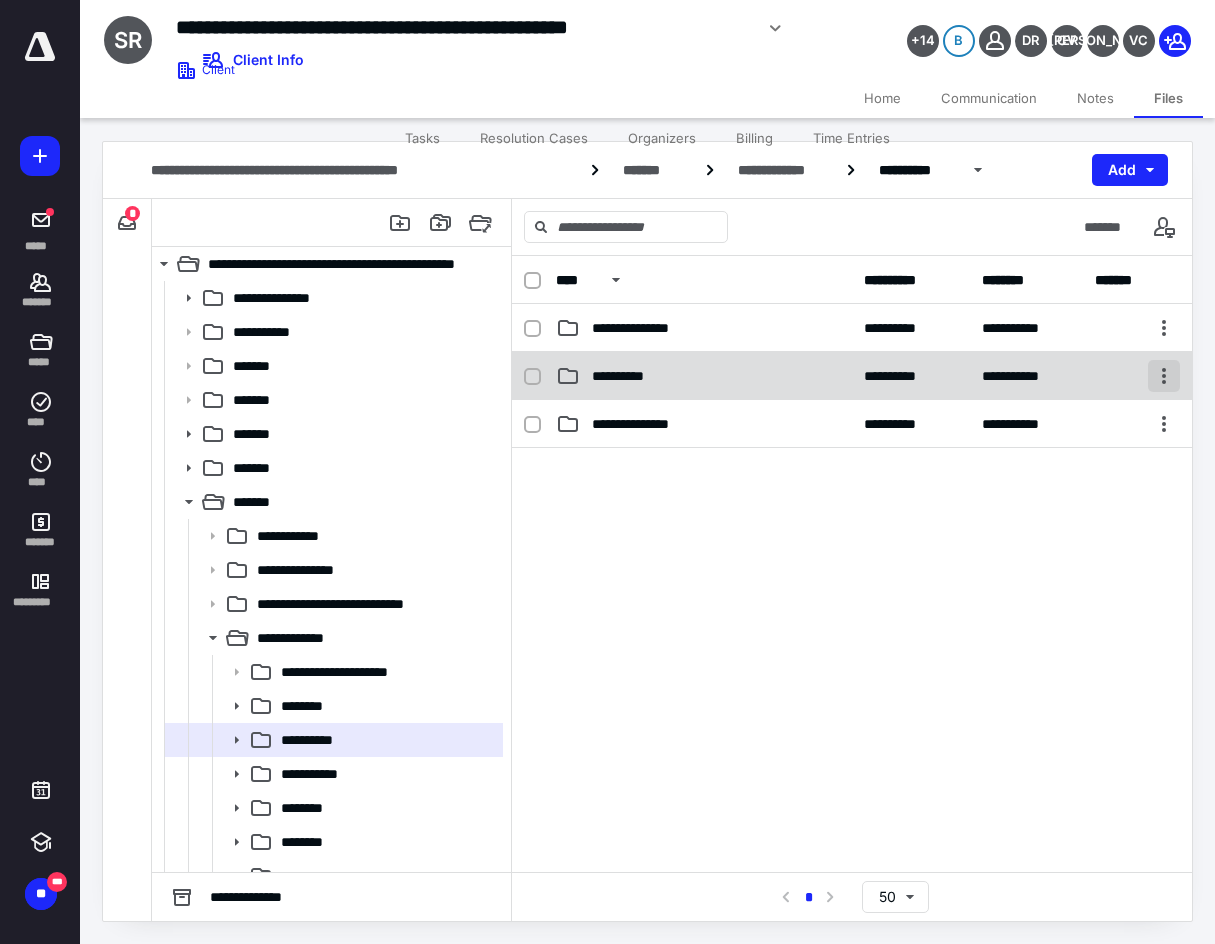 click at bounding box center (1164, 376) 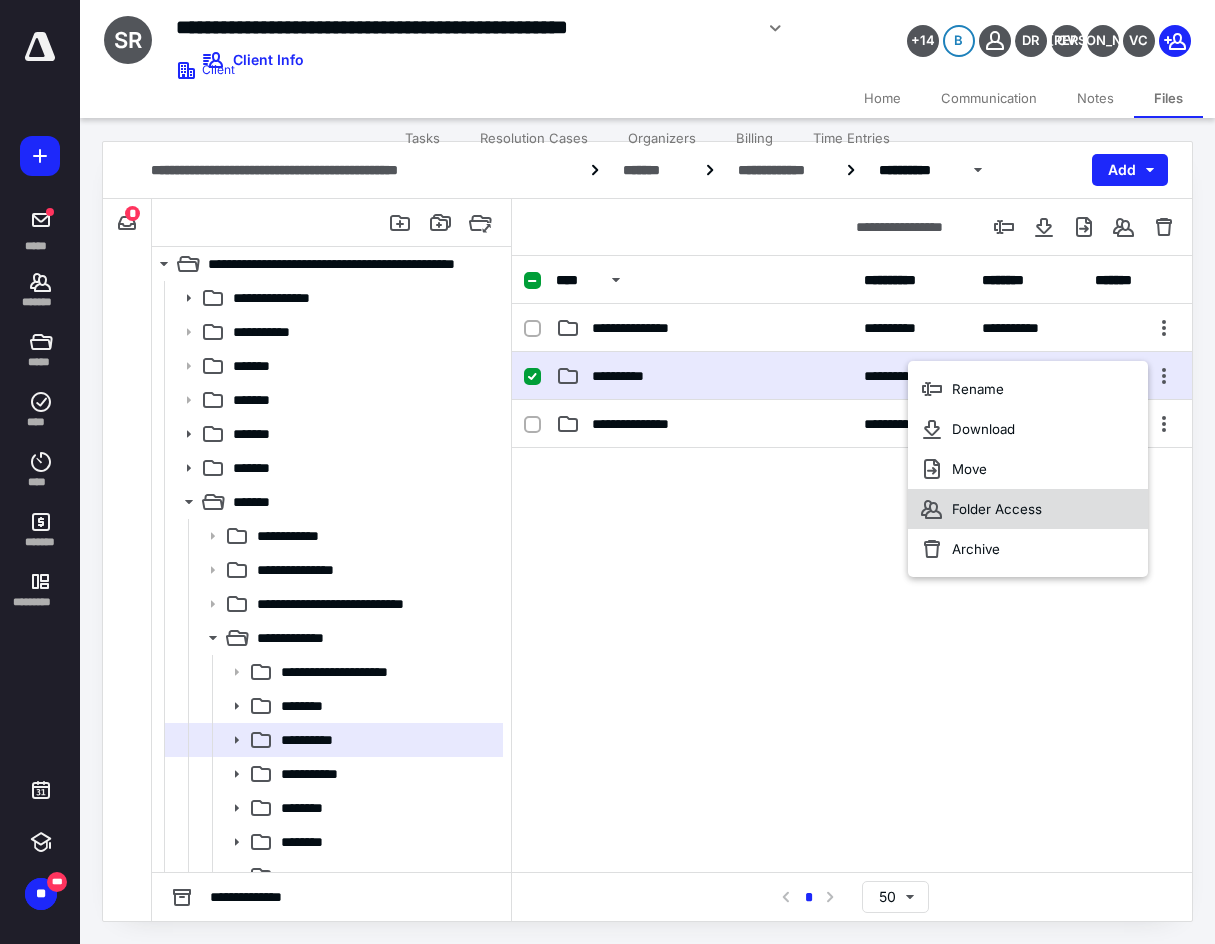 click on "Folder Access" at bounding box center [997, 509] 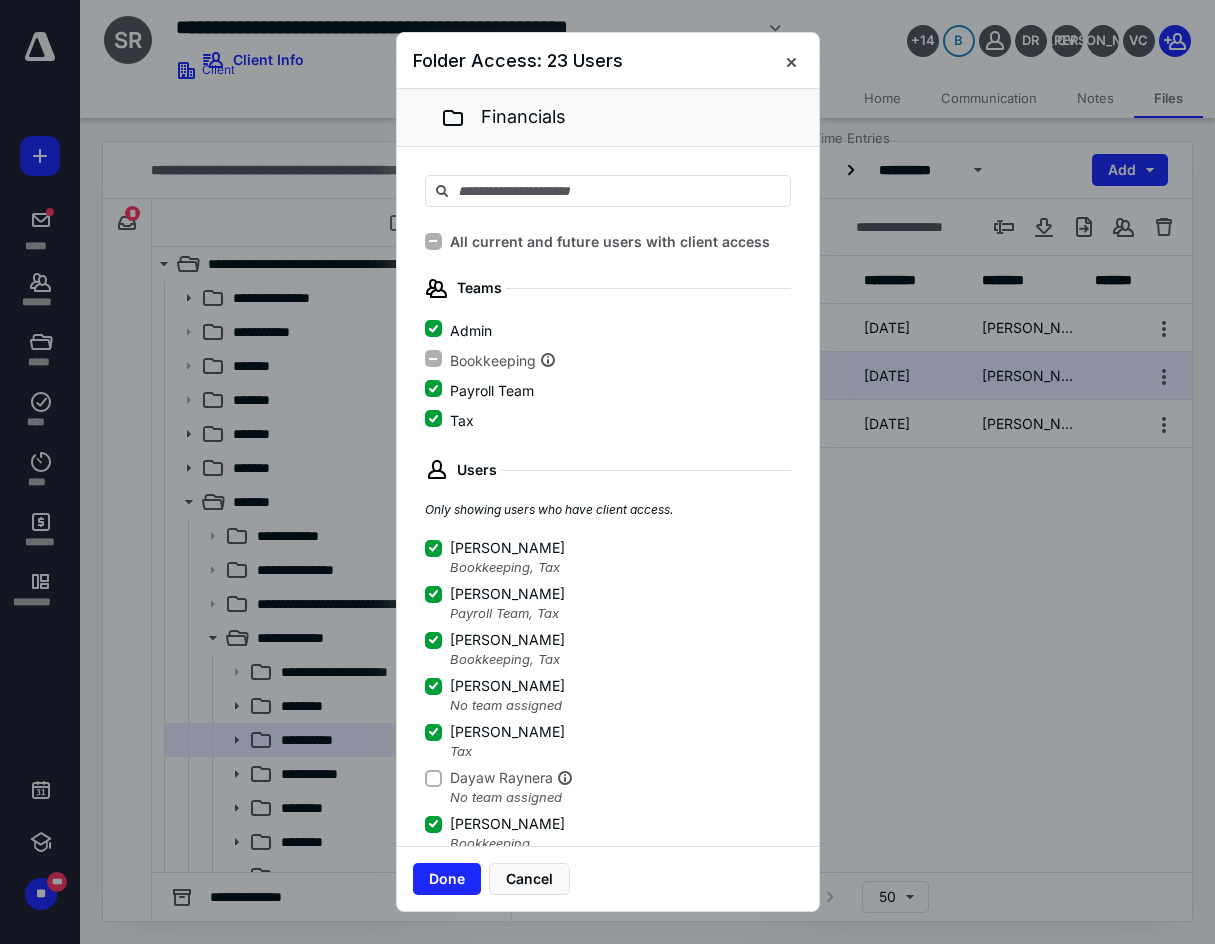 click 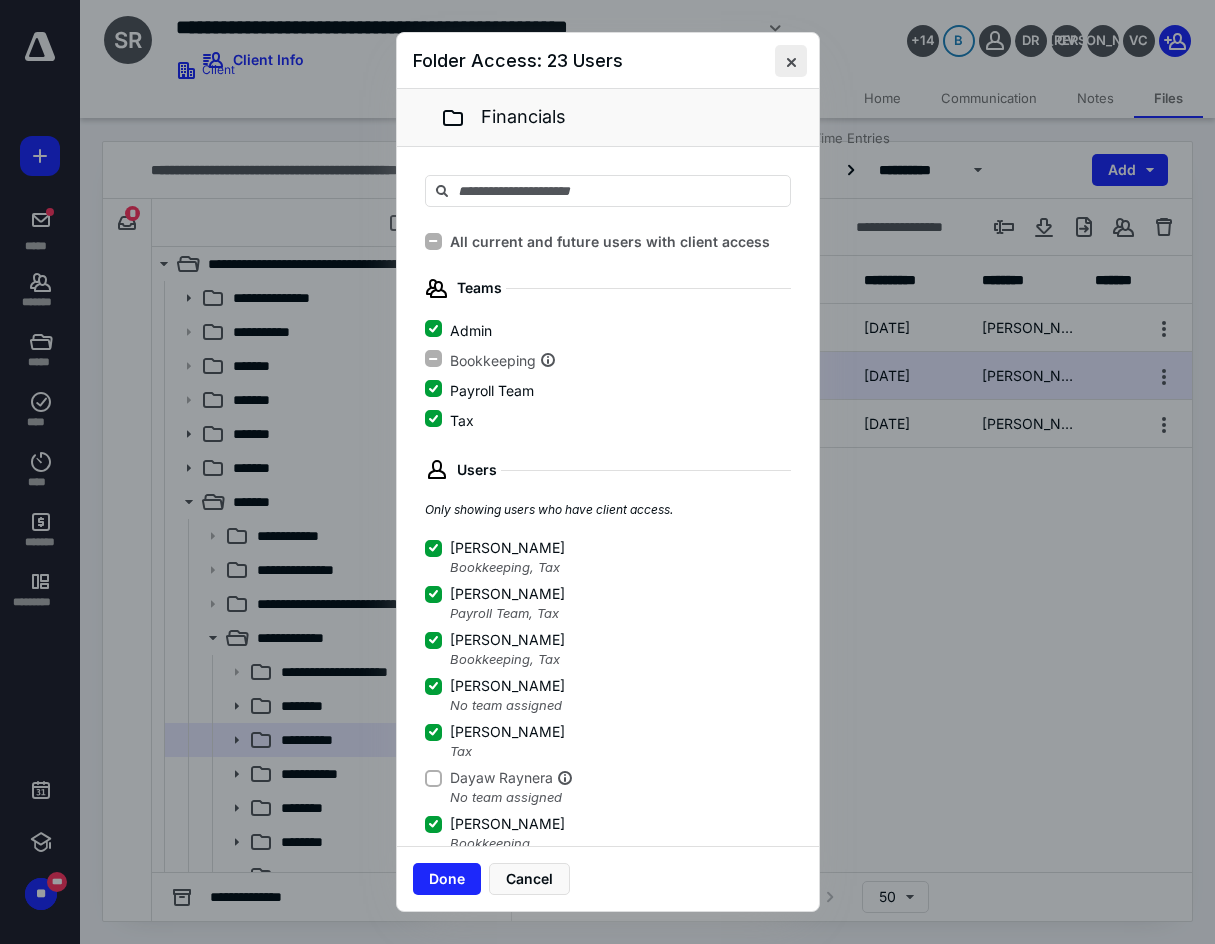 click at bounding box center [791, 61] 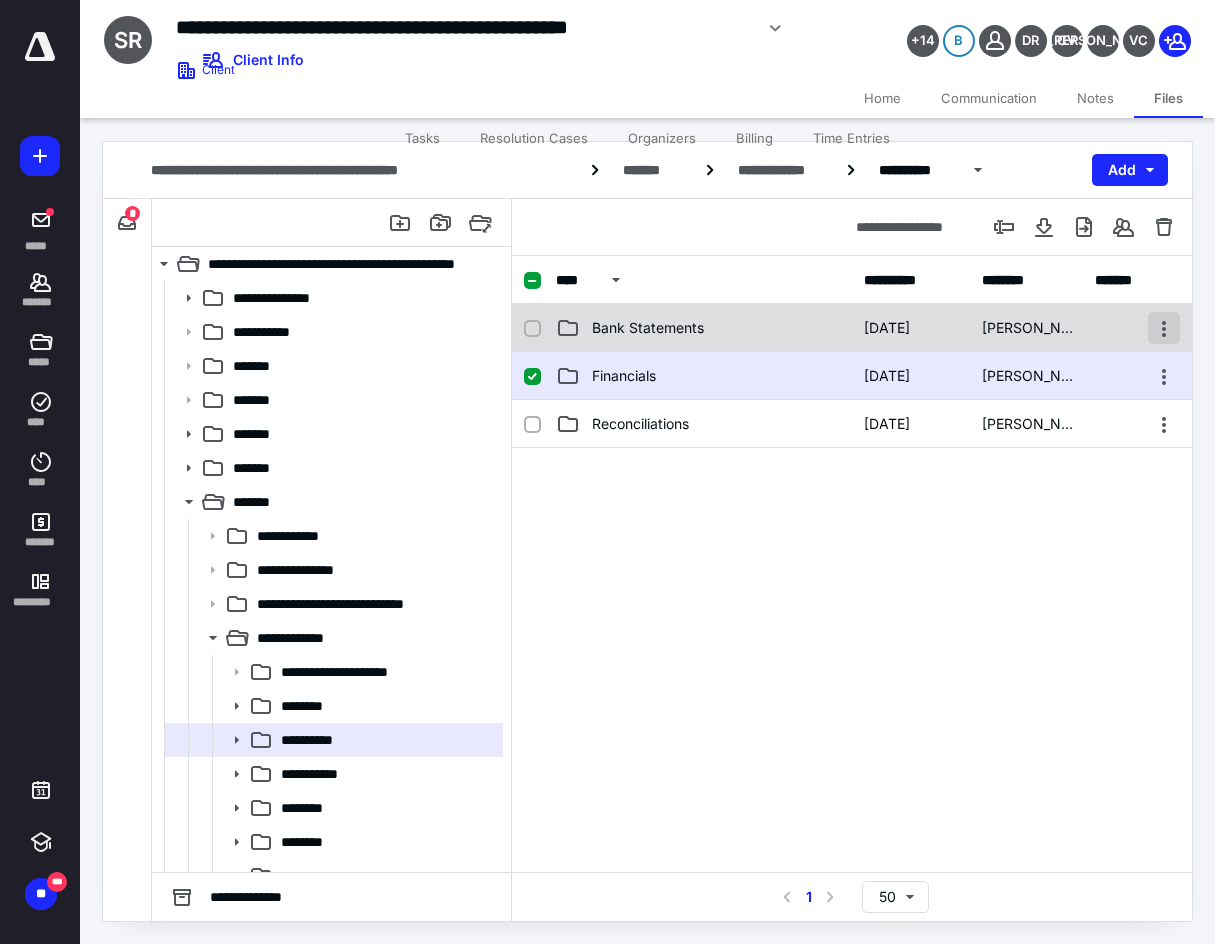 click at bounding box center [1164, 328] 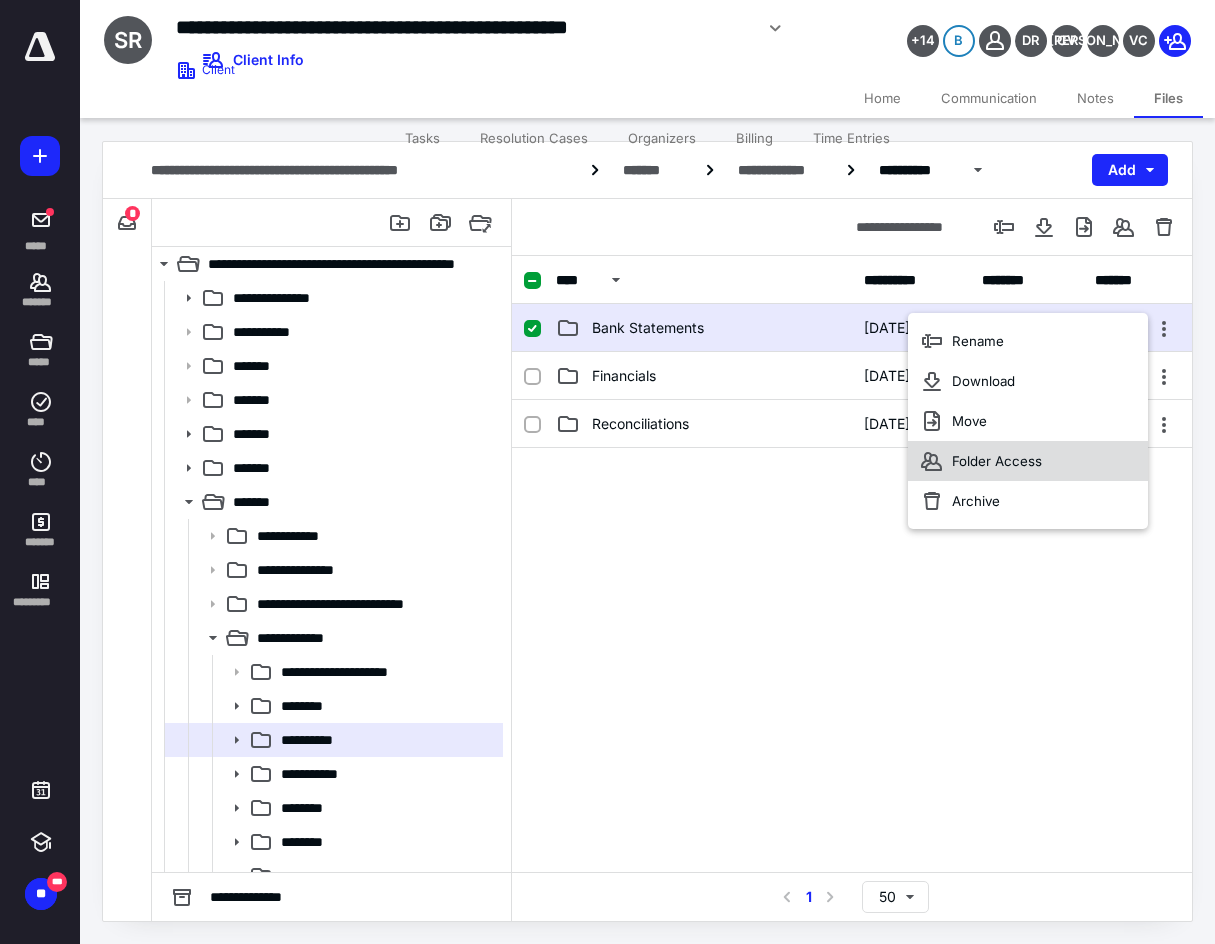 click on "Folder Access" at bounding box center [1028, 461] 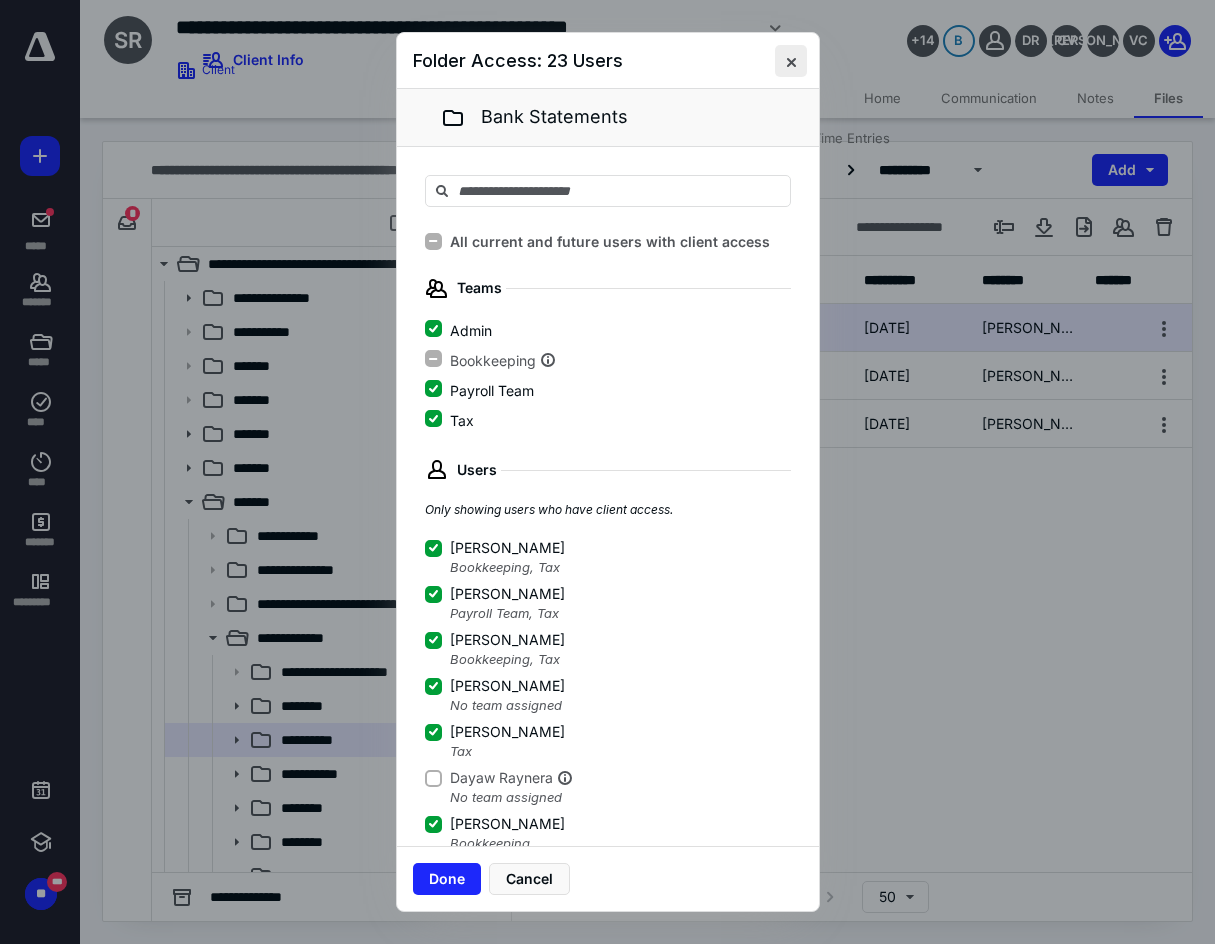 click at bounding box center [791, 61] 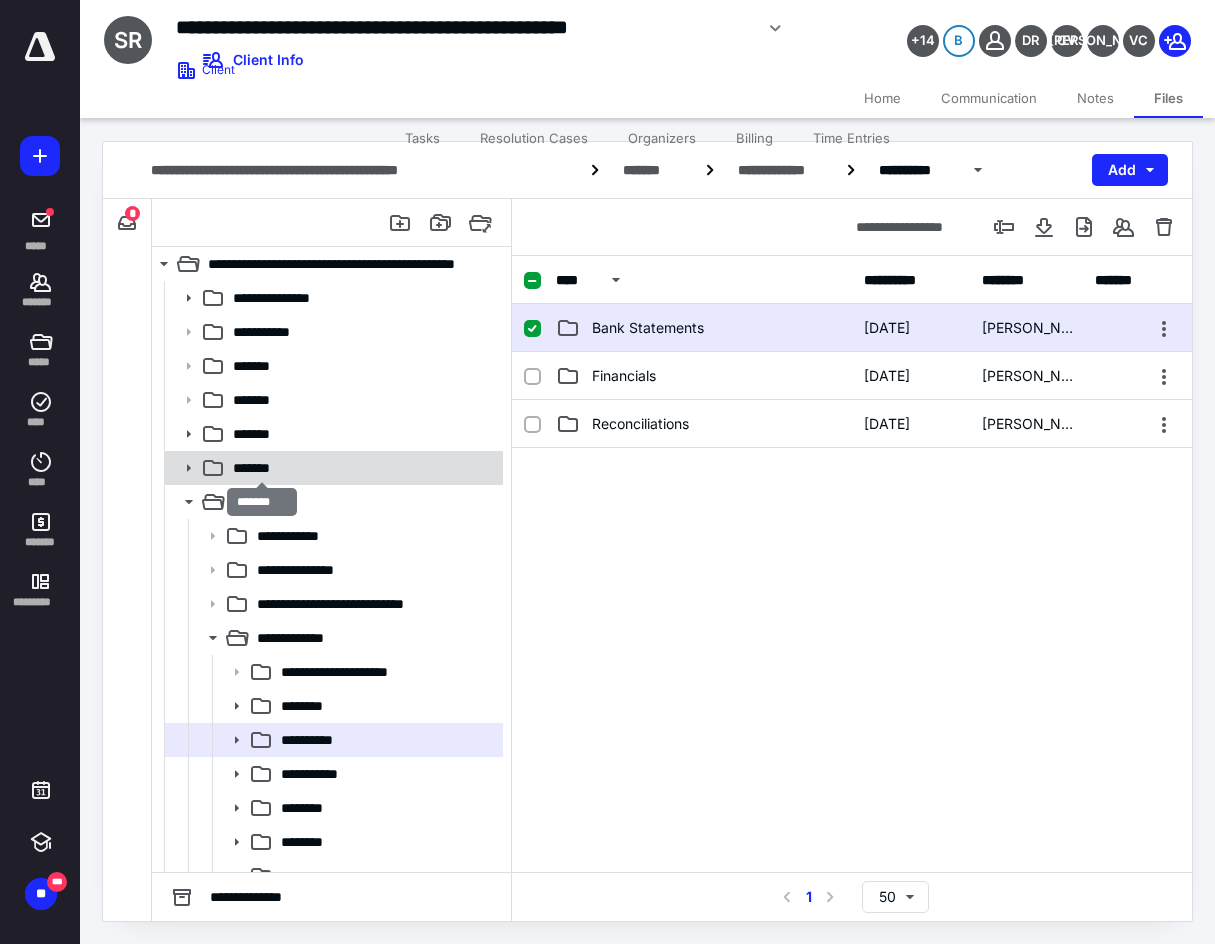 click on "*******" at bounding box center (261, 468) 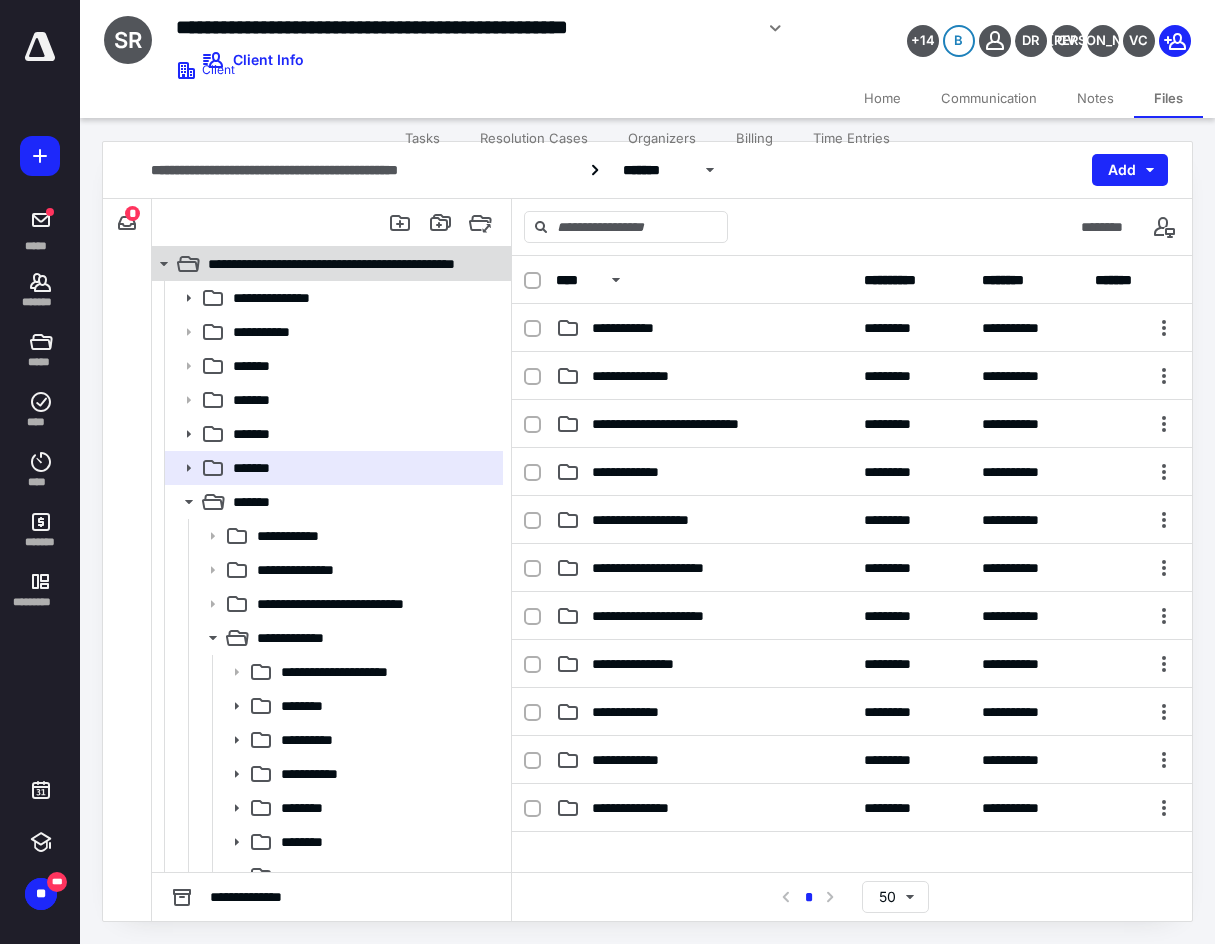 click on "**********" at bounding box center [348, 264] 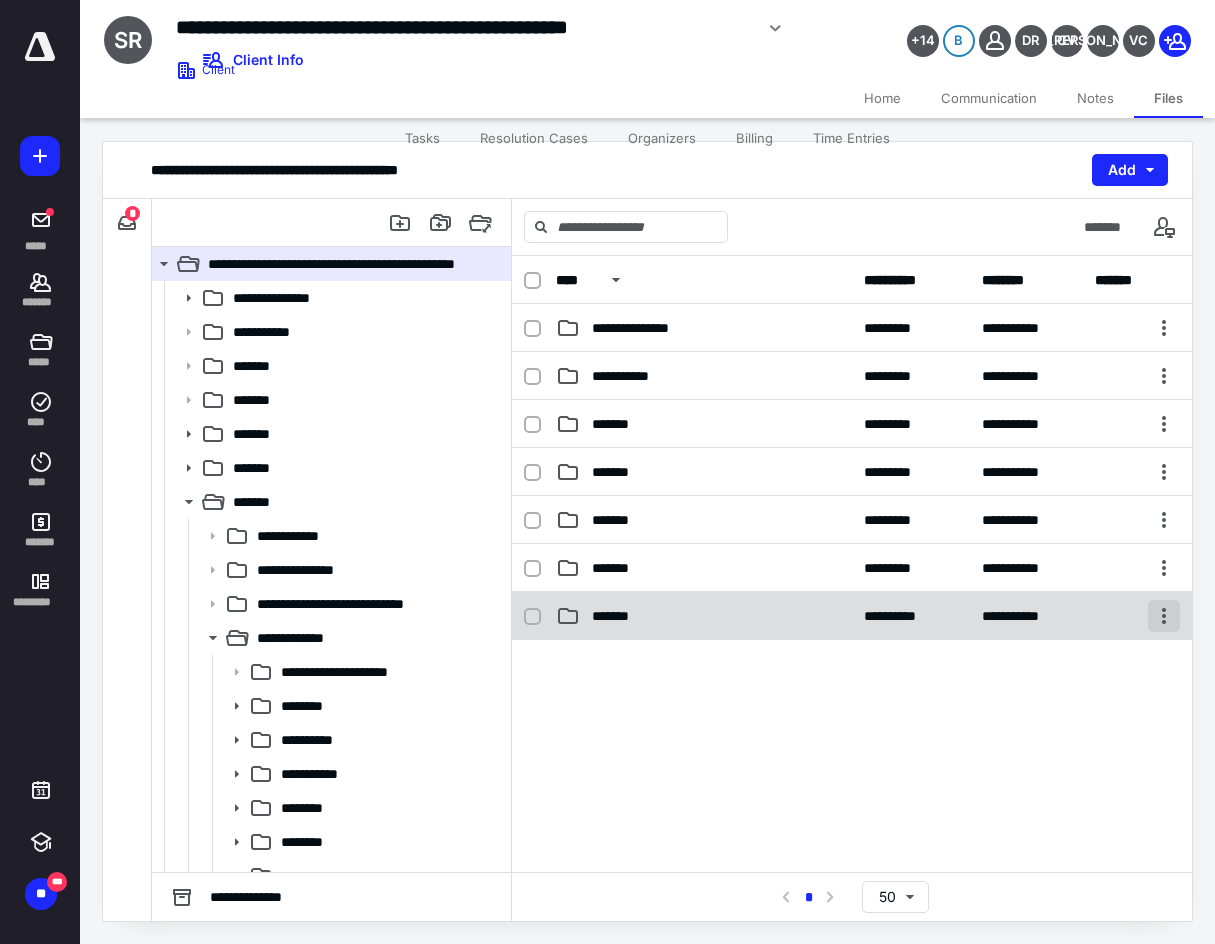click at bounding box center (1164, 616) 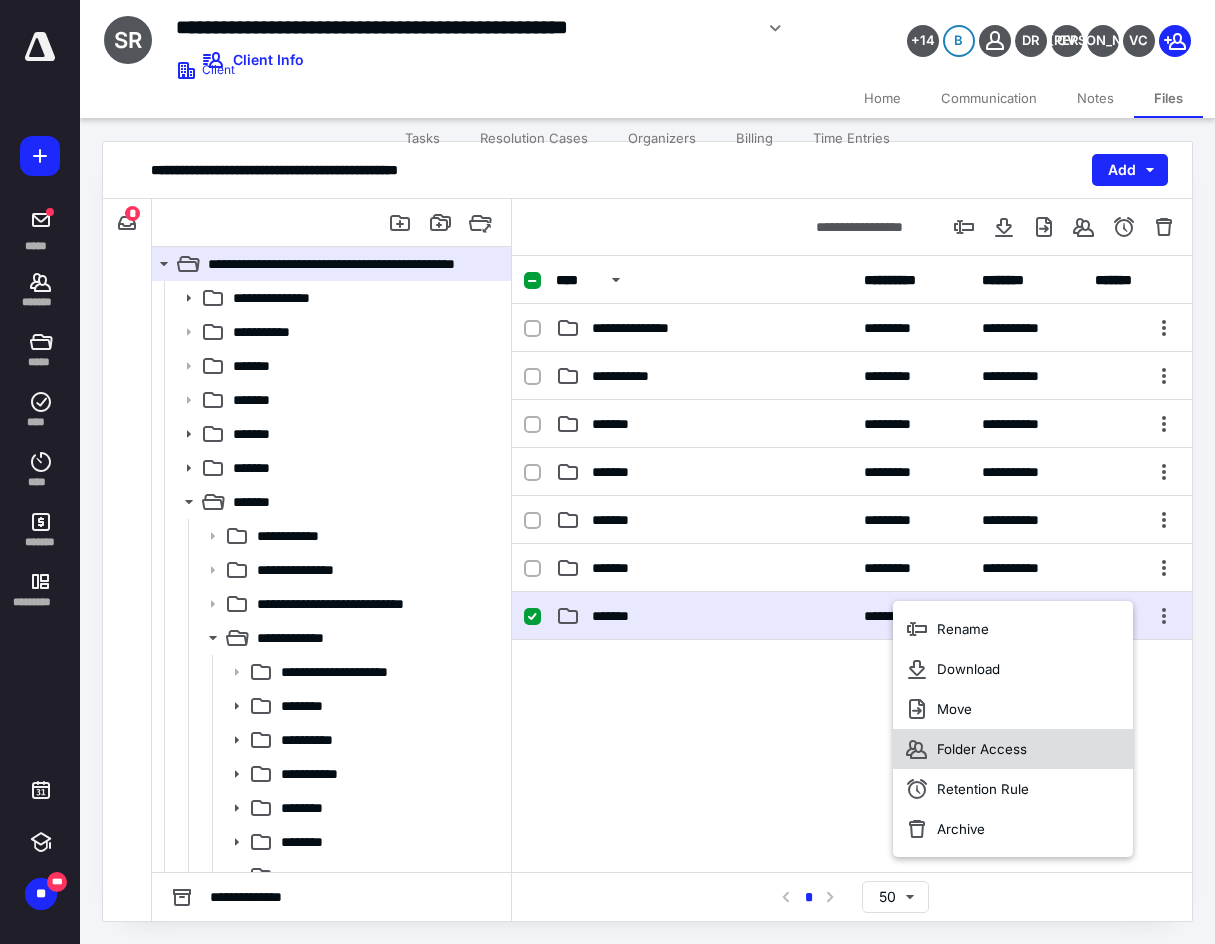 click on "Folder Access" at bounding box center (1013, 749) 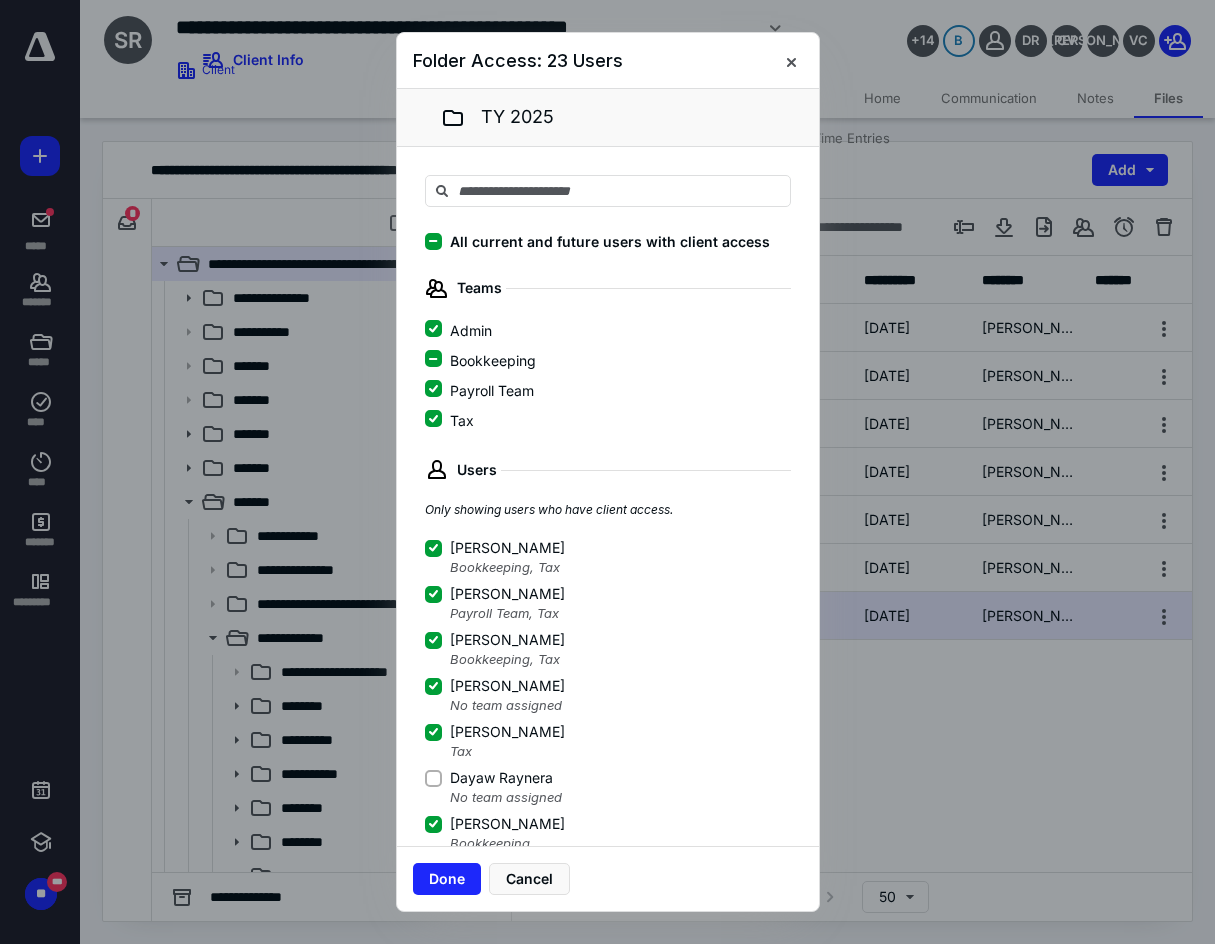 click 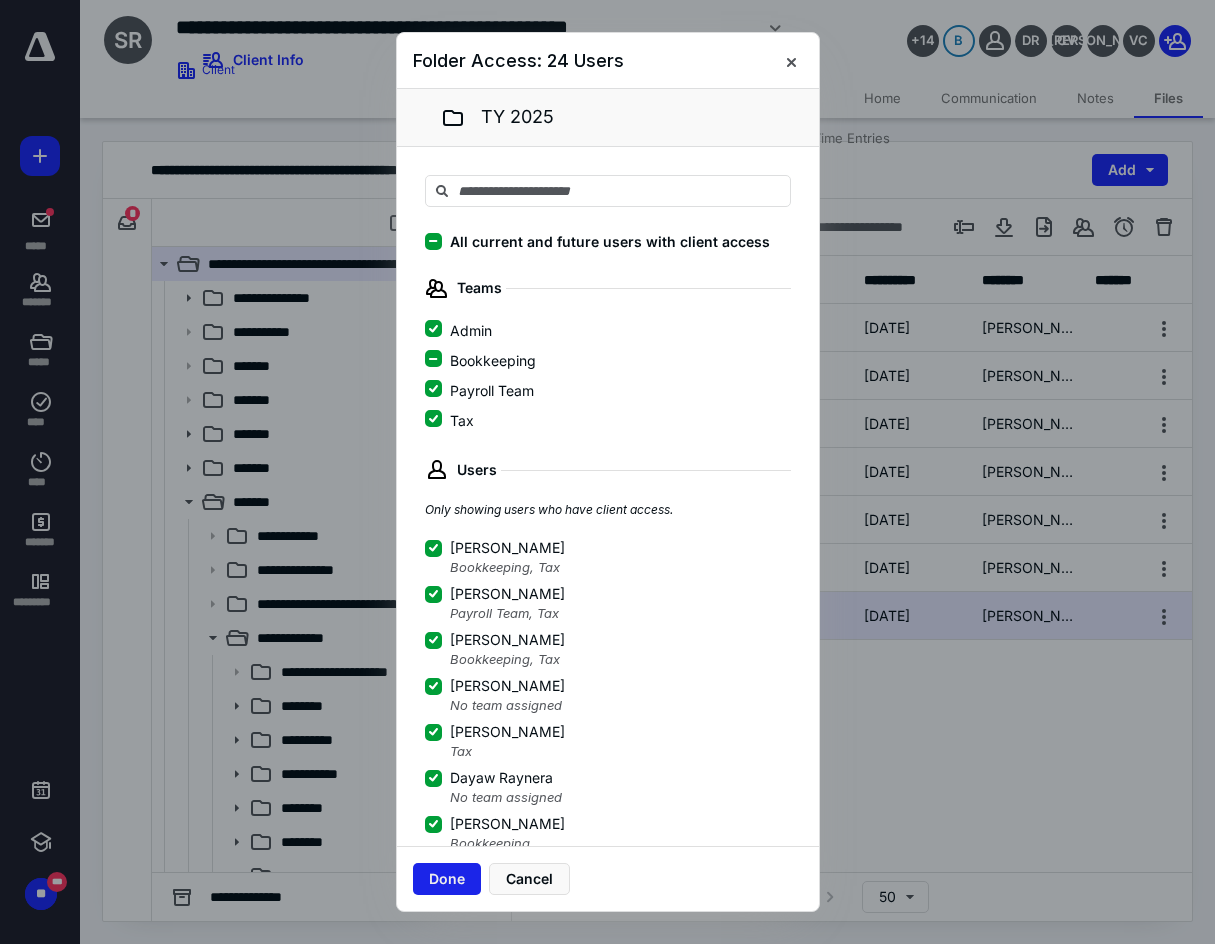 click on "Done" at bounding box center [447, 879] 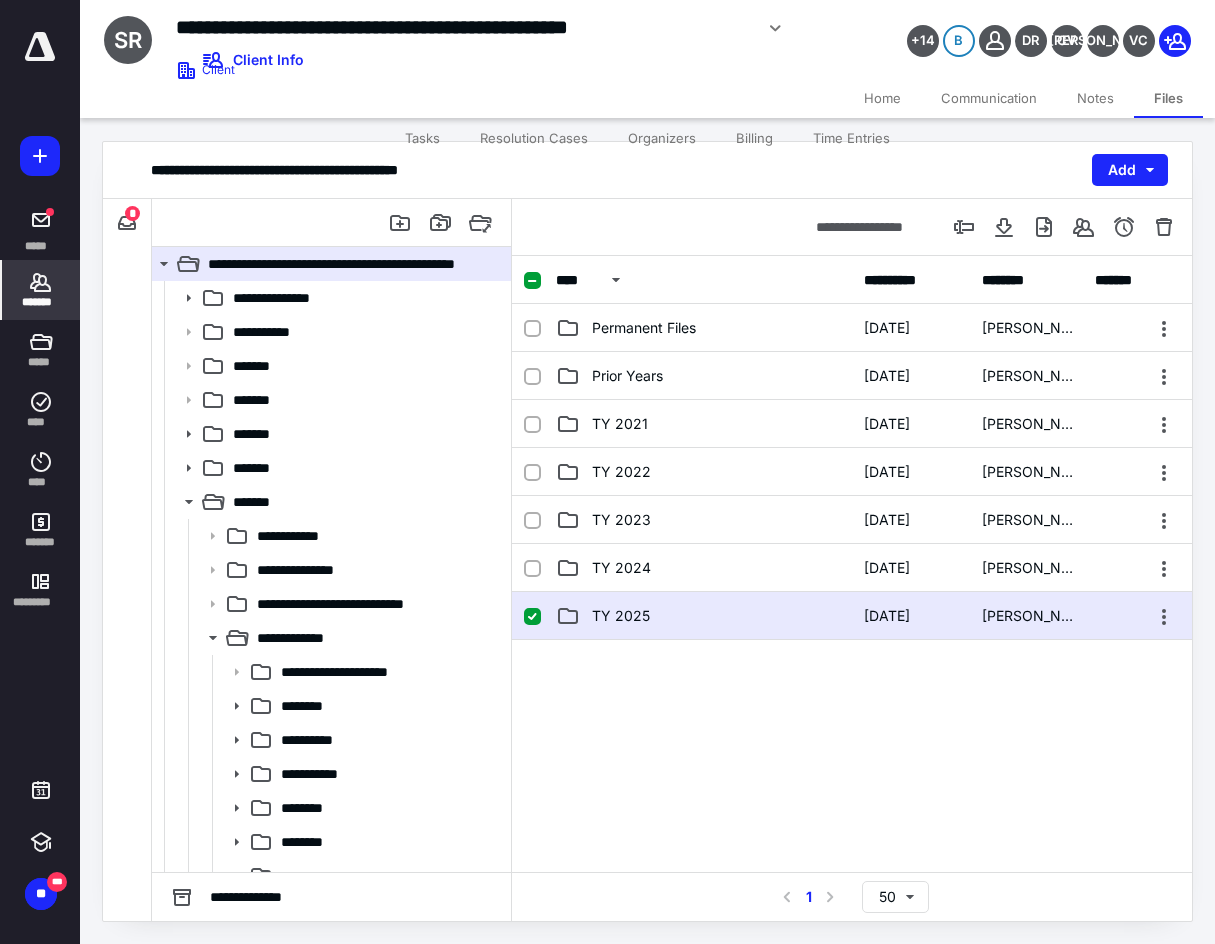 click 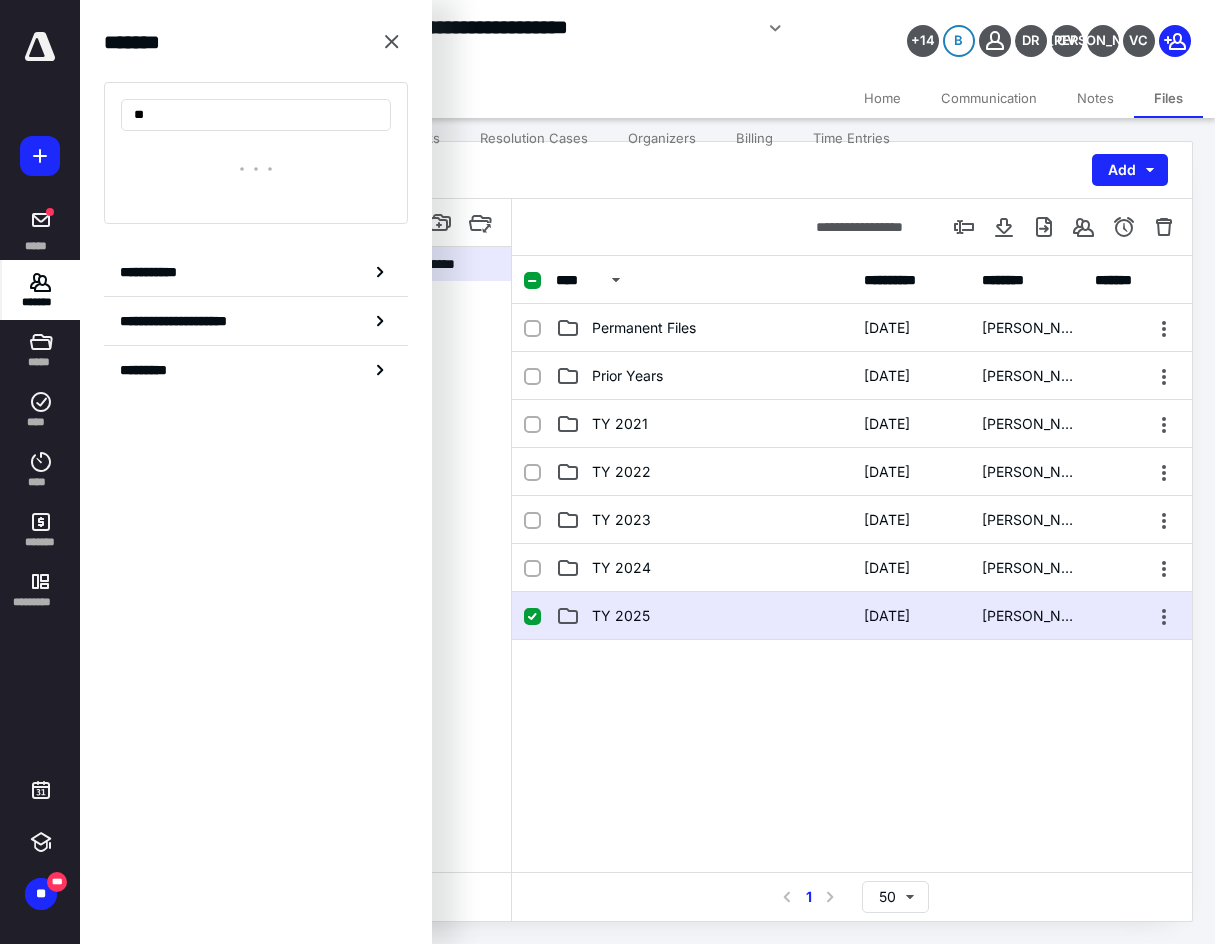 type on "*" 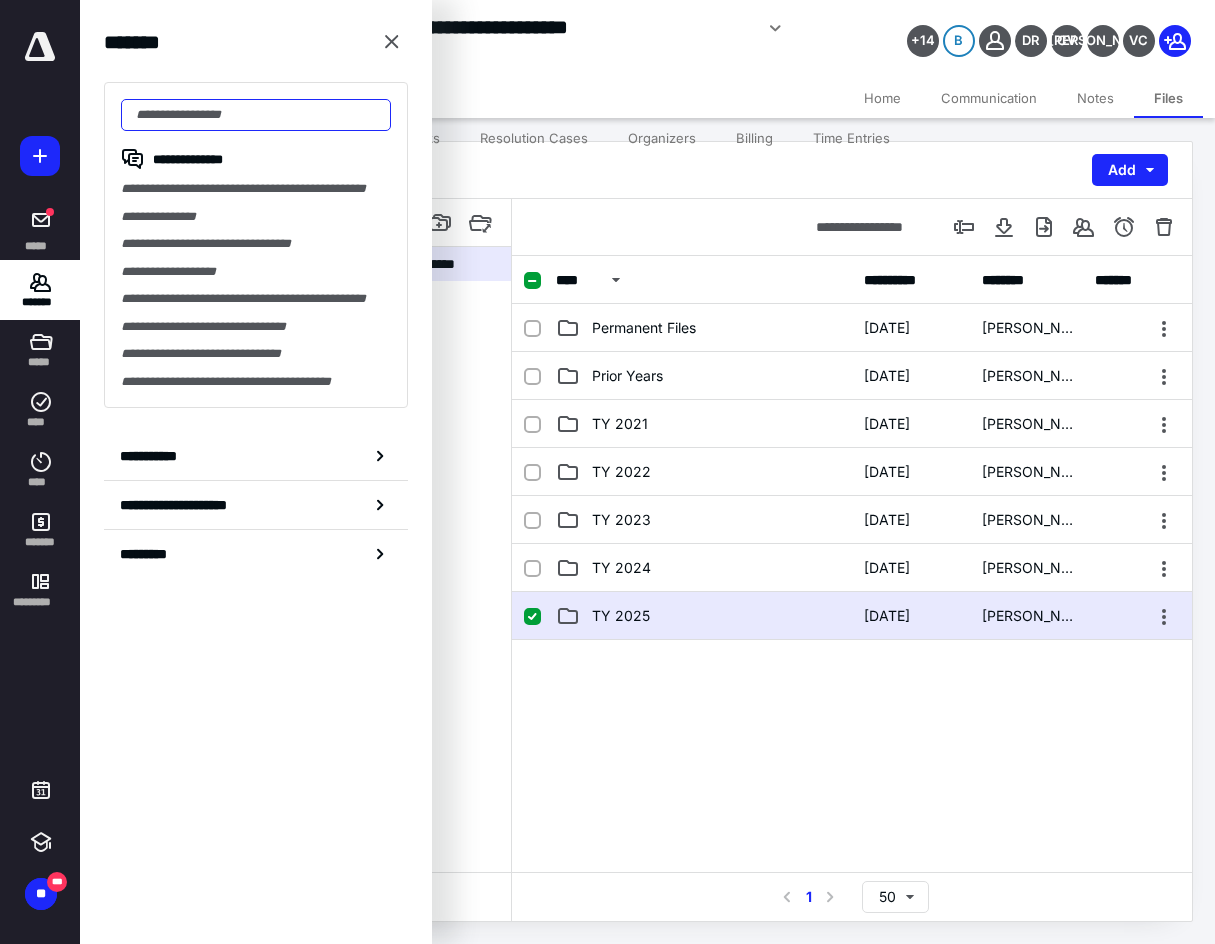 click at bounding box center (256, 115) 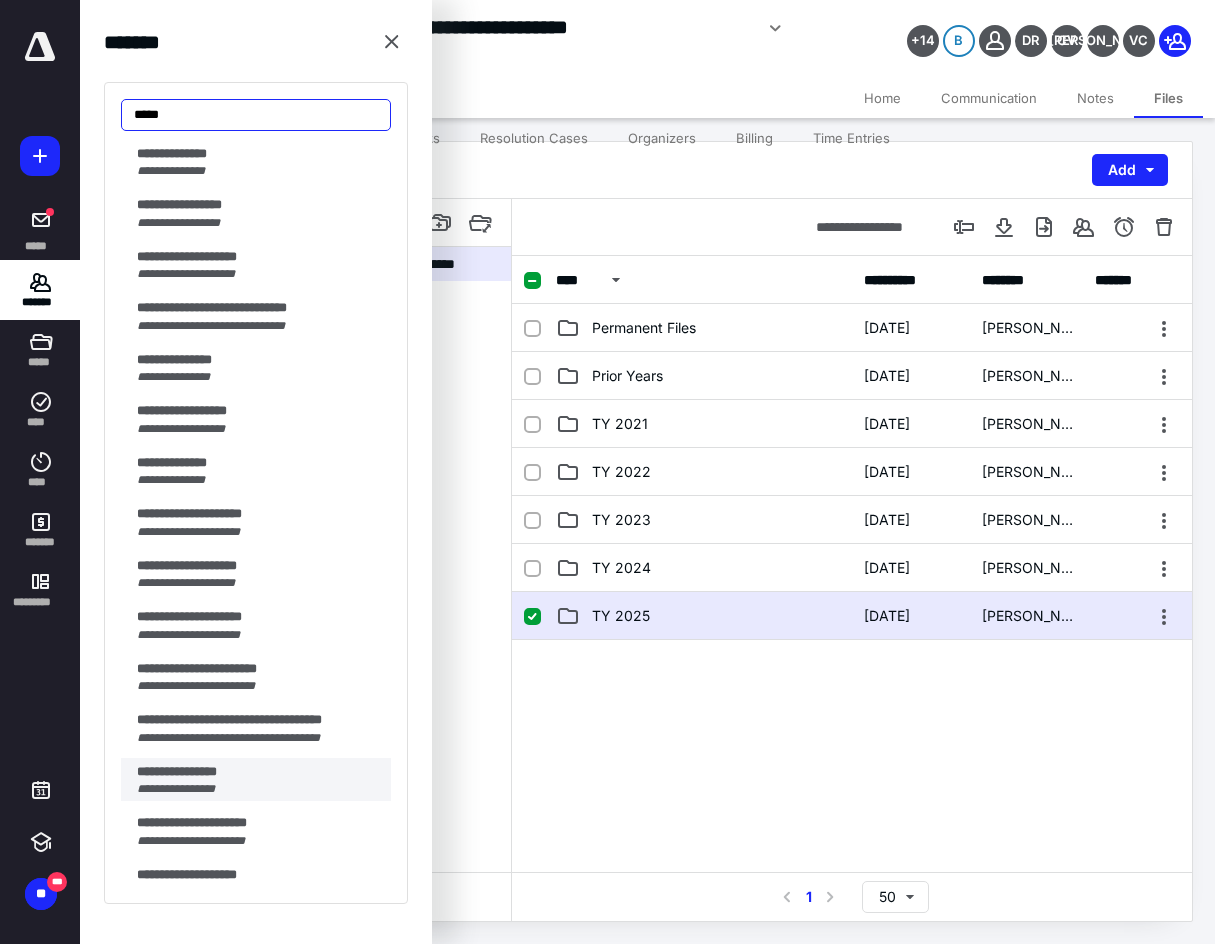 scroll, scrollTop: 0, scrollLeft: 0, axis: both 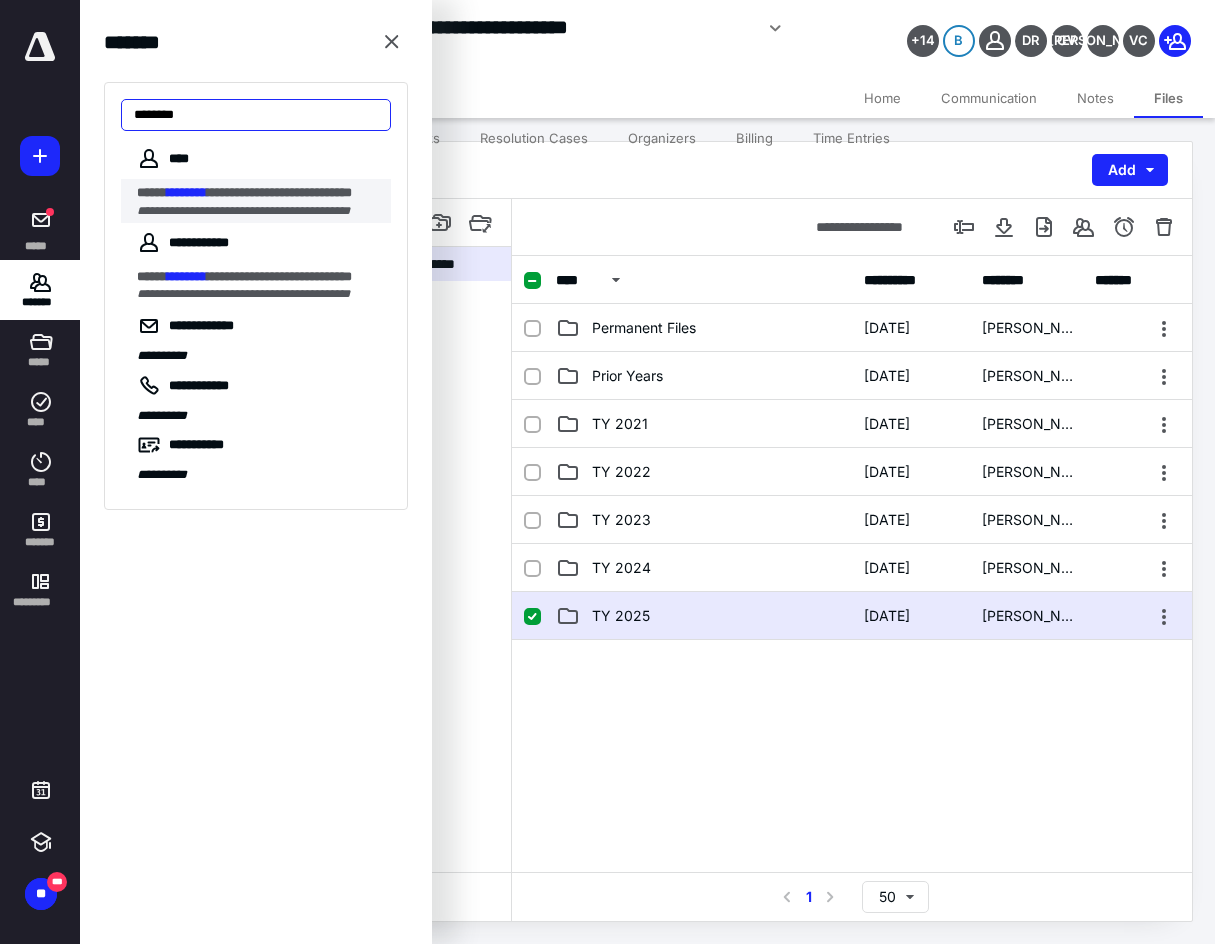 type on "********" 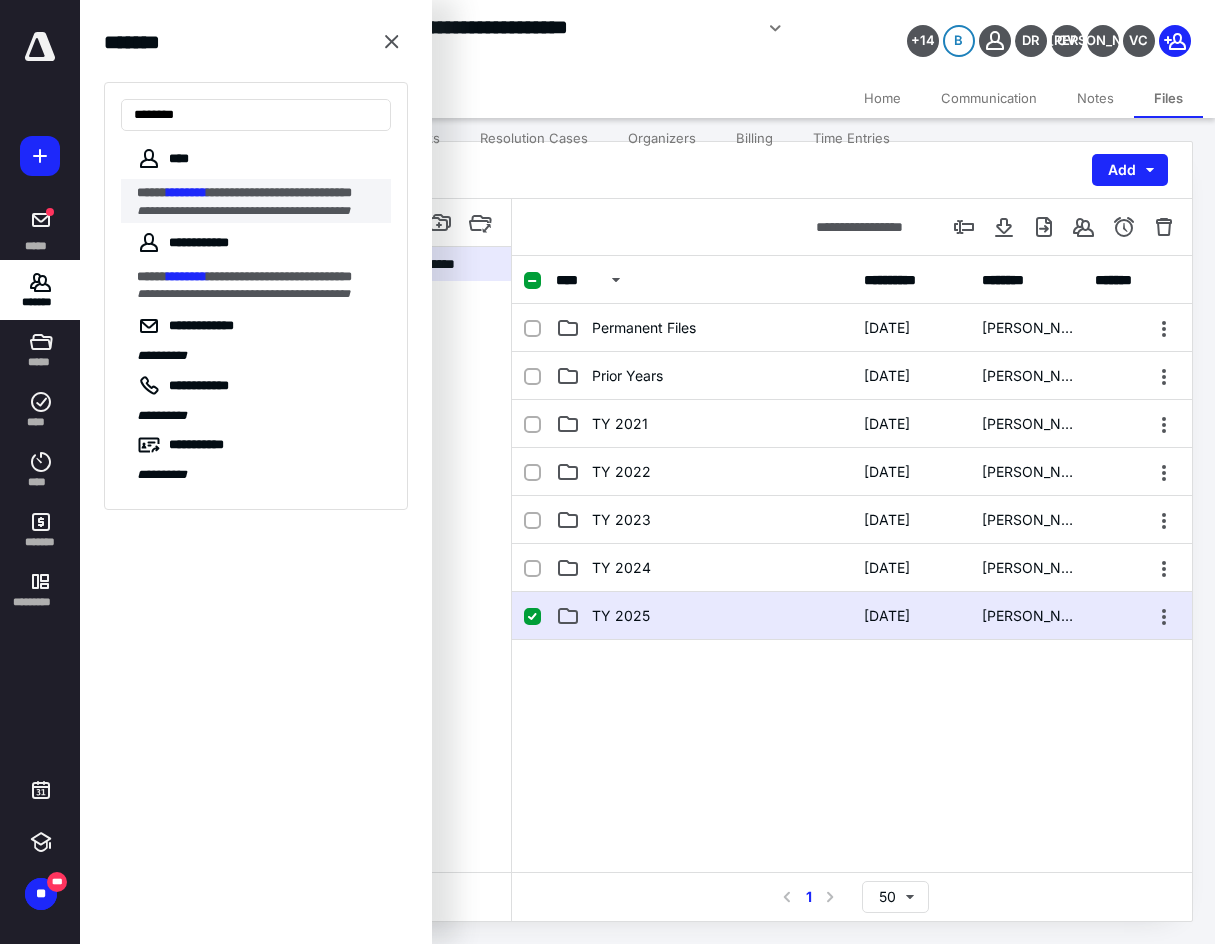 click on "**********" at bounding box center (279, 192) 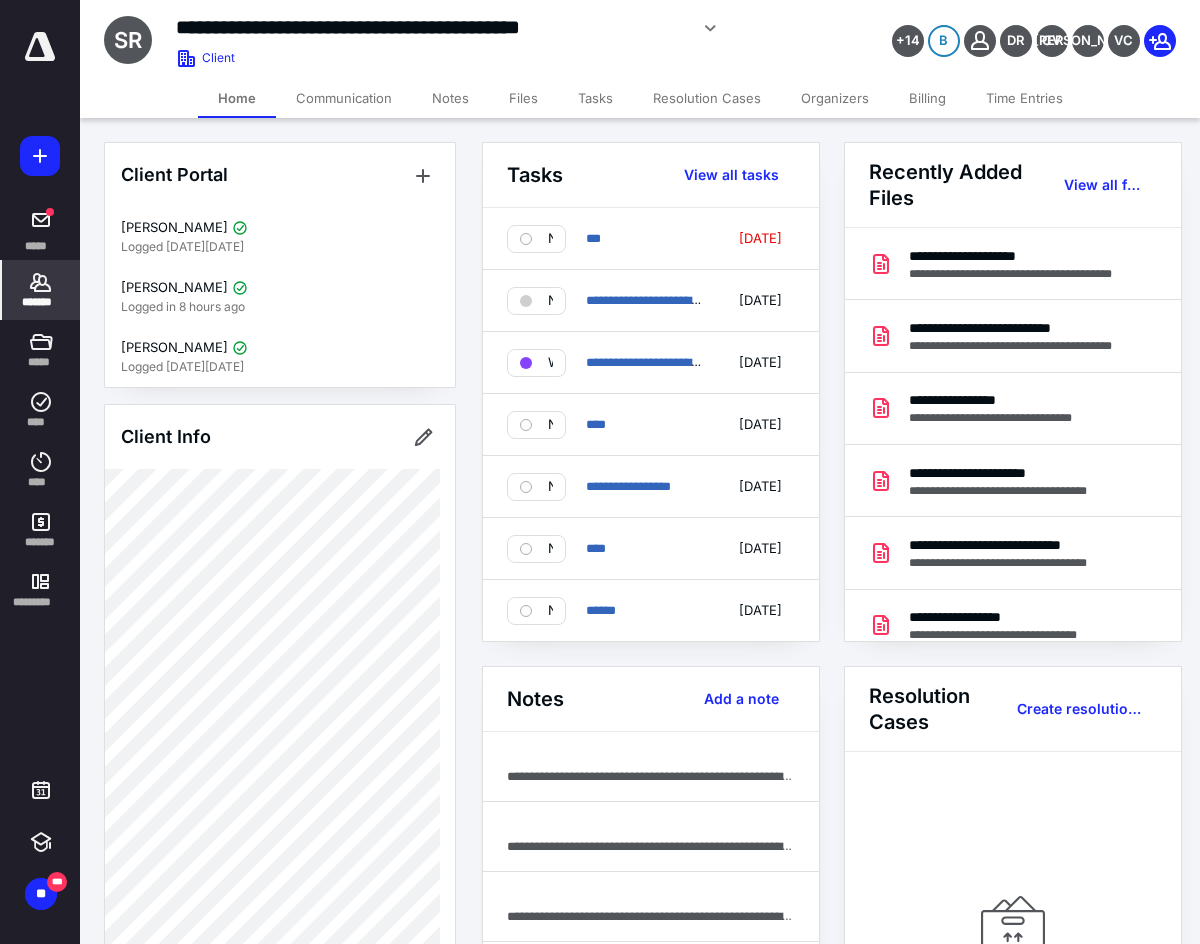 click on "Files" at bounding box center [523, 98] 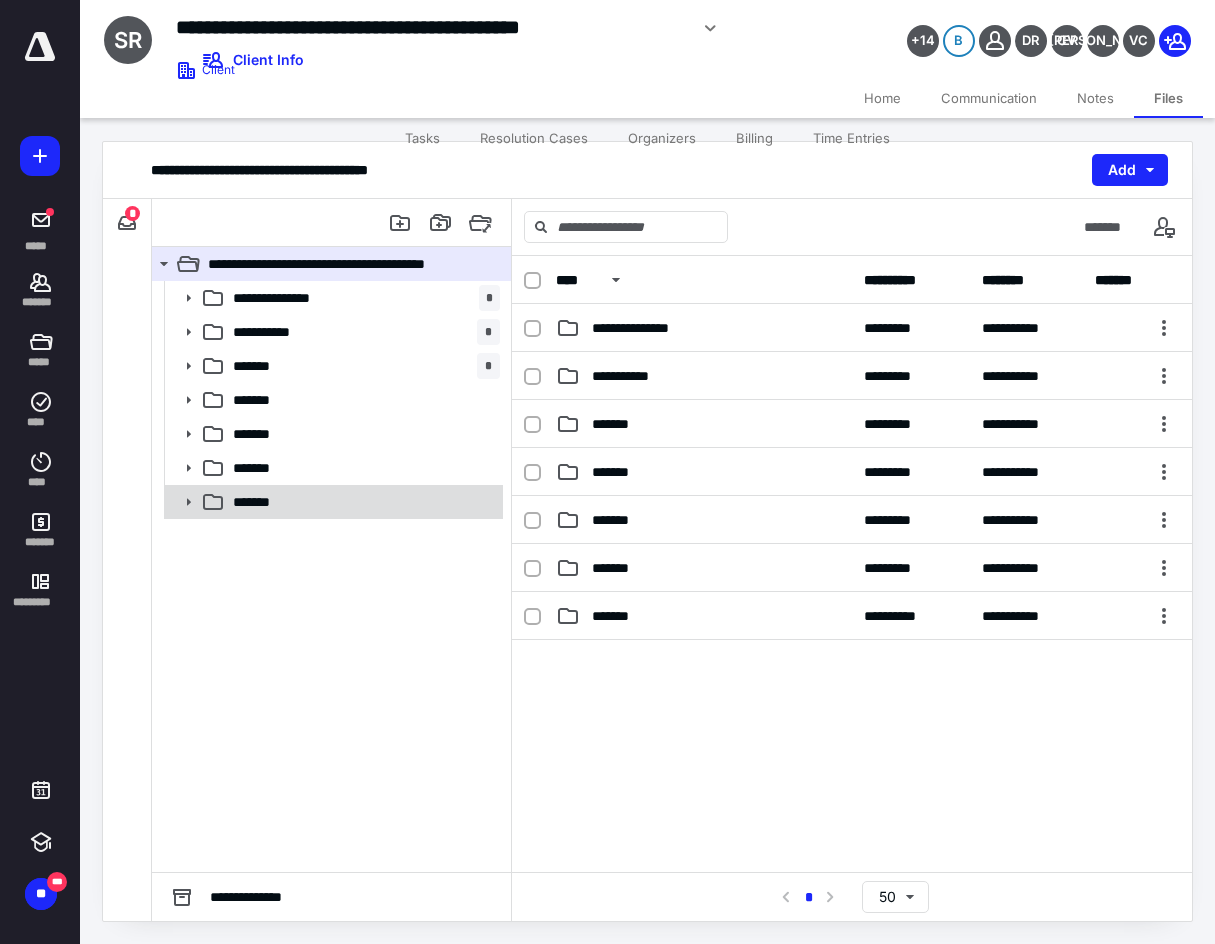click on "*******" at bounding box center [362, 502] 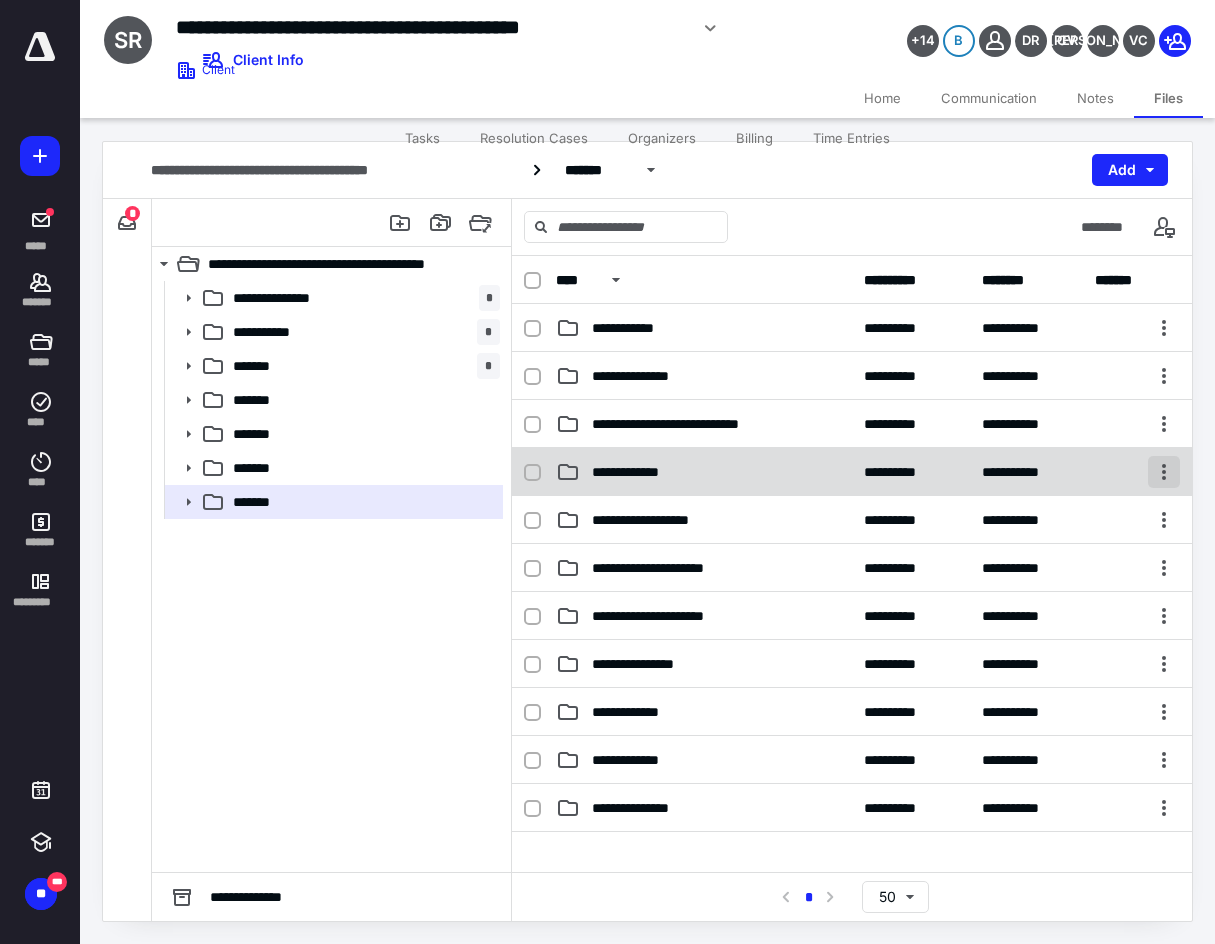 click at bounding box center [1164, 472] 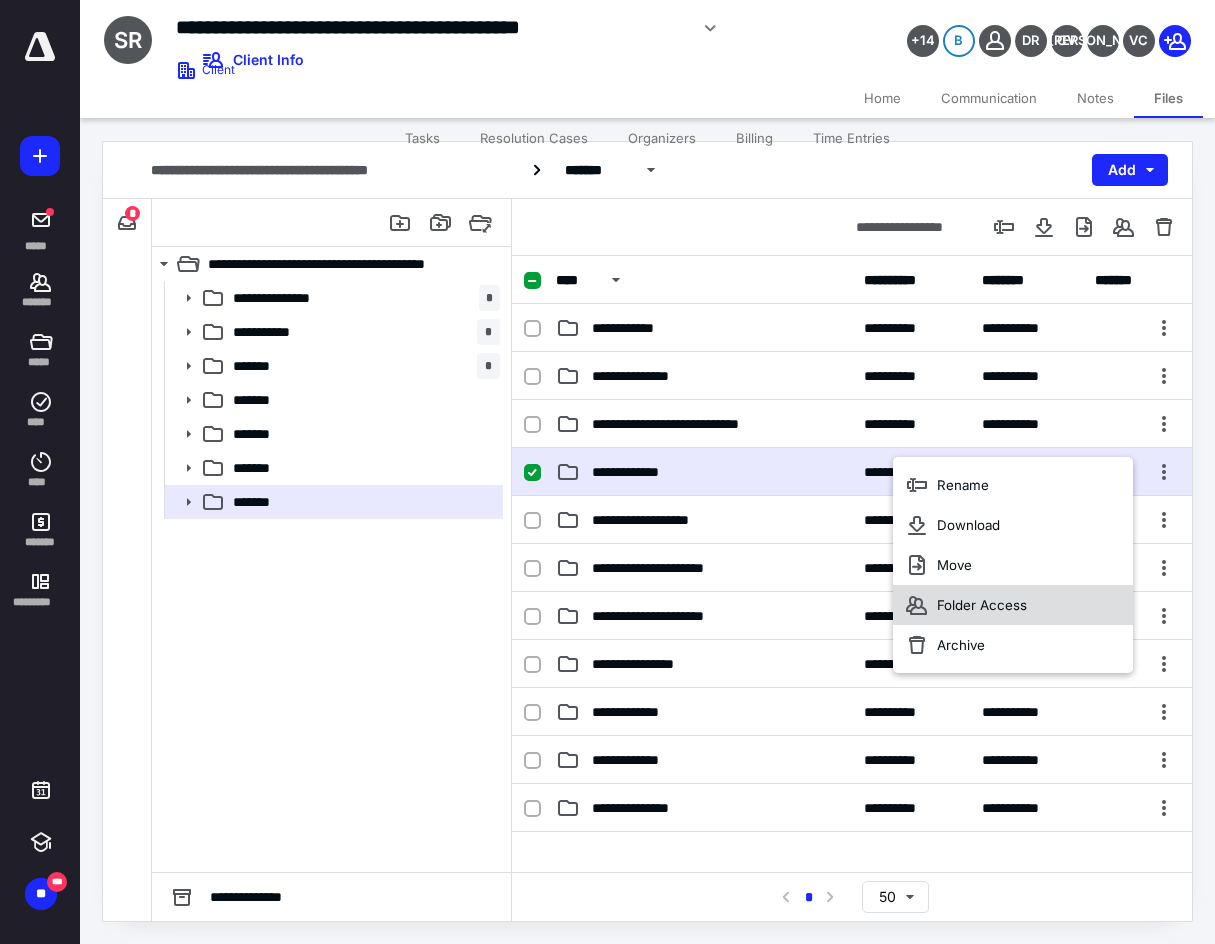 click on "Folder Access" at bounding box center (1013, 605) 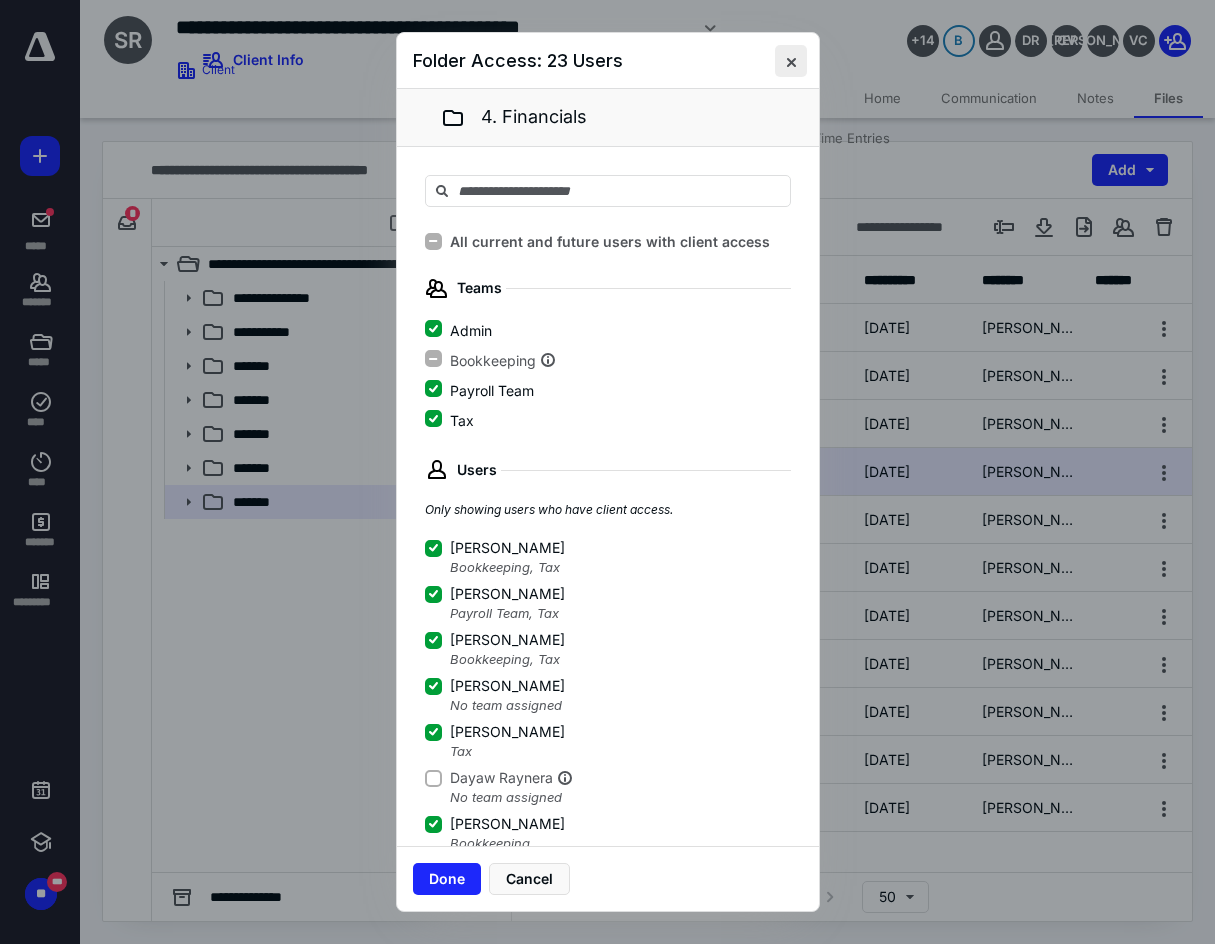 click at bounding box center [791, 61] 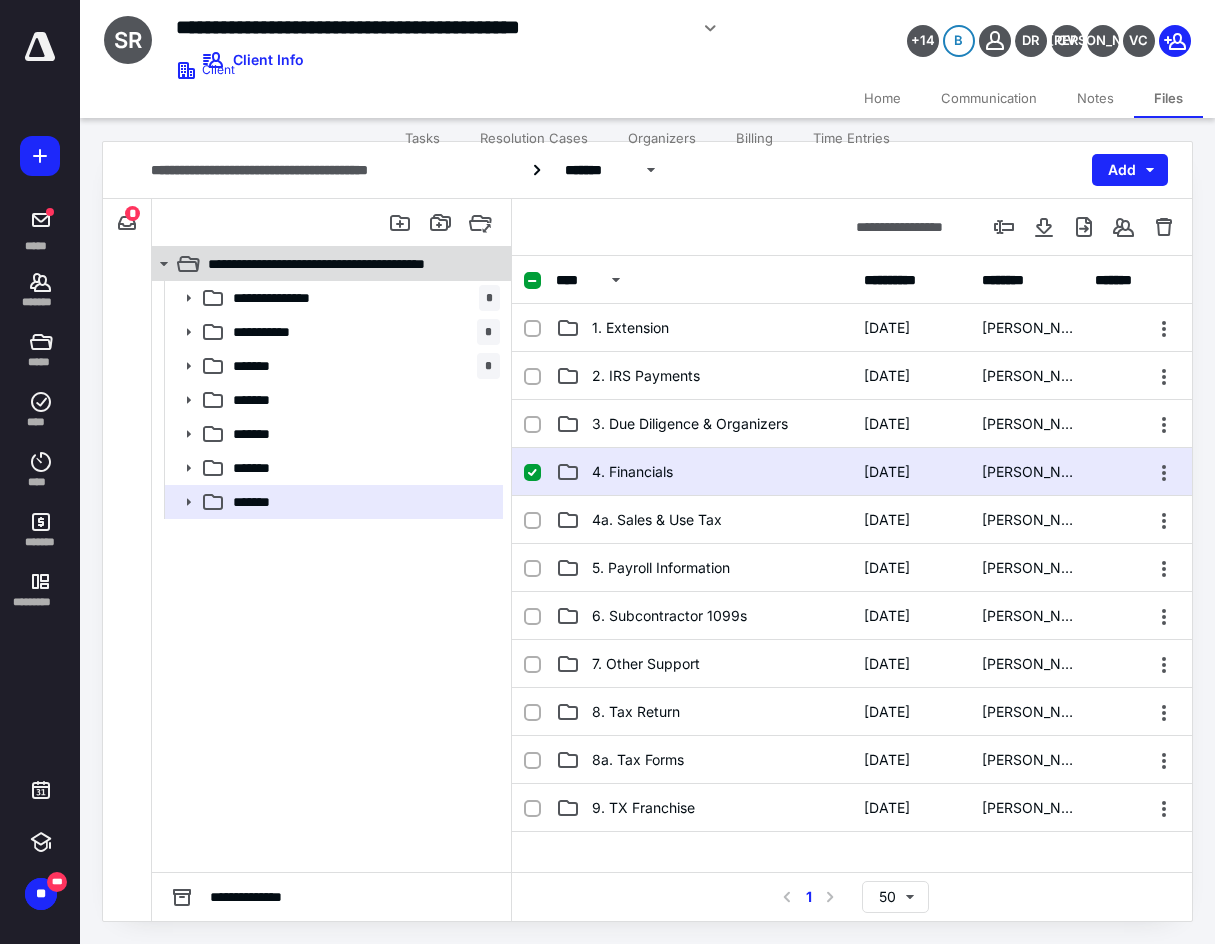click on "**********" at bounding box center (348, 264) 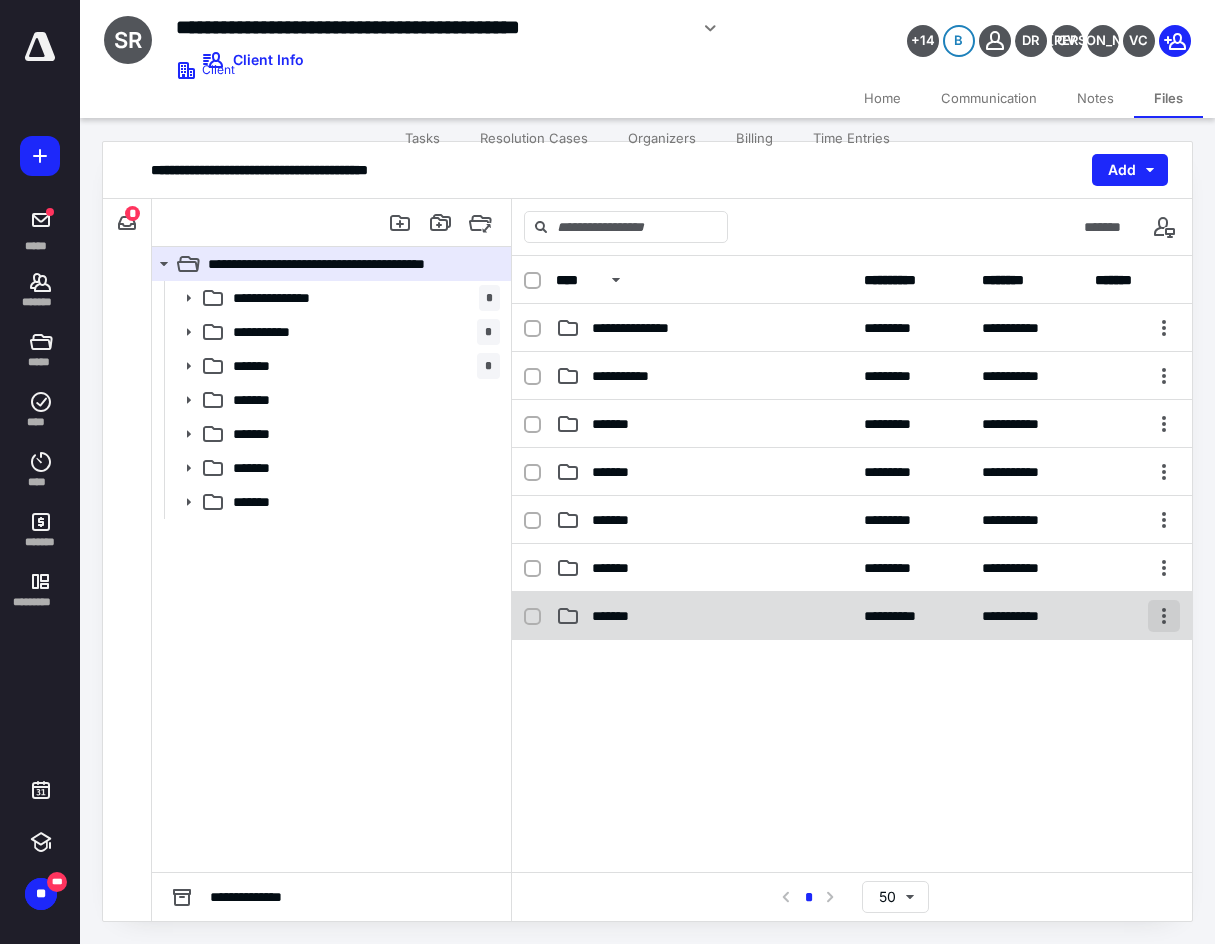 click at bounding box center (1164, 616) 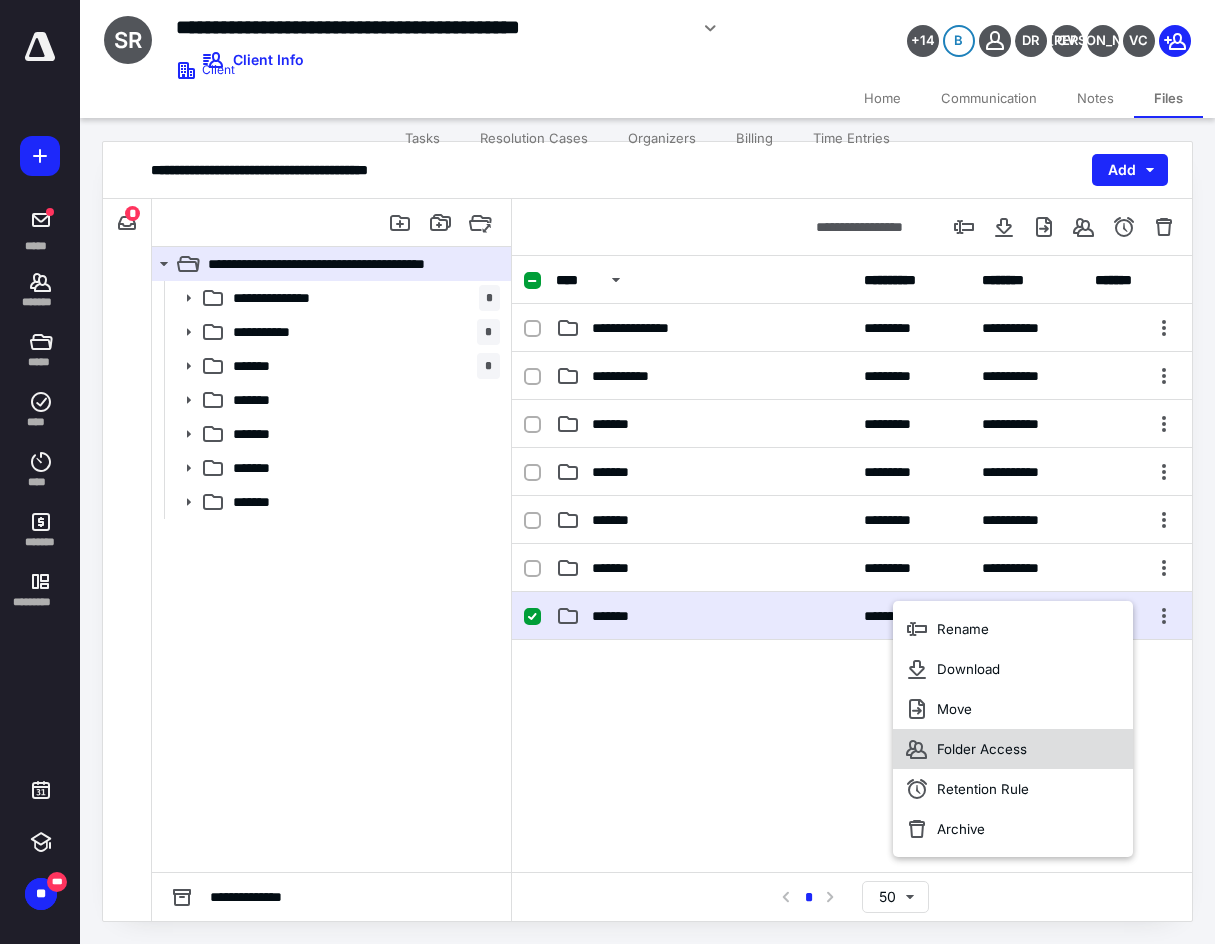 click on "Folder Access" at bounding box center [1013, 749] 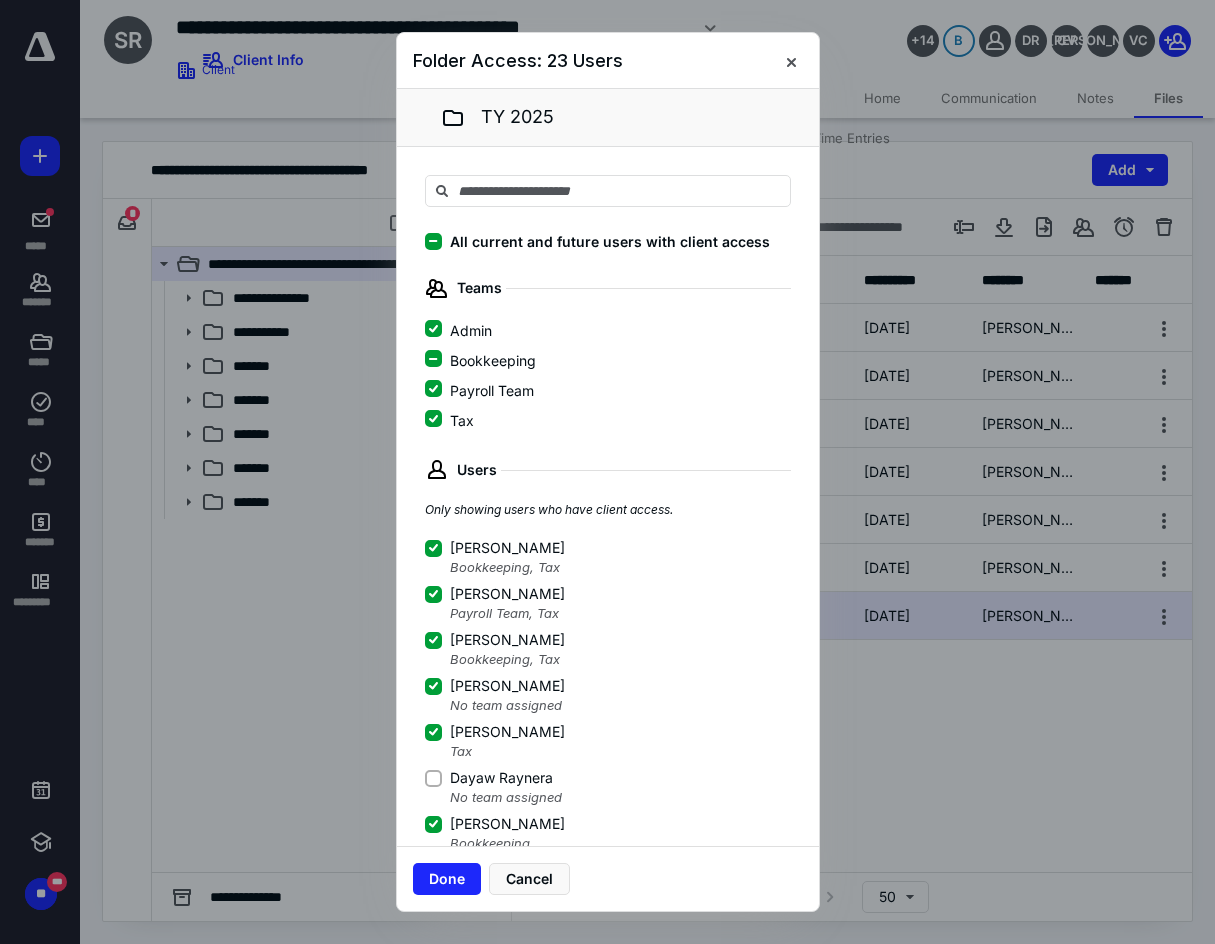 click 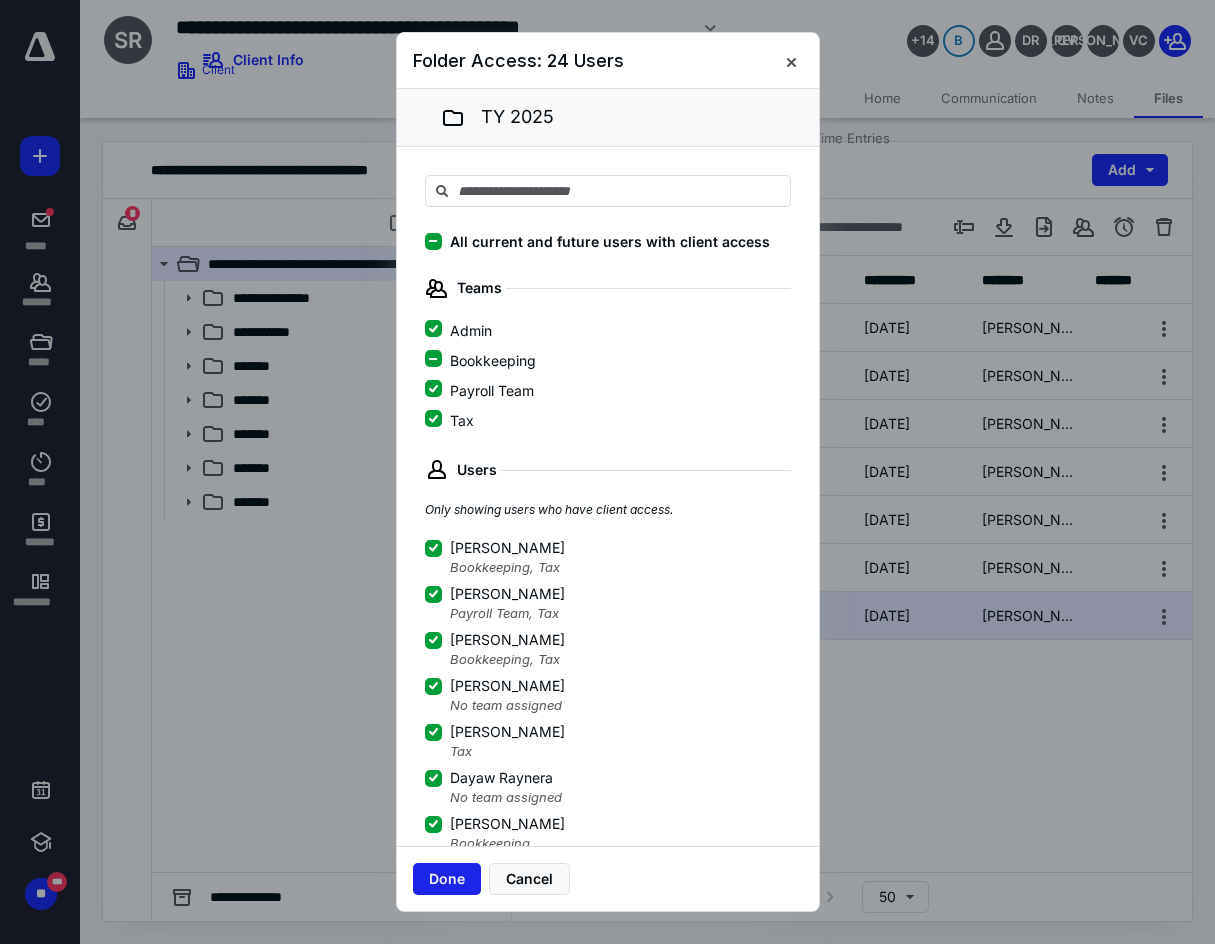 click on "Done" at bounding box center [447, 879] 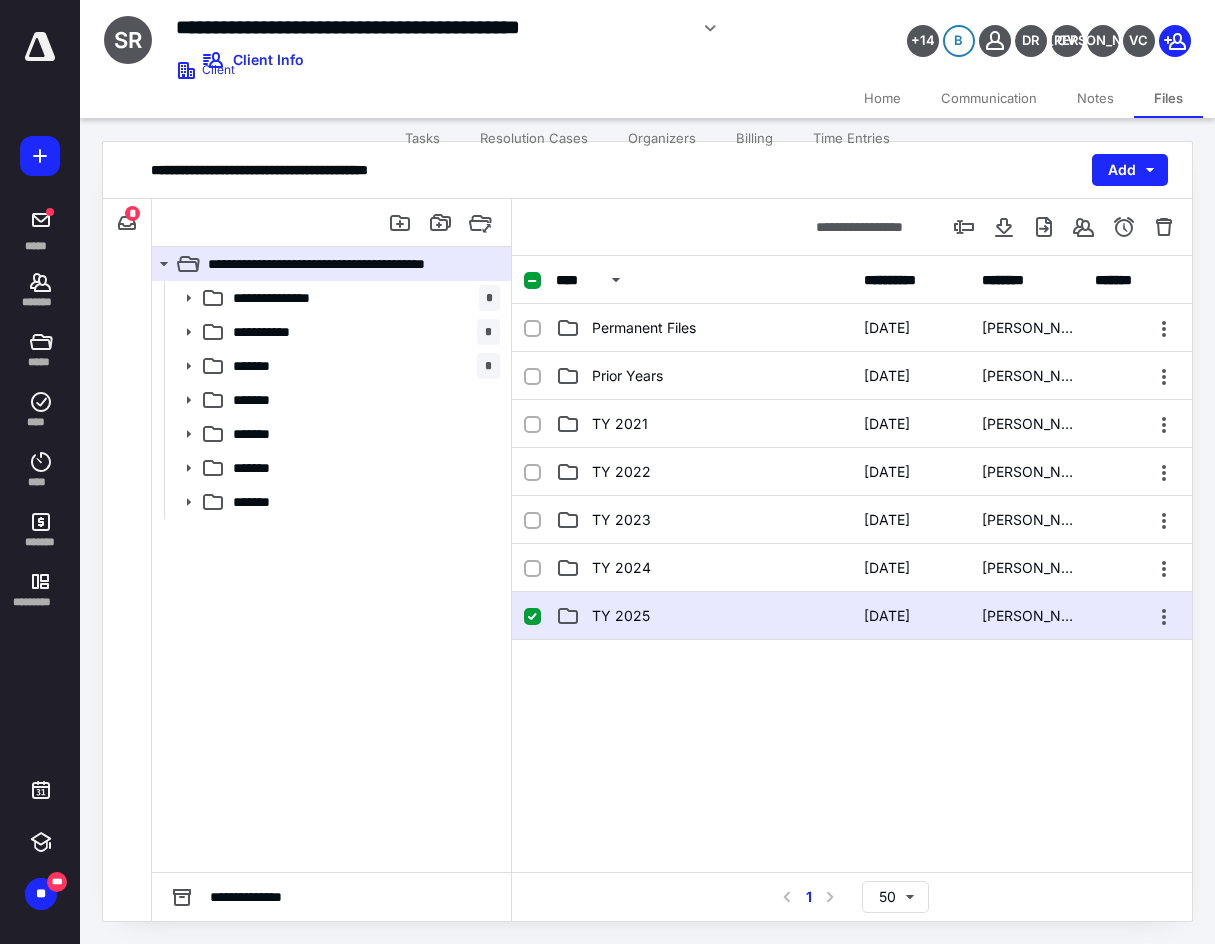 click on "TY 2025" at bounding box center (621, 616) 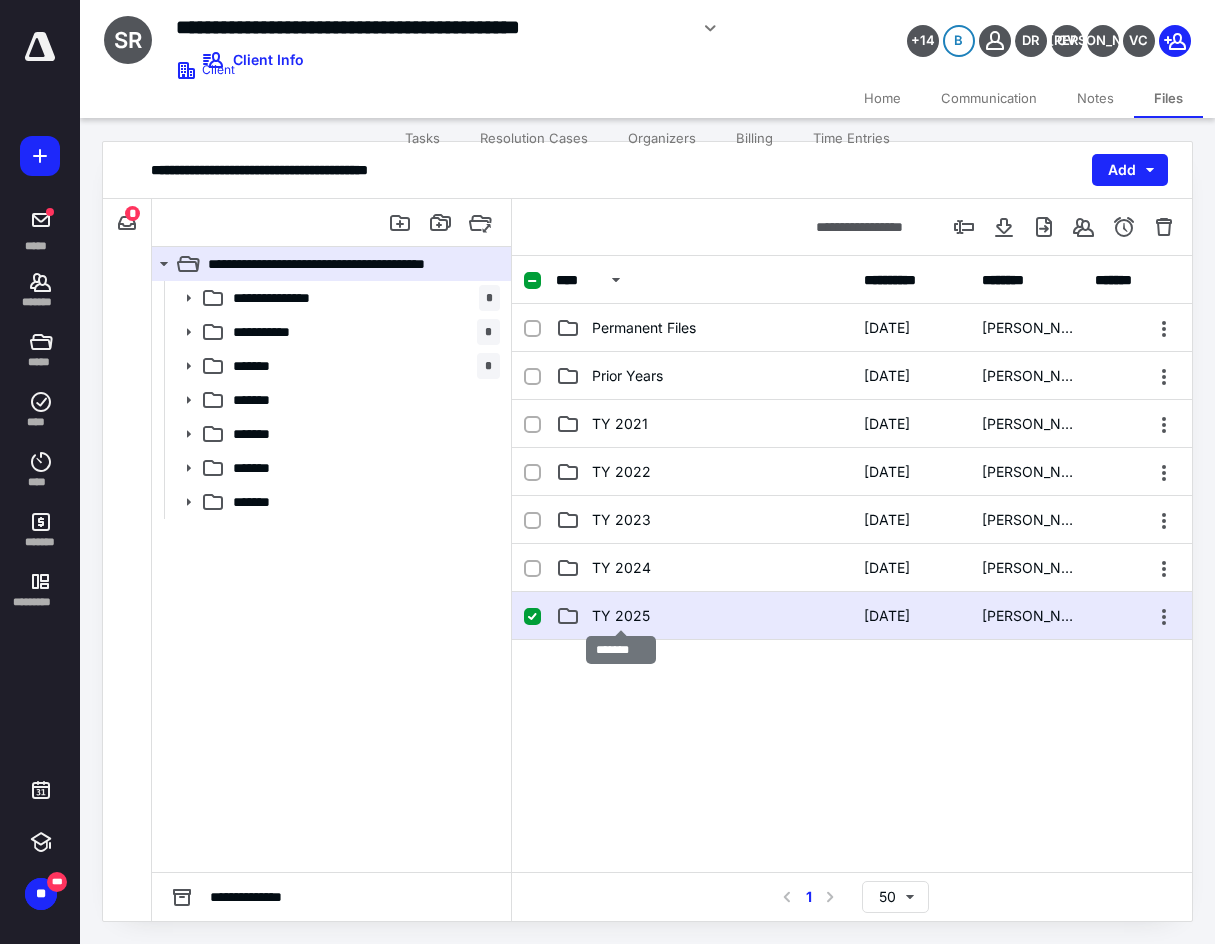 click on "TY 2025" at bounding box center (621, 616) 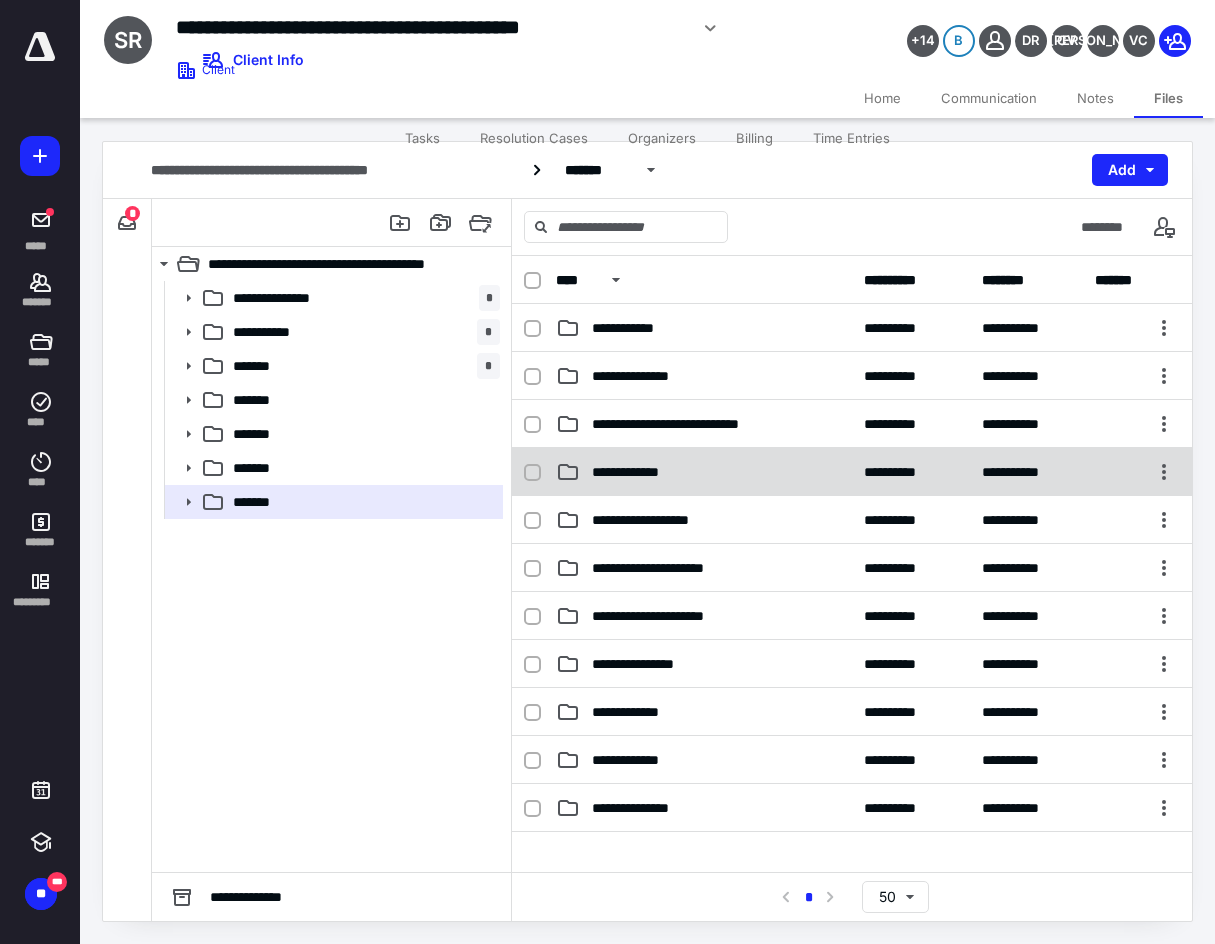 click on "**********" at bounding box center [704, 472] 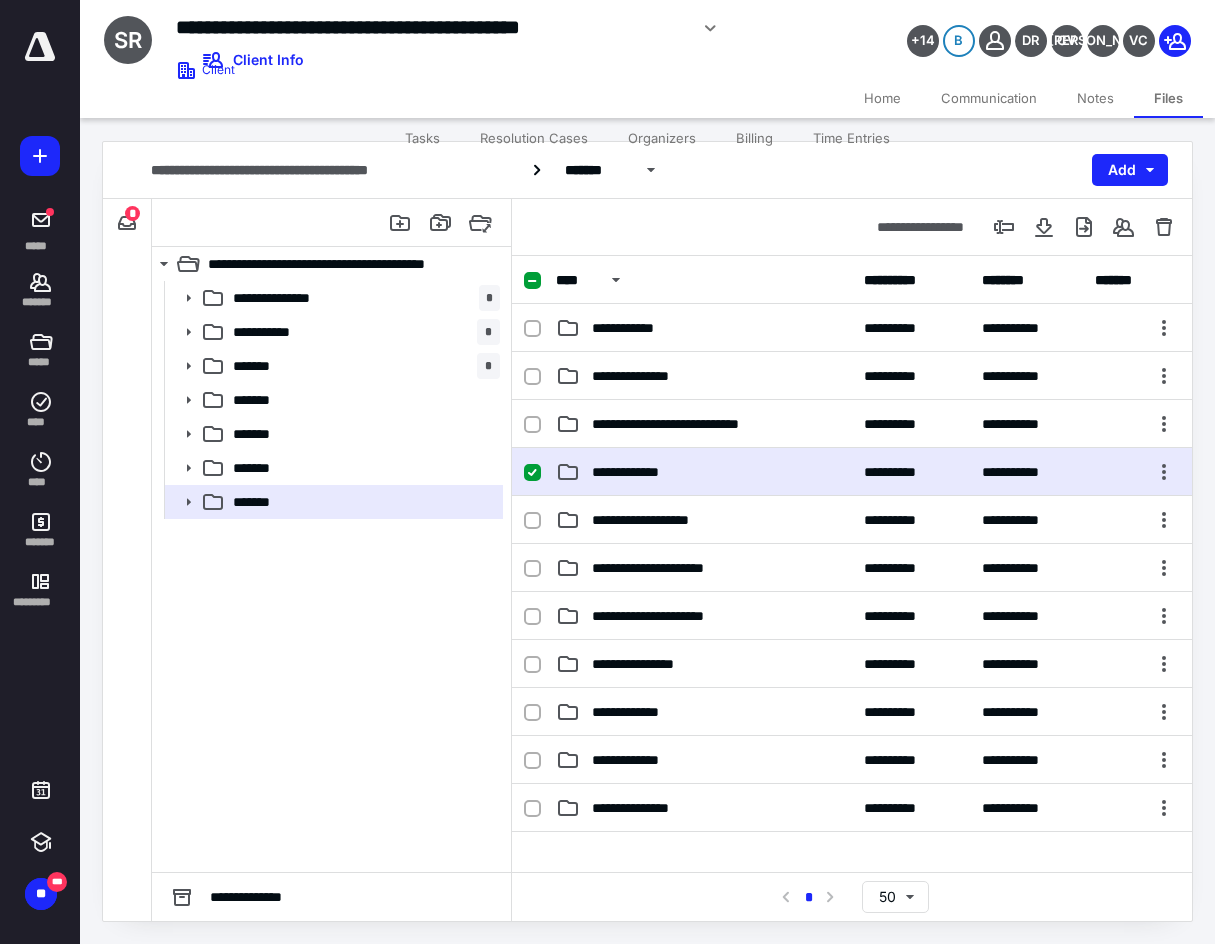 click on "**********" at bounding box center [704, 472] 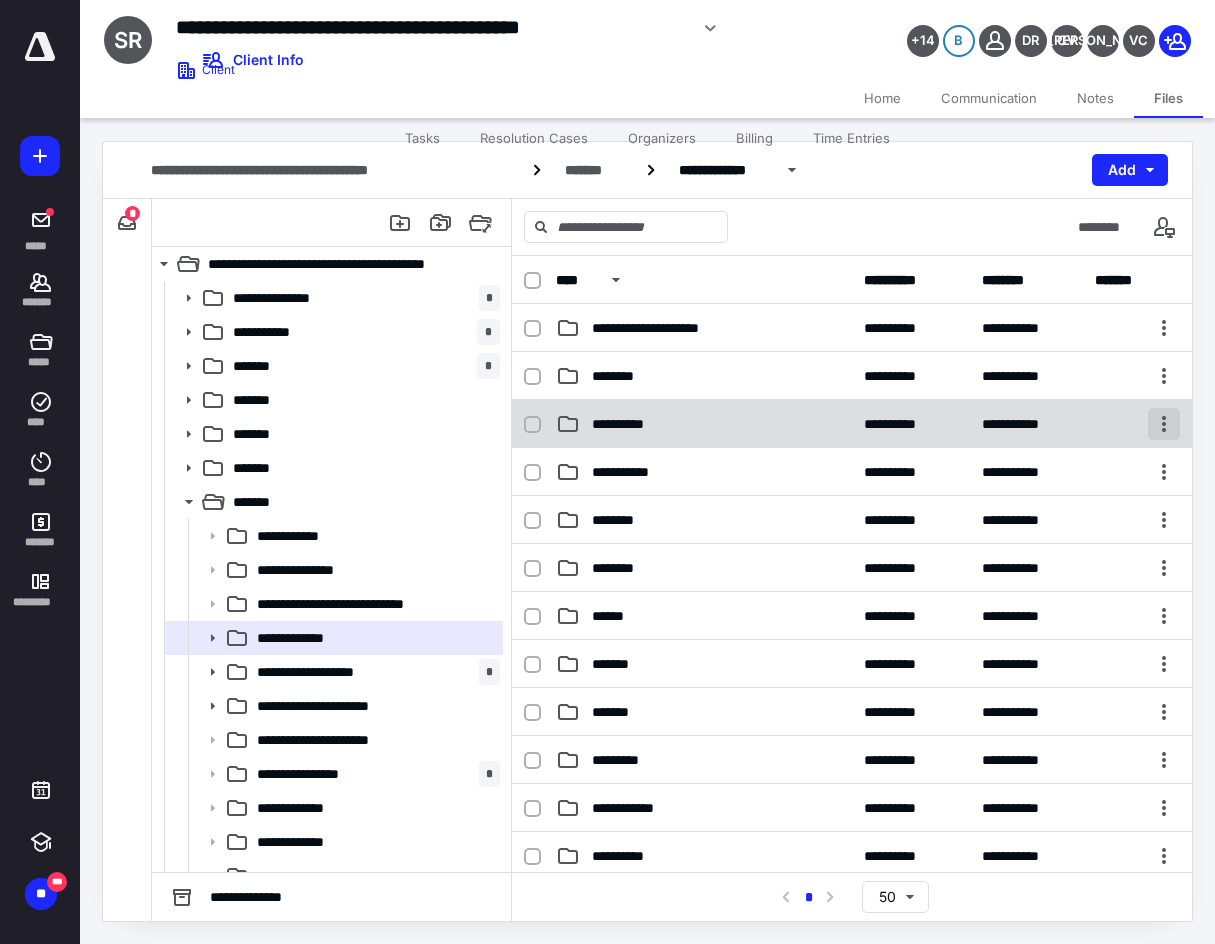click at bounding box center (1164, 424) 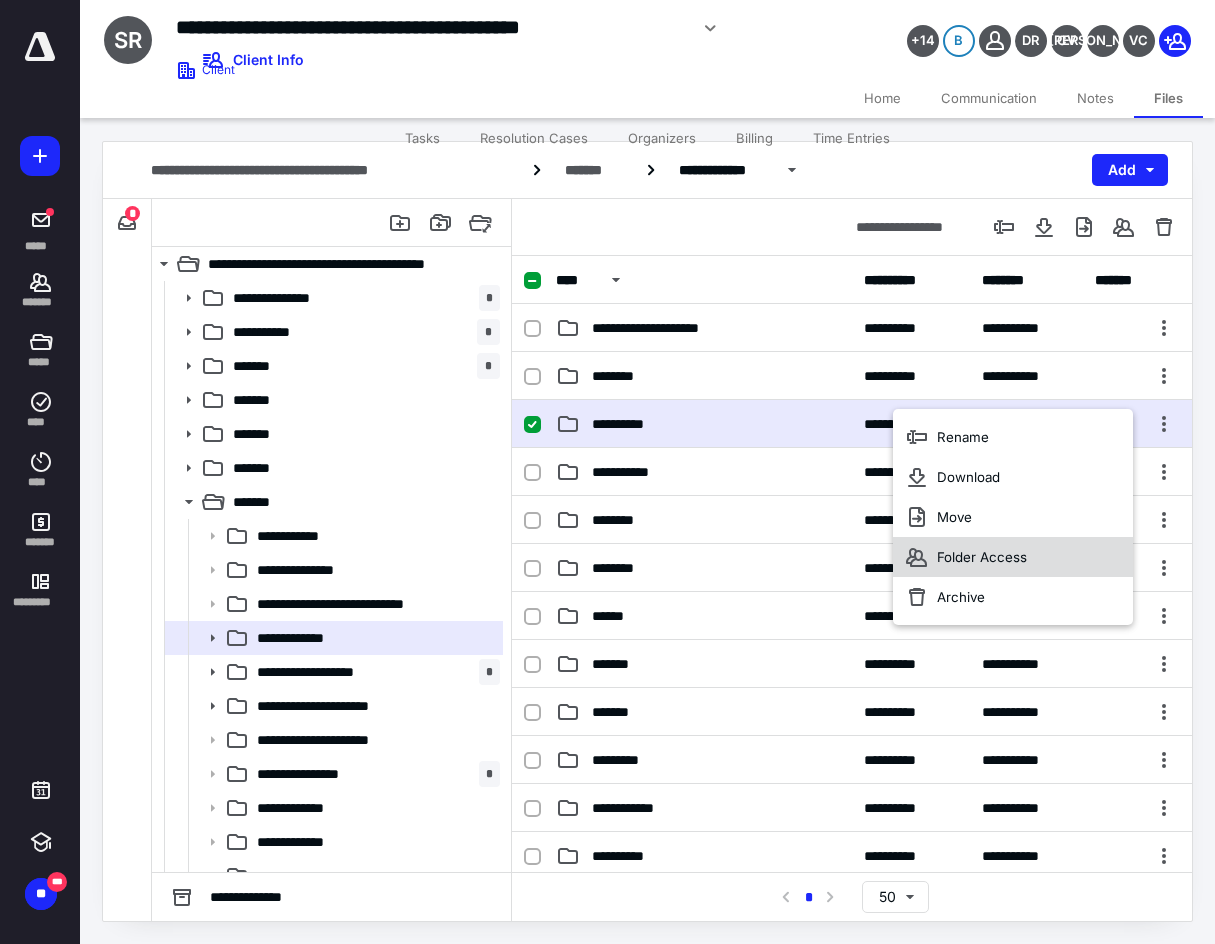 click on "Folder Access" at bounding box center [982, 557] 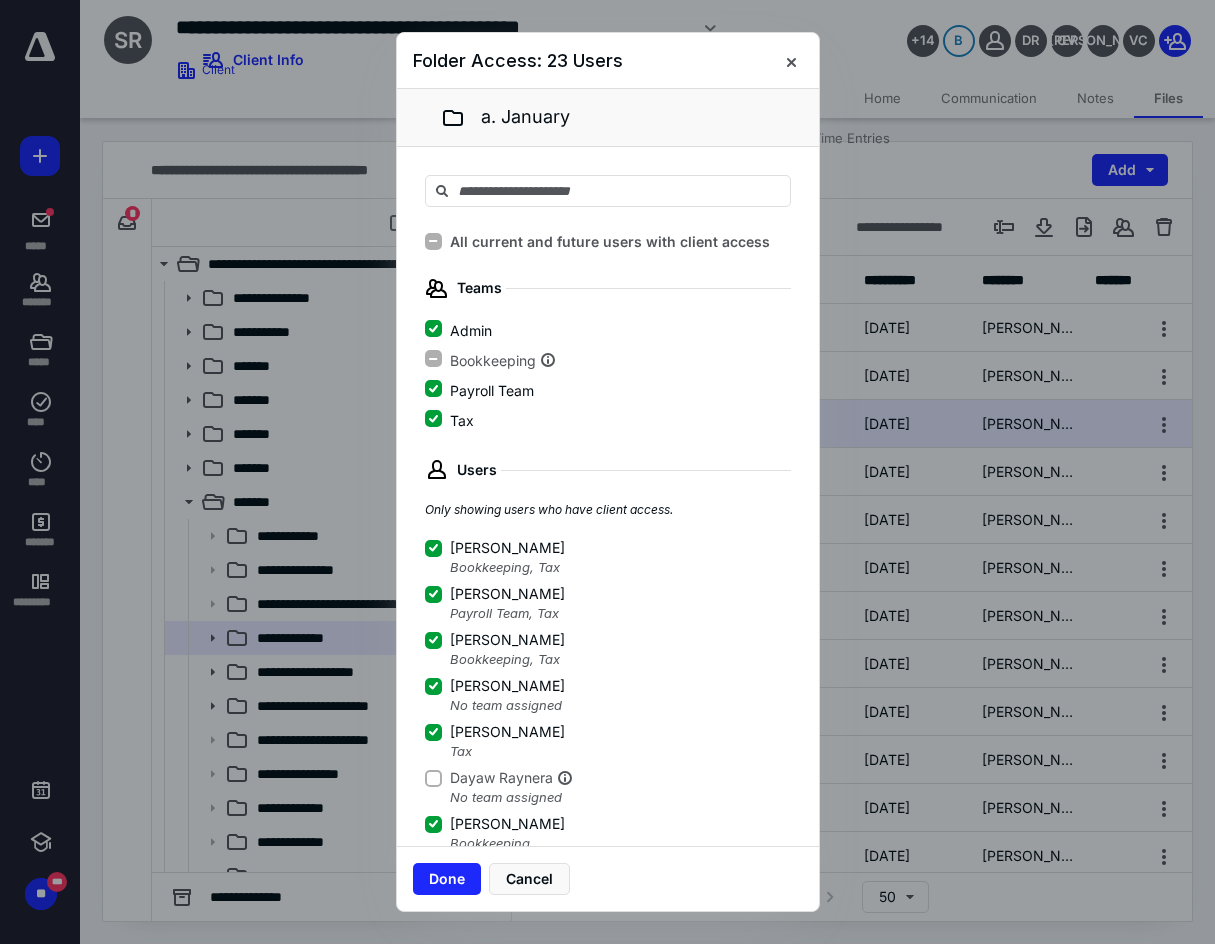 click 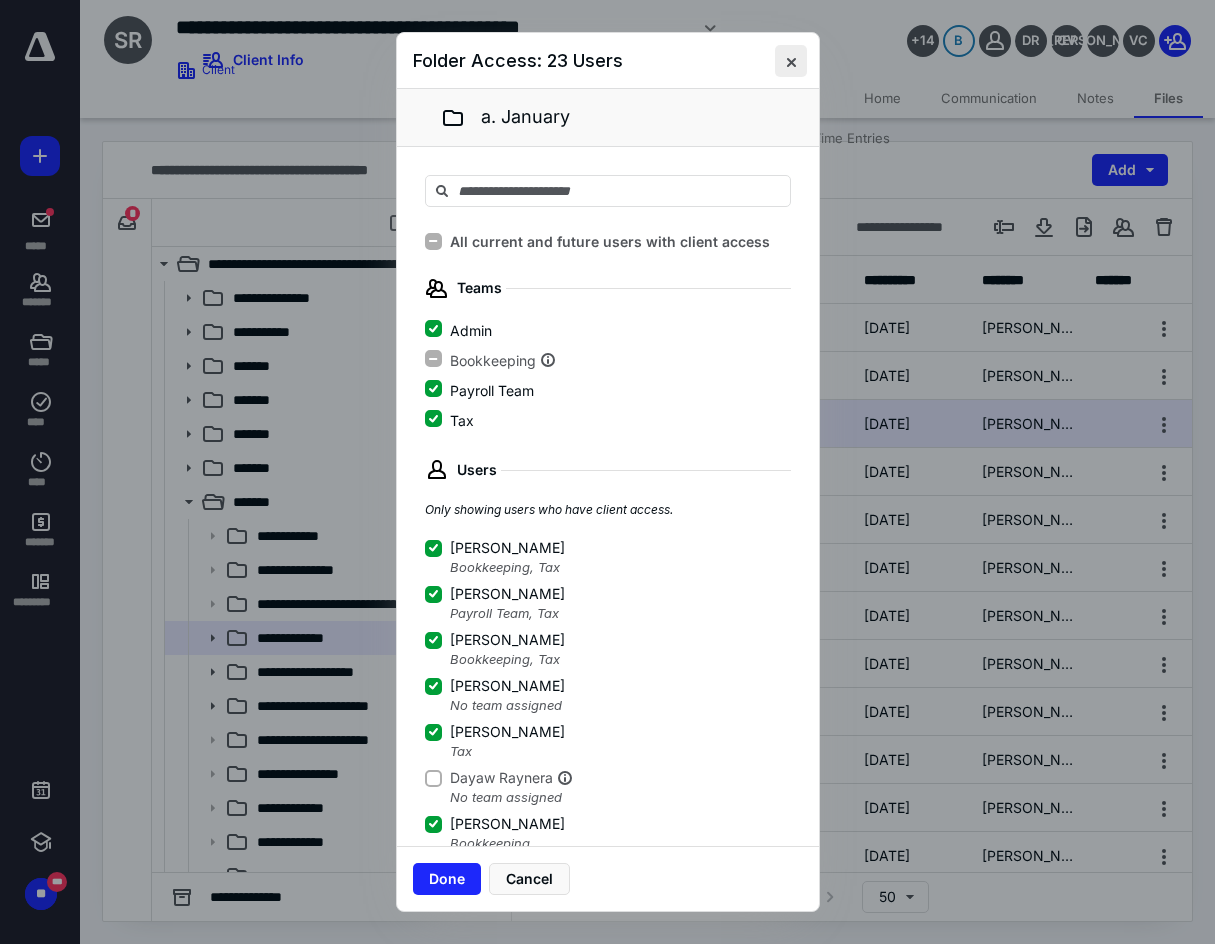 click at bounding box center (791, 61) 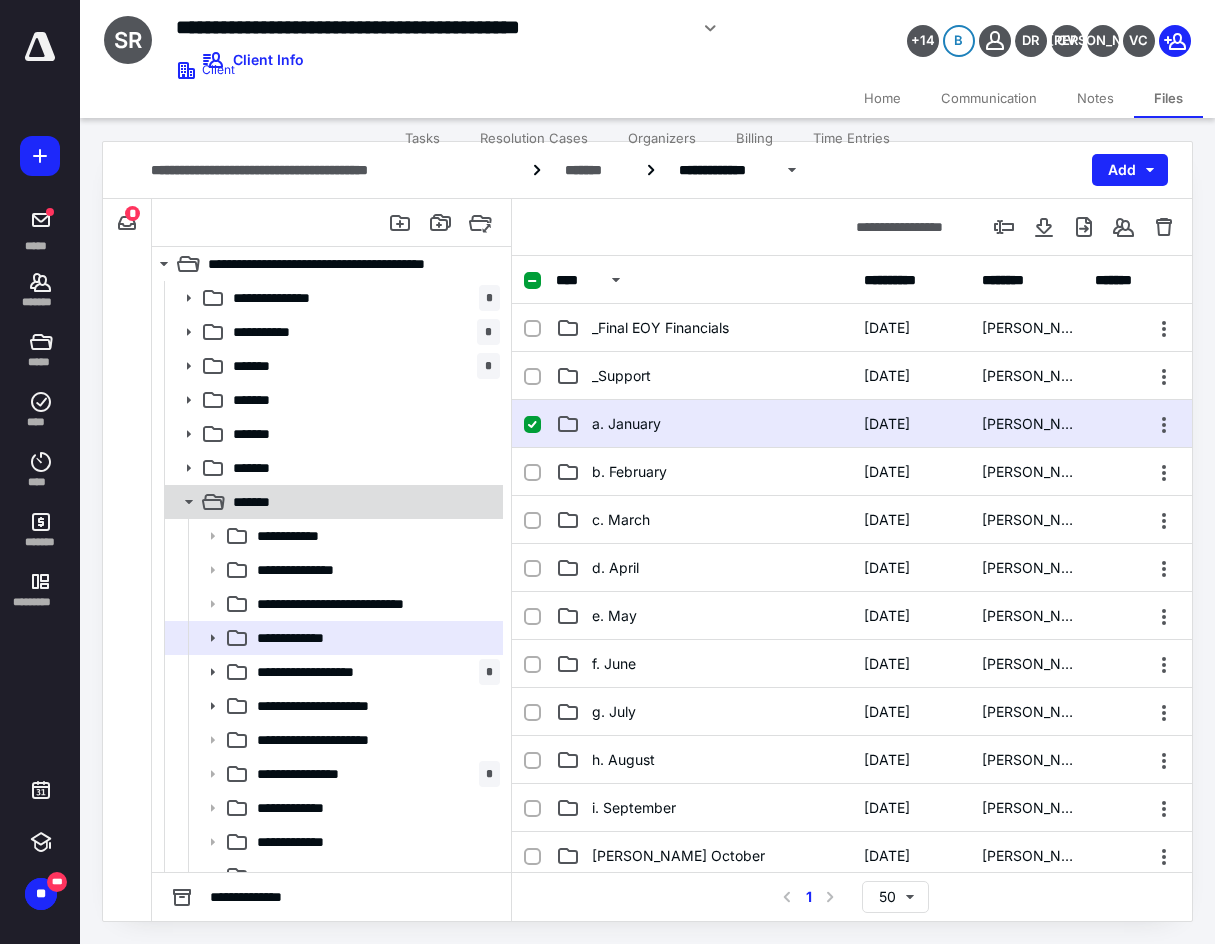 click on "*******" at bounding box center (362, 502) 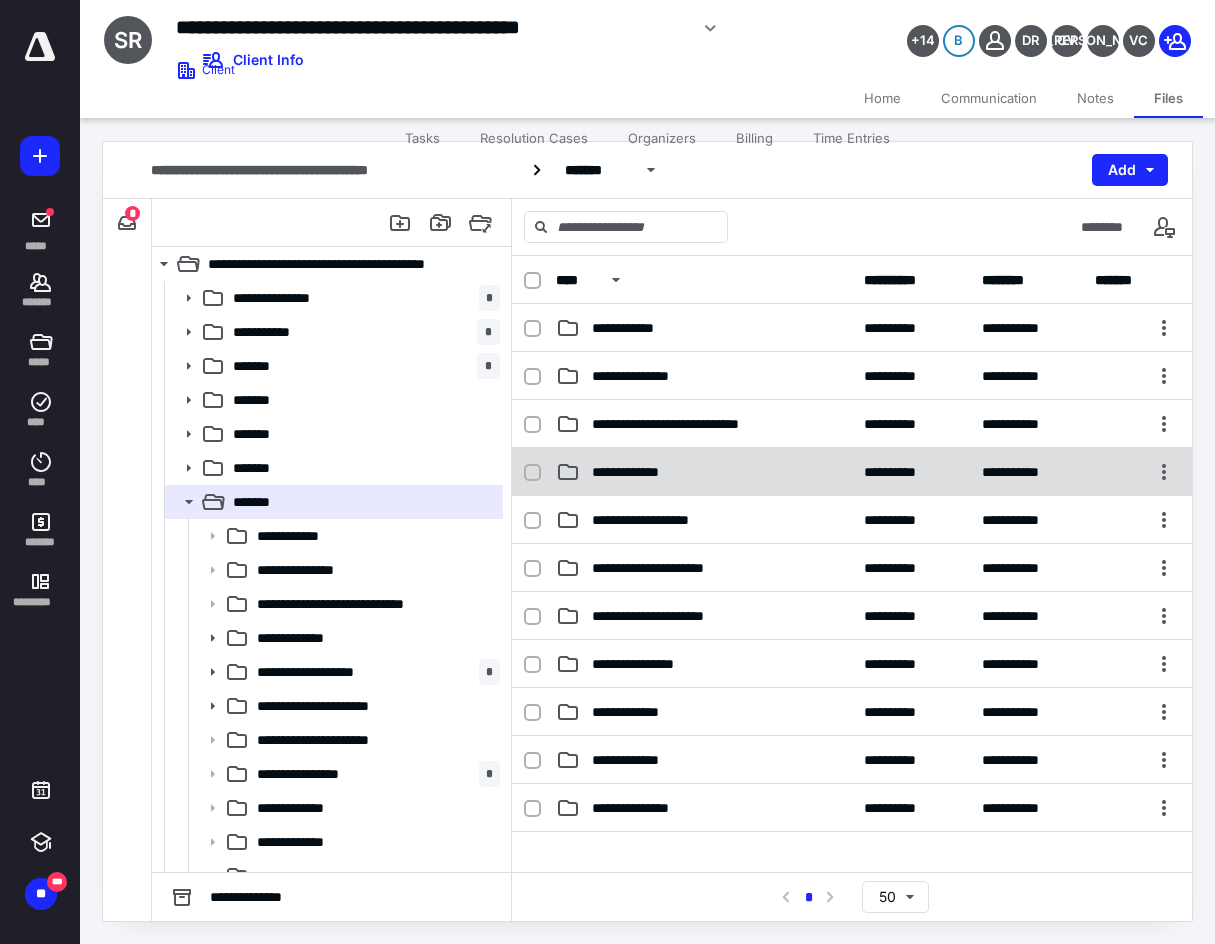 click on "**********" at bounding box center (852, 472) 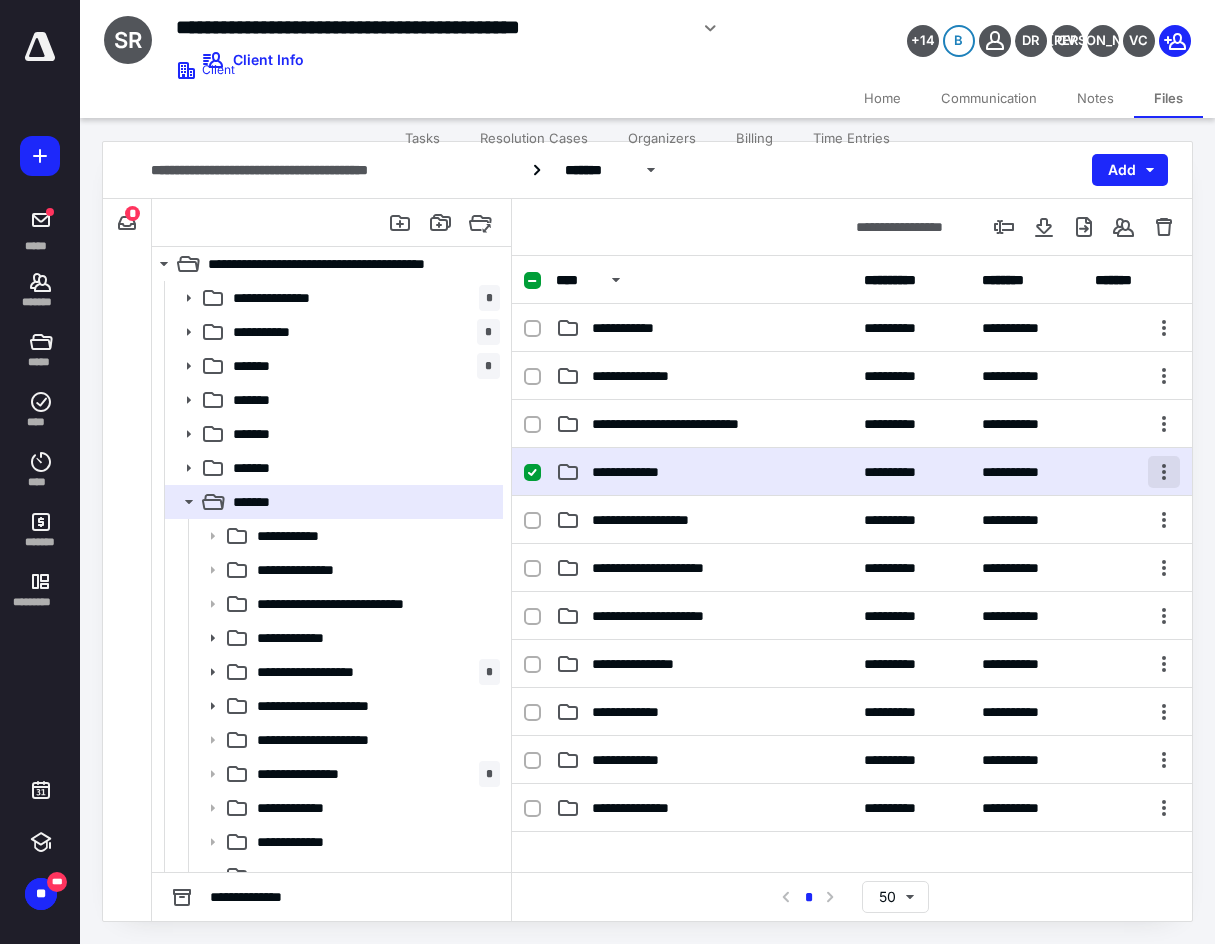 click at bounding box center (1164, 472) 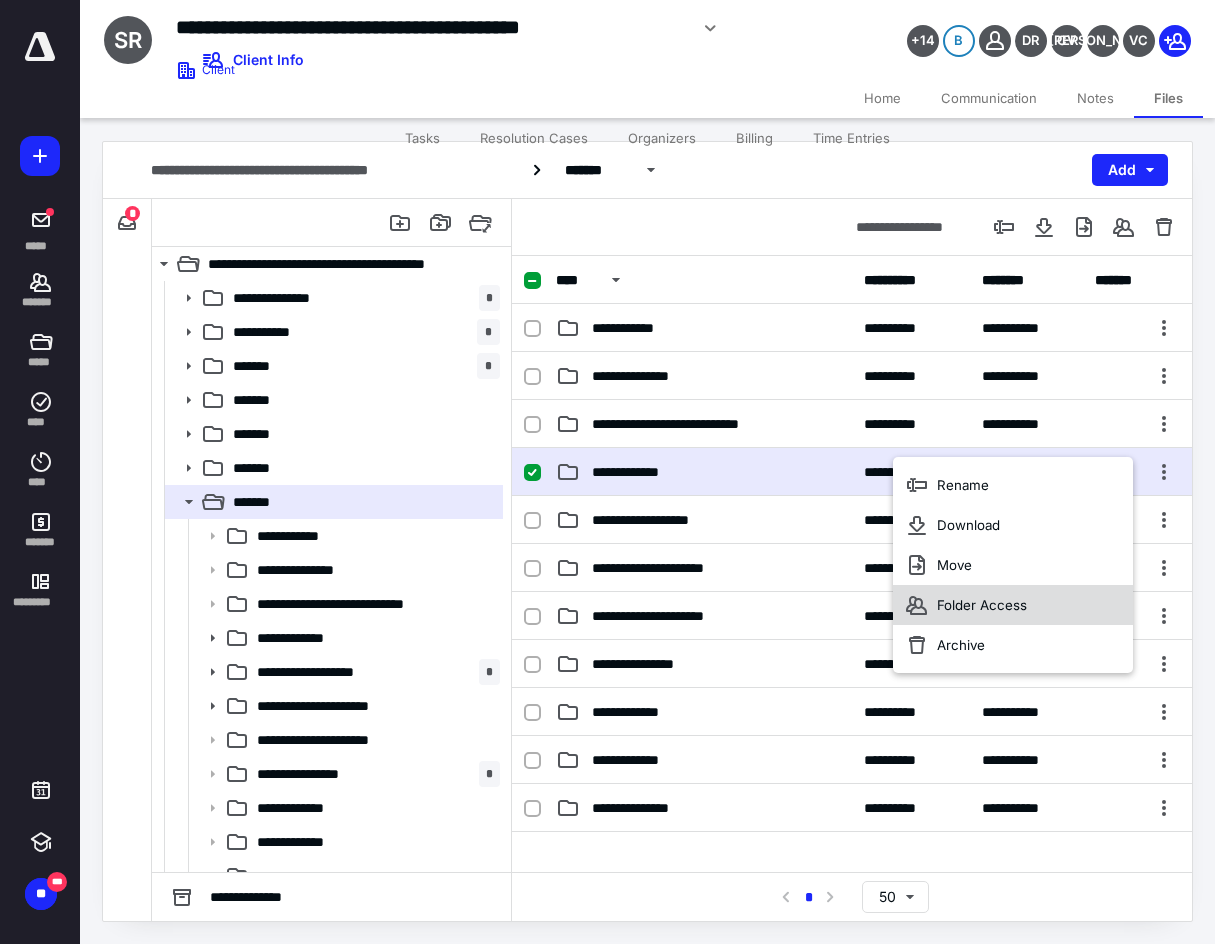 click on "Folder Access" at bounding box center [1013, 605] 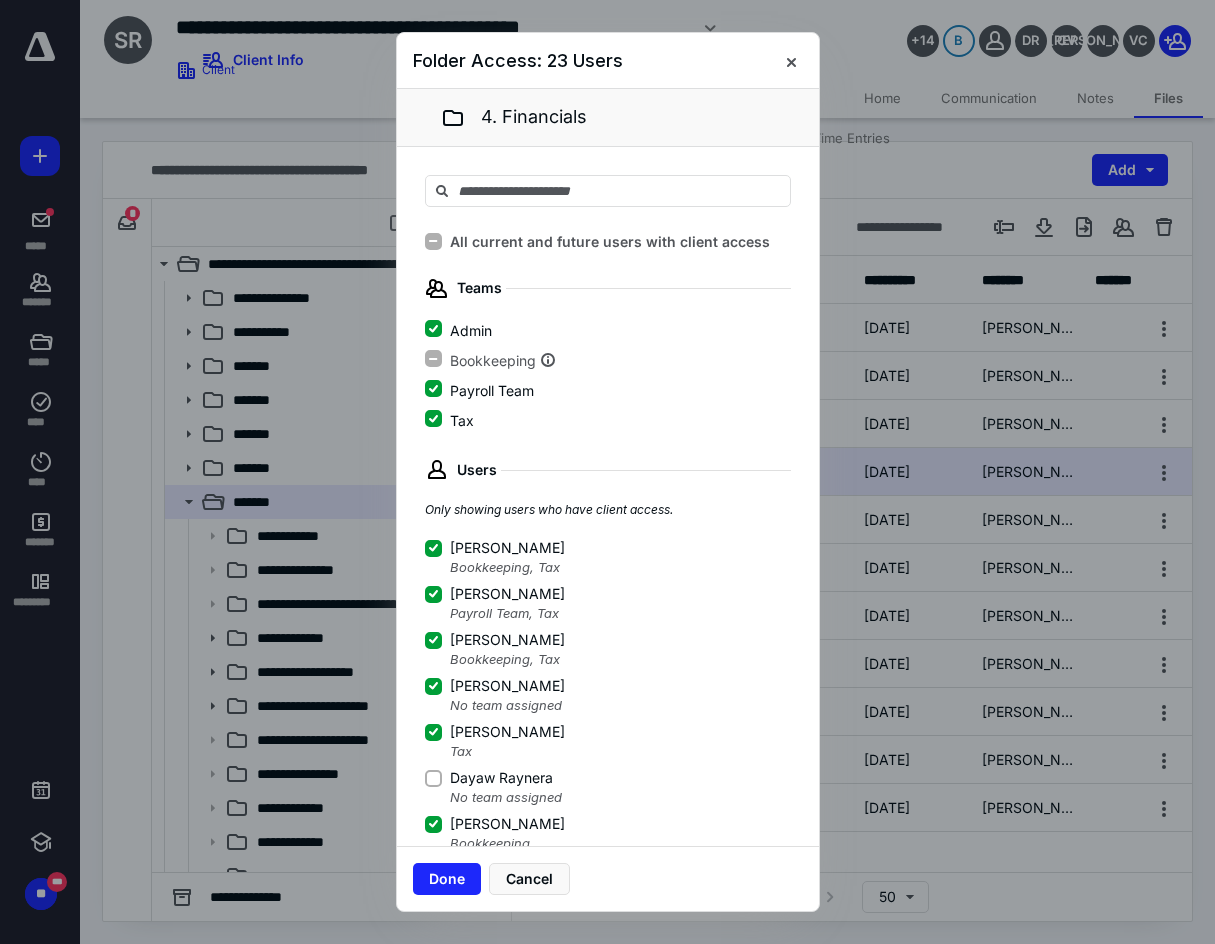 click 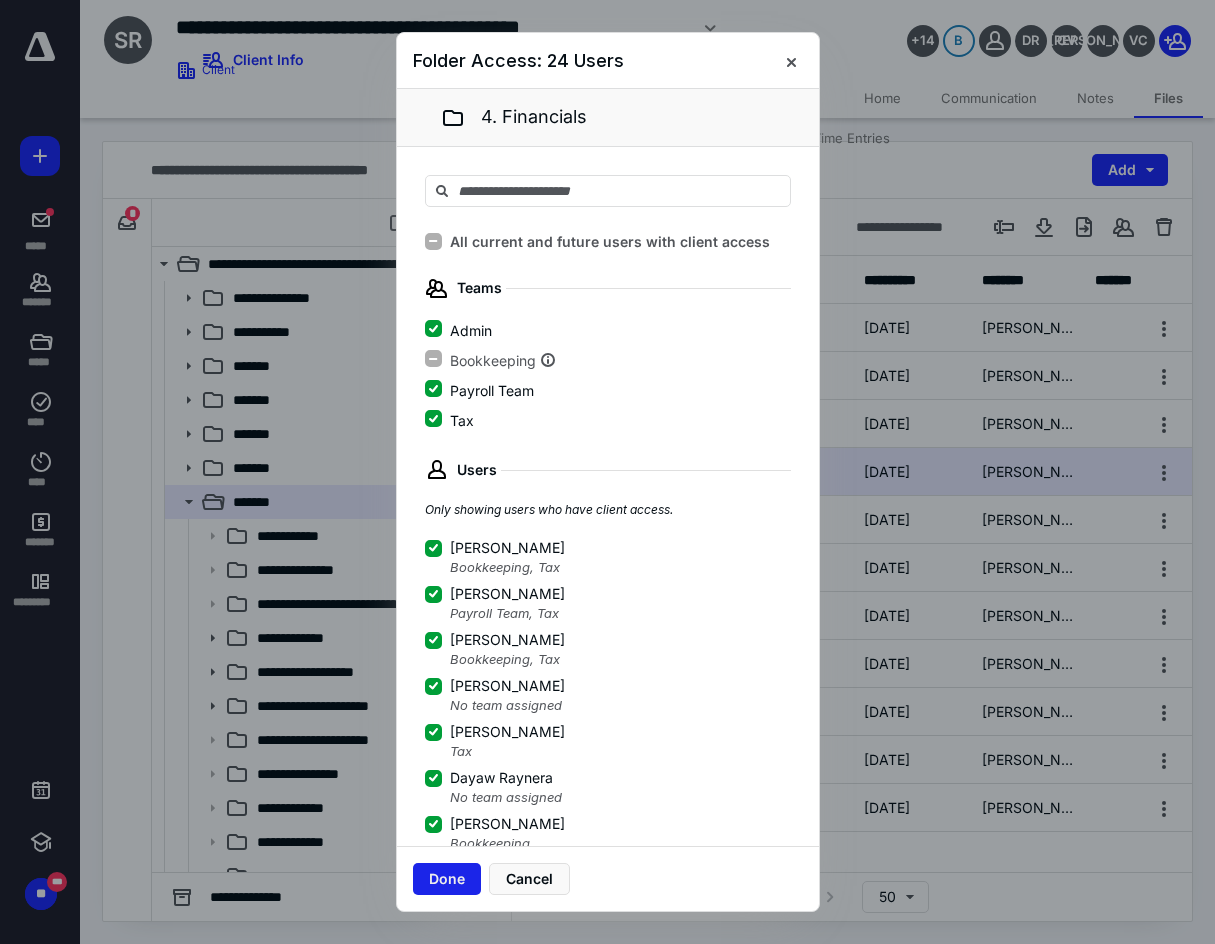 click on "Done" at bounding box center [447, 879] 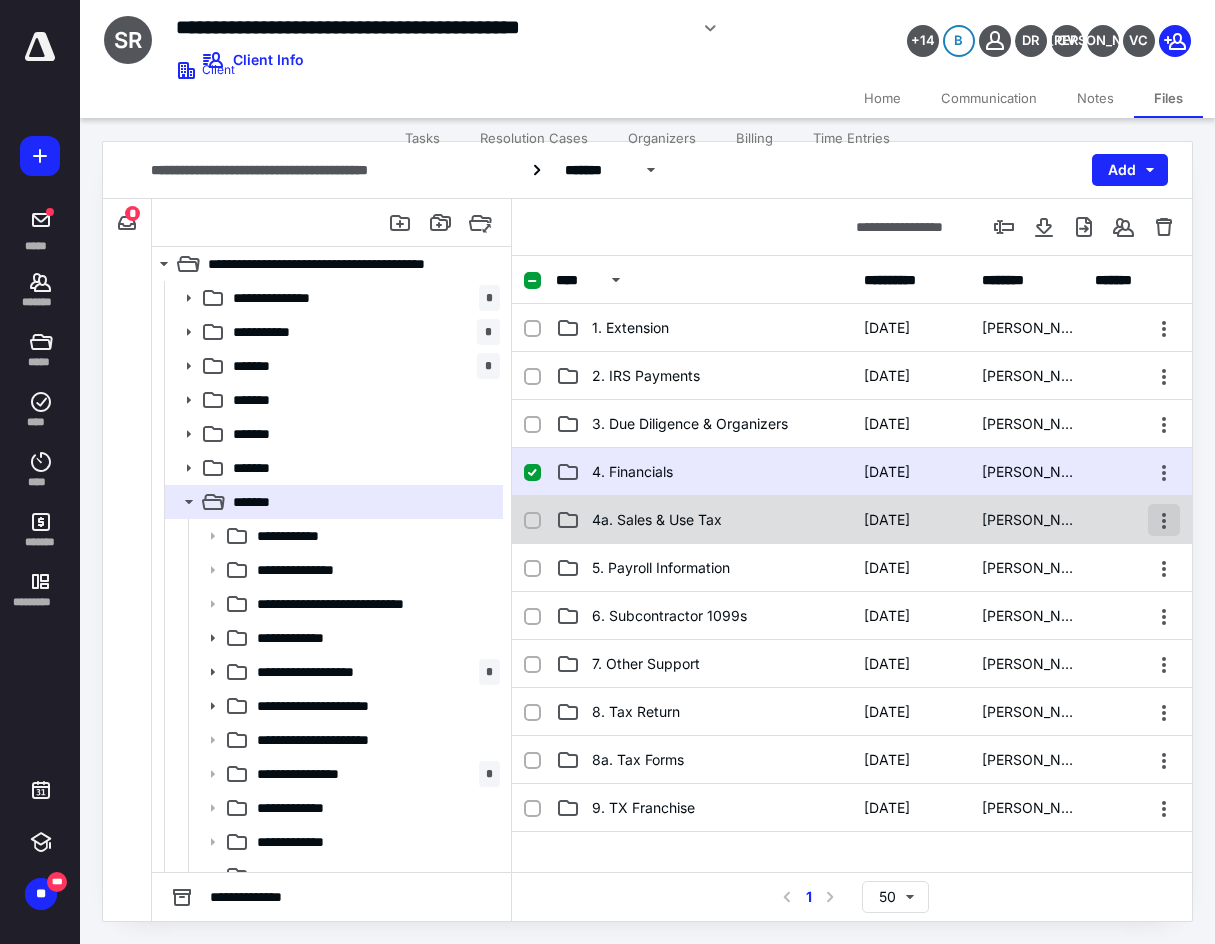click at bounding box center (1164, 520) 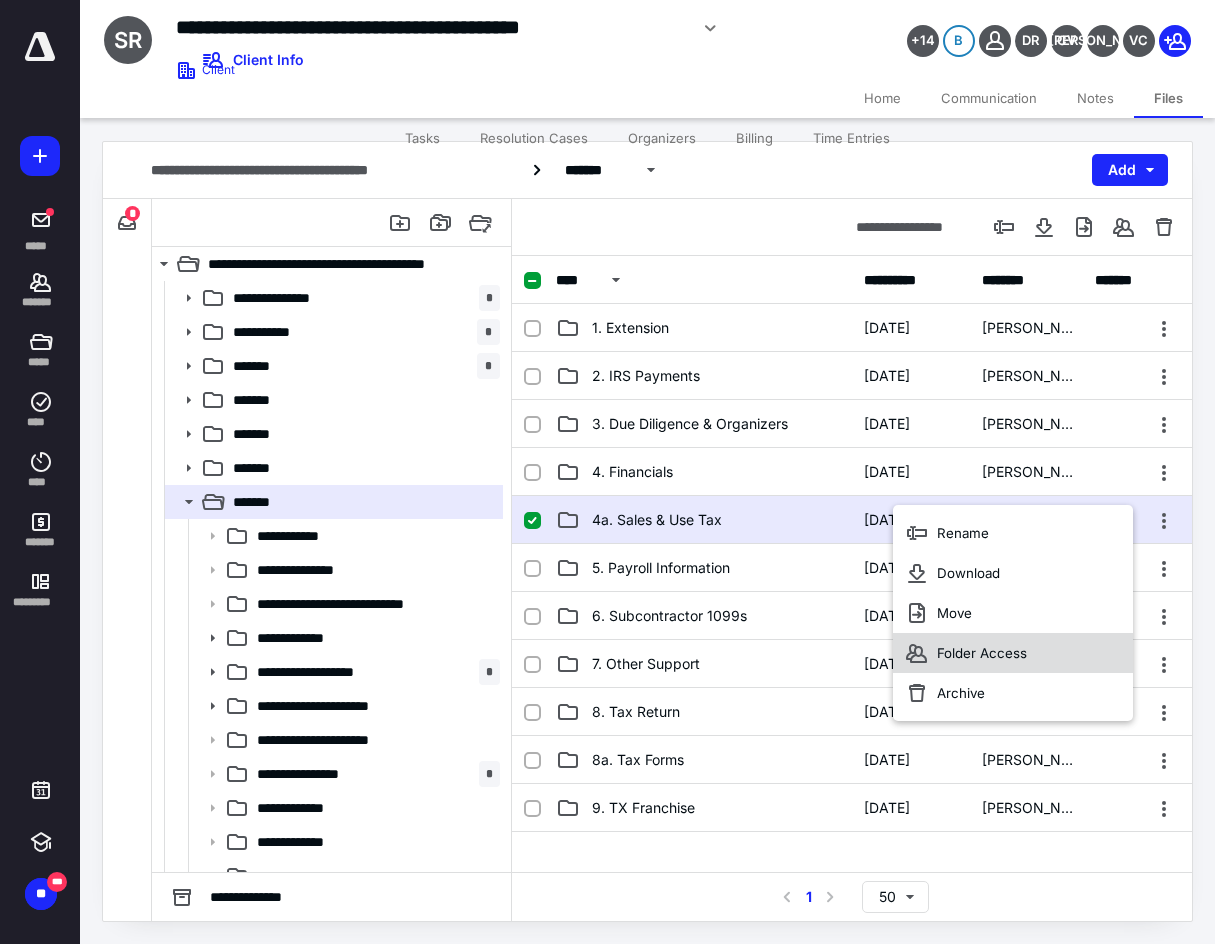click on "Folder Access" at bounding box center (1013, 653) 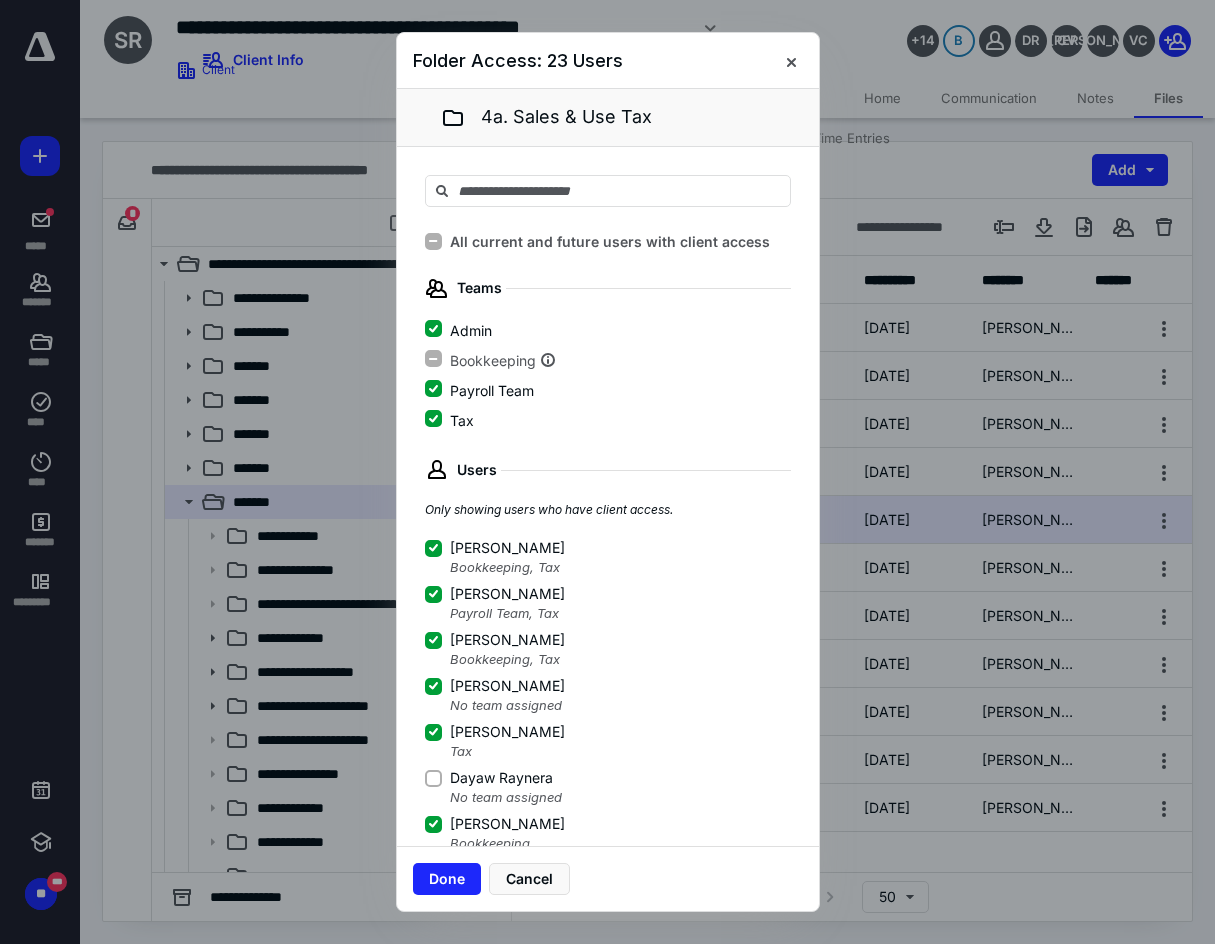 click on "Dayaw Raynera" at bounding box center [433, 778] 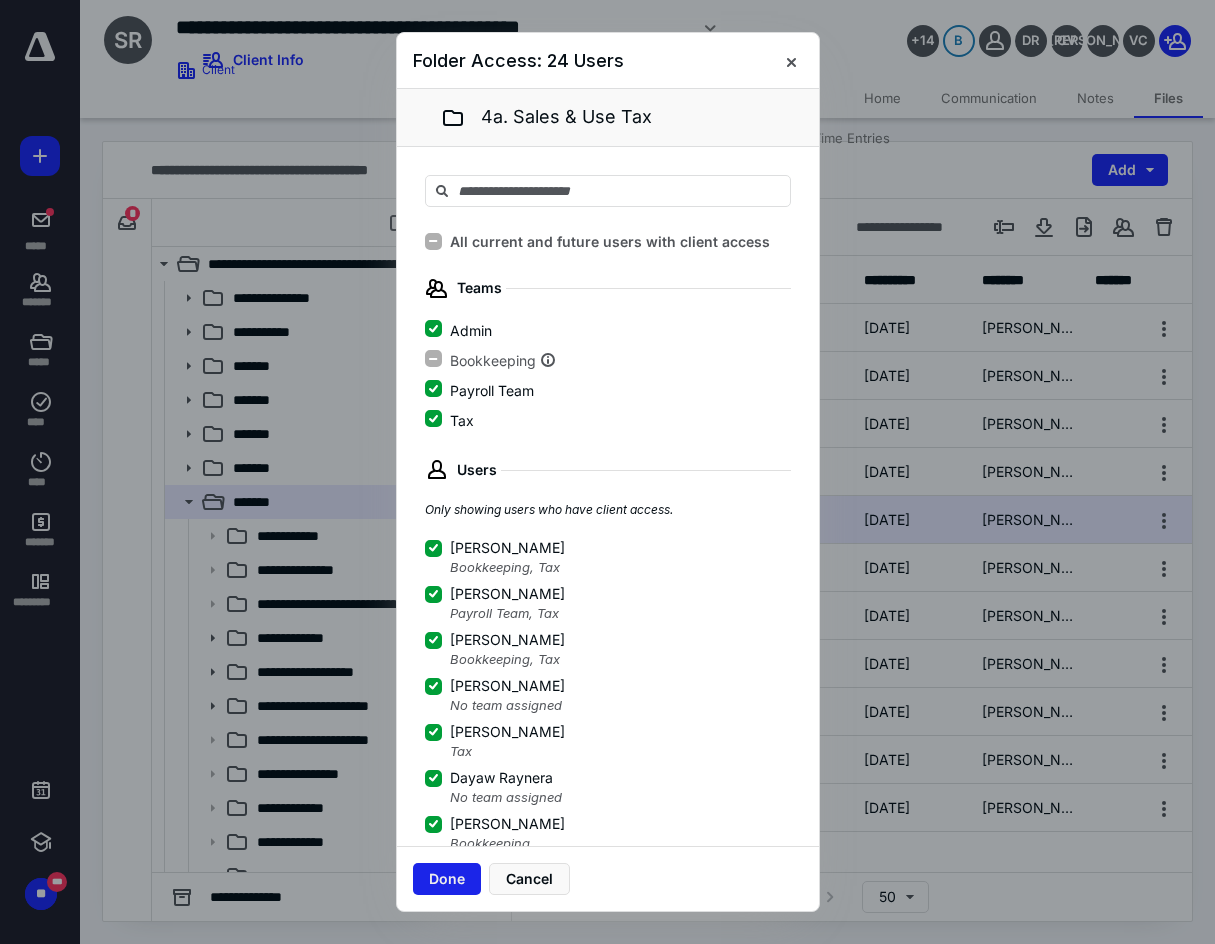 click on "Done" at bounding box center [447, 879] 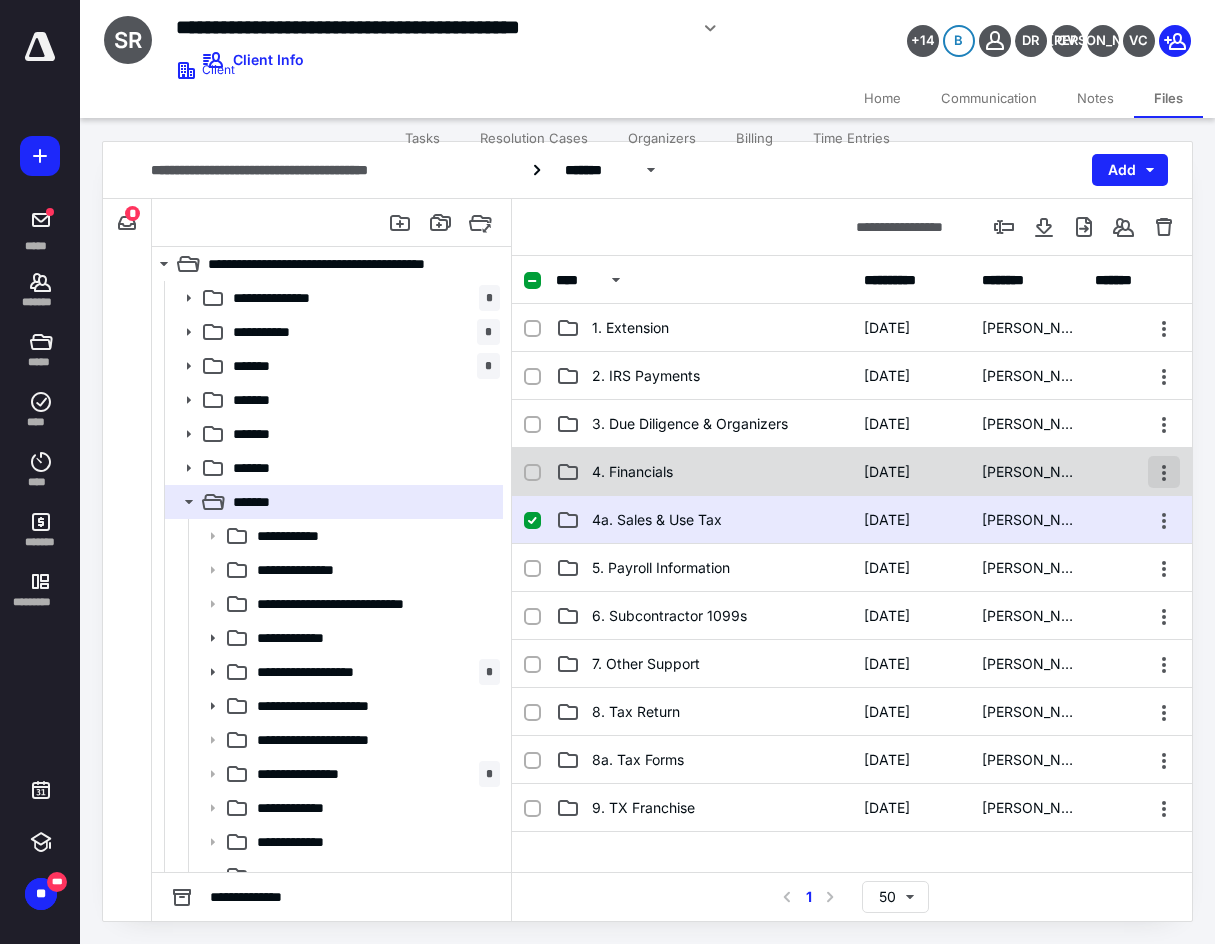 click at bounding box center [1164, 472] 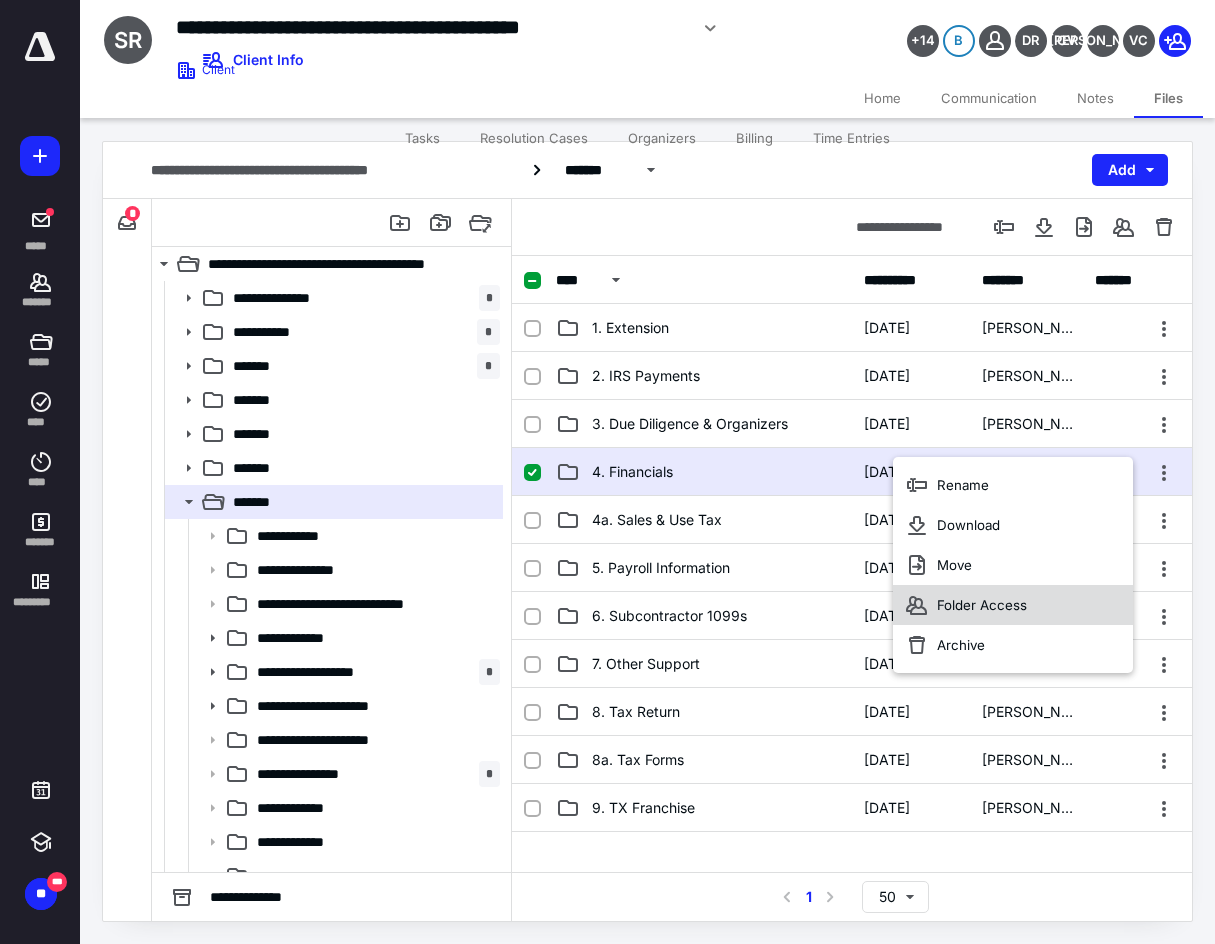 click on "Folder Access" at bounding box center (1013, 605) 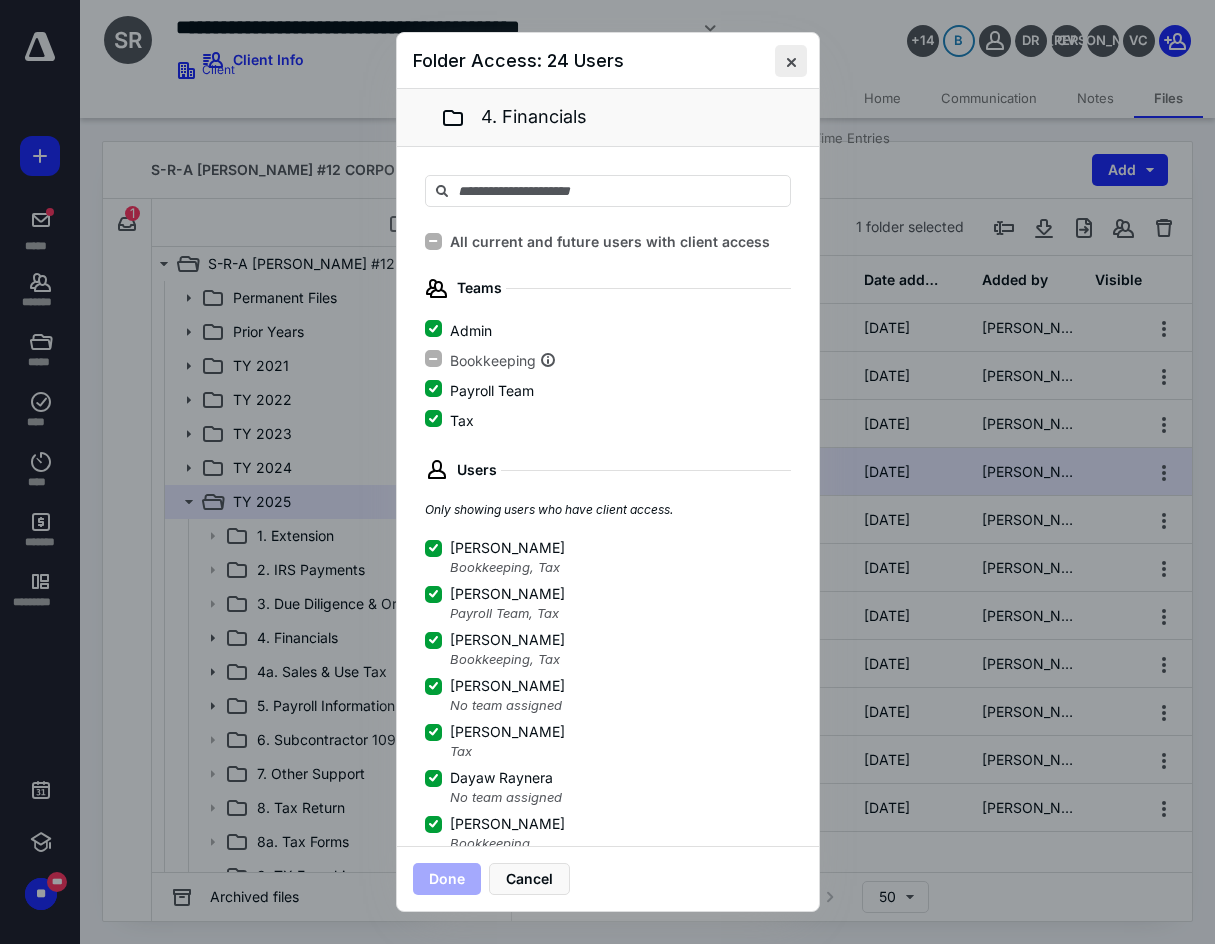click at bounding box center (791, 61) 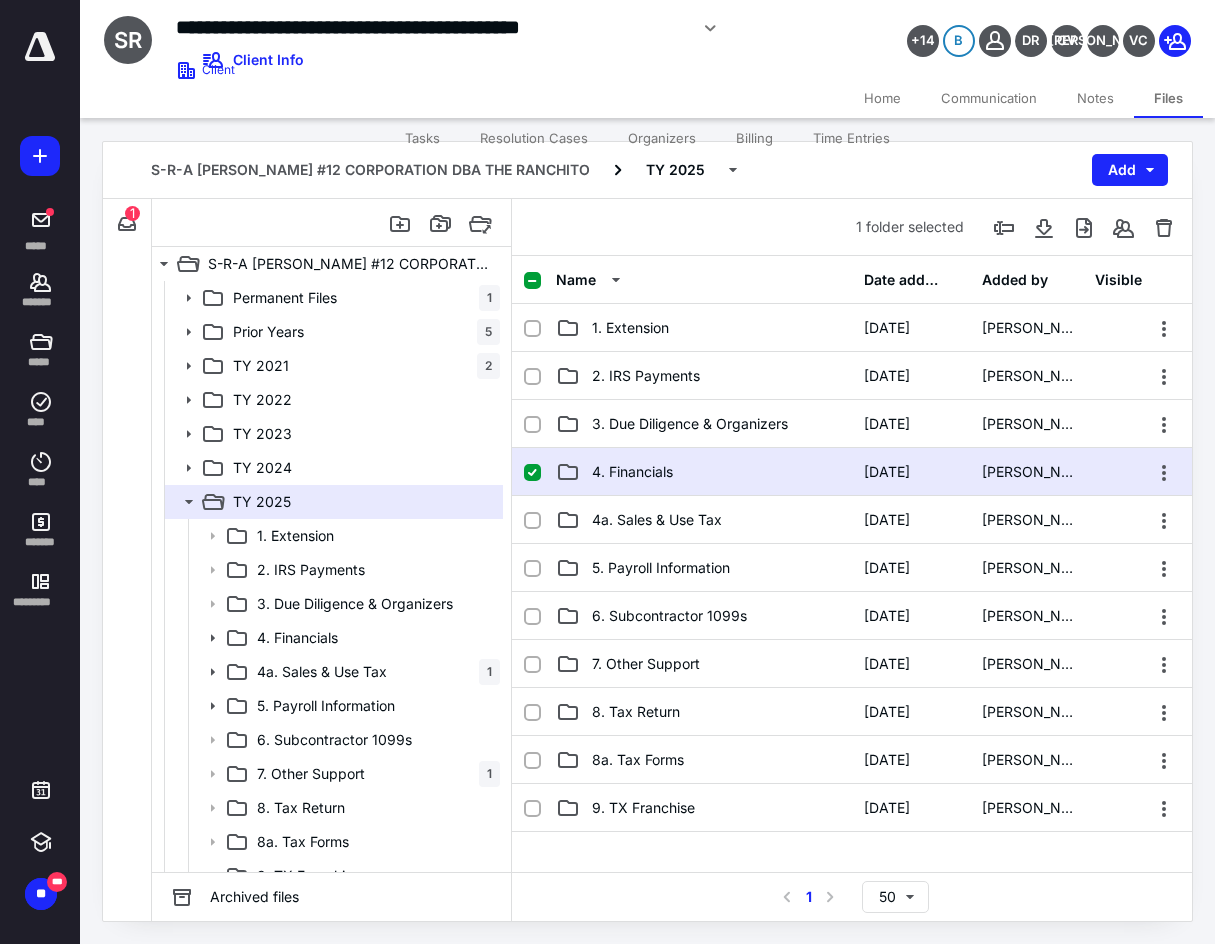 click on "4. Financials" at bounding box center [704, 472] 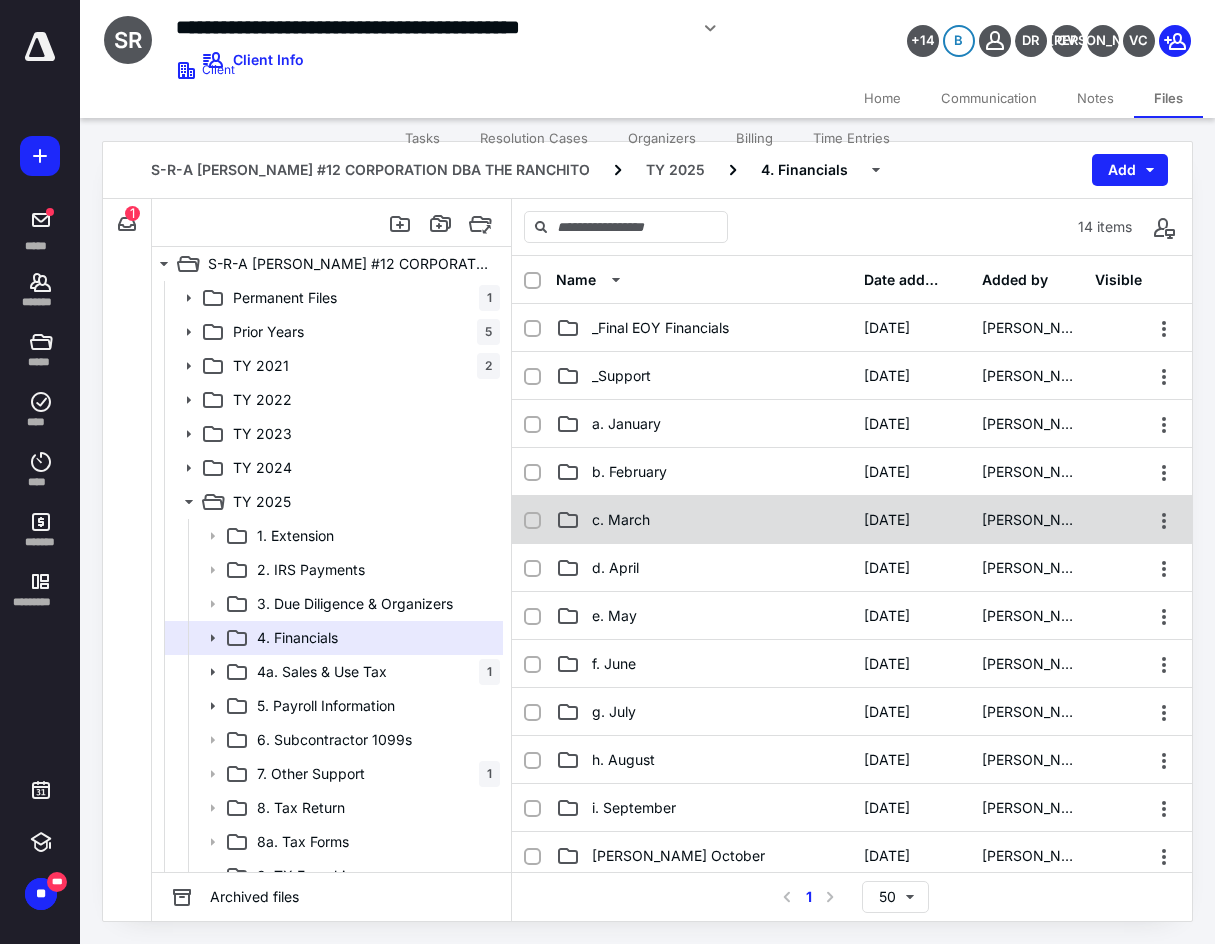 scroll, scrollTop: 100, scrollLeft: 0, axis: vertical 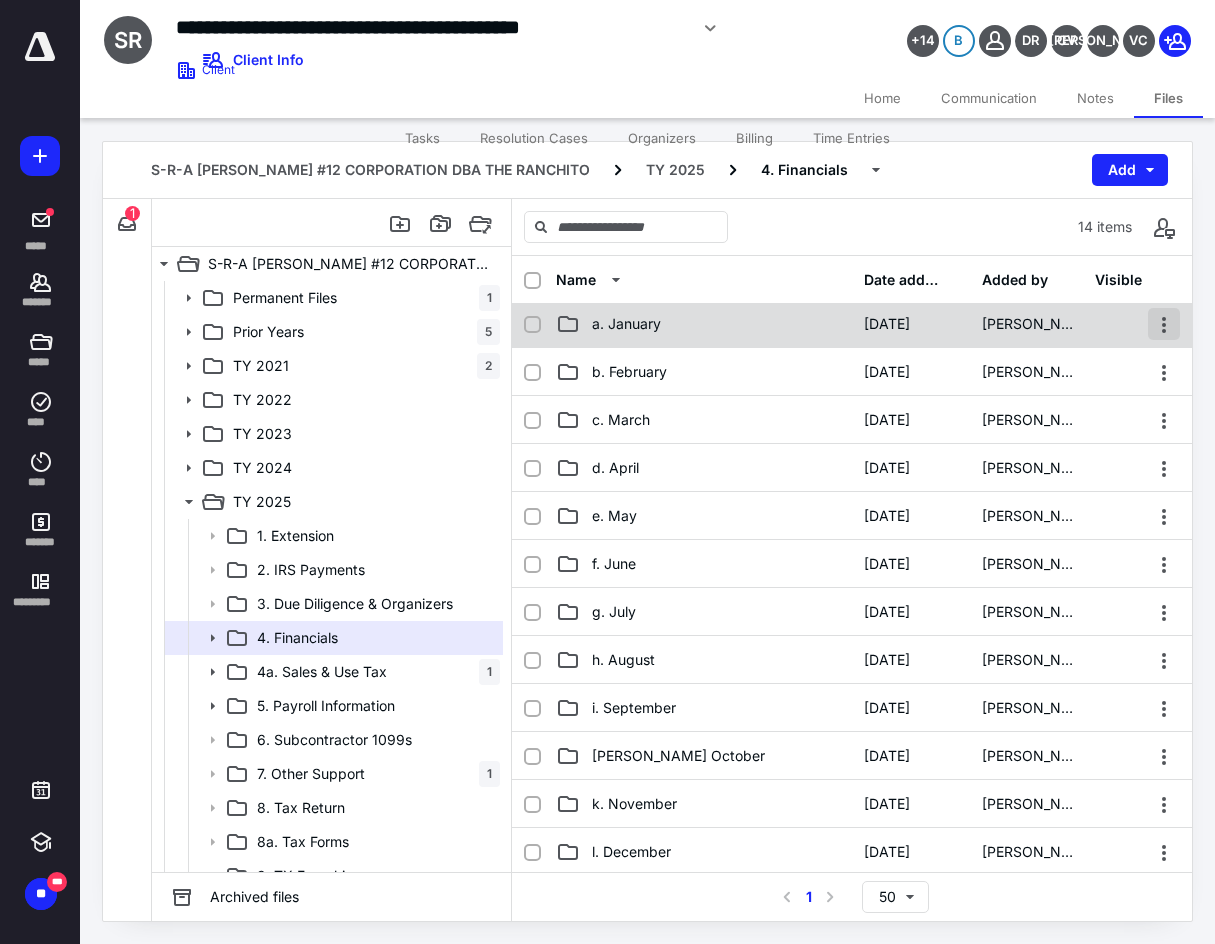 click at bounding box center [1164, 324] 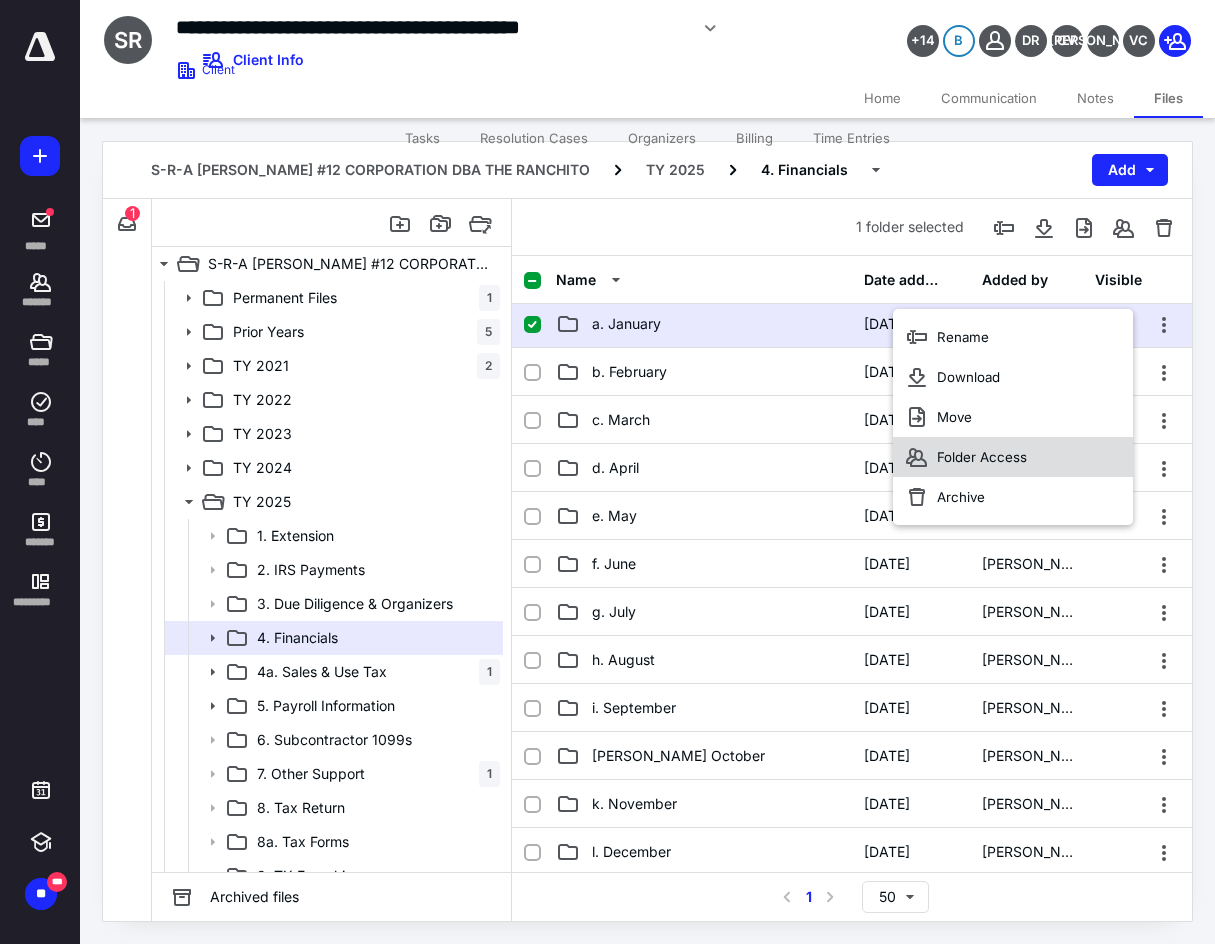click on "Folder Access" at bounding box center (1013, 457) 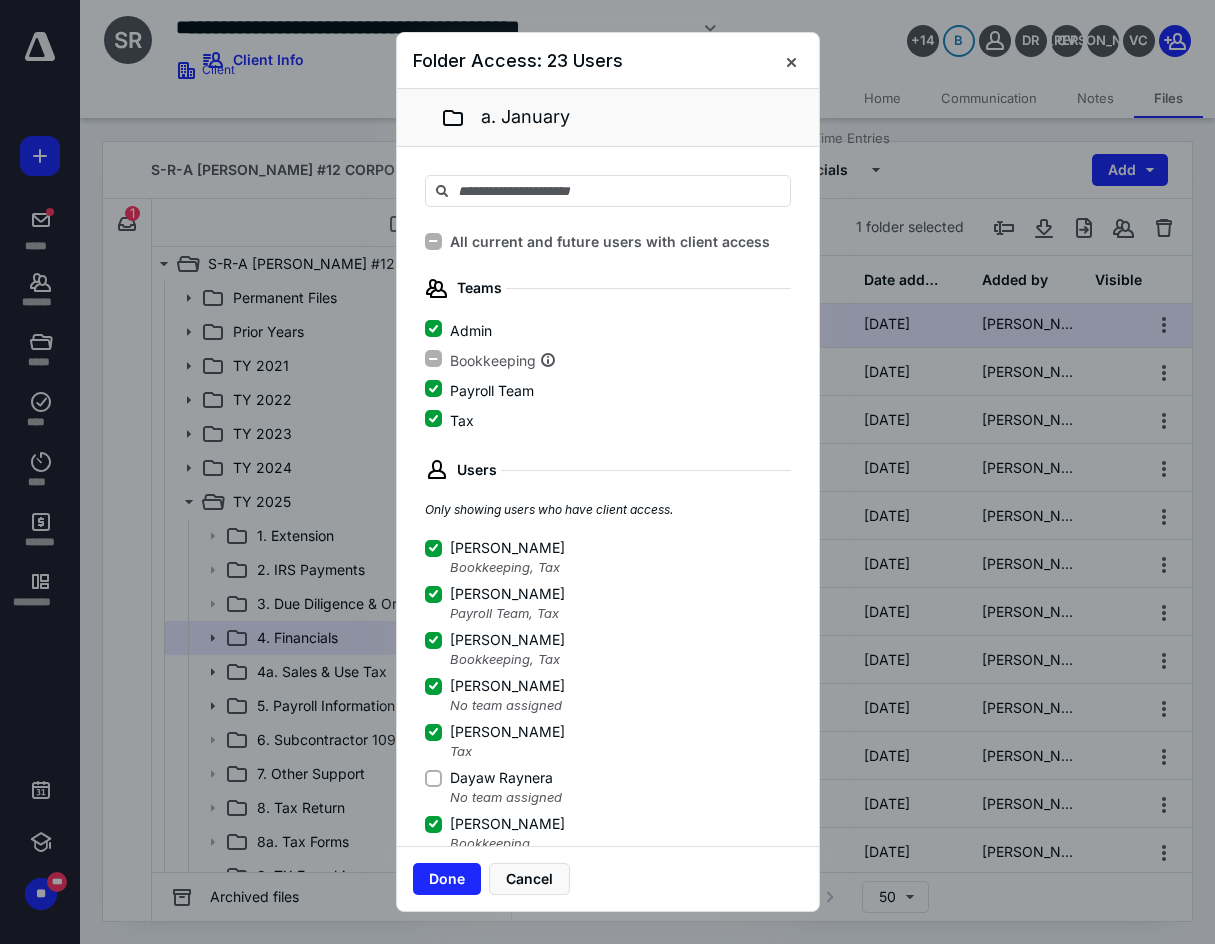click on "Dayaw Raynera" at bounding box center (433, 778) 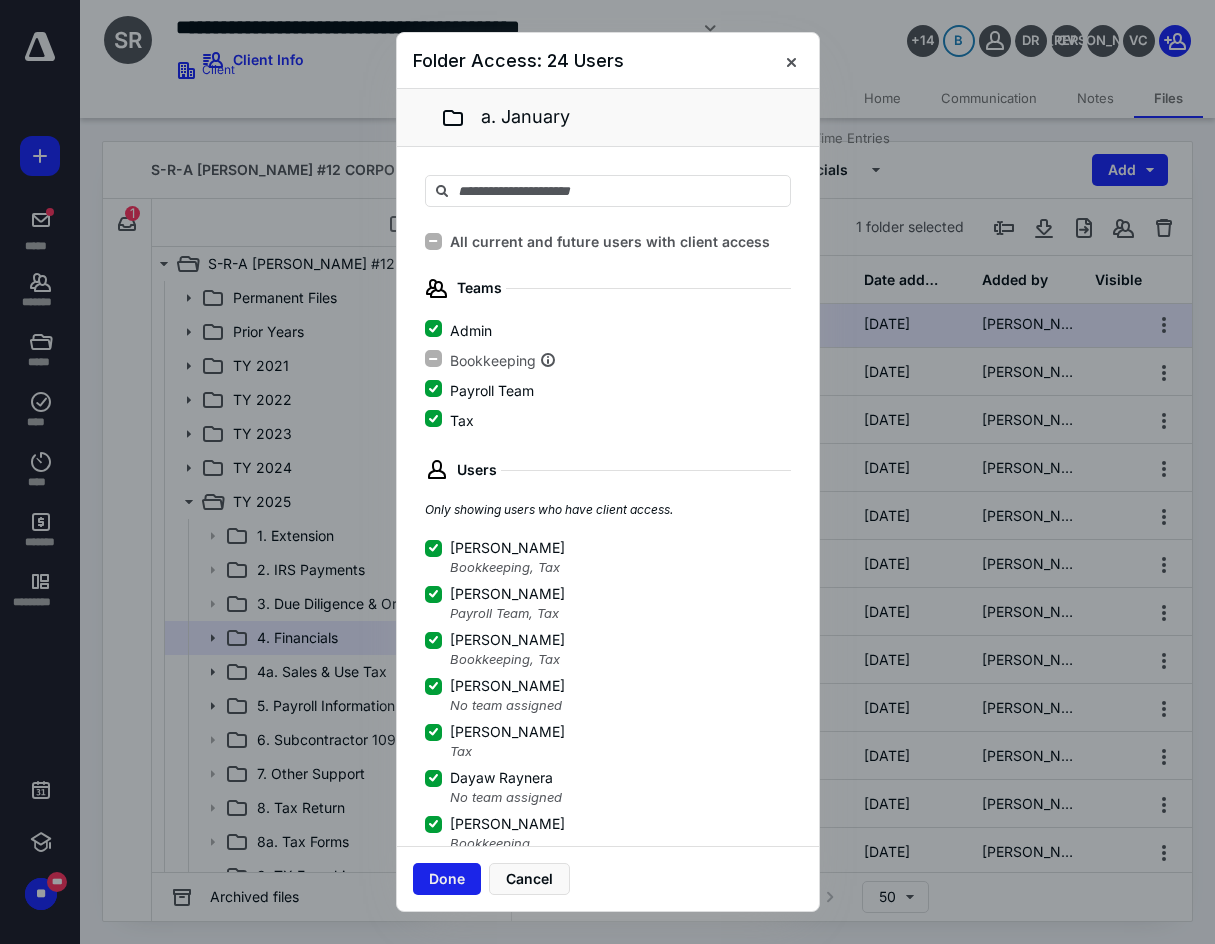 click on "Done" at bounding box center (447, 879) 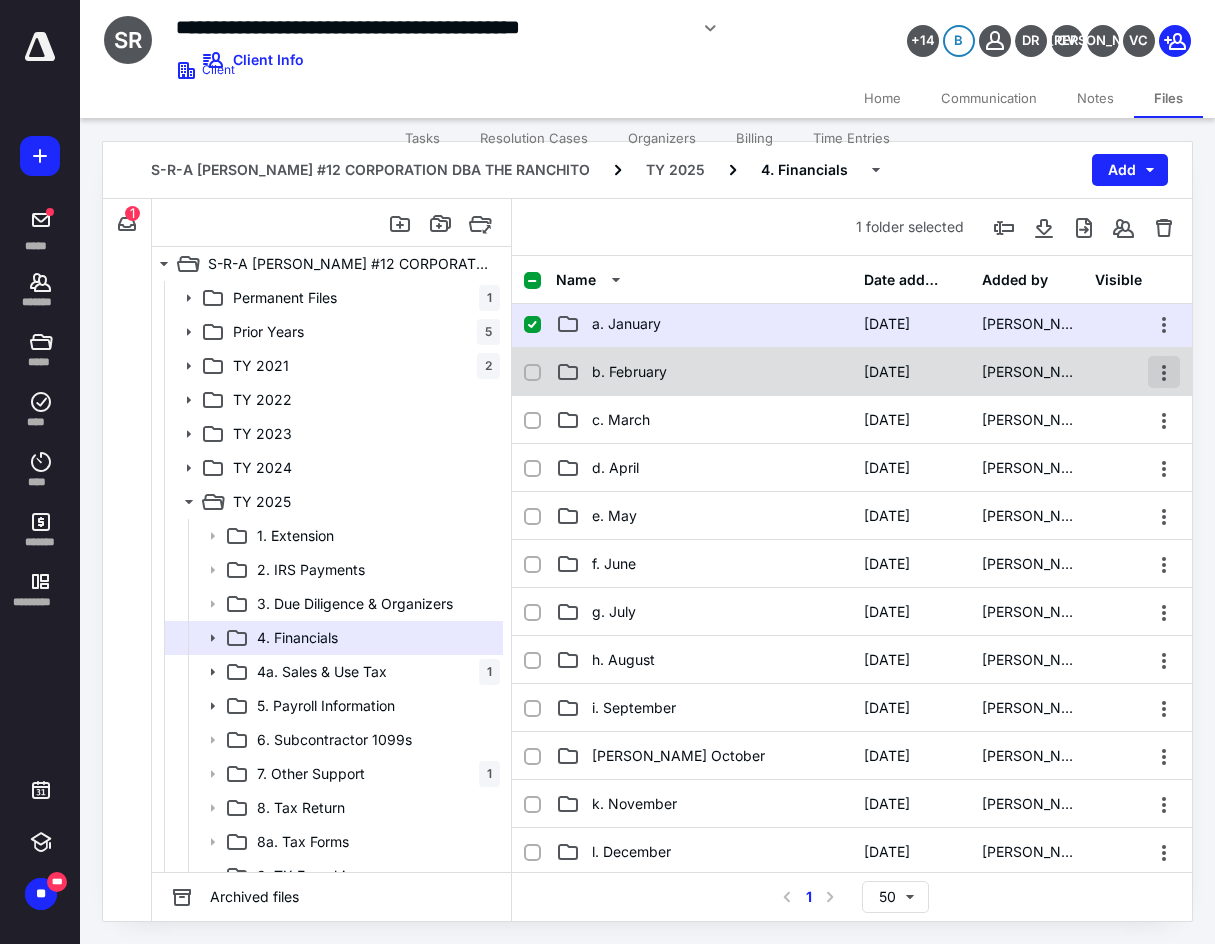 click at bounding box center (1164, 372) 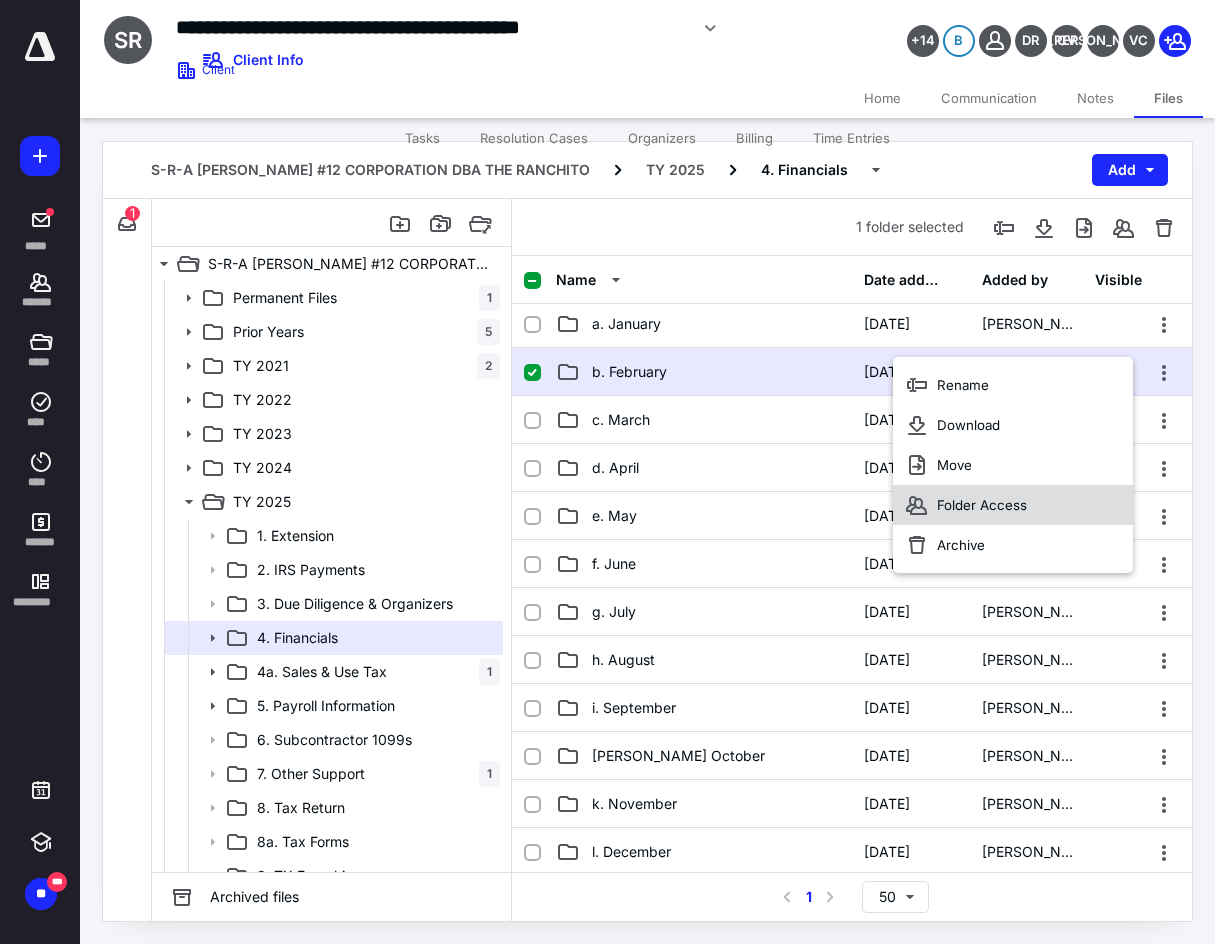 click on "Folder Access" at bounding box center (1013, 505) 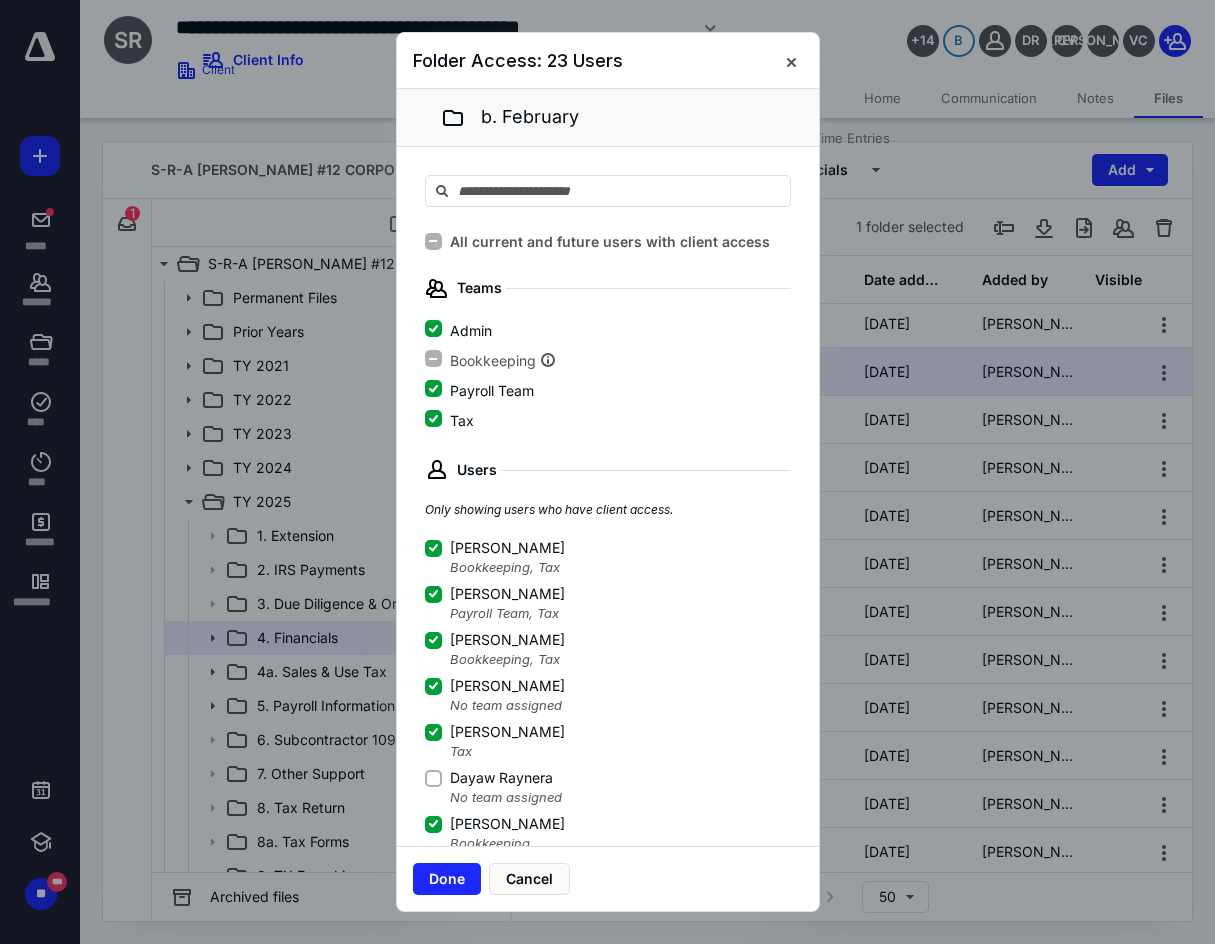 click on "Dayaw Raynera" at bounding box center [433, 778] 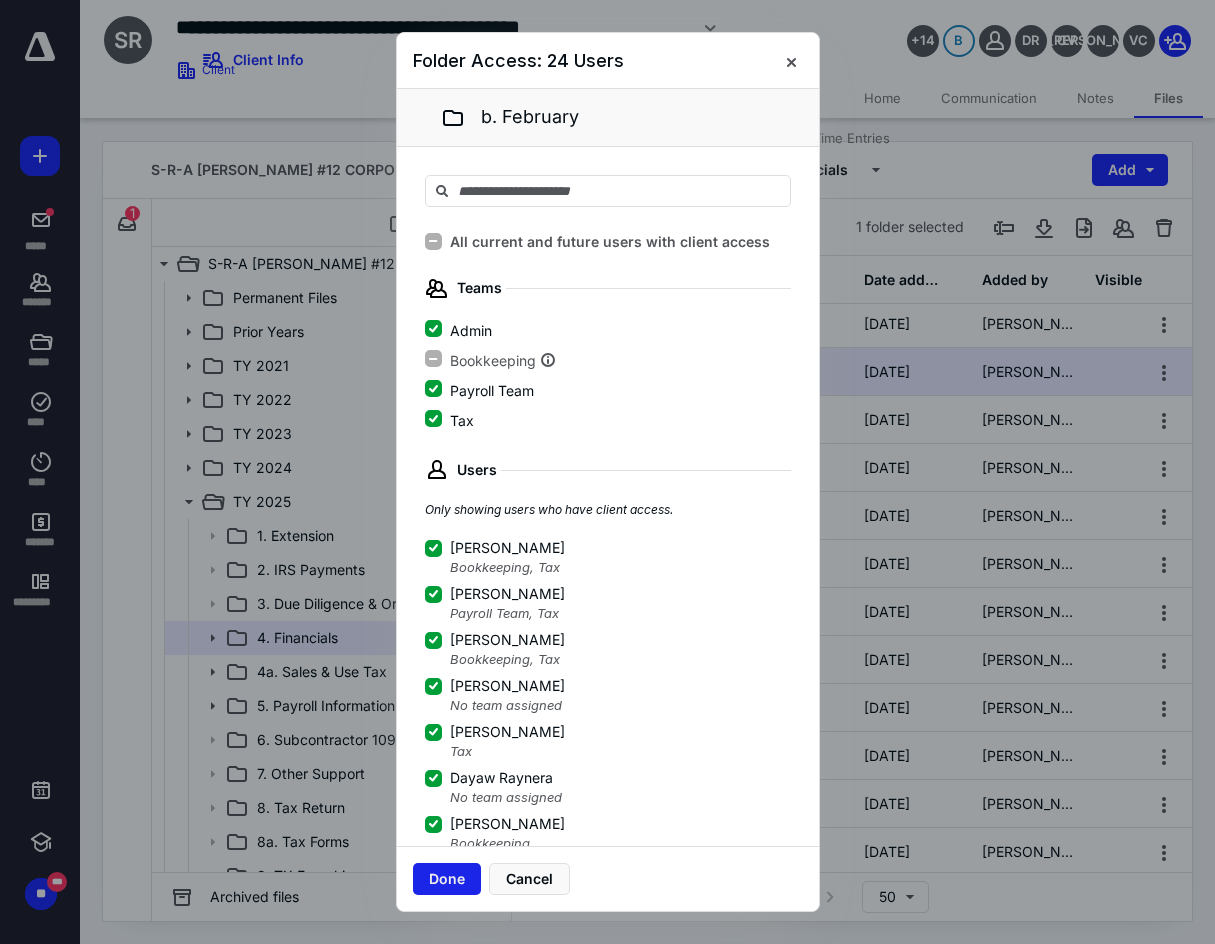 click on "Done" at bounding box center (447, 879) 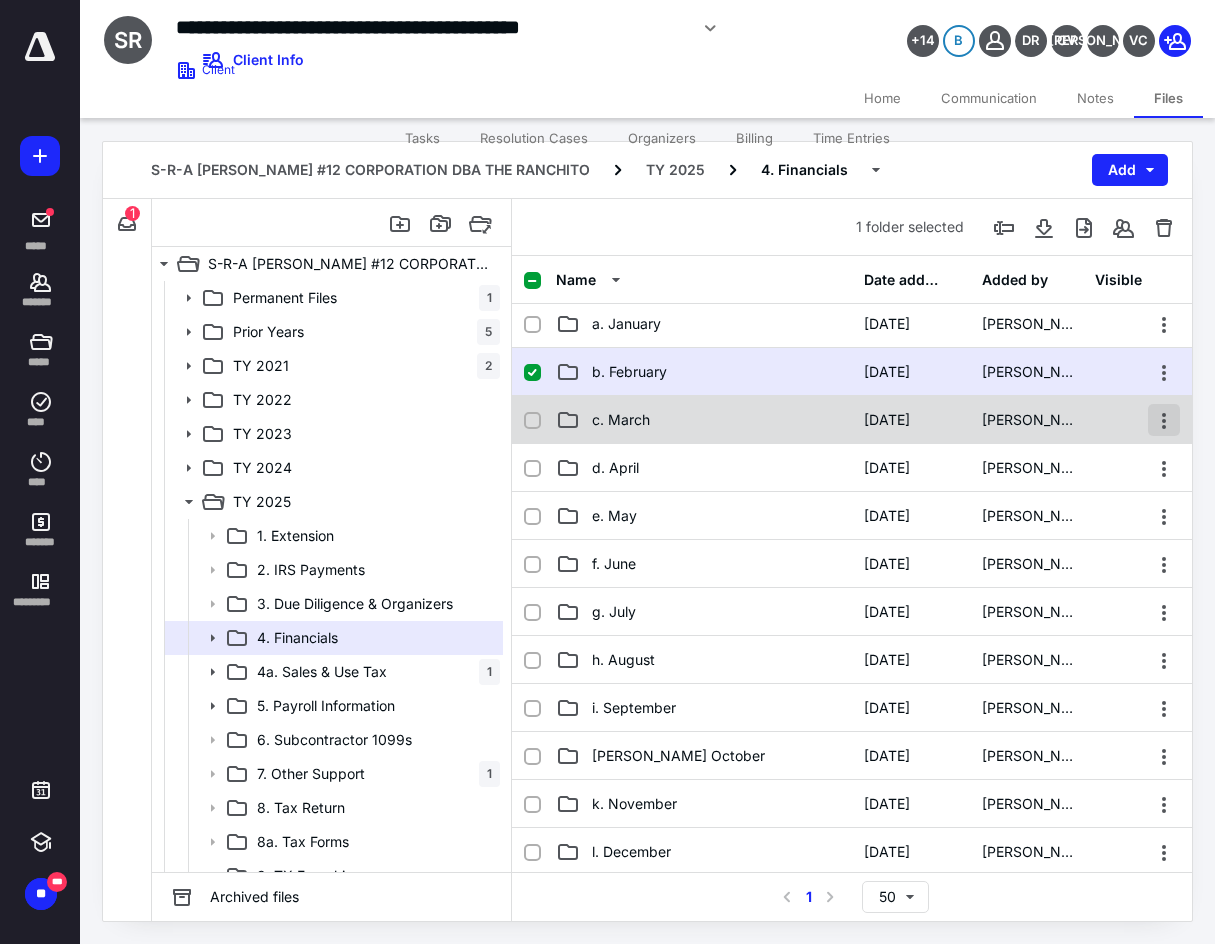 click at bounding box center (1164, 420) 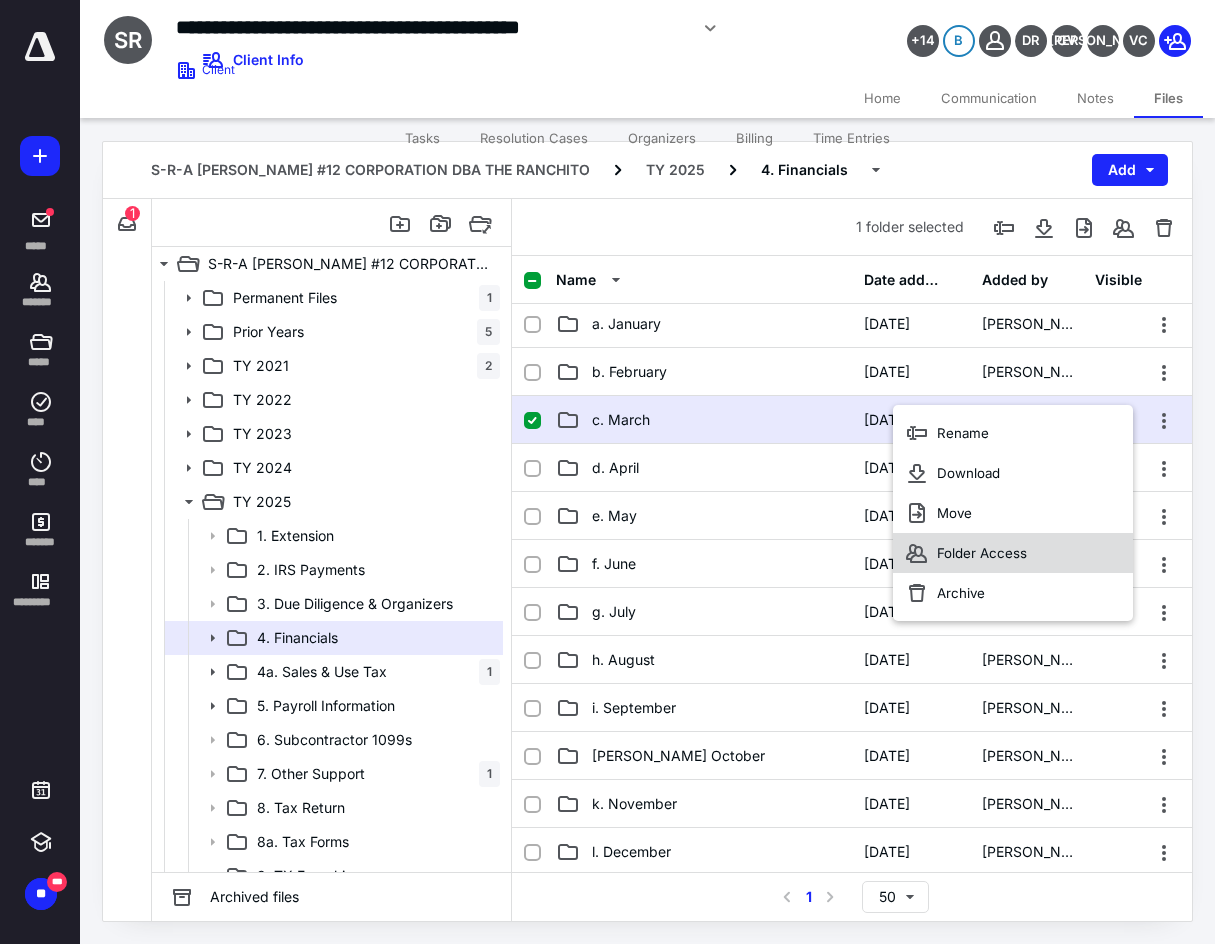 click on "Folder Access" at bounding box center [1013, 553] 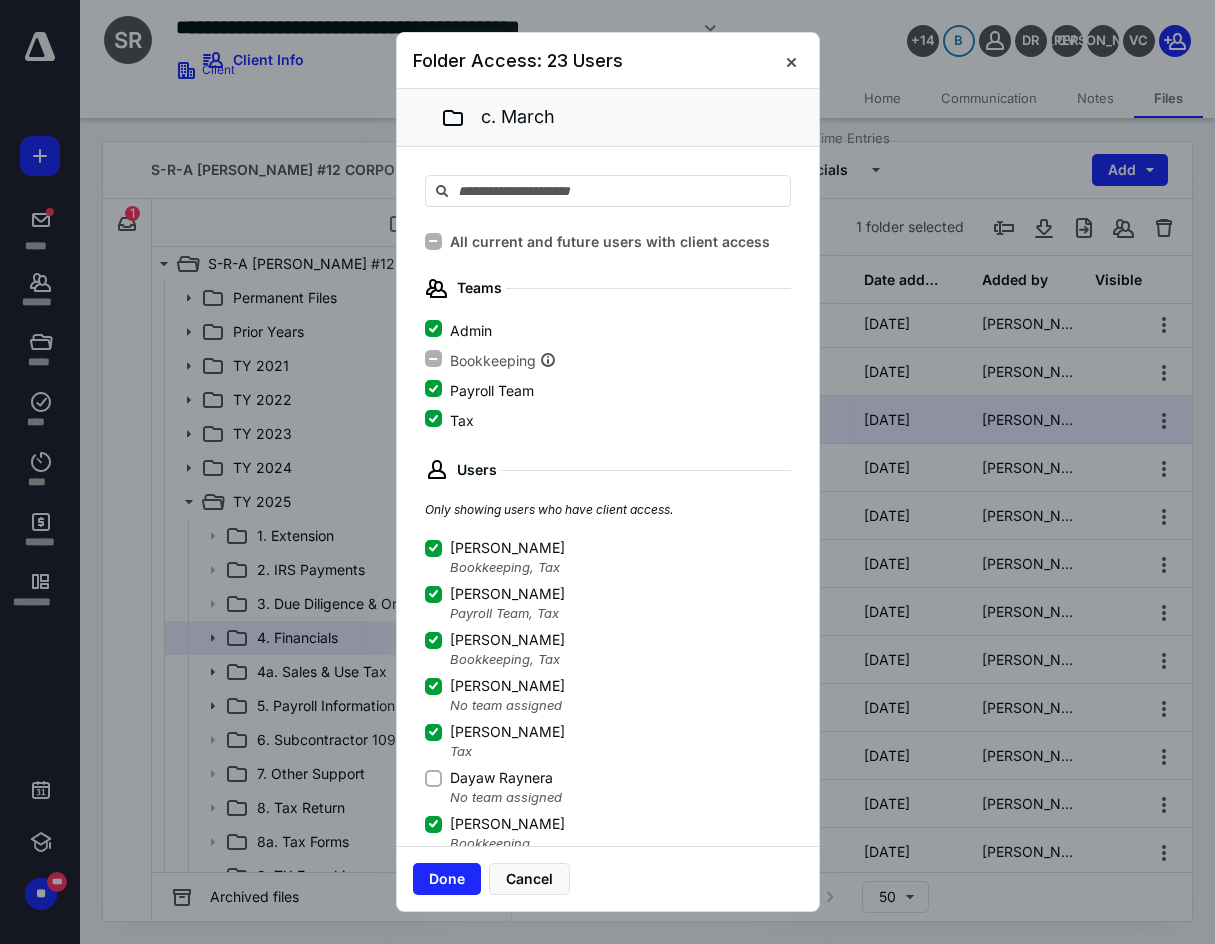 click 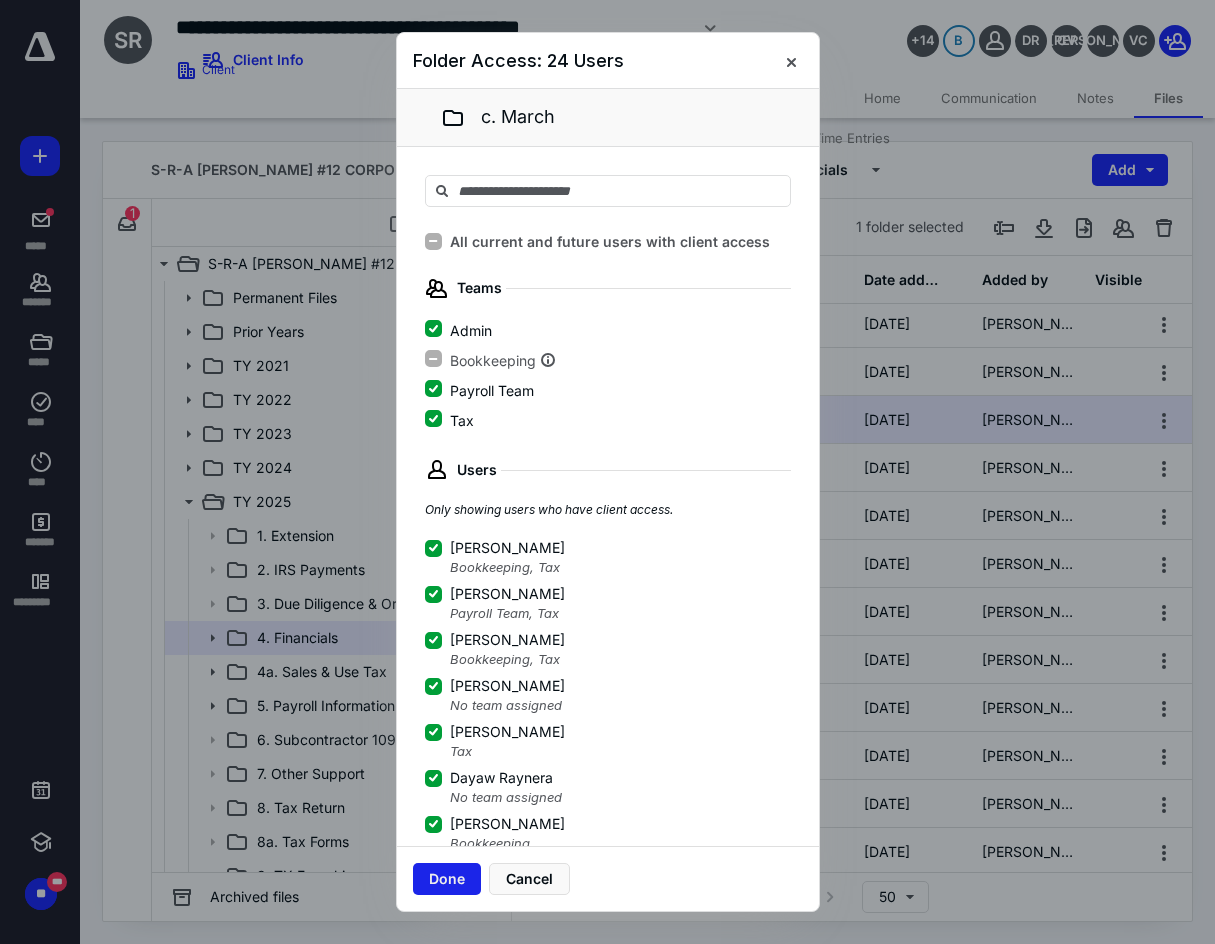 click on "Done" at bounding box center (447, 879) 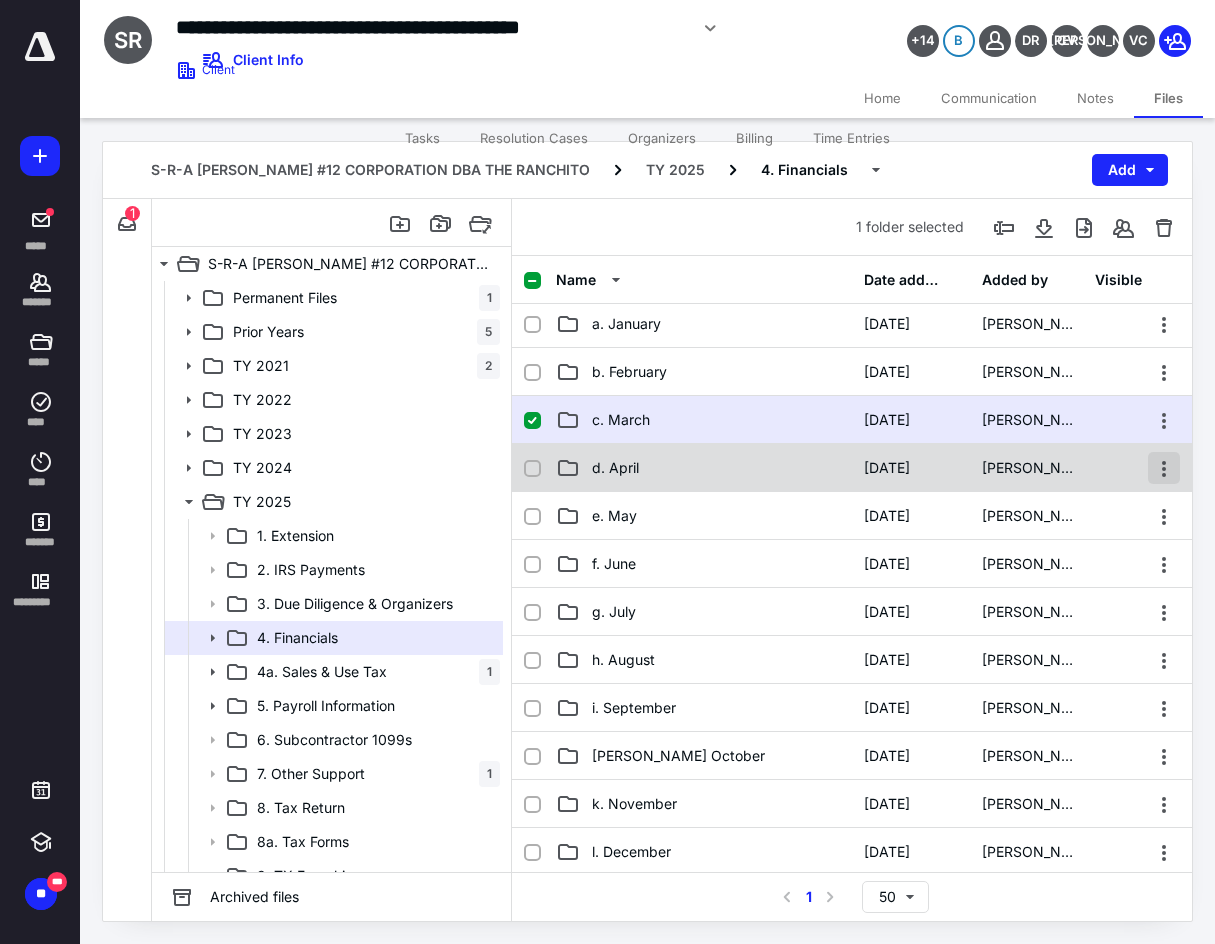 click at bounding box center [1164, 468] 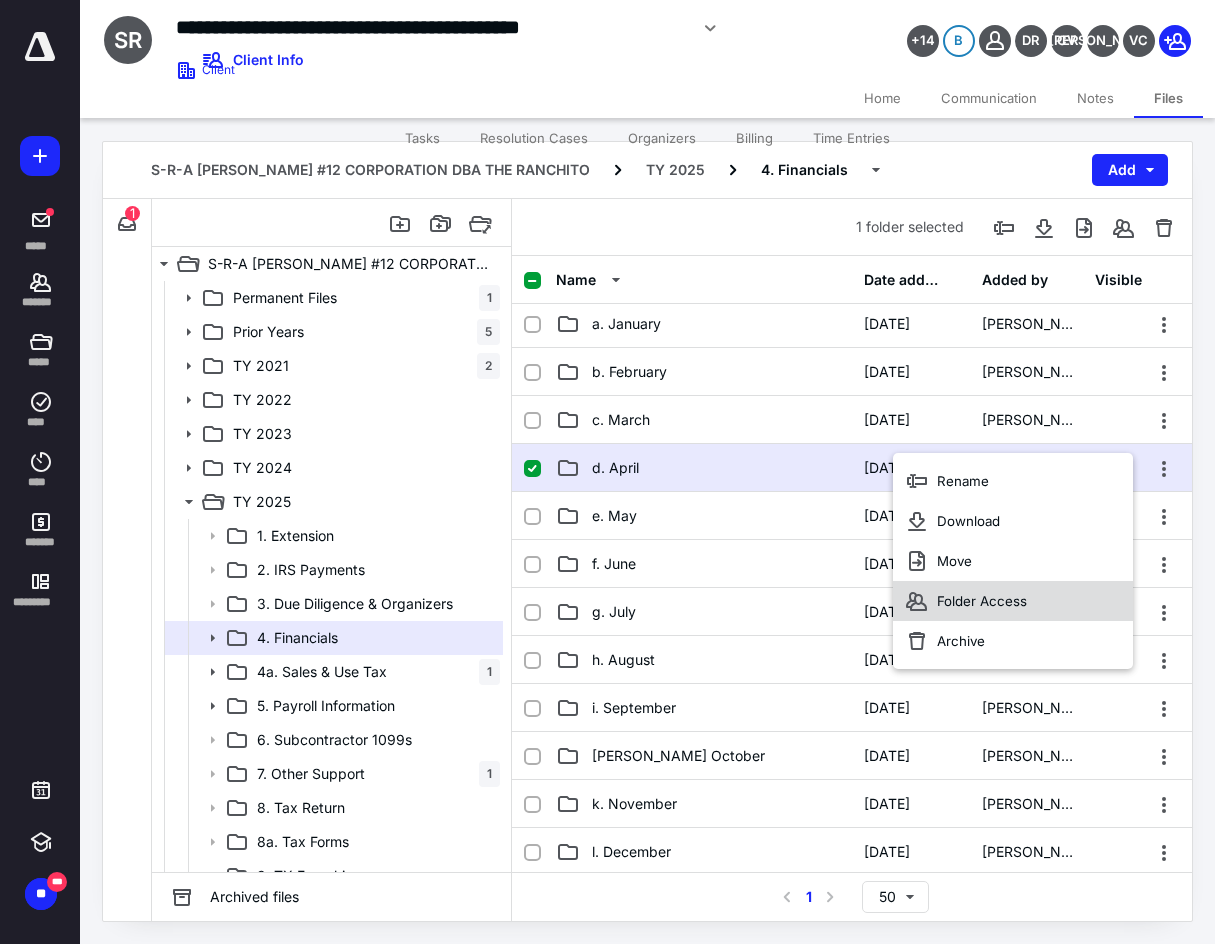 click on "Folder Access" at bounding box center [1013, 601] 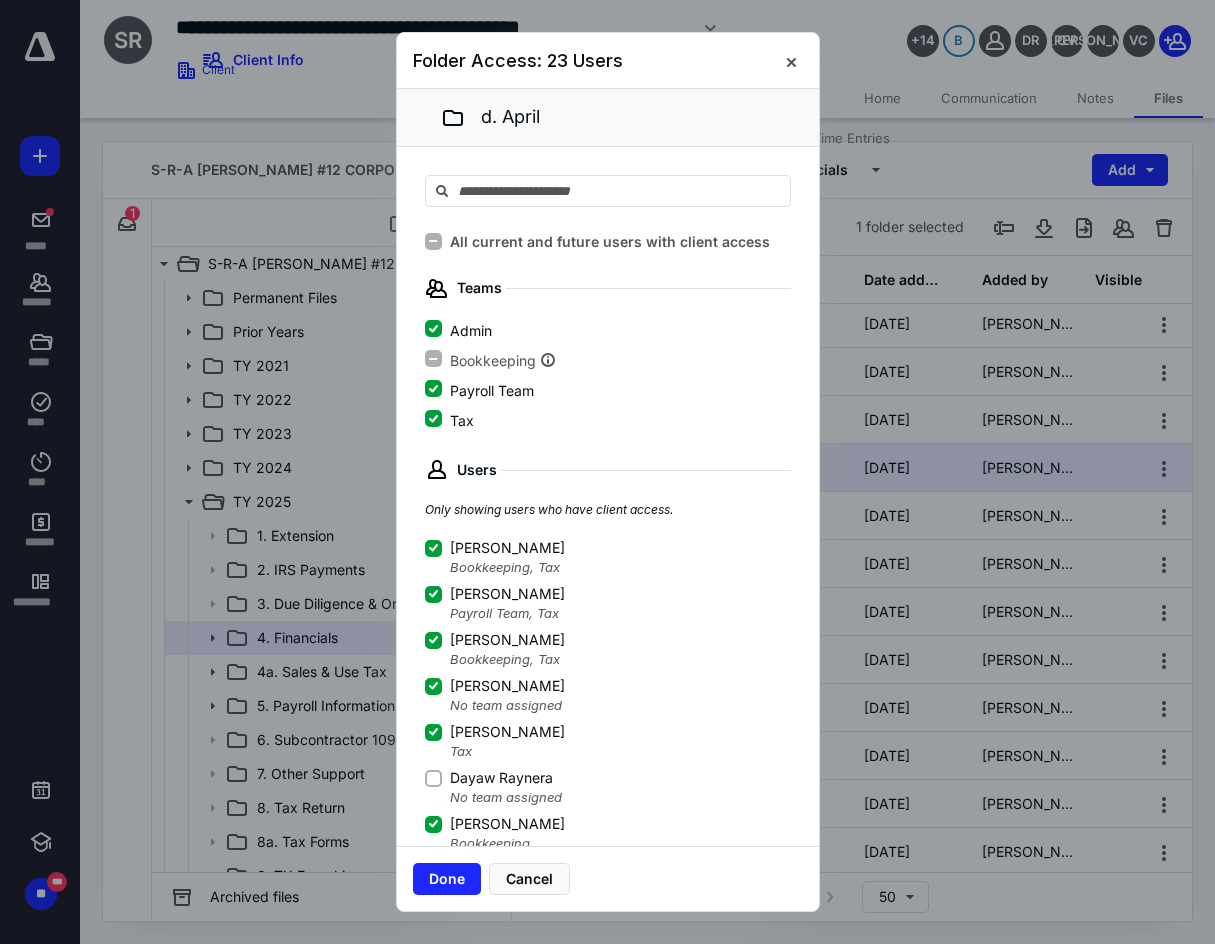 click 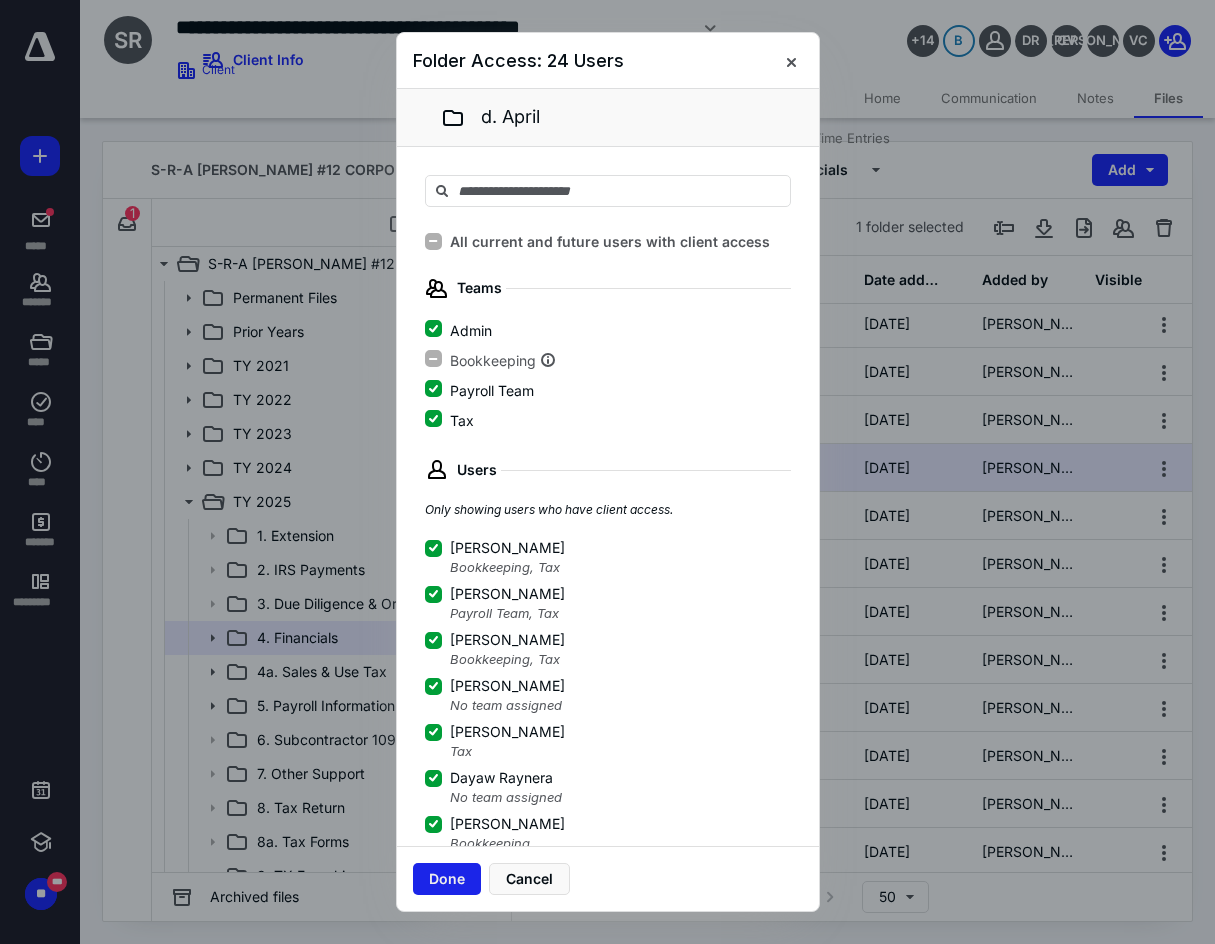 click on "Done" at bounding box center [447, 879] 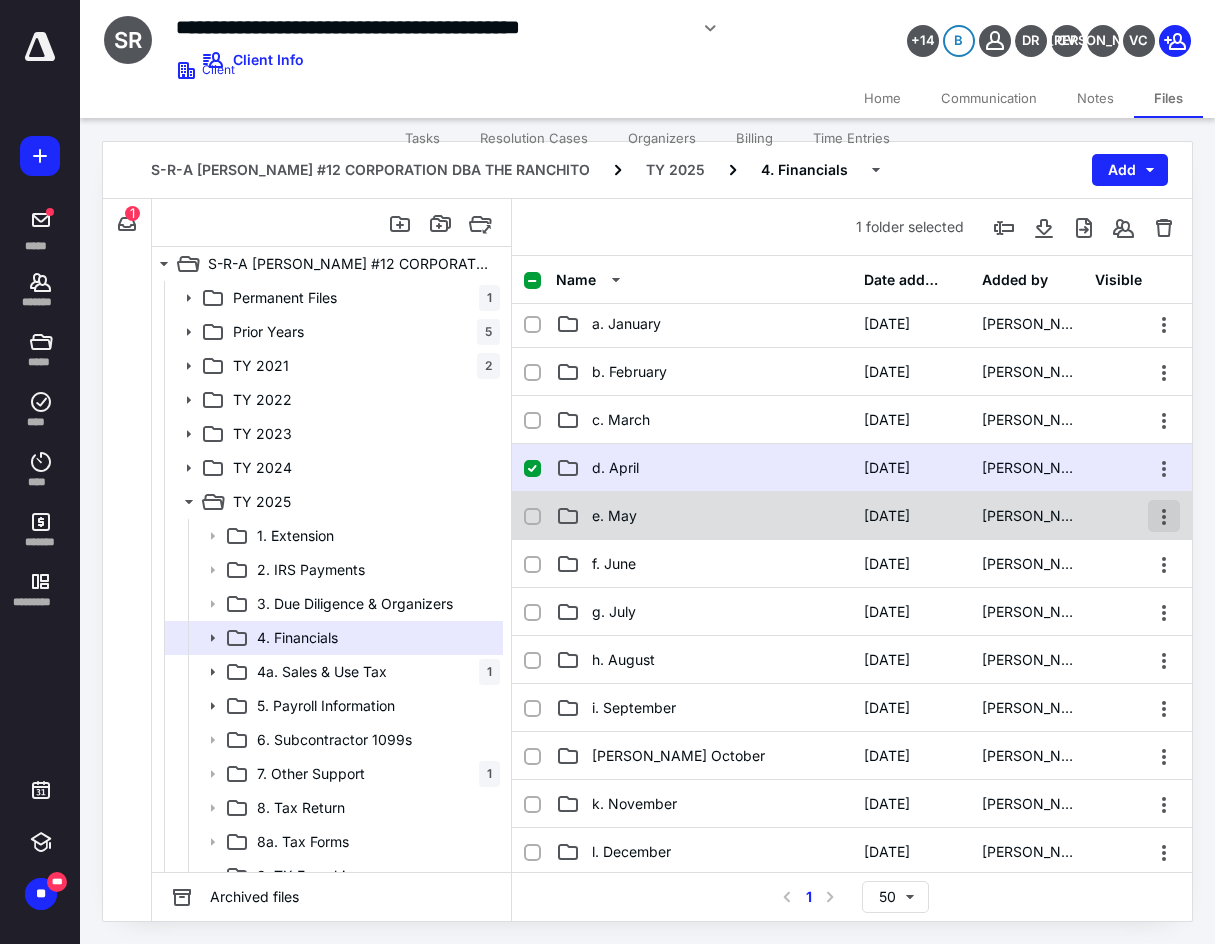 click at bounding box center (1164, 516) 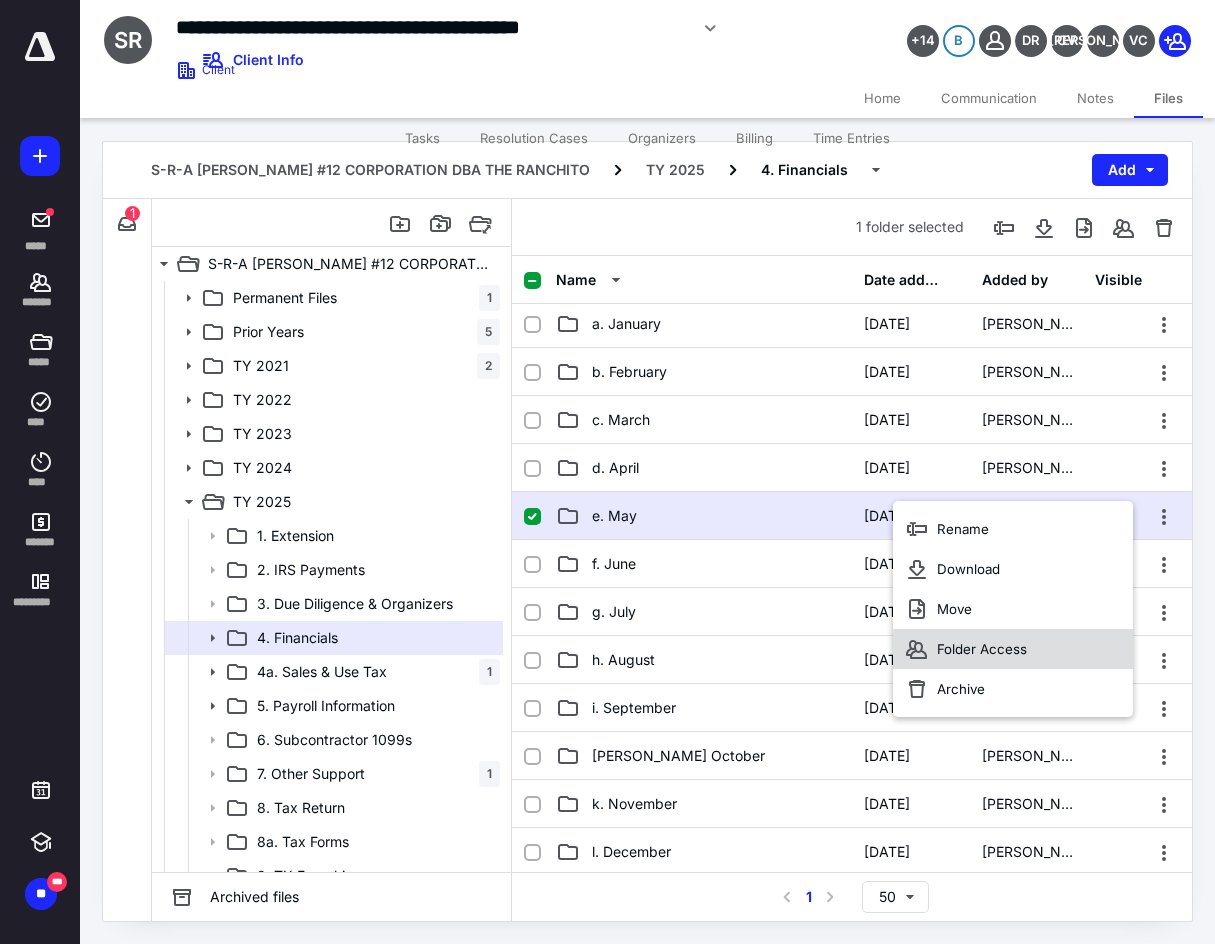 click on "Folder Access" at bounding box center (982, 649) 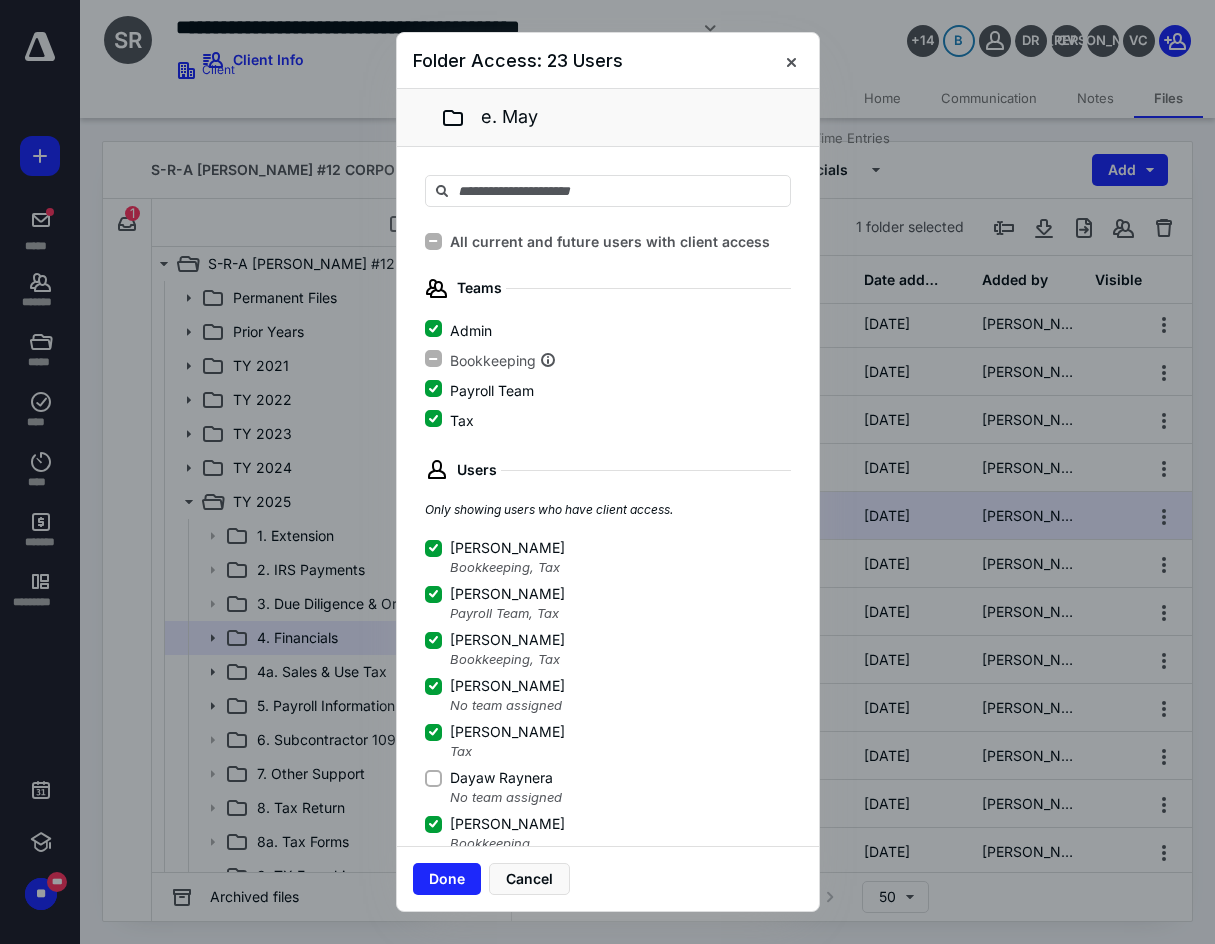 click on "Dayaw Raynera" at bounding box center (433, 778) 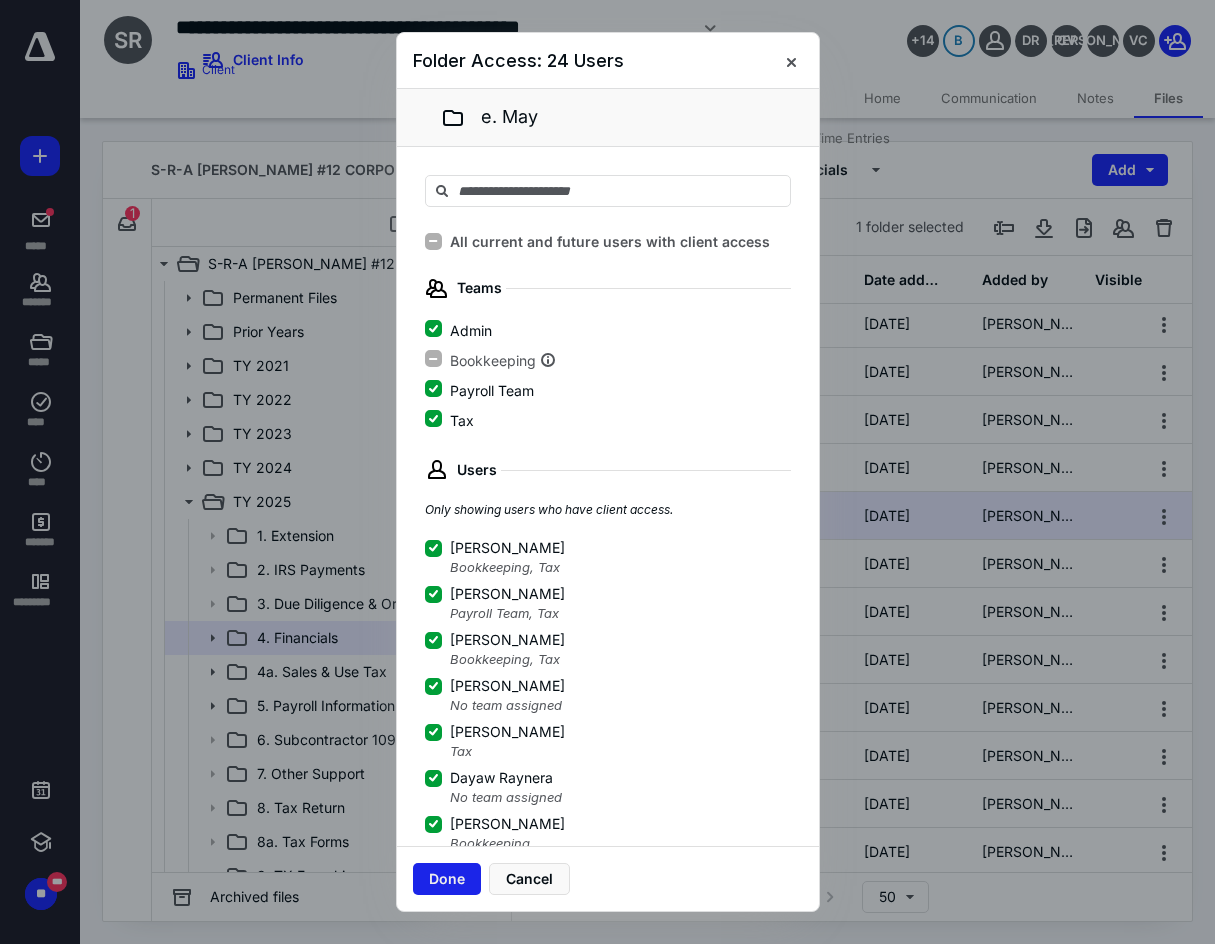 click on "Done" at bounding box center [447, 879] 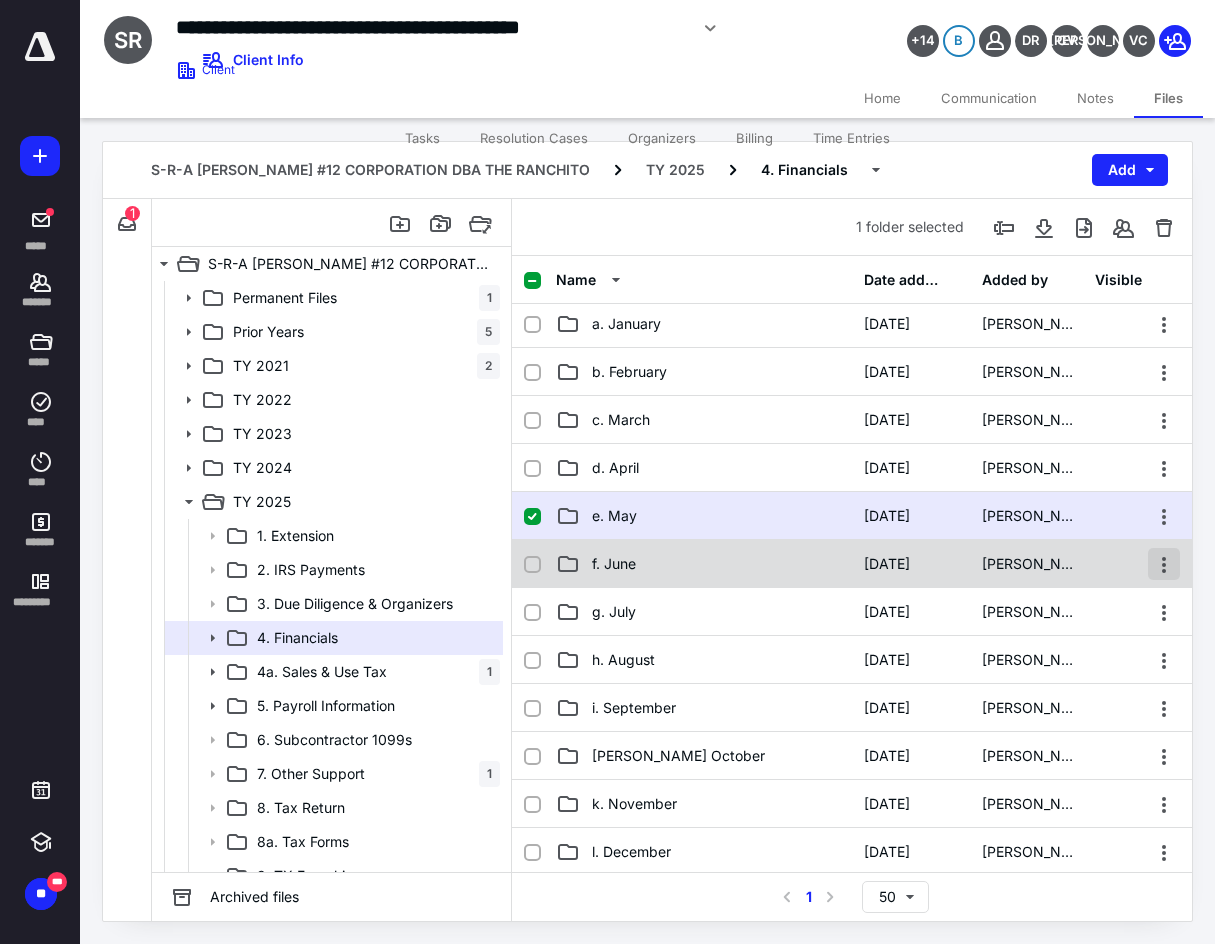 click at bounding box center (1164, 564) 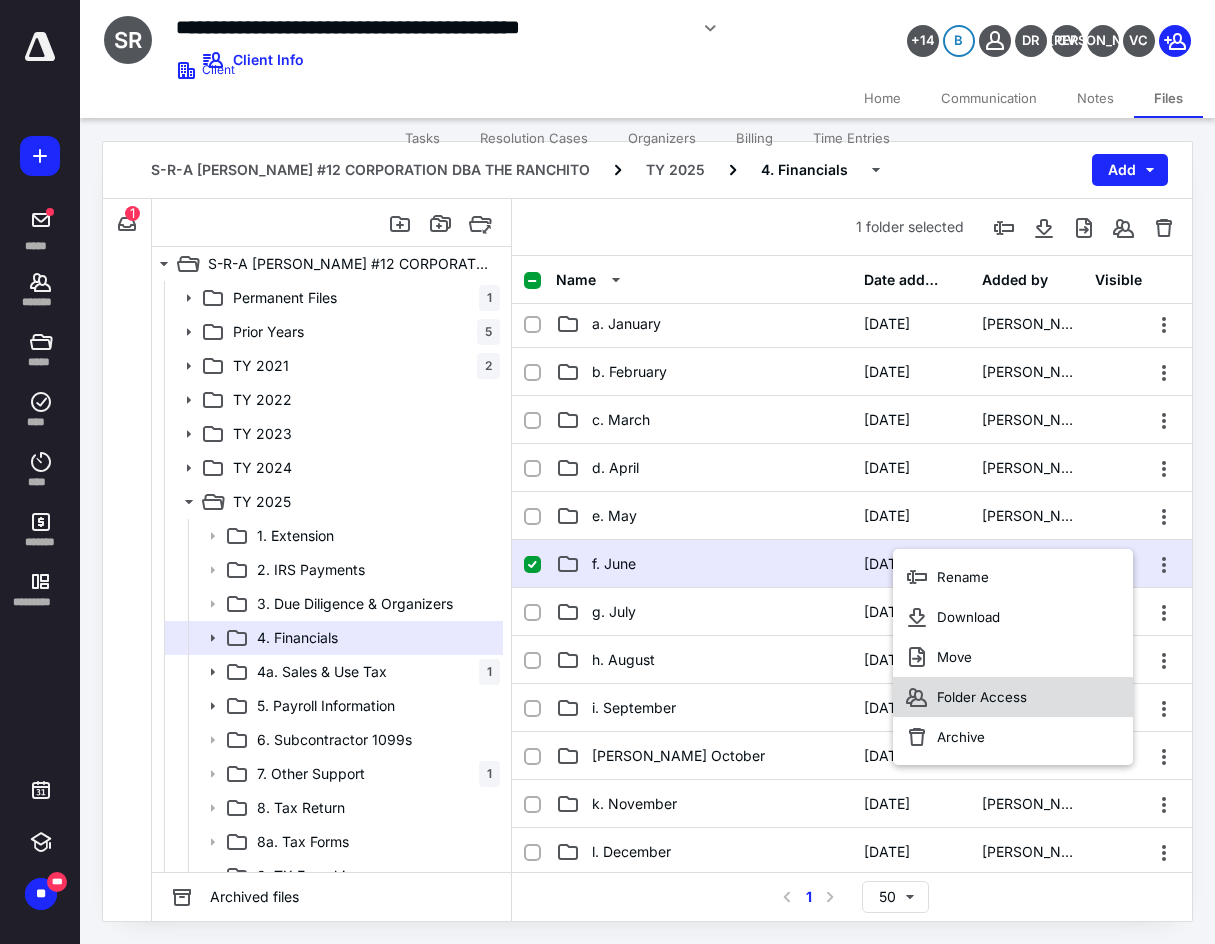 click on "Folder Access" at bounding box center (982, 697) 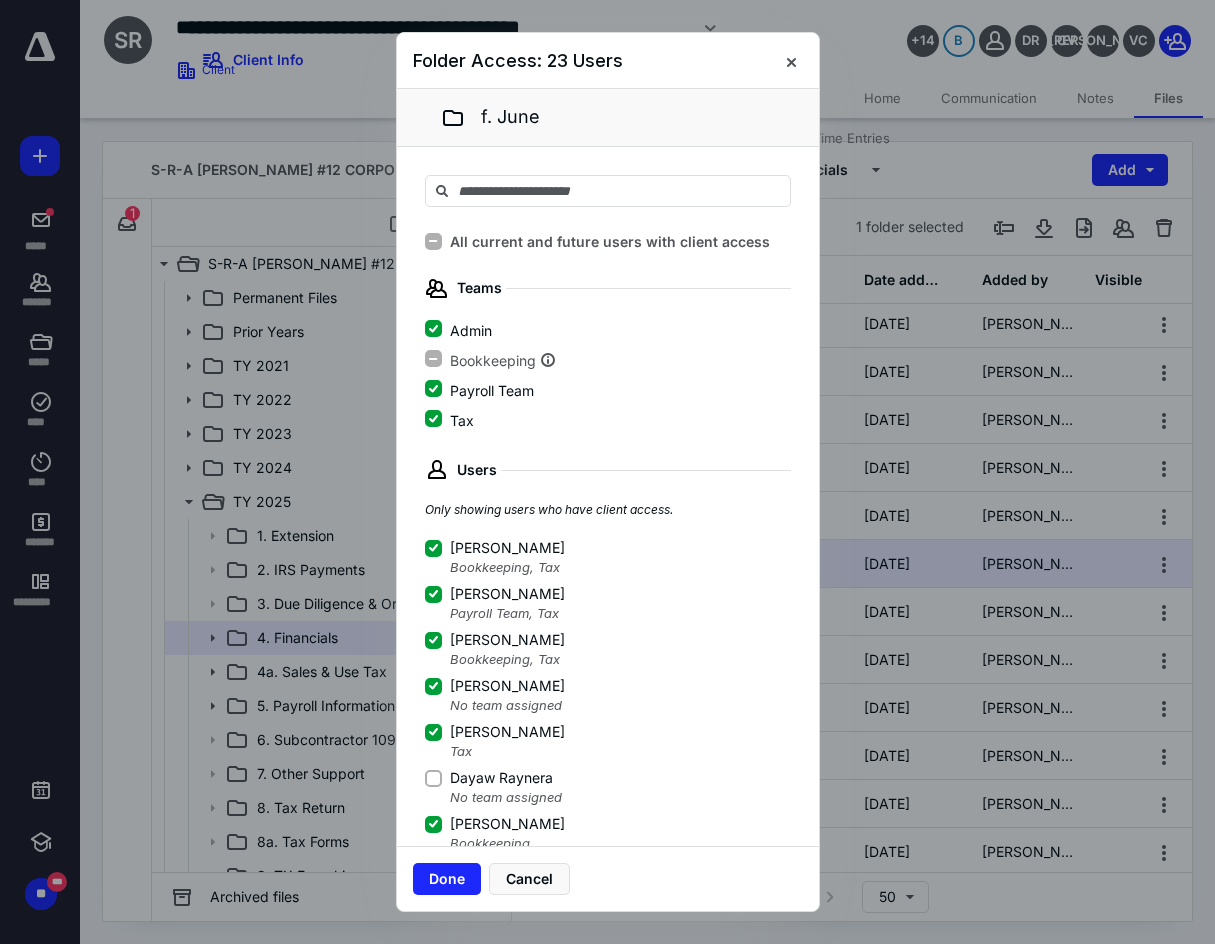click on "Dayaw Raynera" at bounding box center [433, 778] 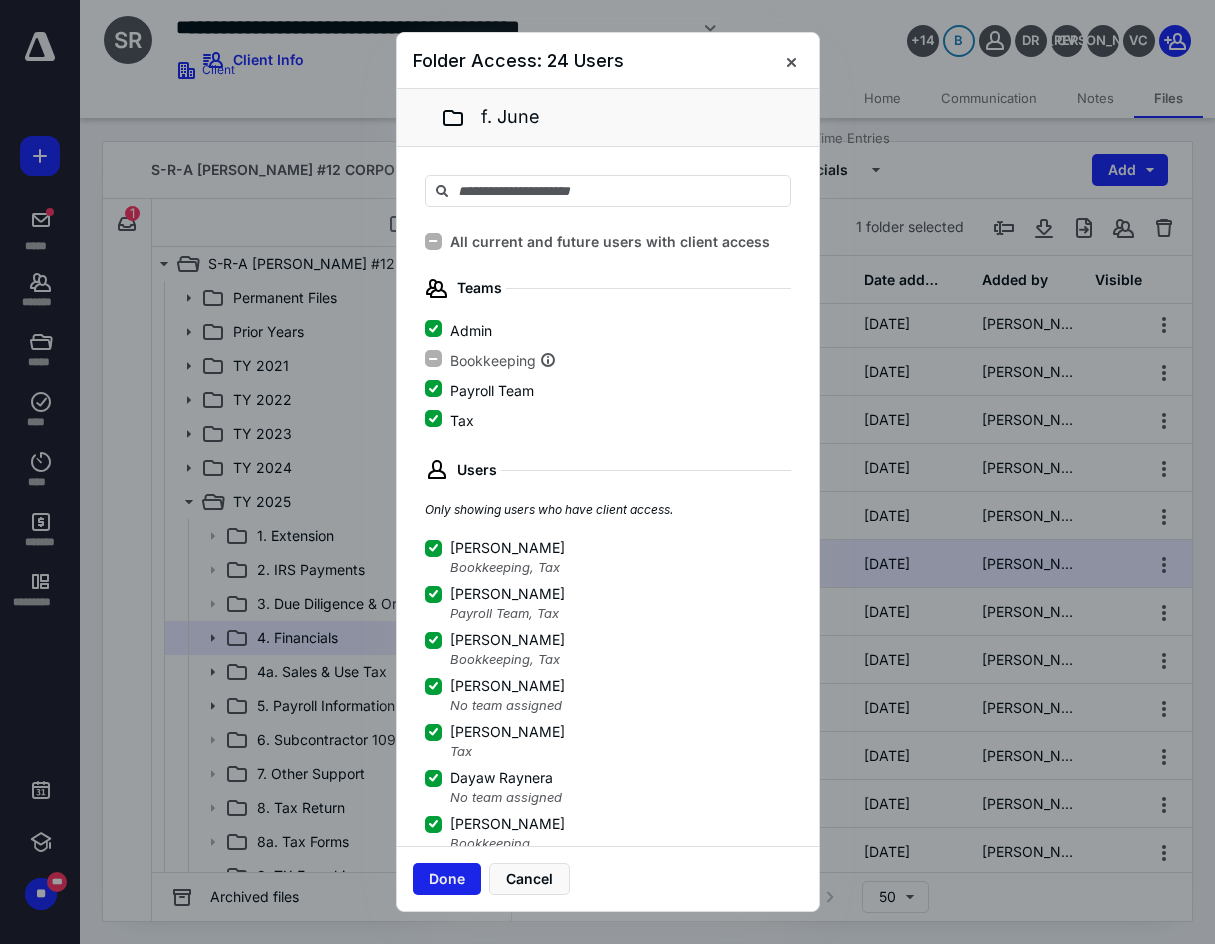 click on "Done" at bounding box center (447, 879) 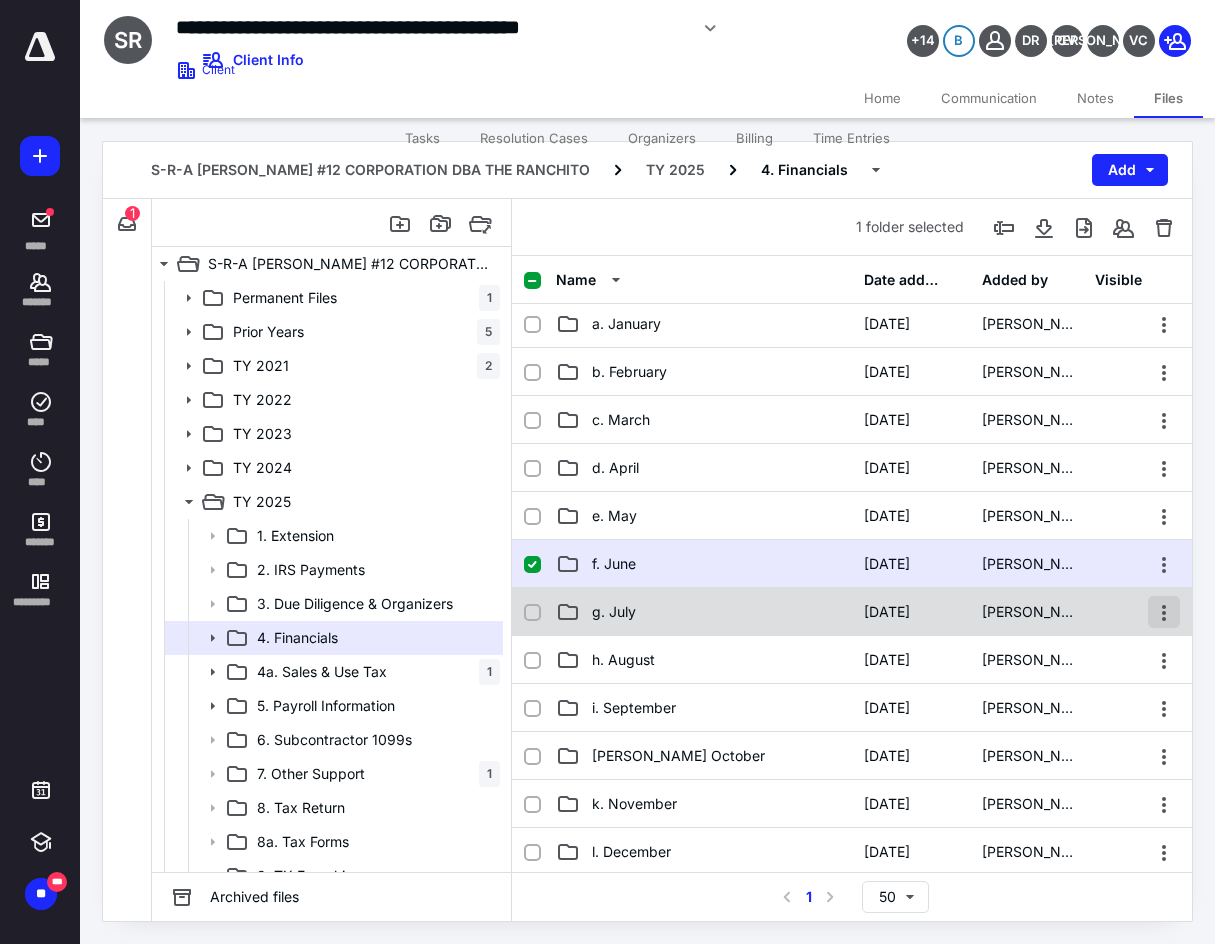 click at bounding box center (1164, 612) 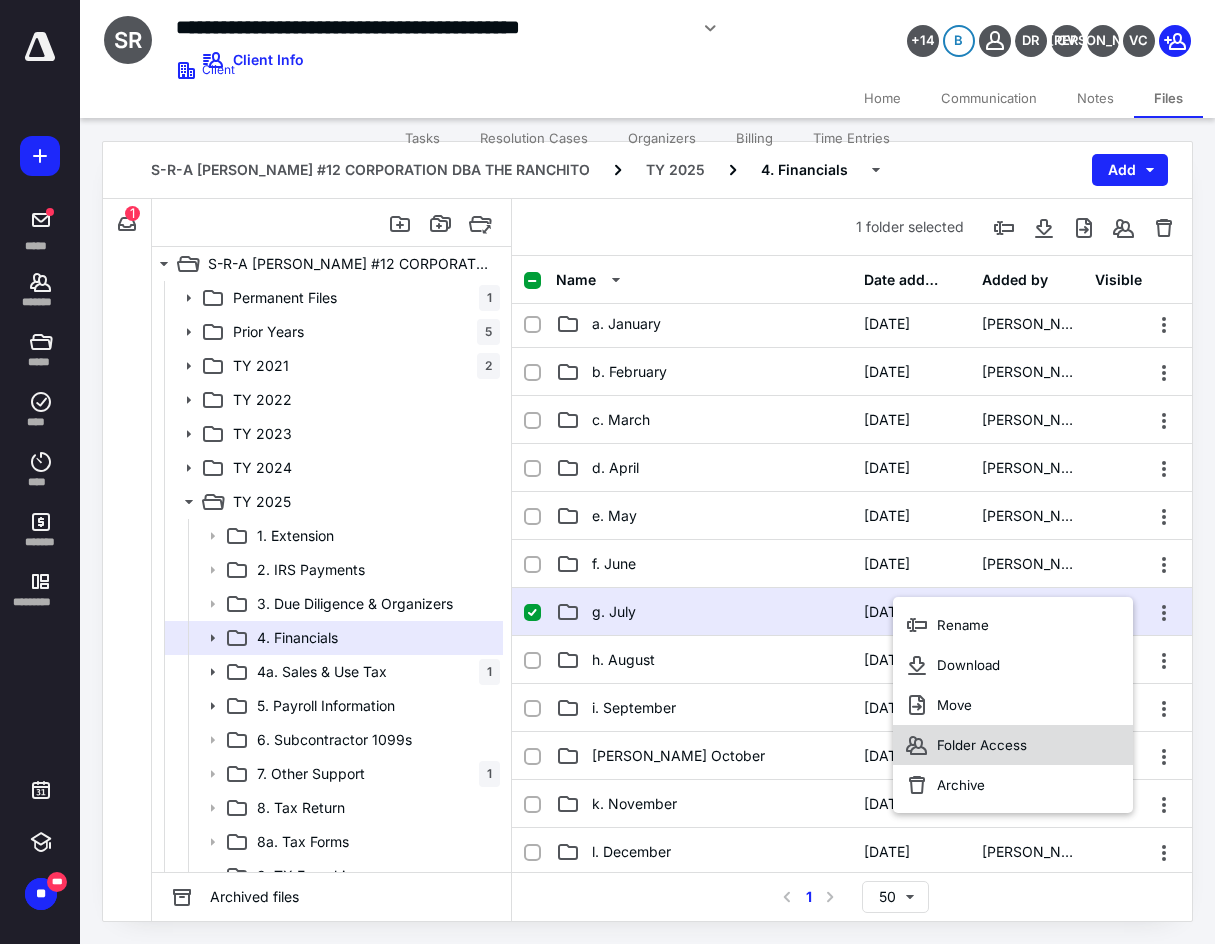click on "Folder Access" at bounding box center (982, 745) 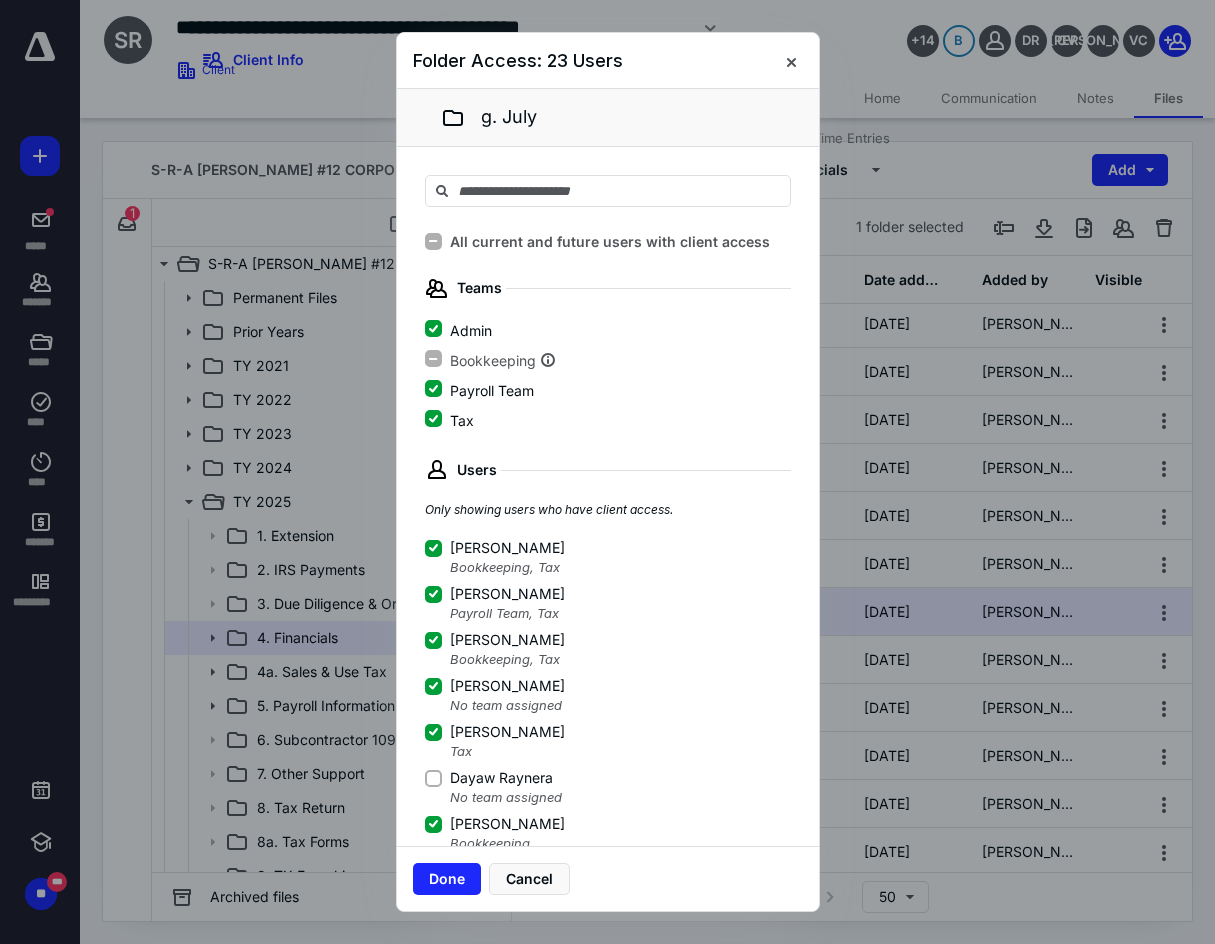 click 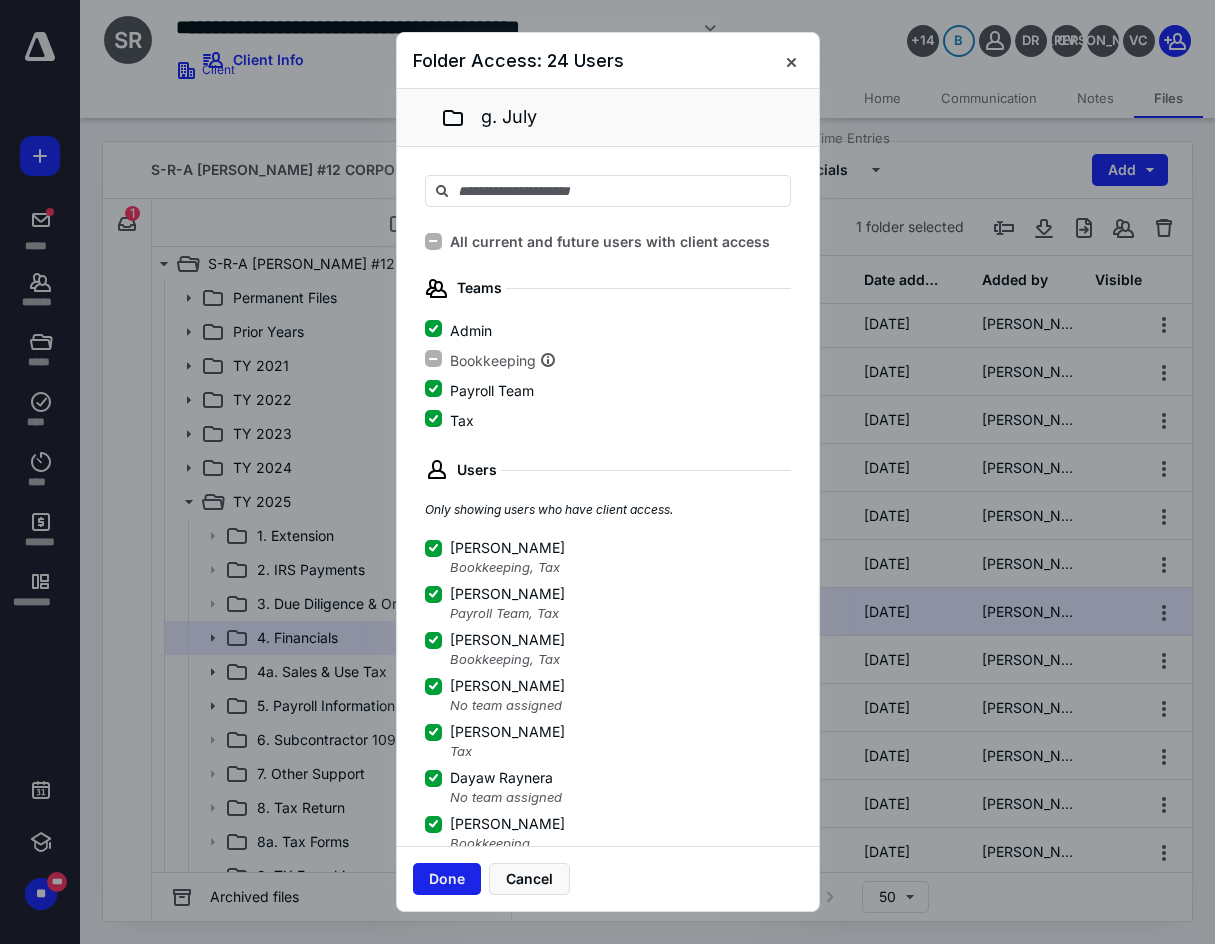 click on "Done" at bounding box center (447, 879) 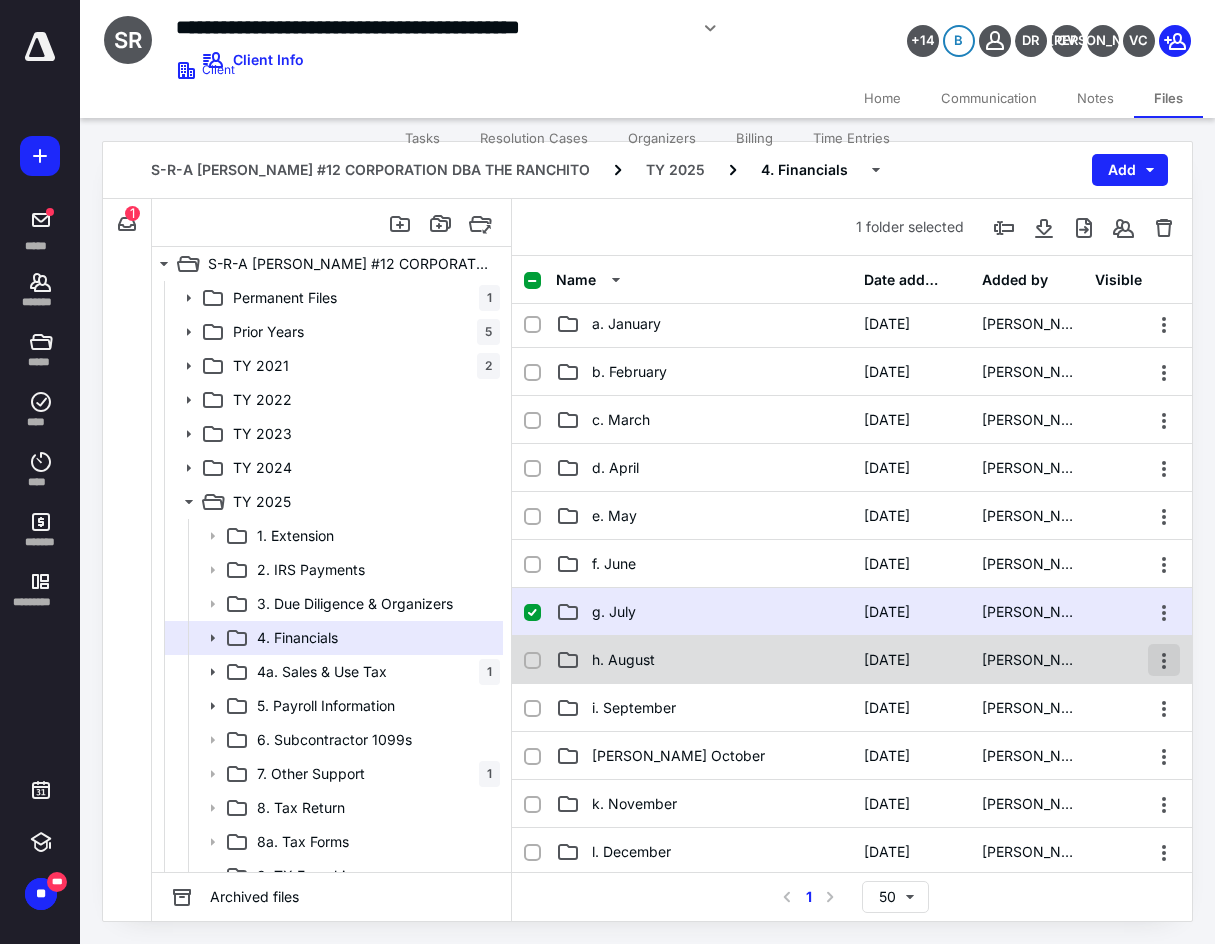 click at bounding box center (1164, 660) 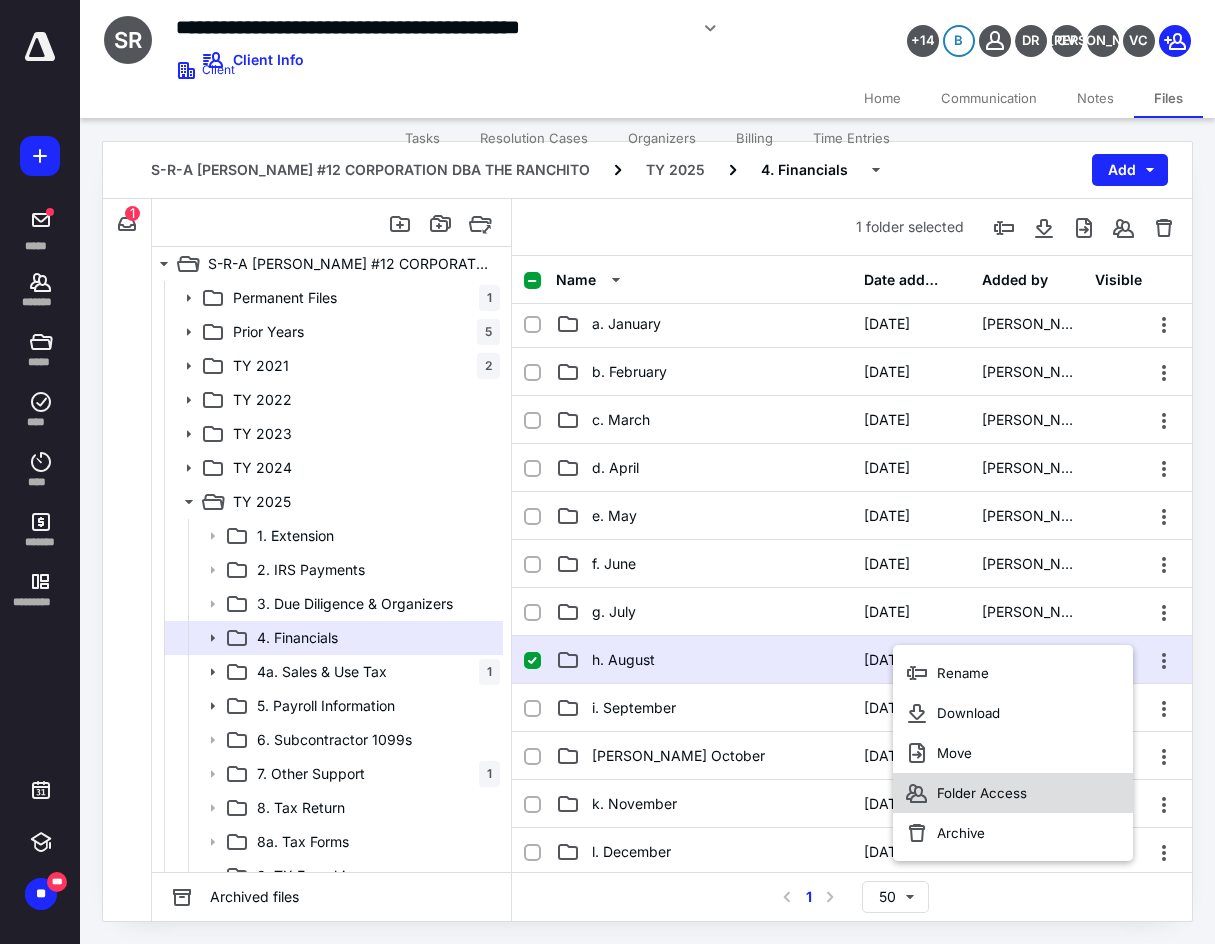 click on "Folder Access" at bounding box center [1013, 793] 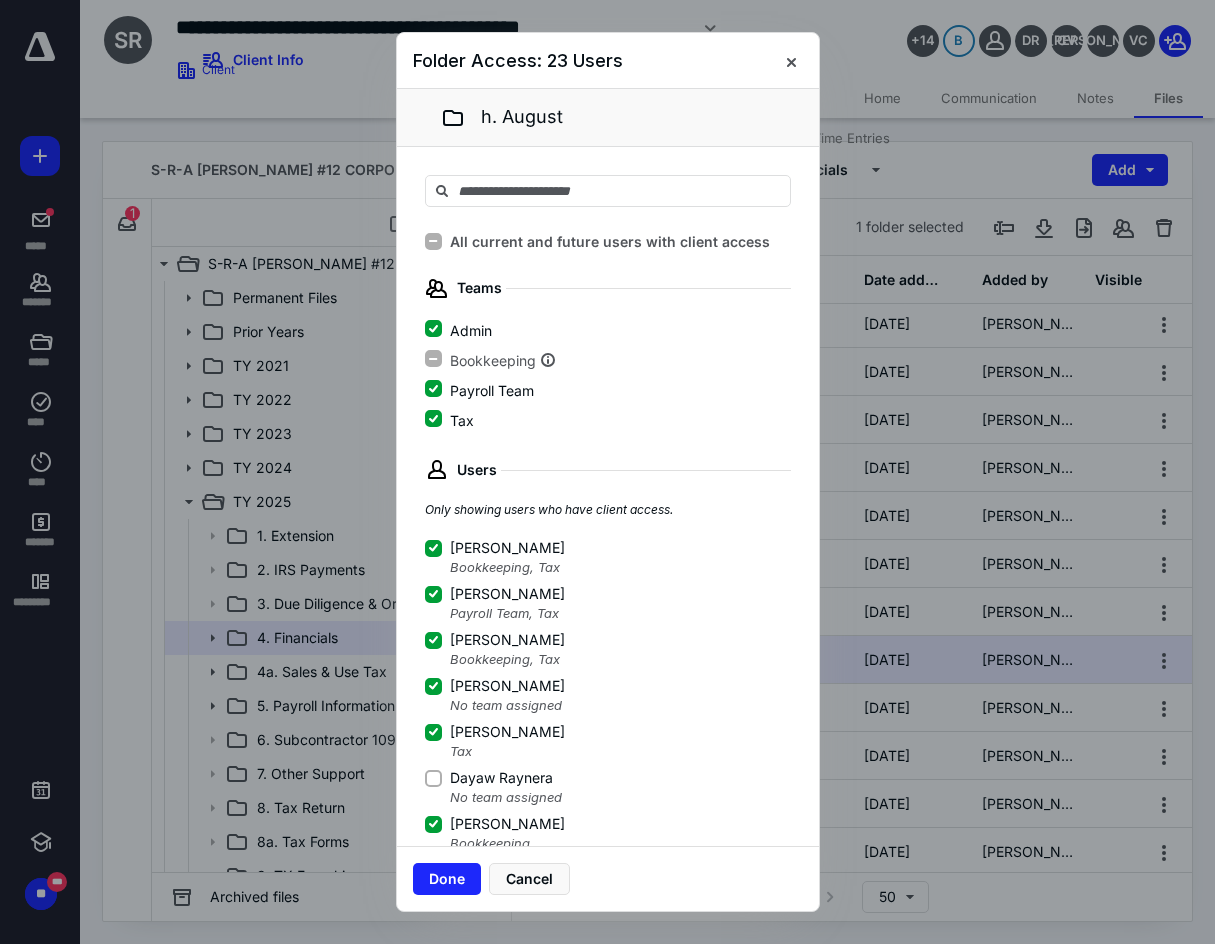 click on "Dayaw Raynera" at bounding box center (433, 778) 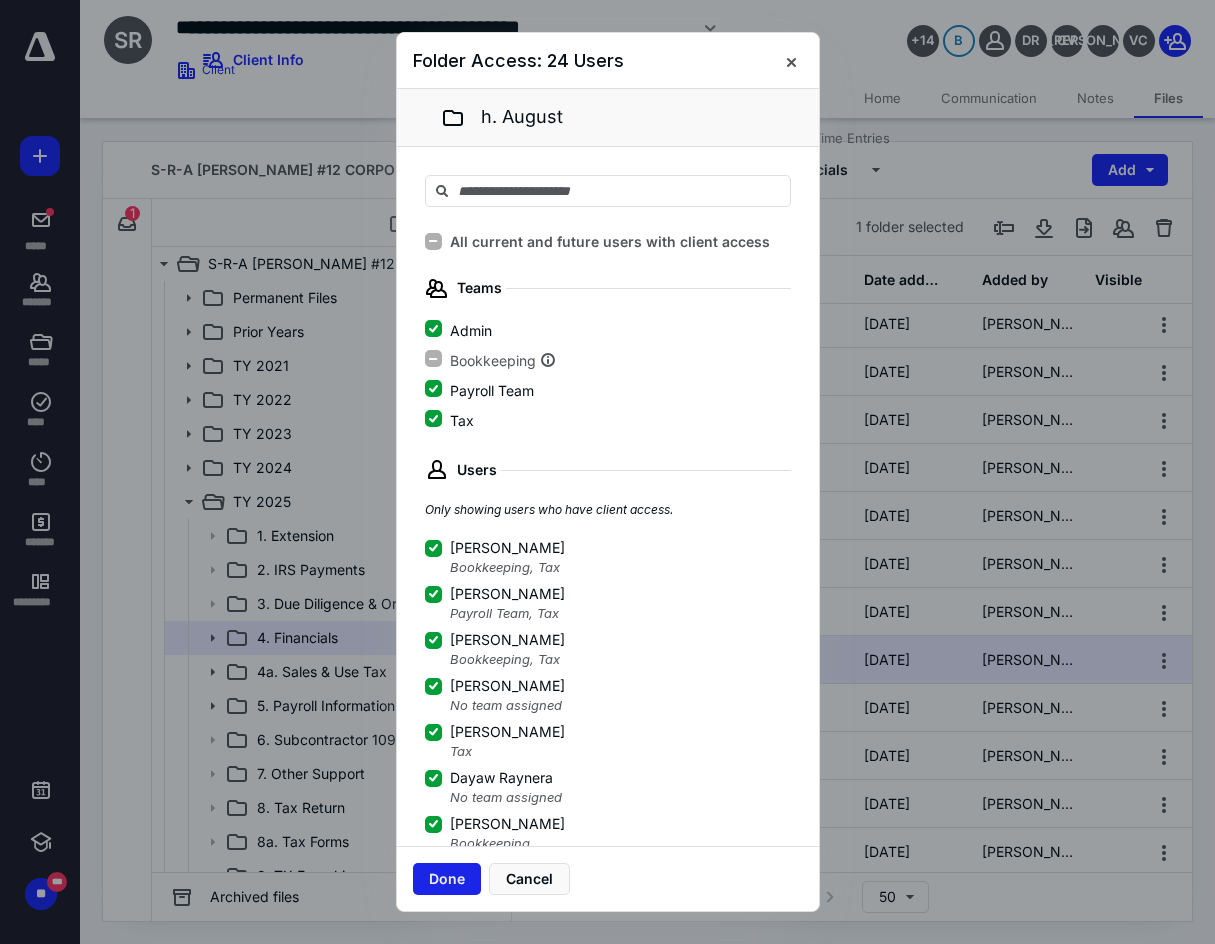 click on "Done" at bounding box center (447, 879) 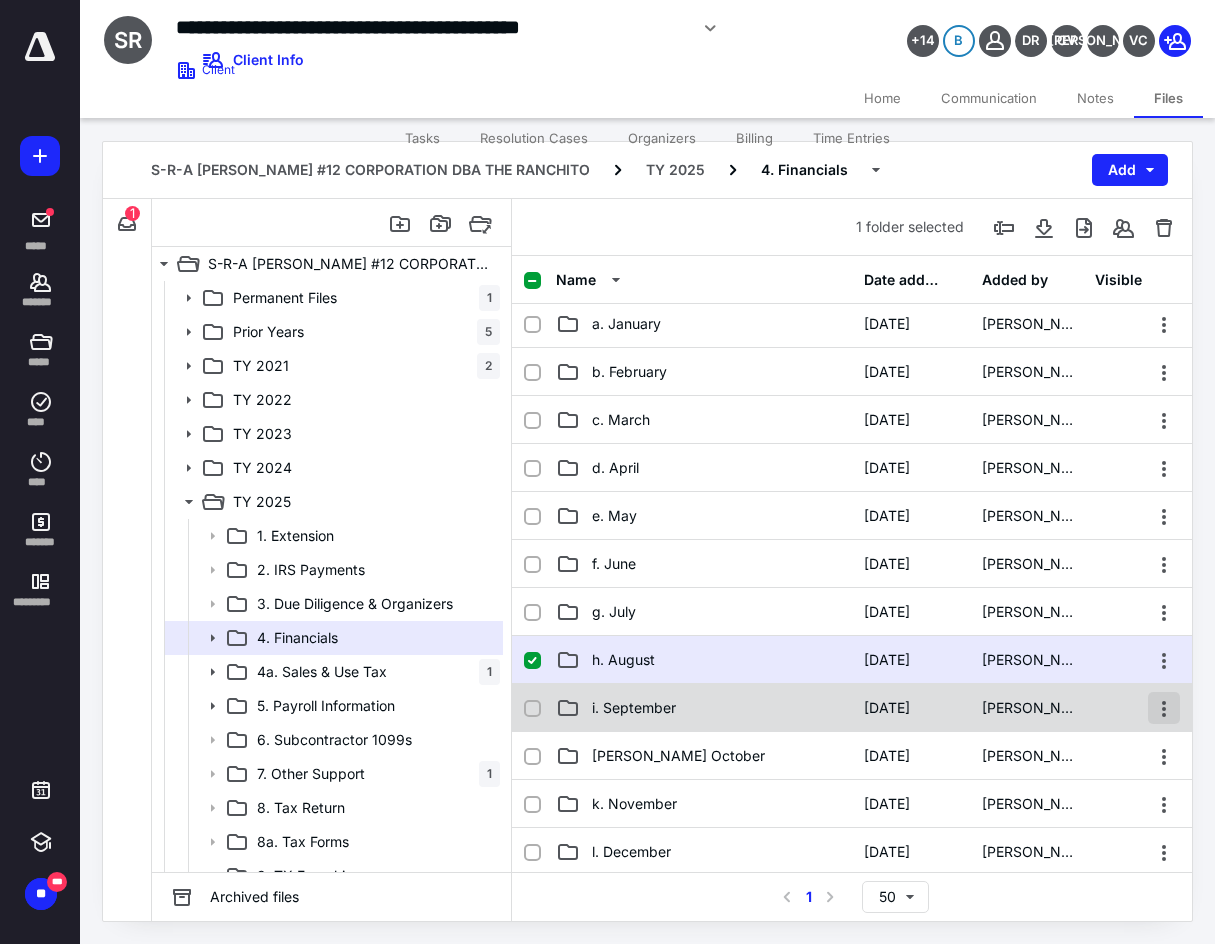 click at bounding box center (1164, 708) 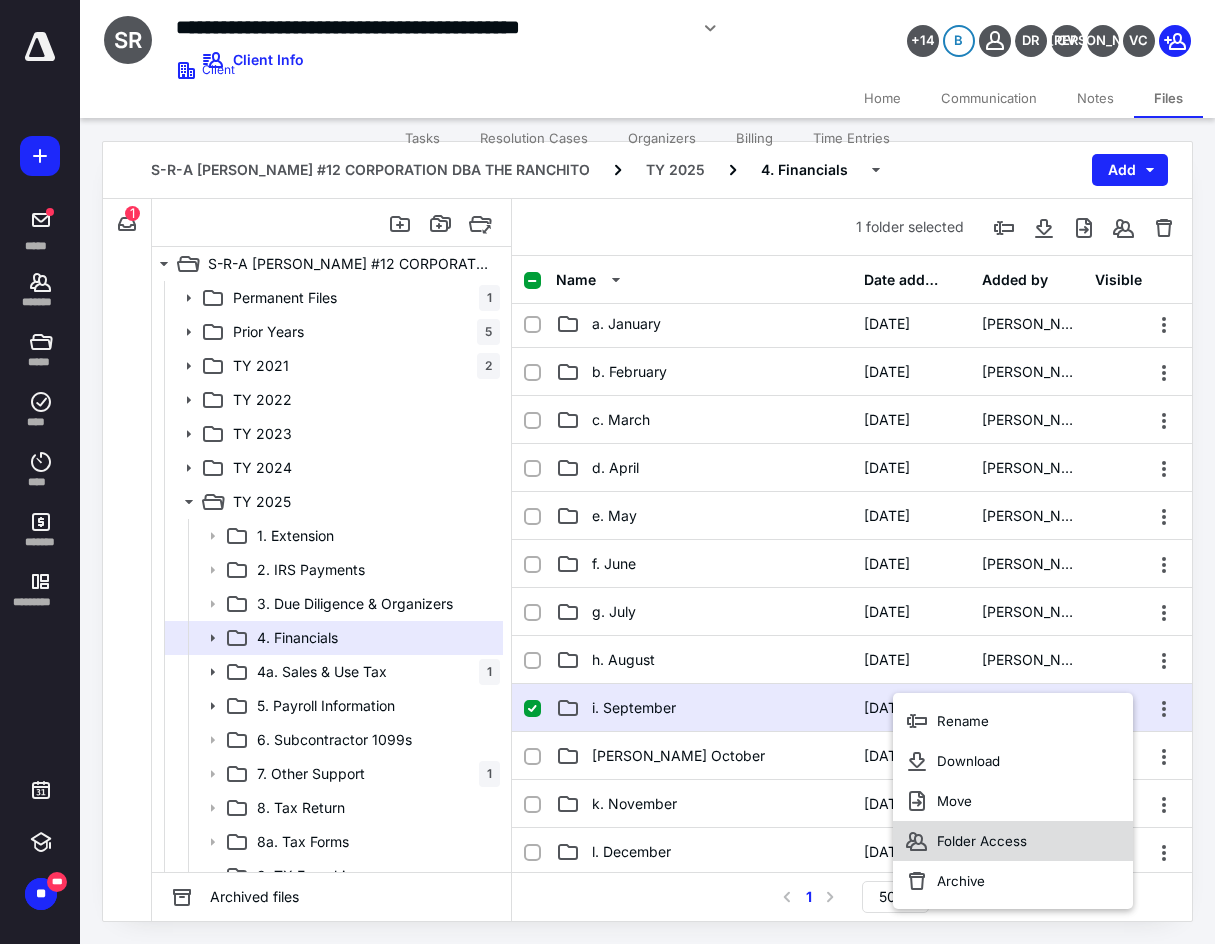 click on "Folder Access" at bounding box center [1013, 841] 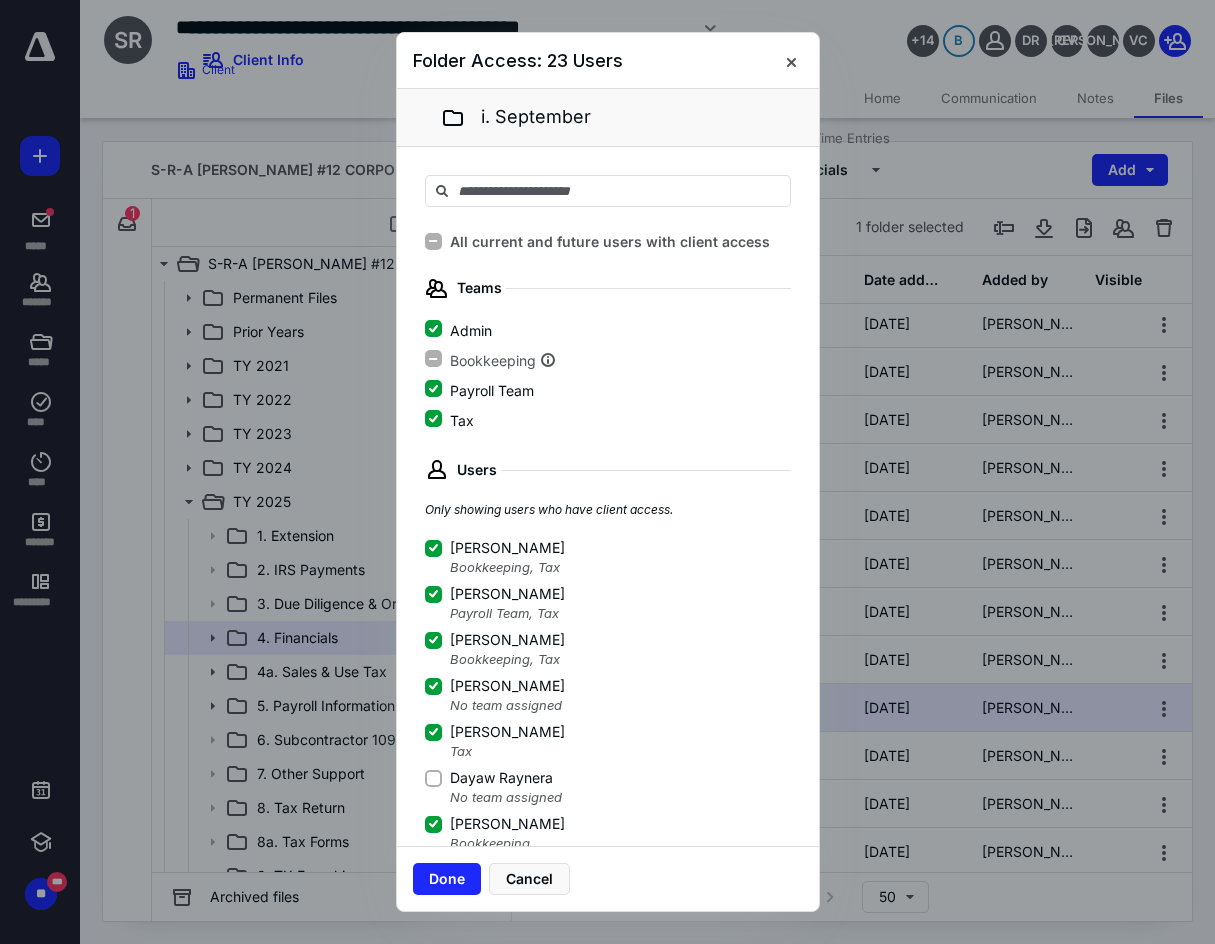 click on "Users Only showing users who have client access. [PERSON_NAME] Bookkeeping , Tax [PERSON_NAME] Payroll Team , Tax [PERSON_NAME] G Bookkeeping , Tax [PERSON_NAME] No team assigned [PERSON_NAME] Tax Dayaw Raynera No team assigned [PERSON_NAME] Bookkeeping [PERSON_NAME] Bookkeeping [PERSON_NAME] Admin [PERSON_NAME] Tax [PERSON_NAME] Payroll Team , Tax [PERSON_NAME] Bookkeeping [PERSON_NAME] [PERSON_NAME] Bookkeeping [PERSON_NAME] Payroll Team [PERSON_NAME] No team assigned [PERSON_NAME] Bookkeeping , Tax [PERSON_NAME] Bookkeeping [PERSON_NAME] Bookkeeping , Tax [PERSON_NAME] Bookkeeping , Tax [PERSON_NAME] Tax [PERSON_NAME] Tax [PERSON_NAME] Tax [PERSON_NAME] Bookkeeping [PERSON_NAME][EMAIL_ADDRESS][DOMAIN_NAME] Tax" at bounding box center [608, 1069] 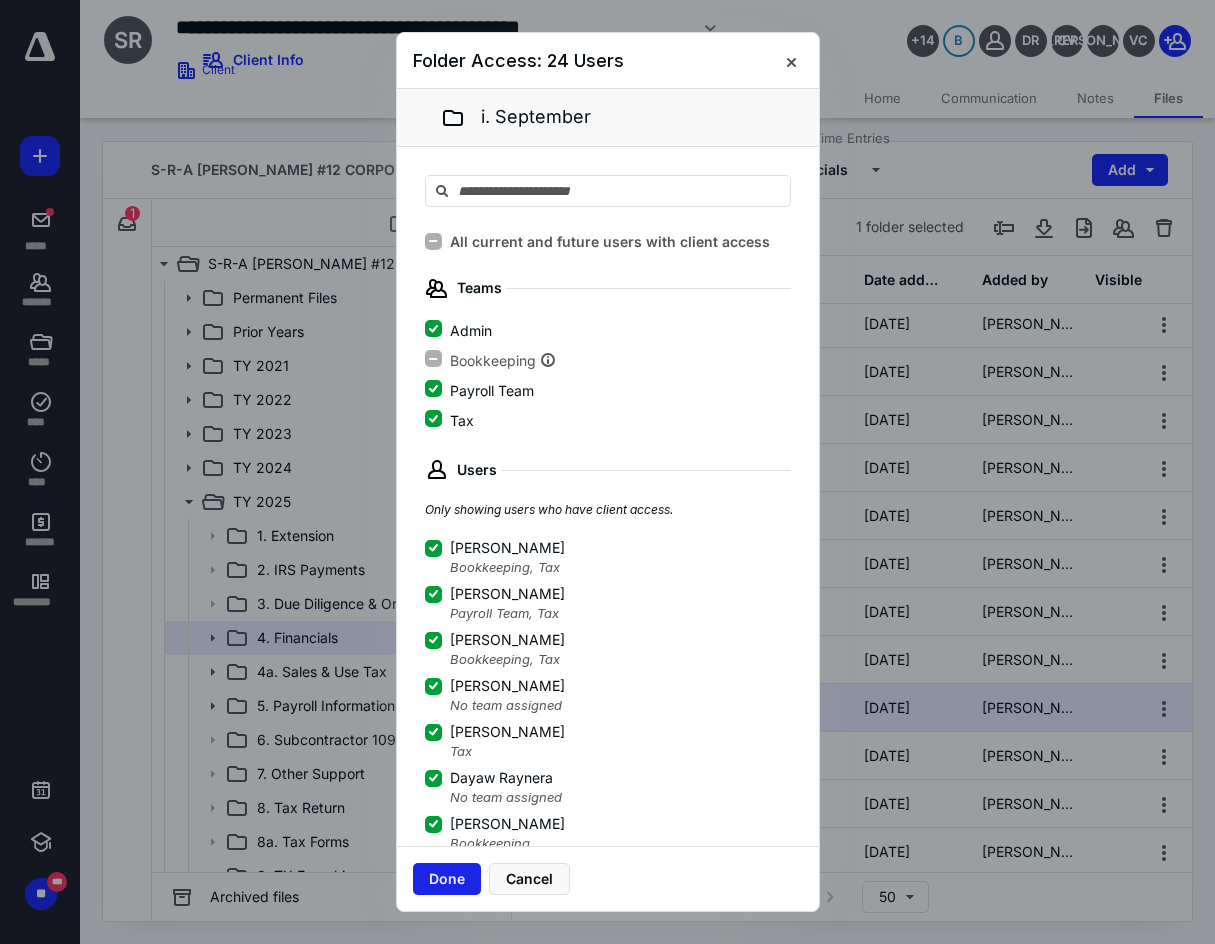 click on "Done" at bounding box center (447, 879) 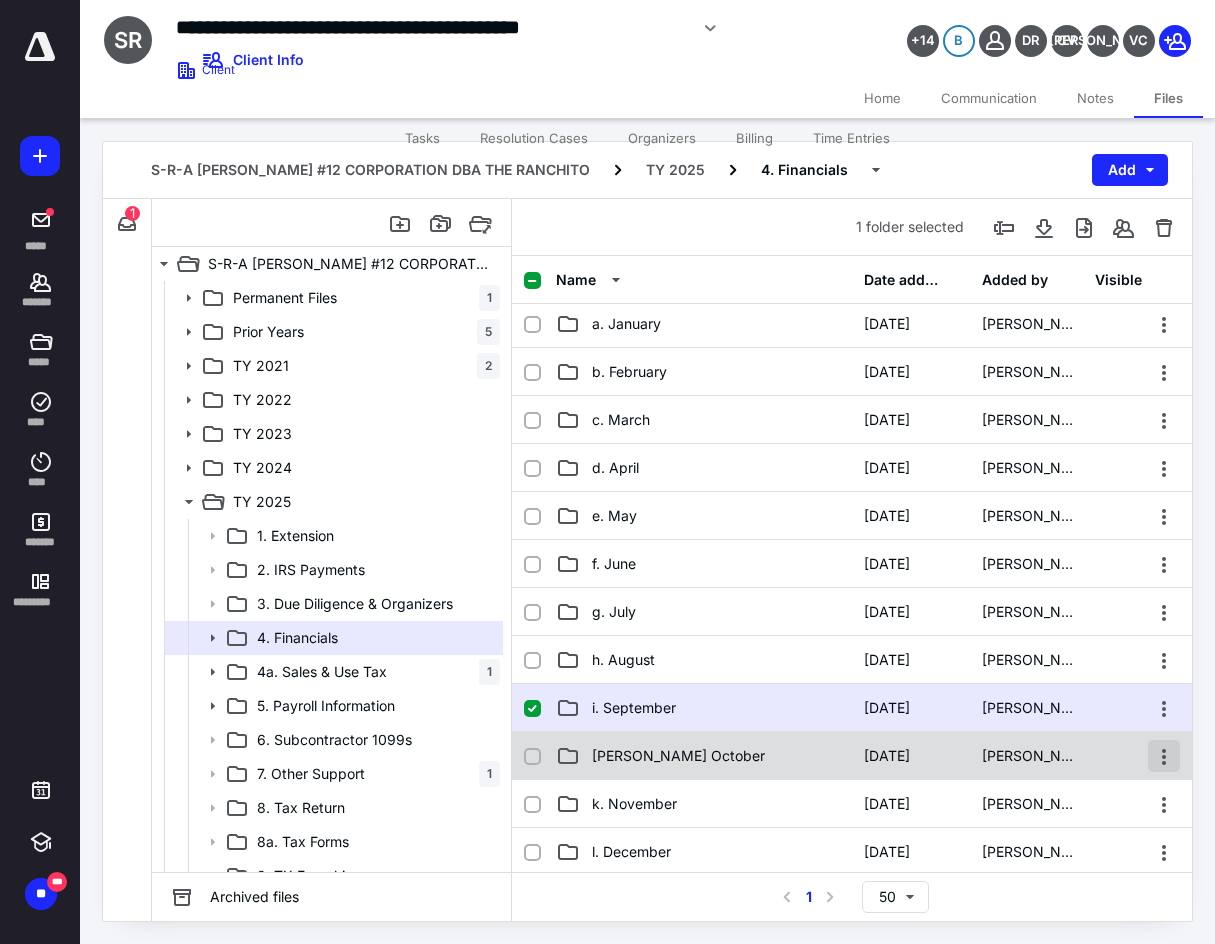 click at bounding box center [1164, 756] 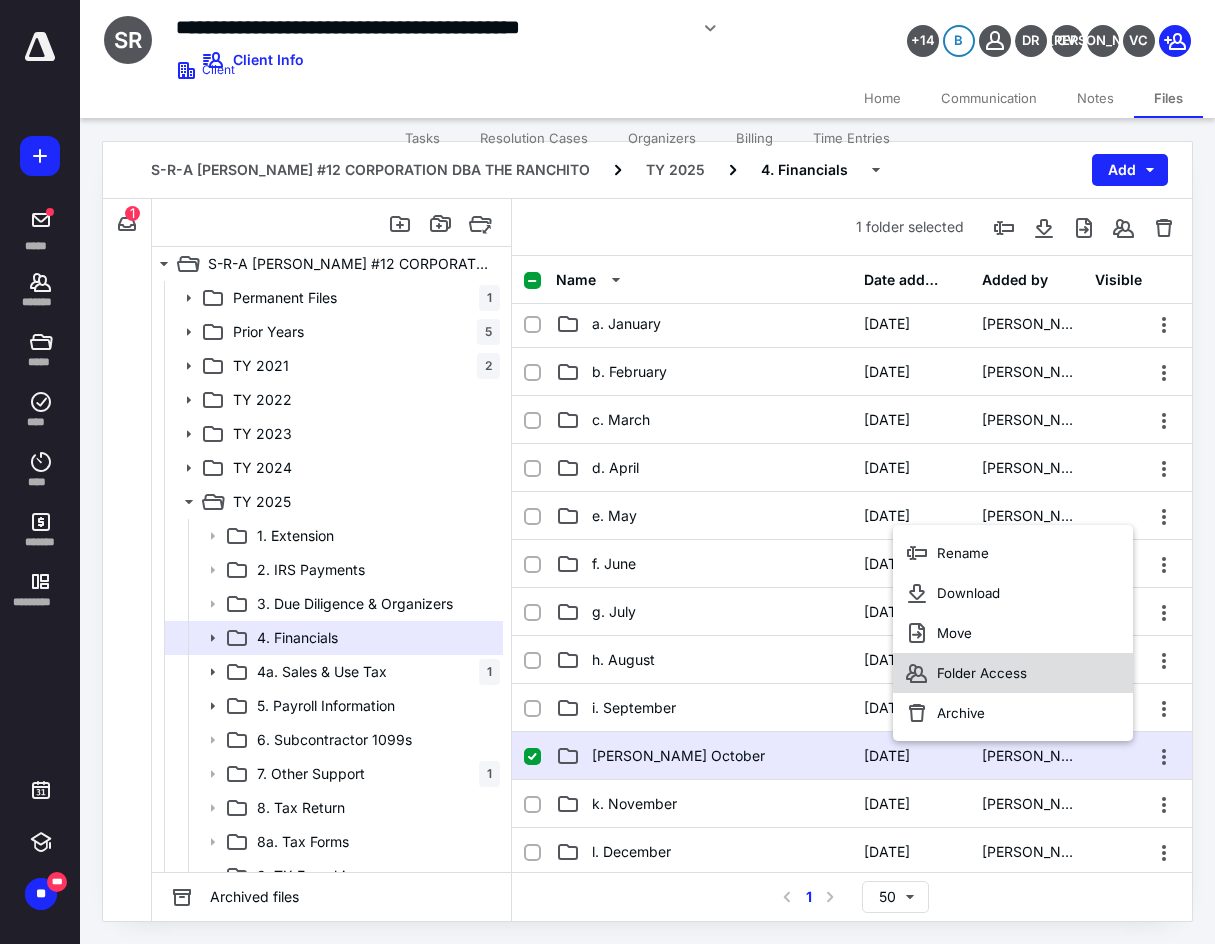 click on "Folder Access" at bounding box center [1013, 673] 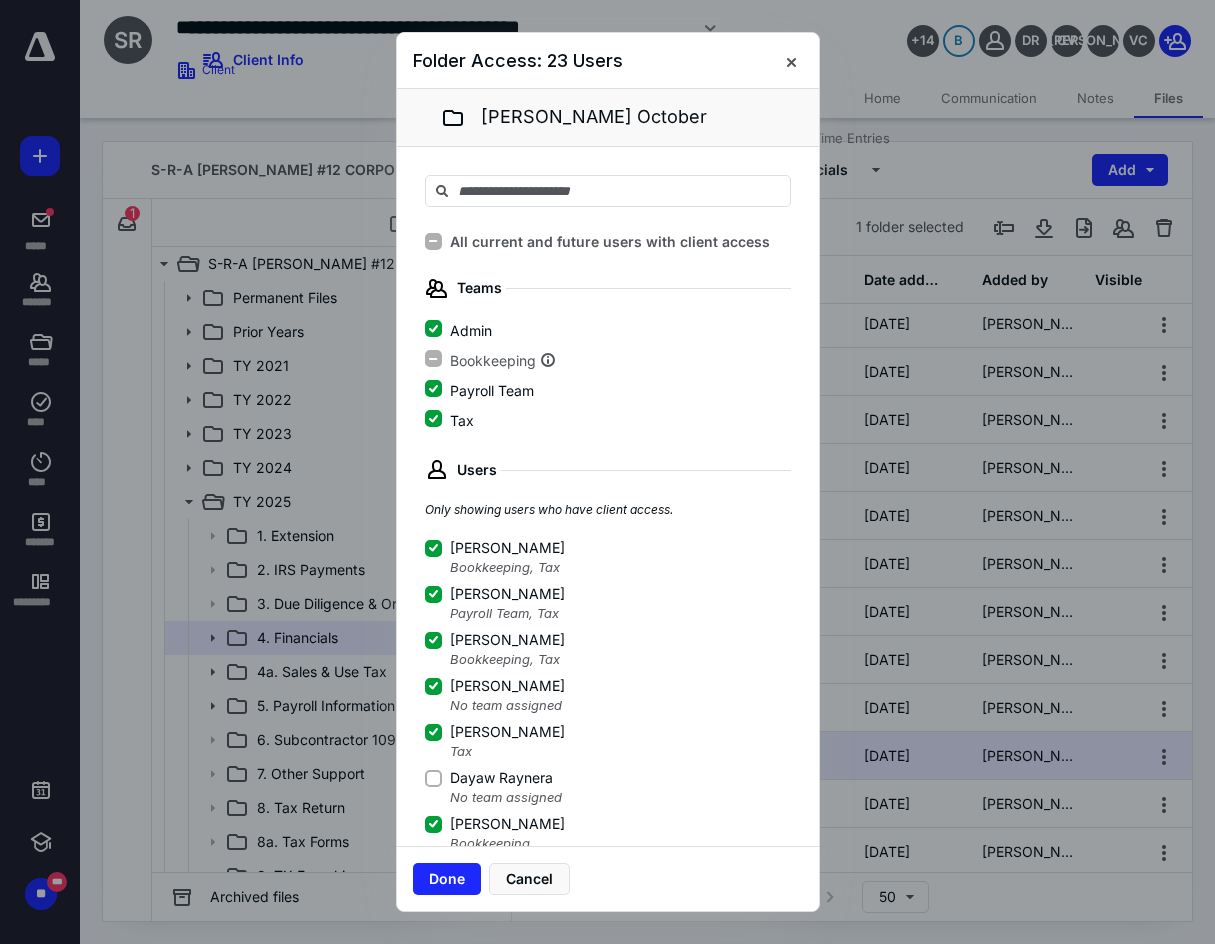 click 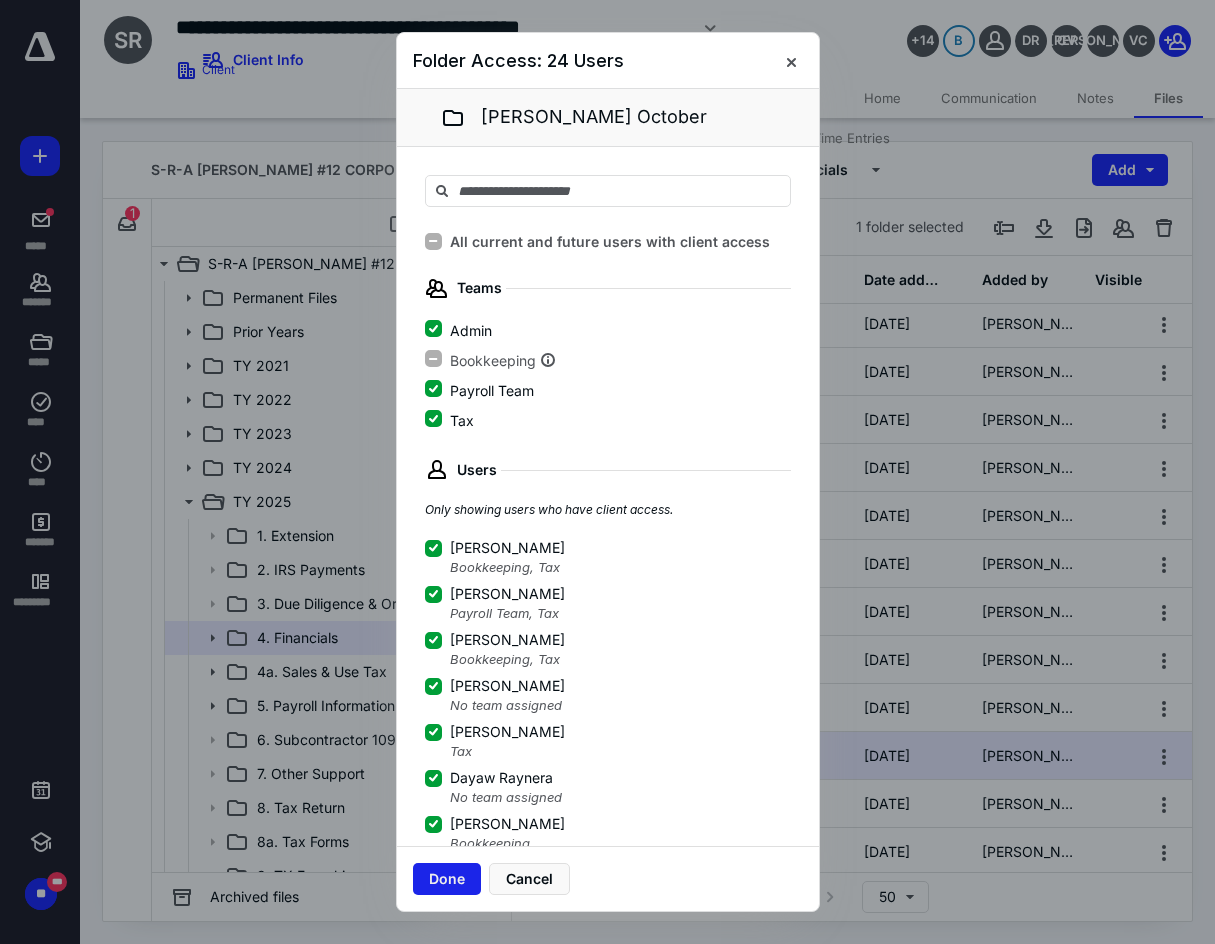 click on "Done" at bounding box center (447, 879) 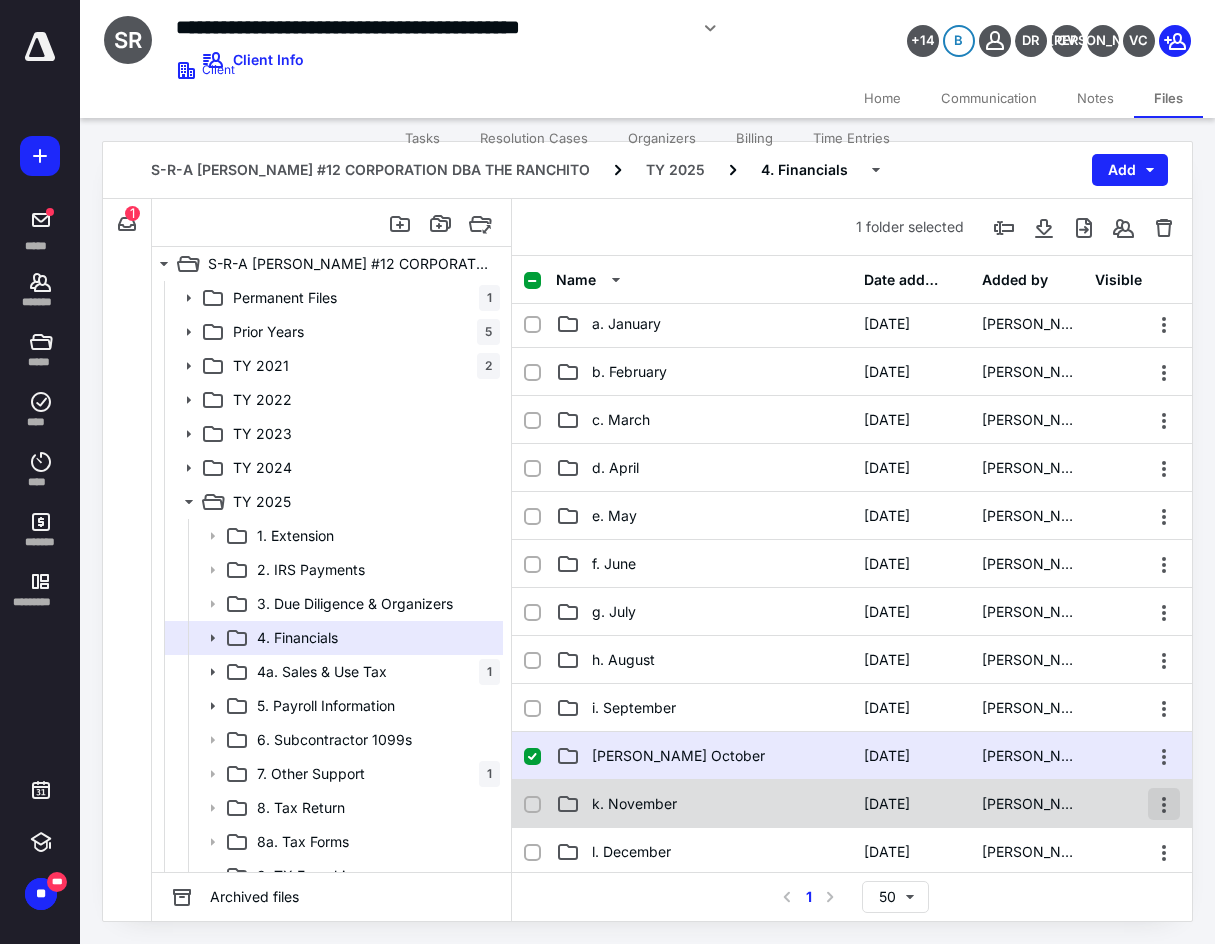 click at bounding box center (1164, 804) 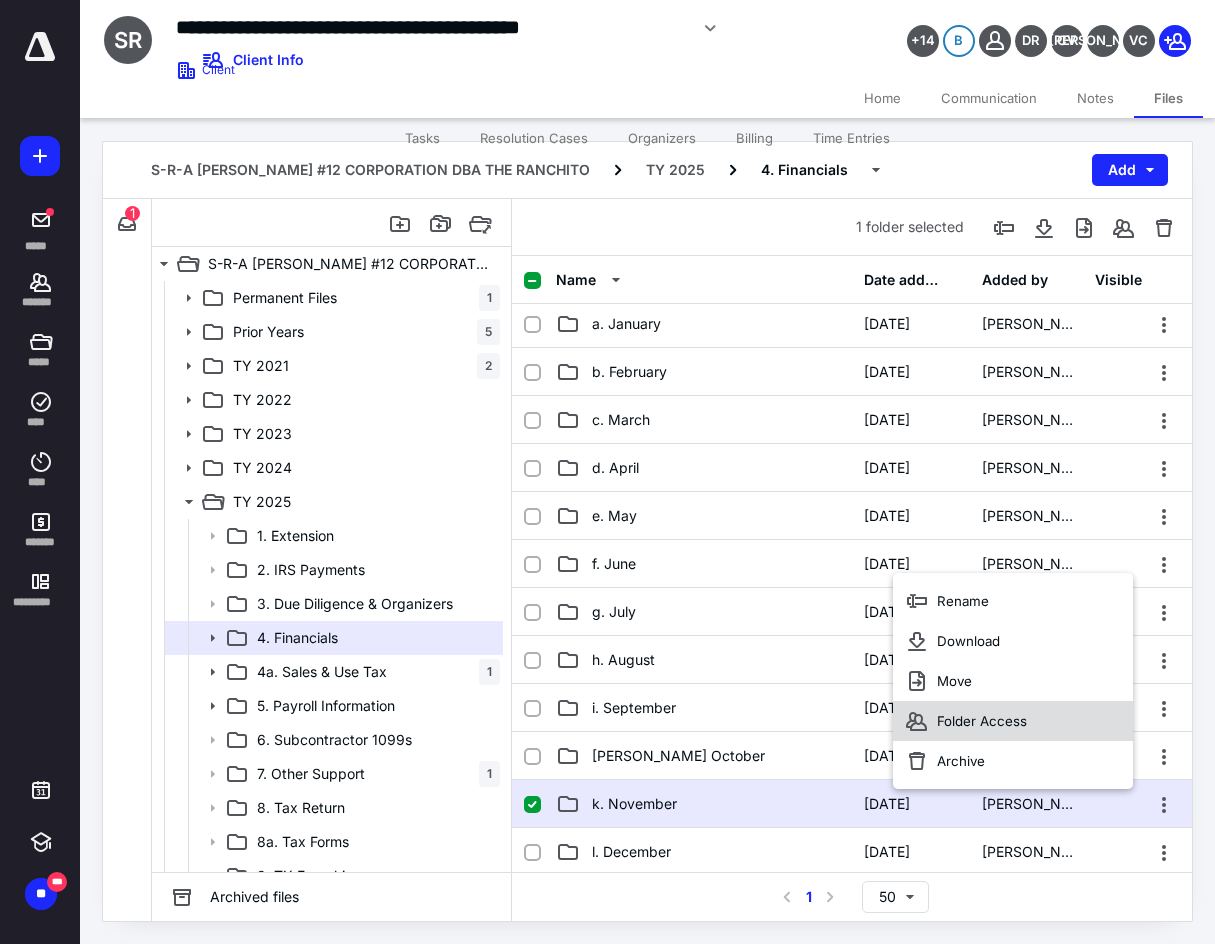 click on "Folder Access" at bounding box center [982, 721] 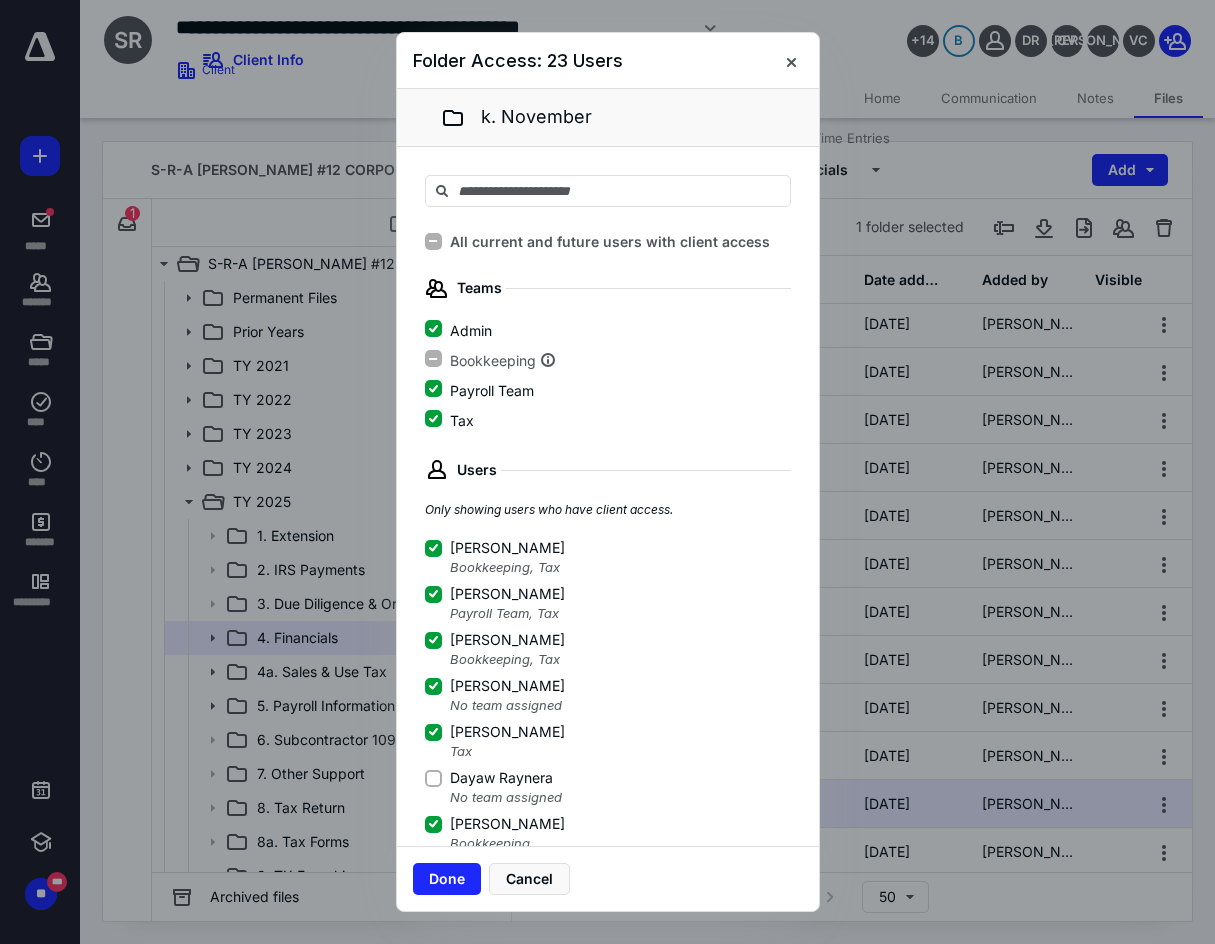 click 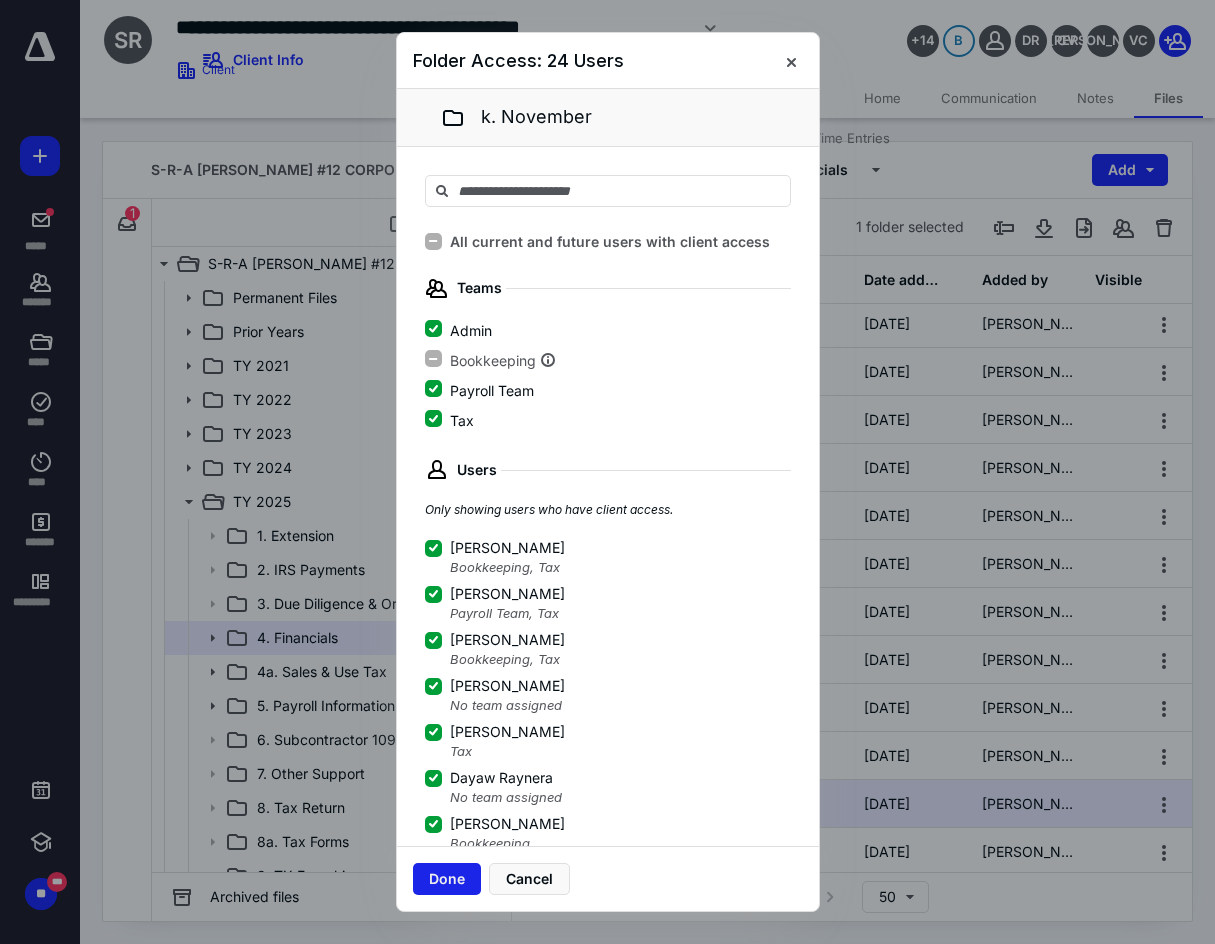 click on "Done" at bounding box center [447, 879] 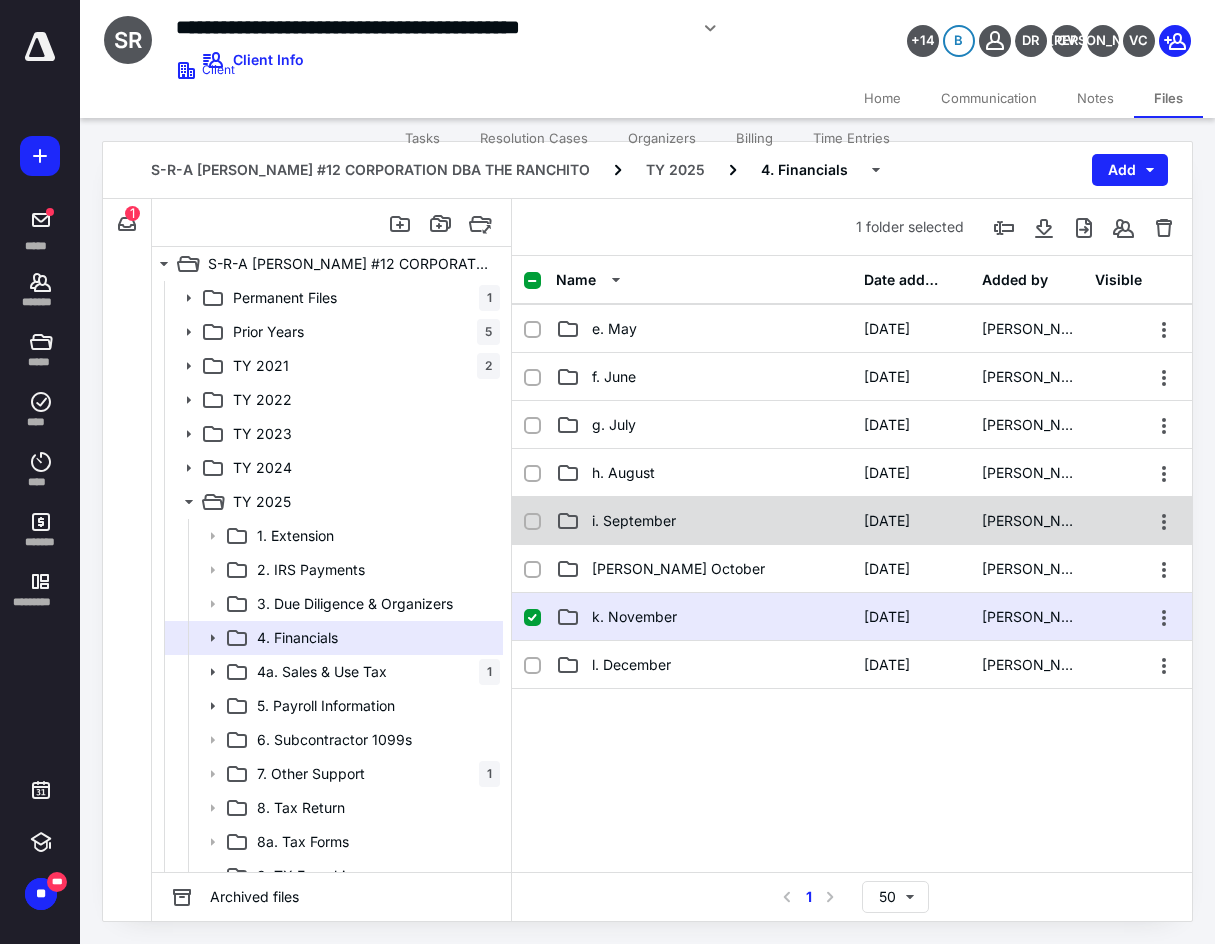 scroll, scrollTop: 300, scrollLeft: 0, axis: vertical 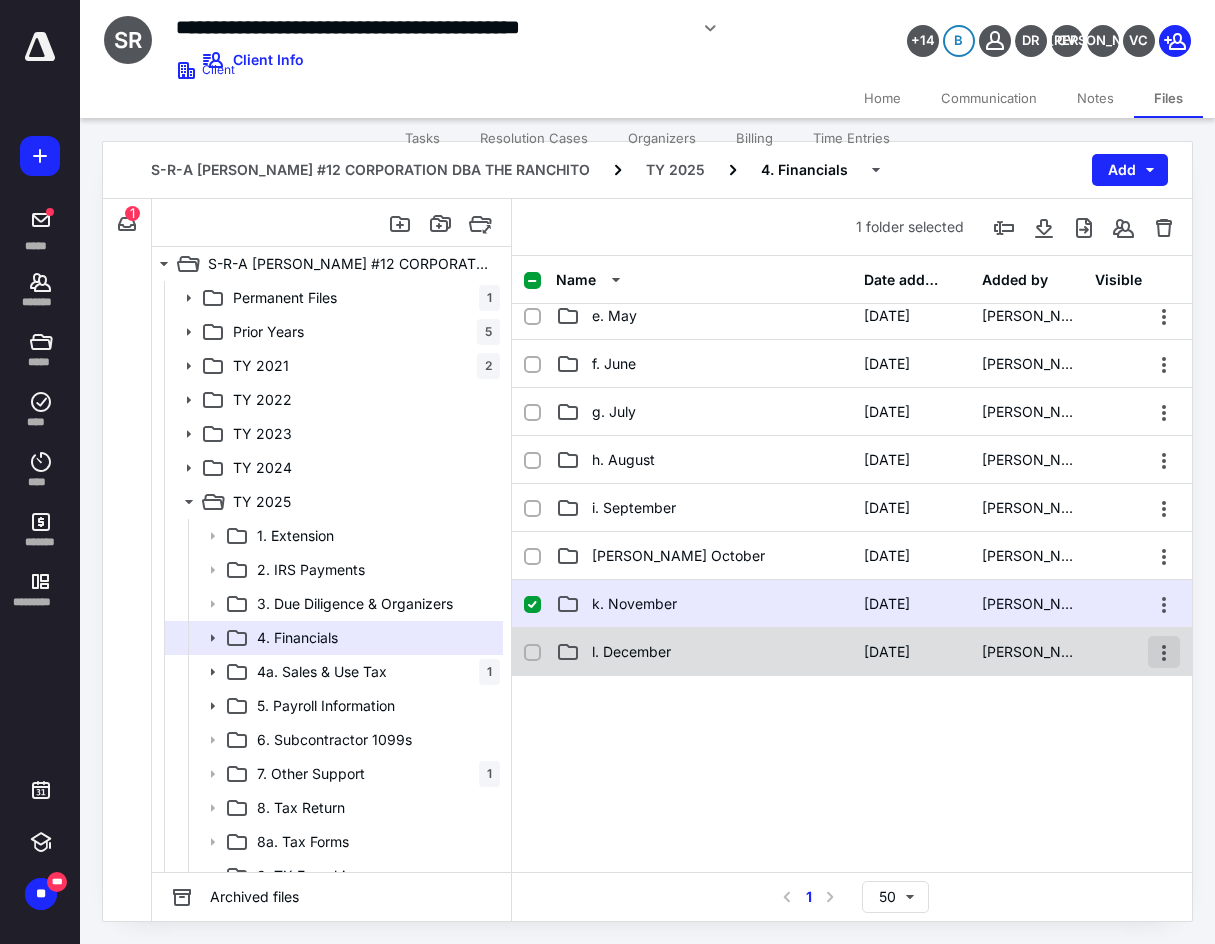 click at bounding box center [1164, 652] 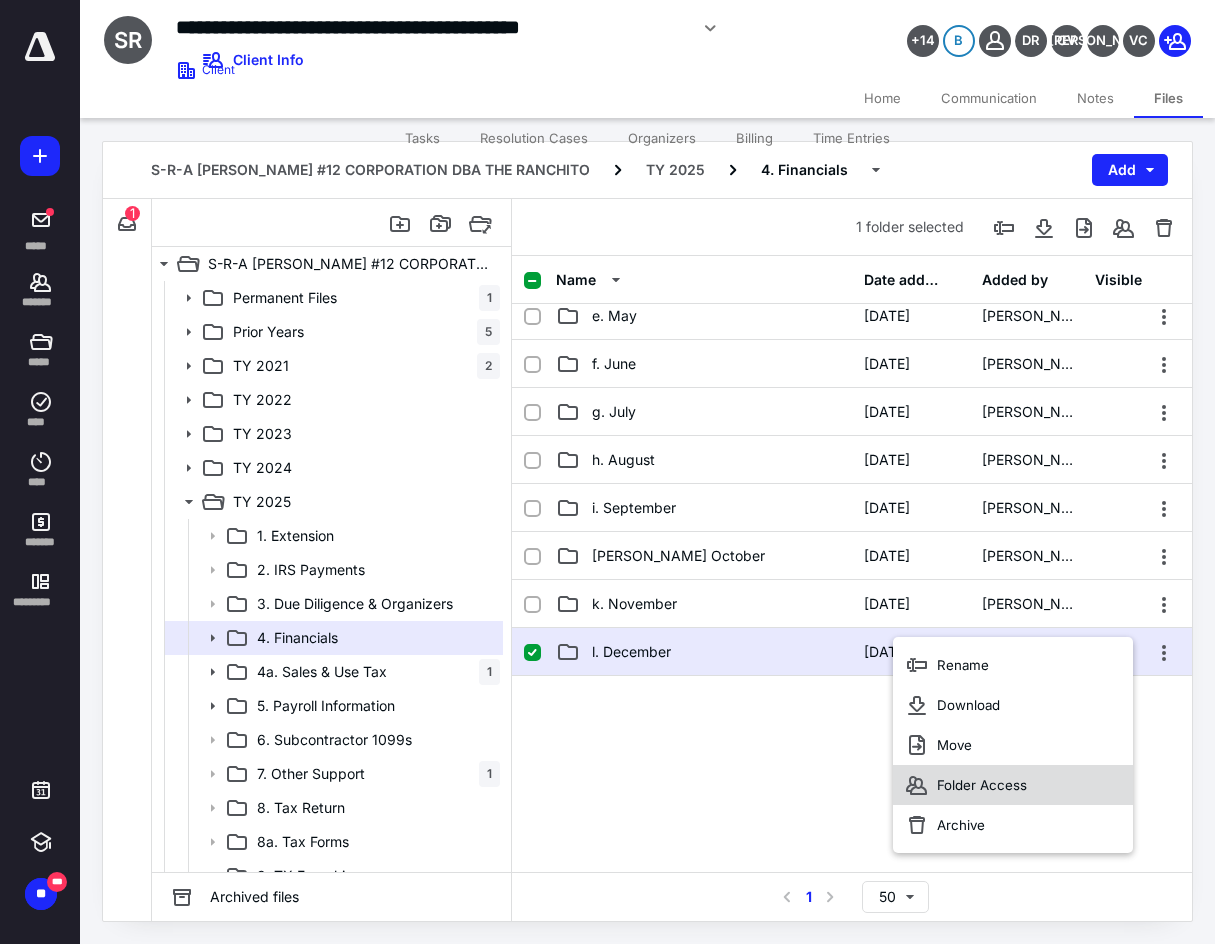 click on "Folder Access" at bounding box center (1013, 785) 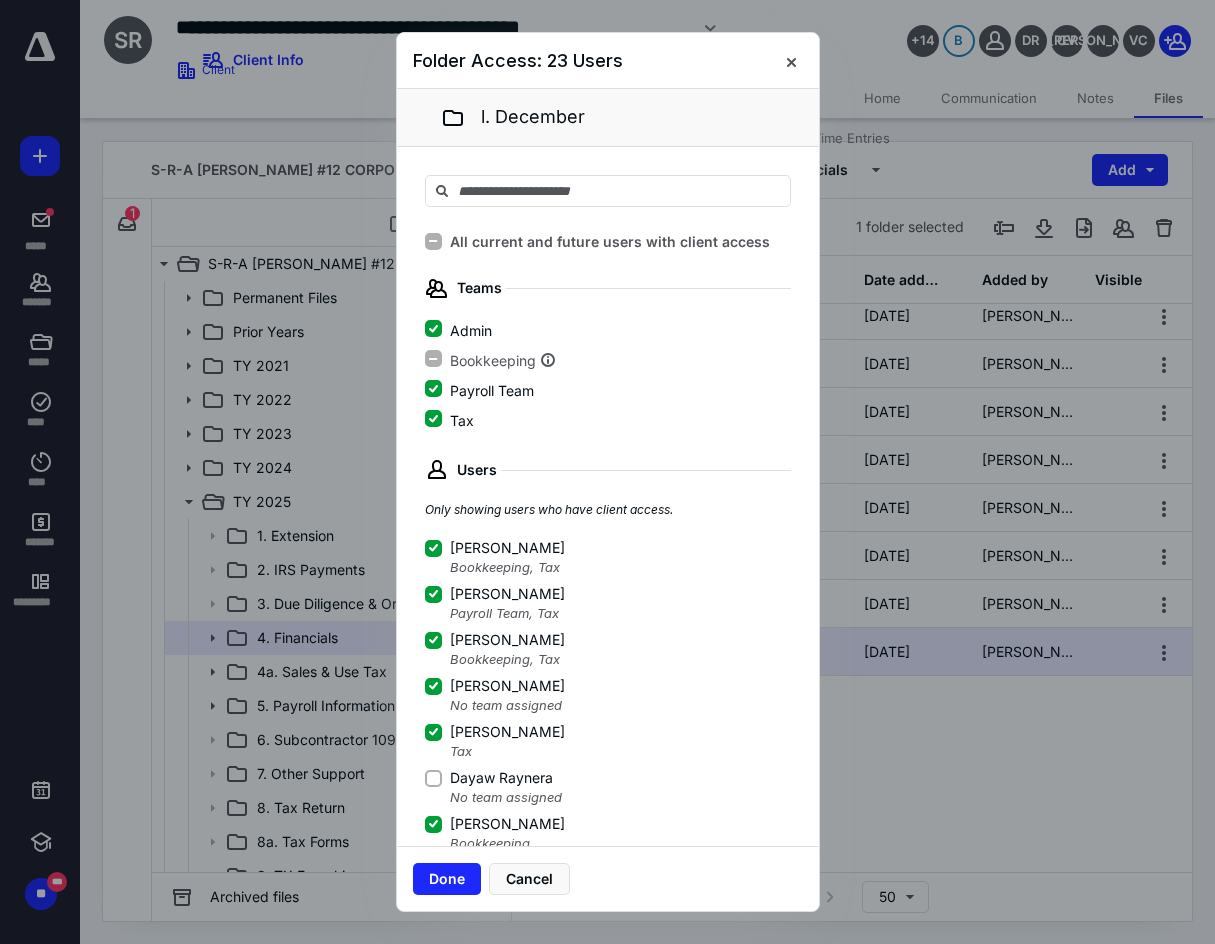 click 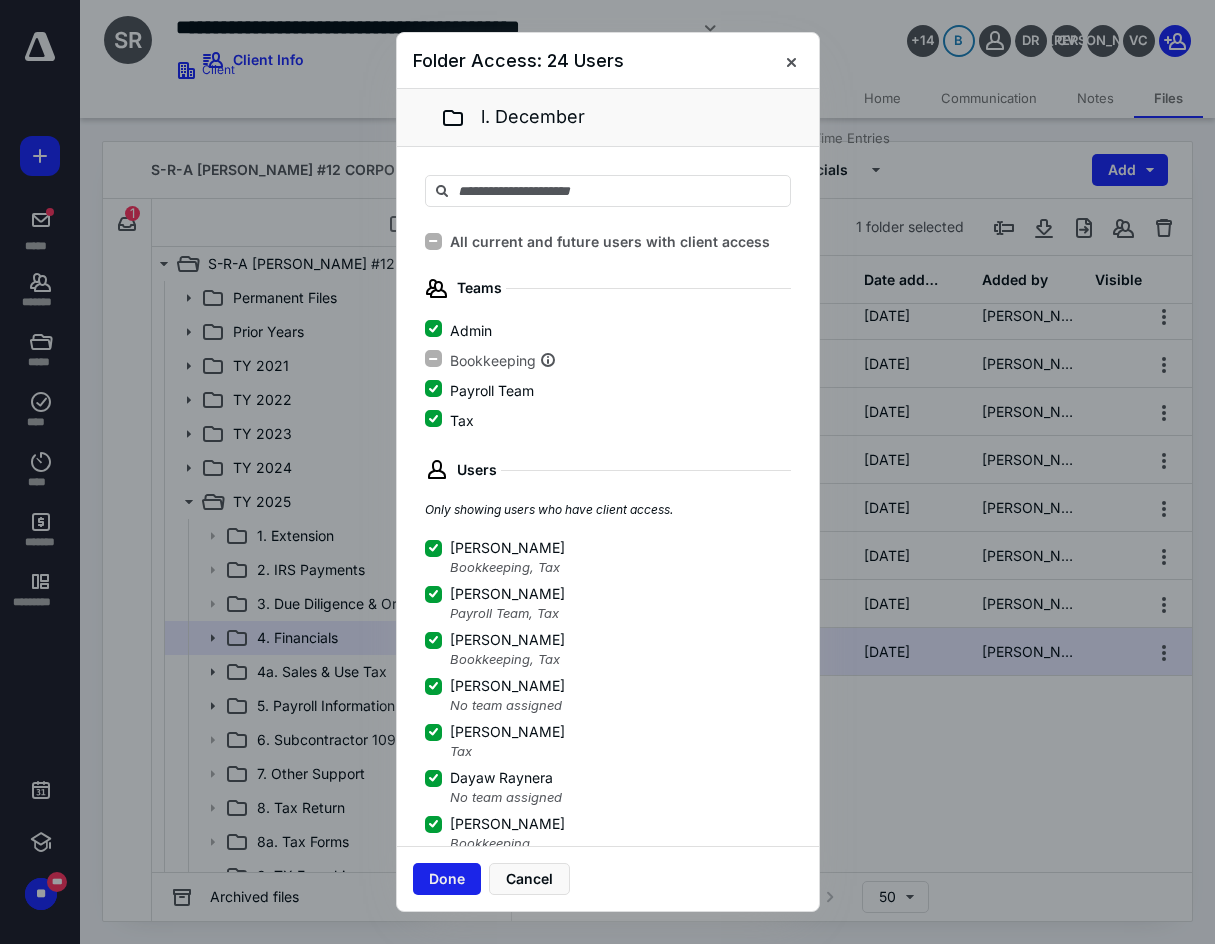 click on "Done" at bounding box center (447, 879) 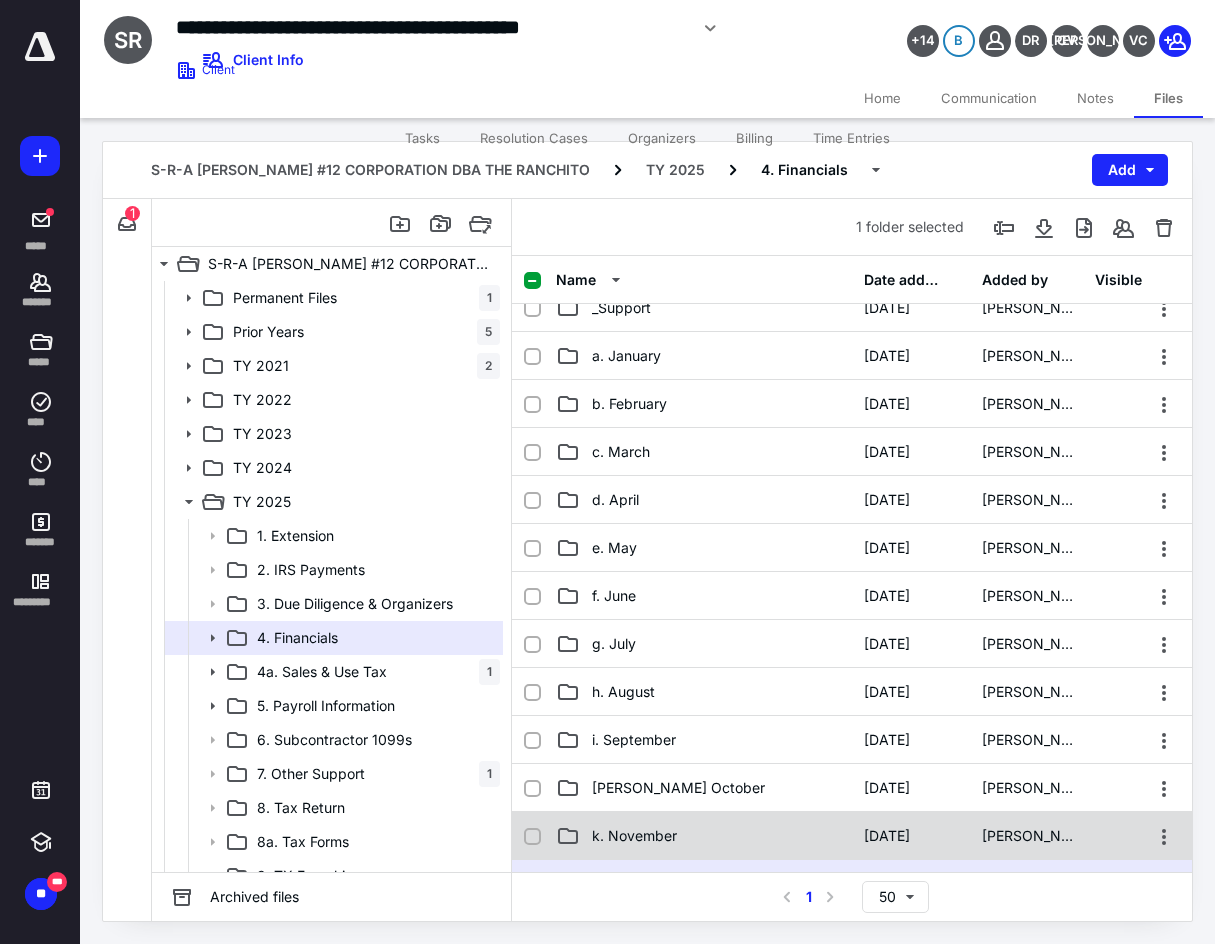 scroll, scrollTop: 100, scrollLeft: 0, axis: vertical 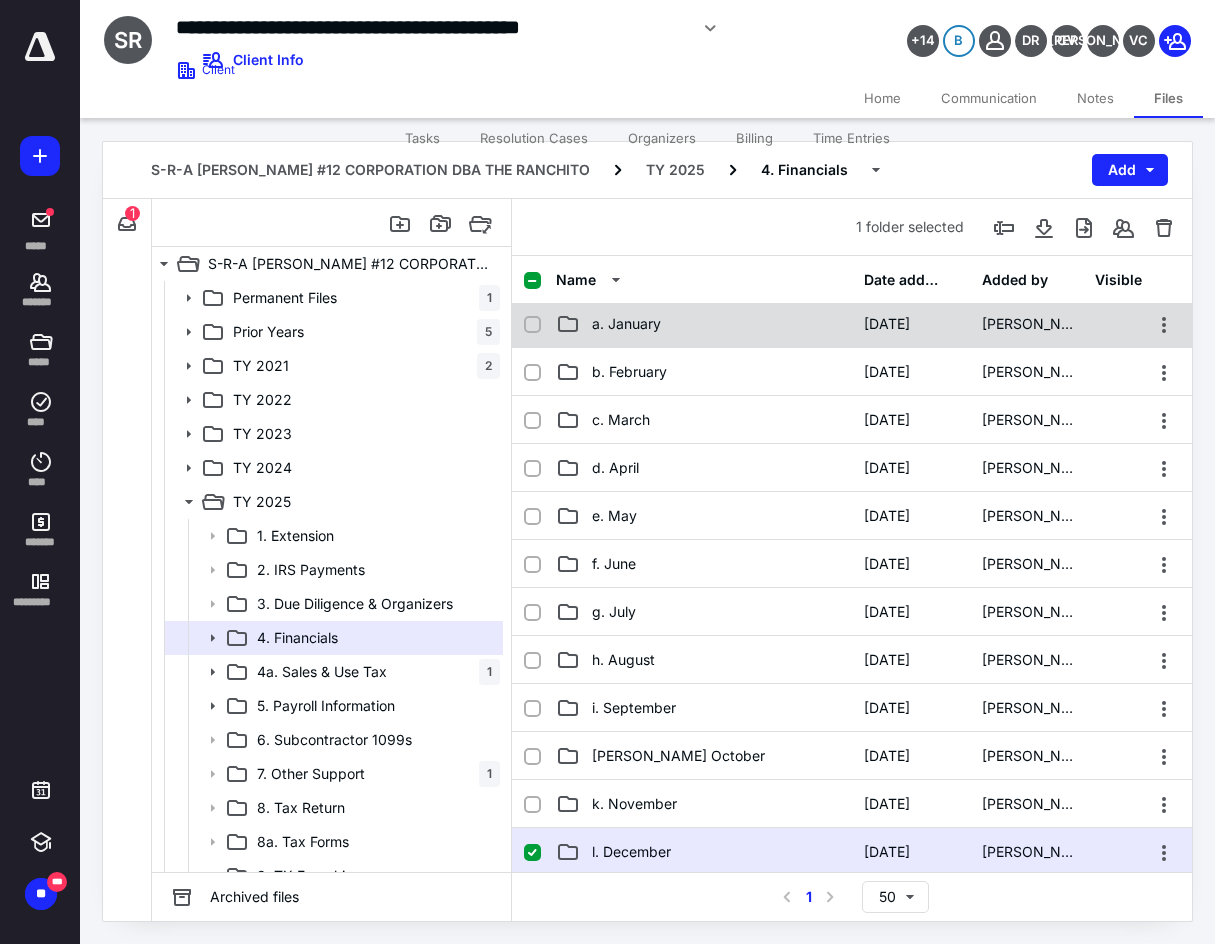 click on "a. January" at bounding box center [626, 324] 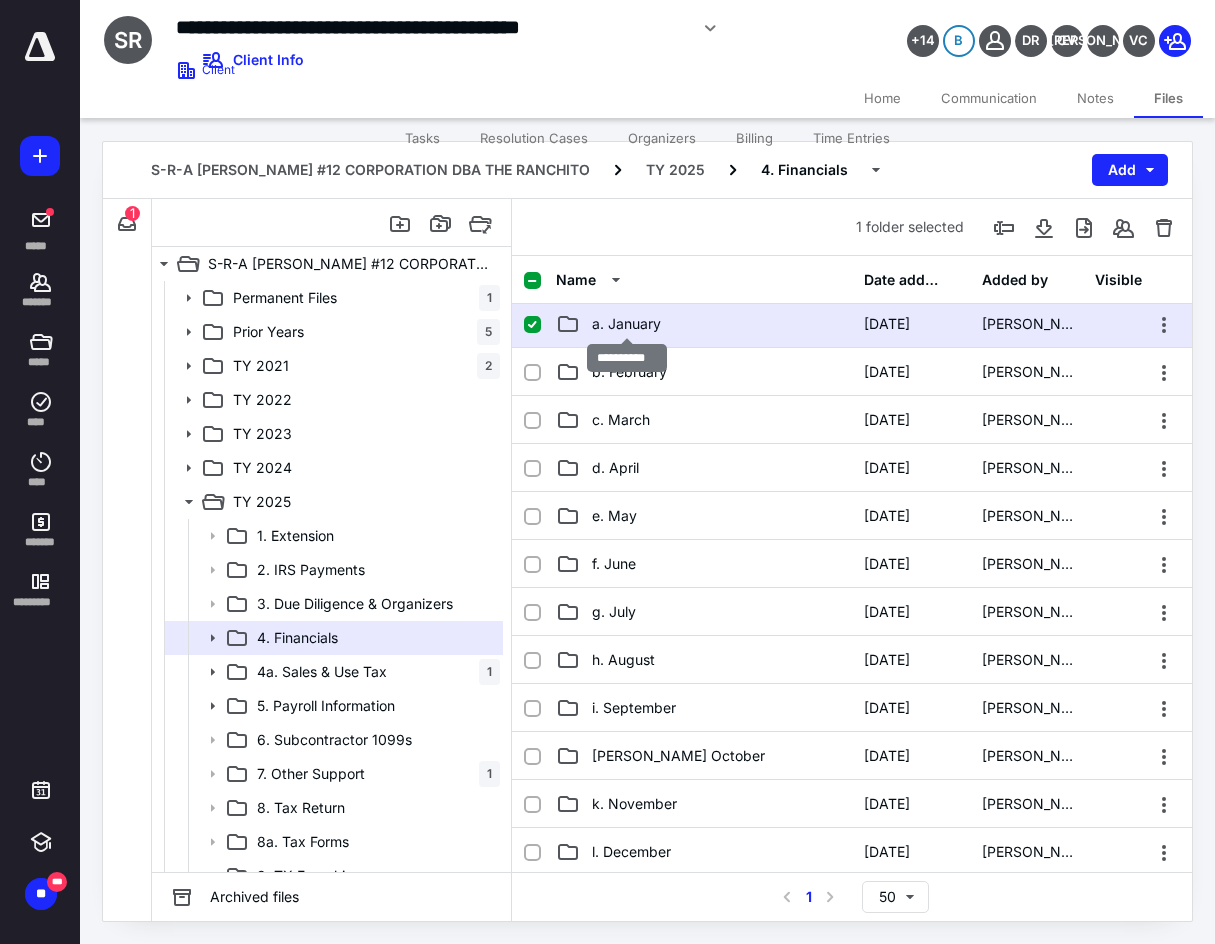 click on "a. January" at bounding box center (626, 324) 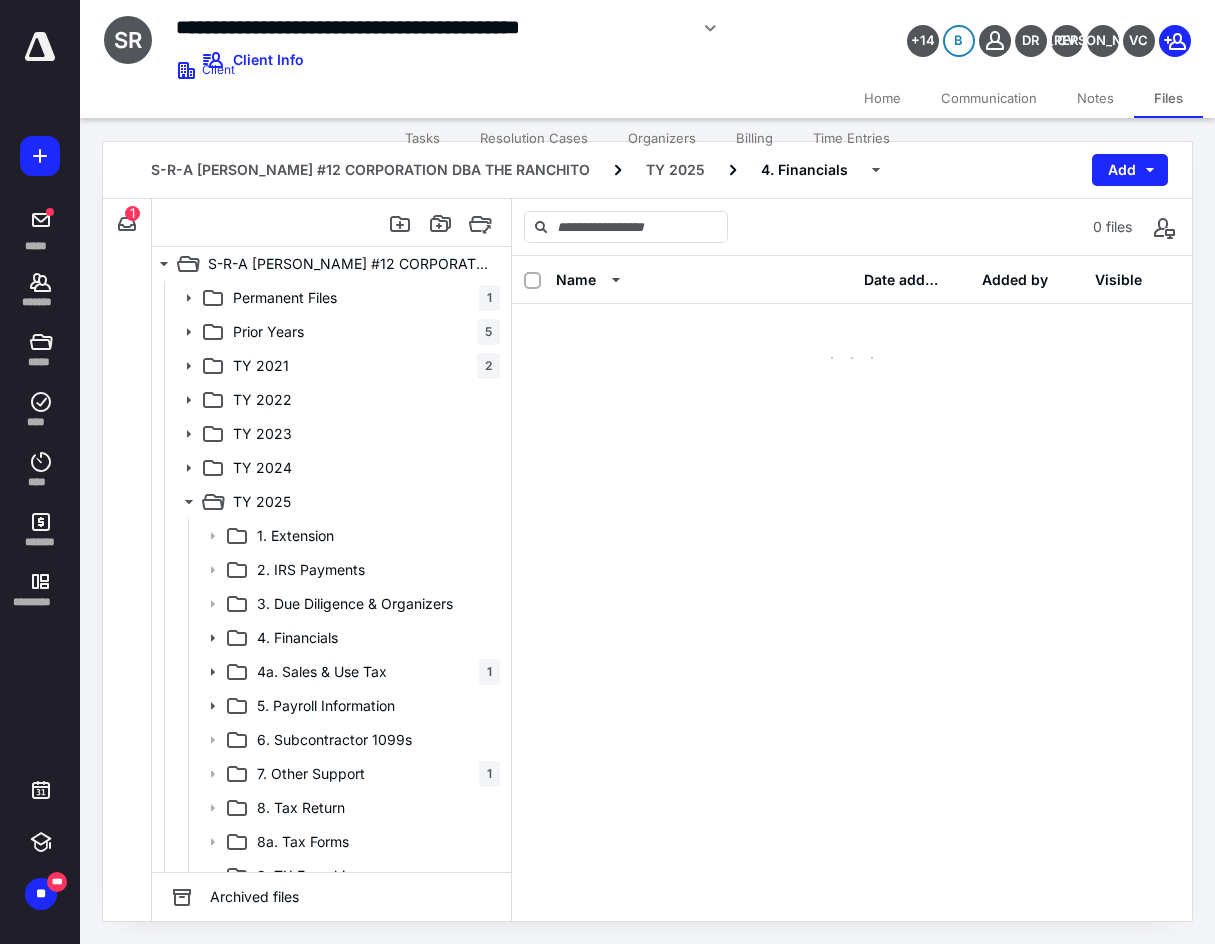 scroll, scrollTop: 0, scrollLeft: 0, axis: both 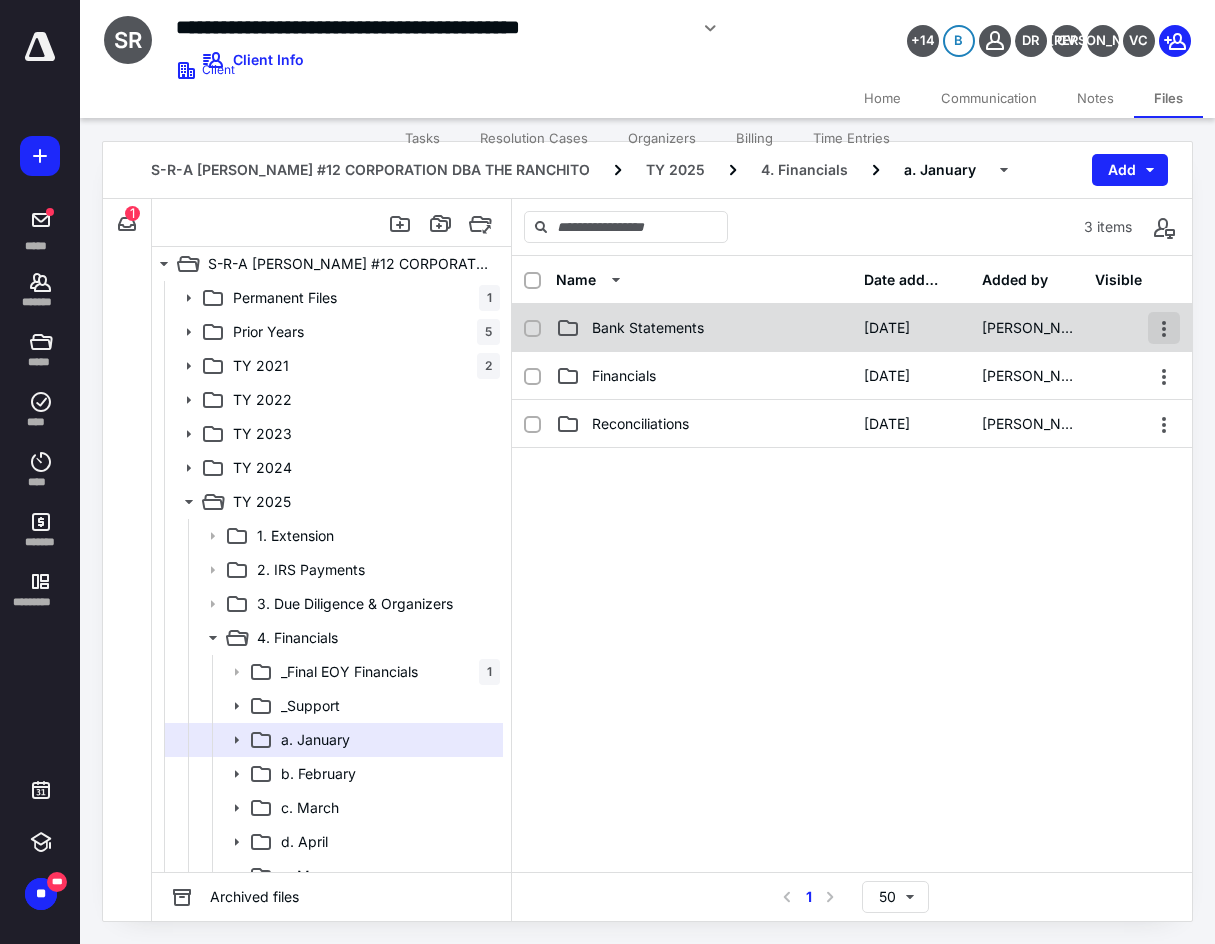 click at bounding box center [1164, 328] 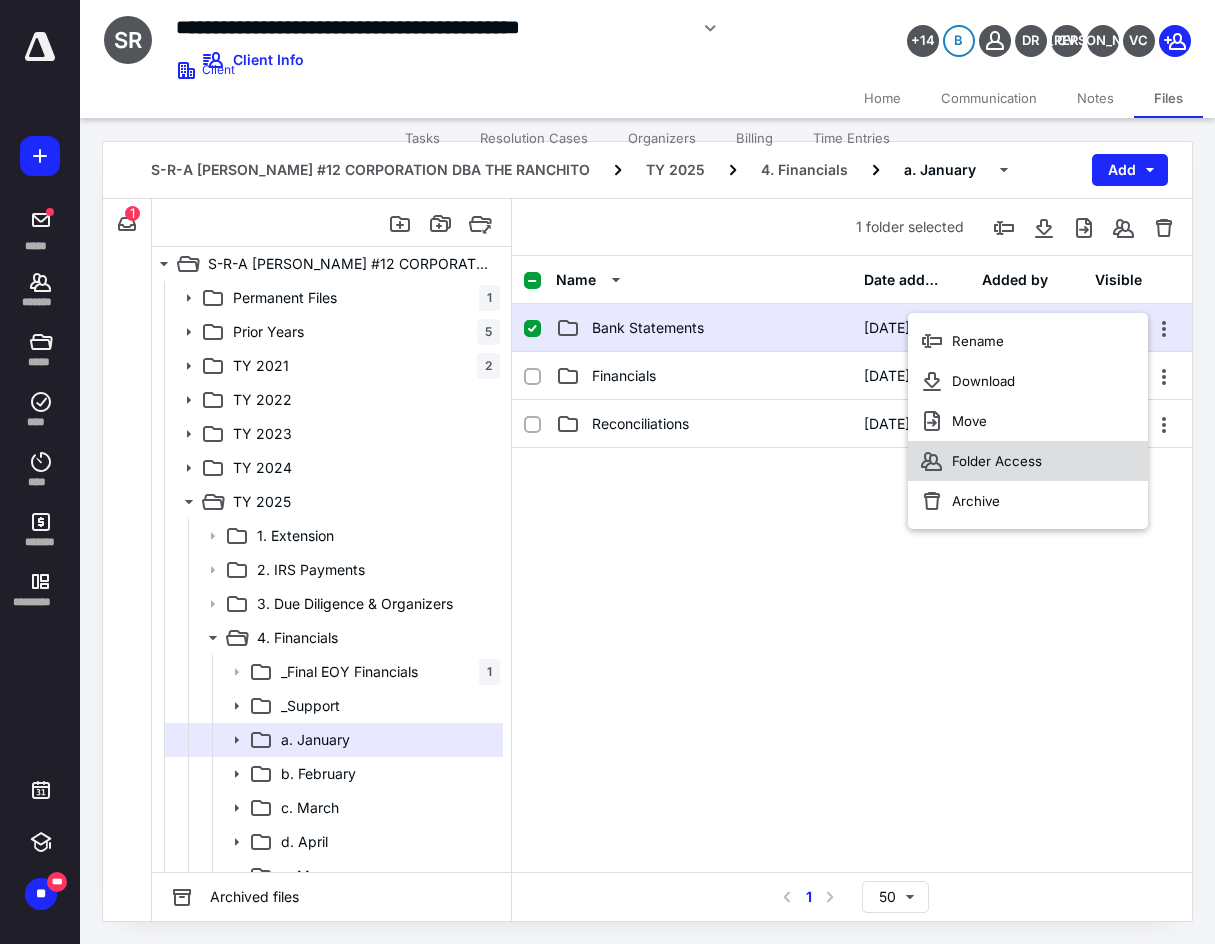 click on "Folder Access" at bounding box center [1028, 461] 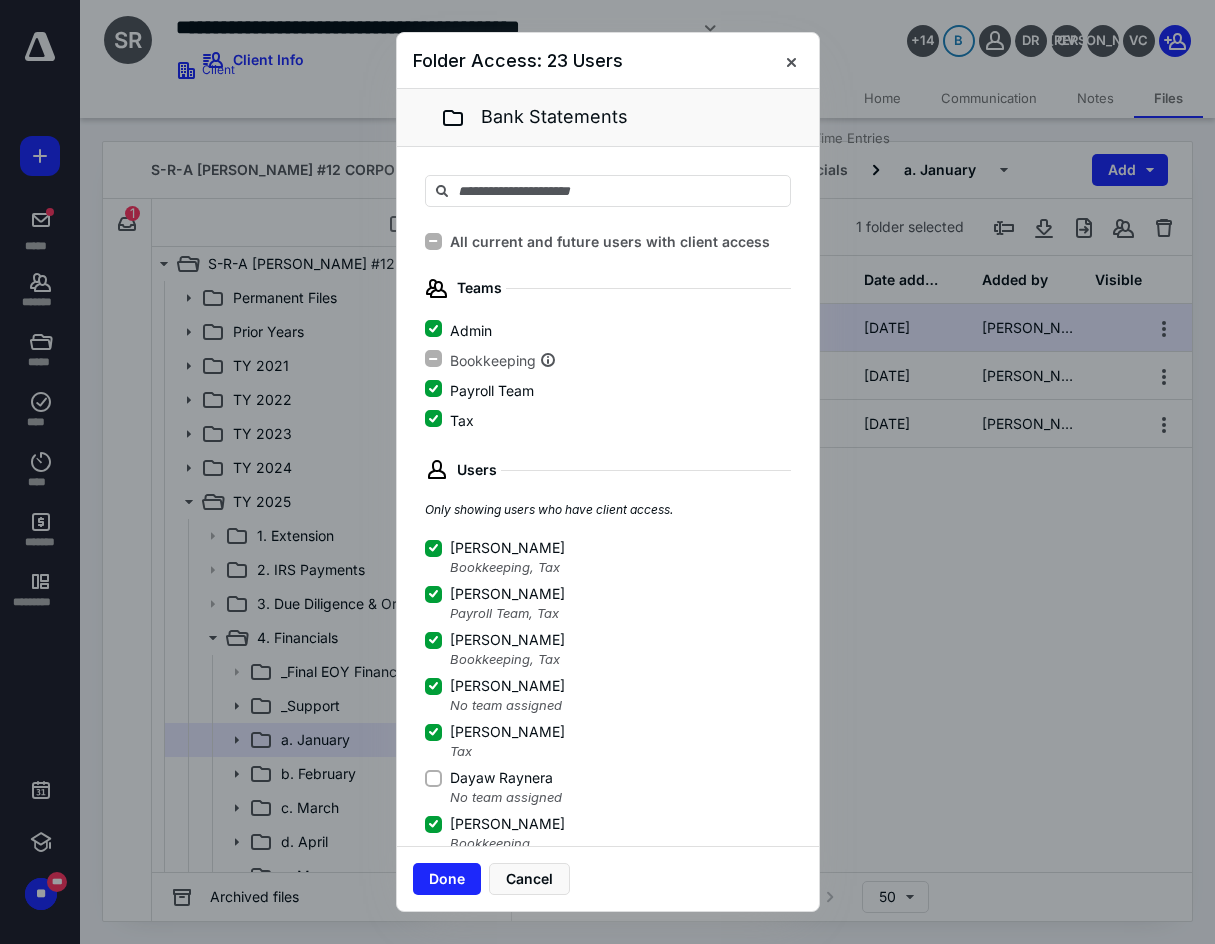 click 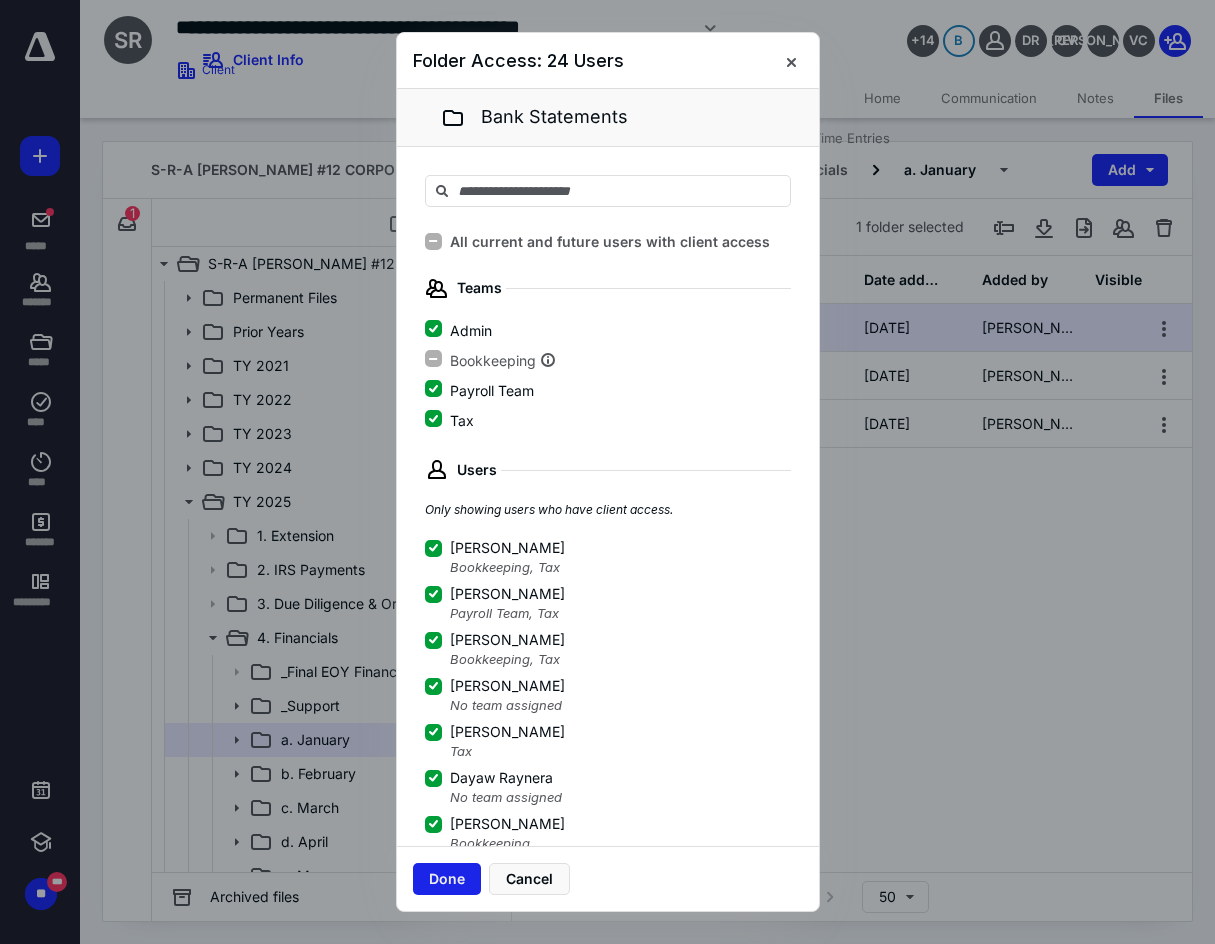 click on "Done" at bounding box center (447, 879) 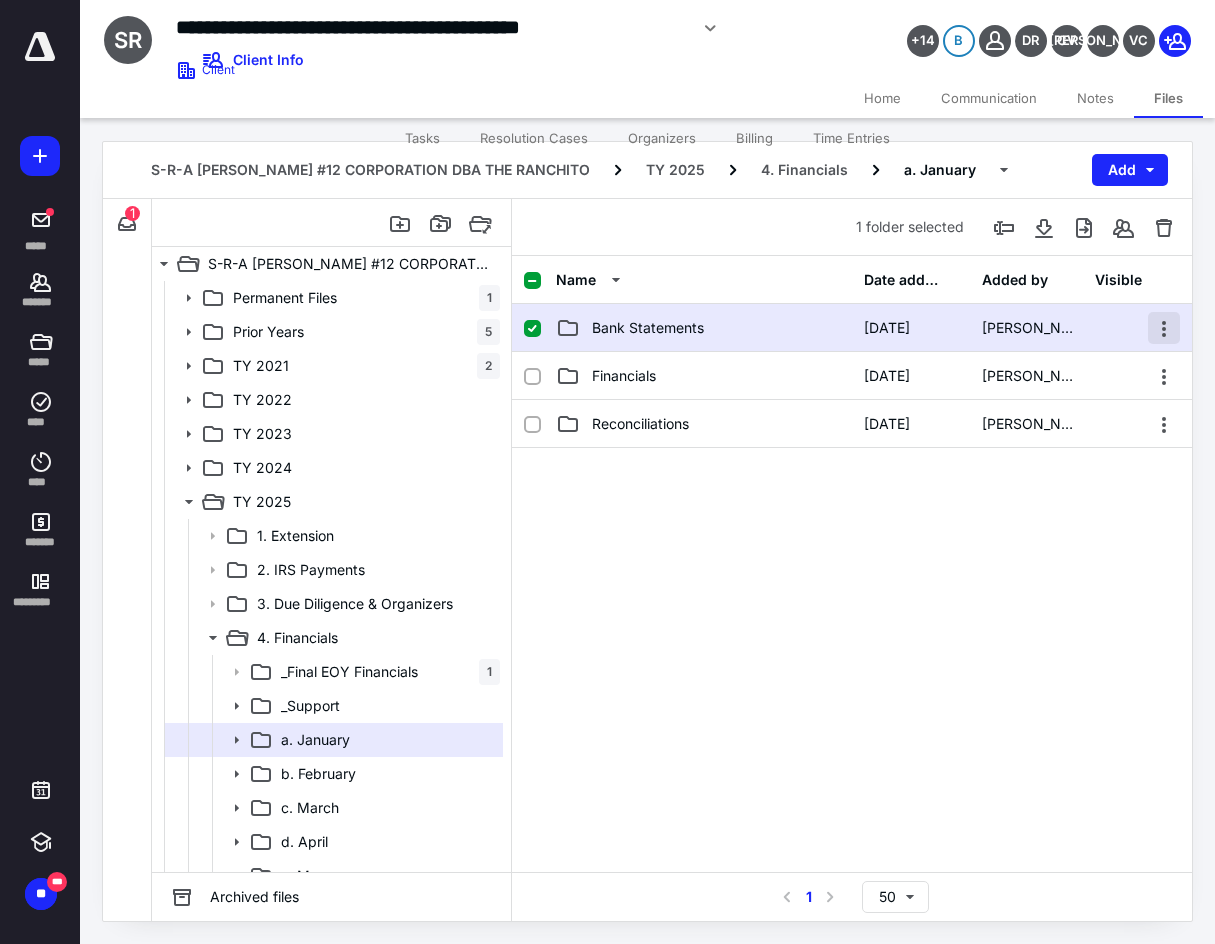 click at bounding box center (1164, 328) 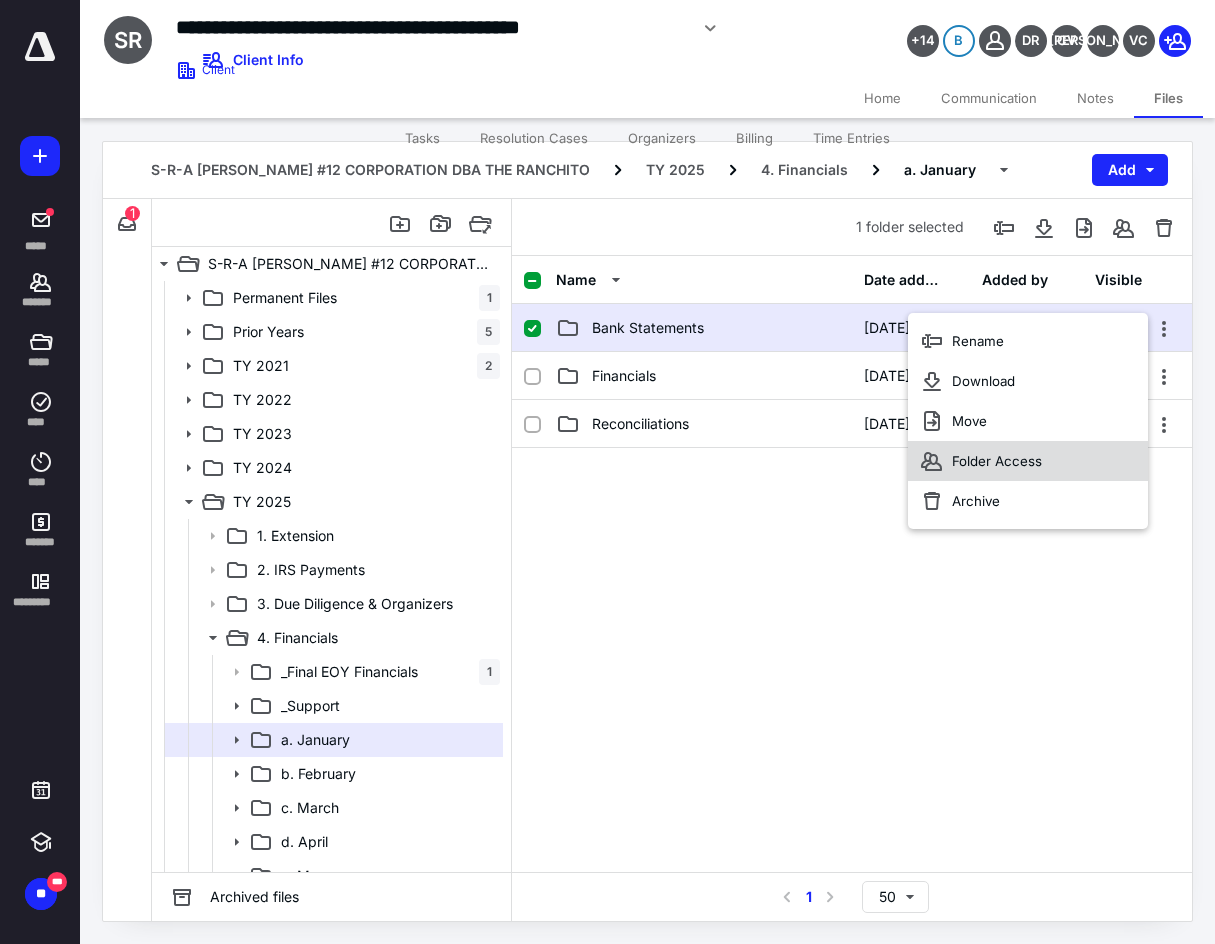 click on "Folder Access" at bounding box center (1028, 461) 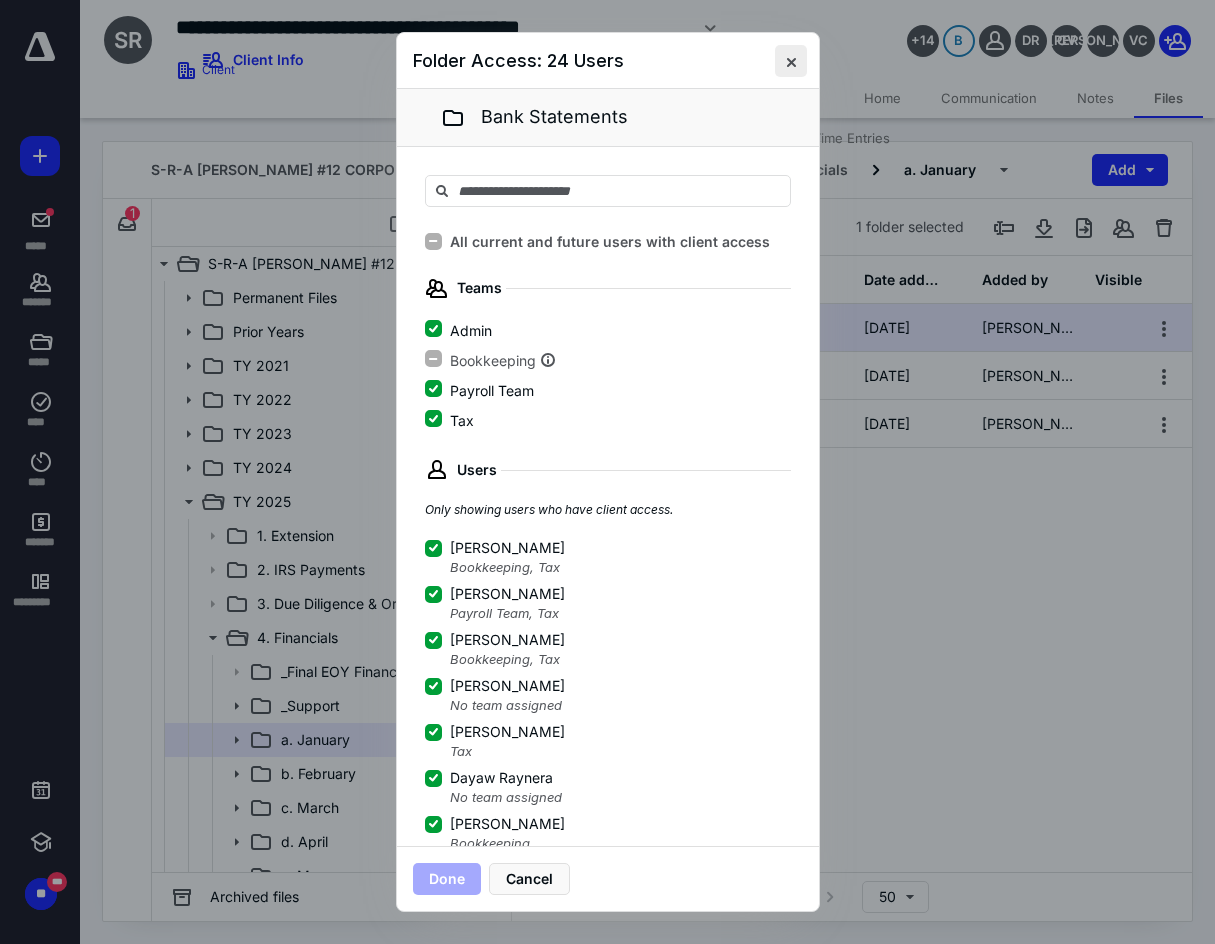 click at bounding box center [791, 61] 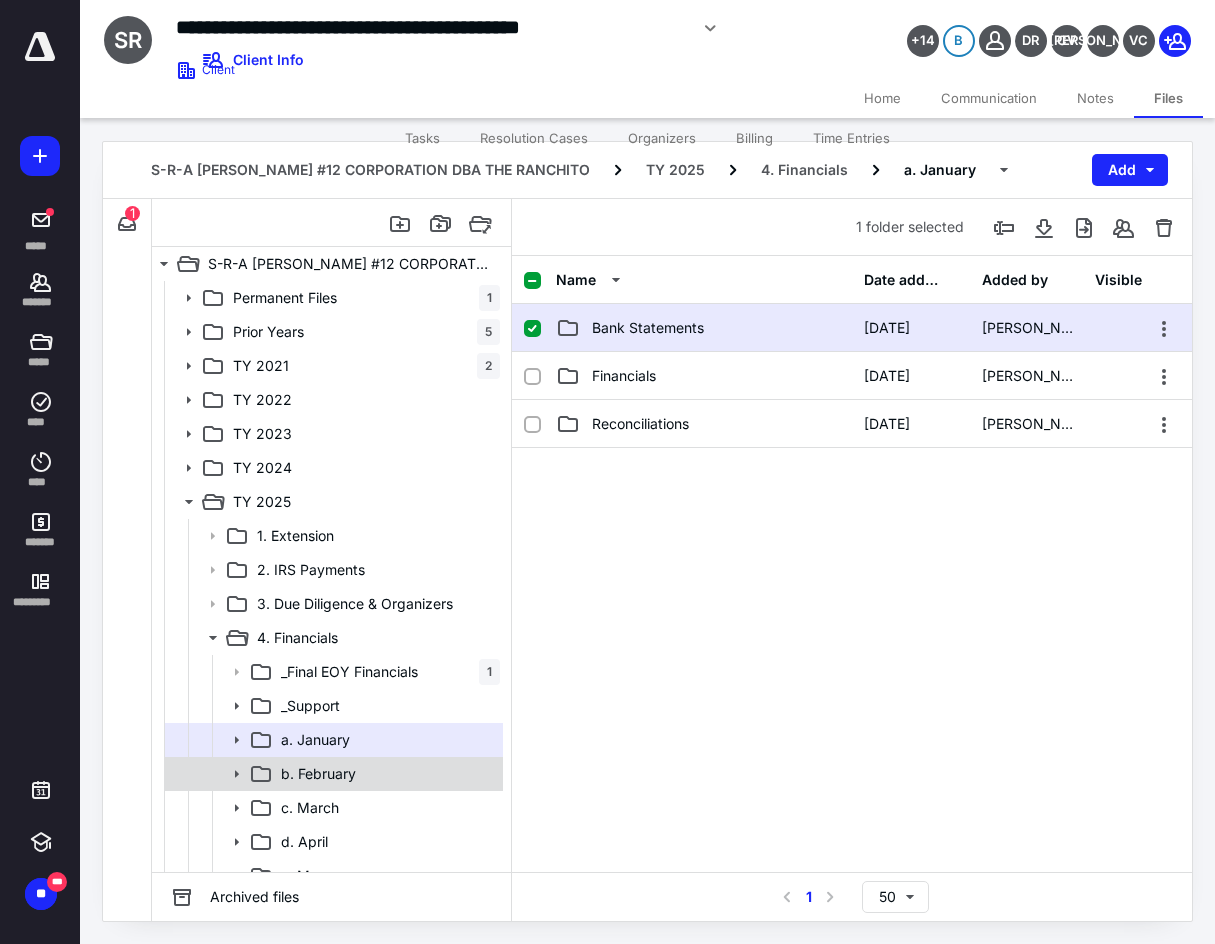 click on "b. February" at bounding box center [386, 774] 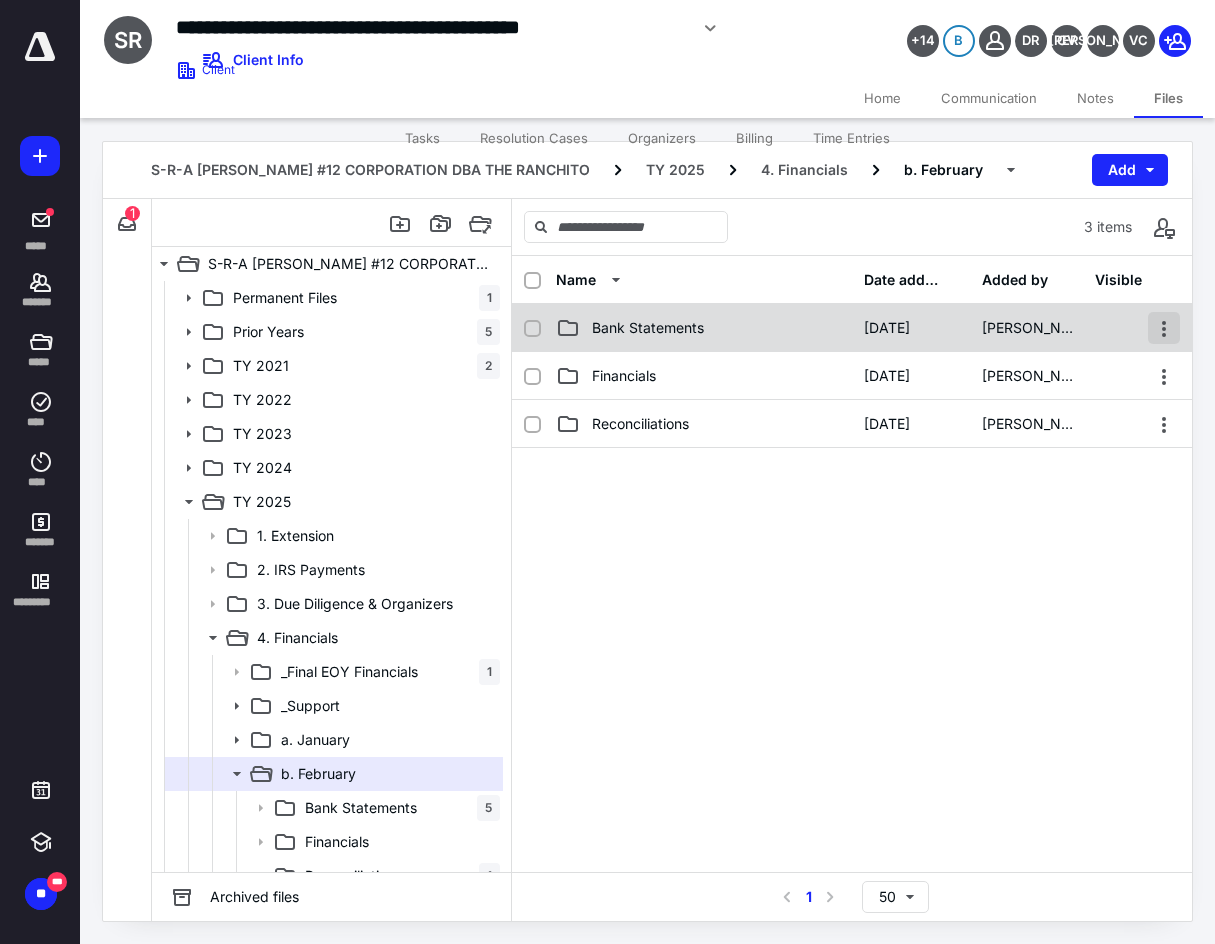 click at bounding box center (1164, 328) 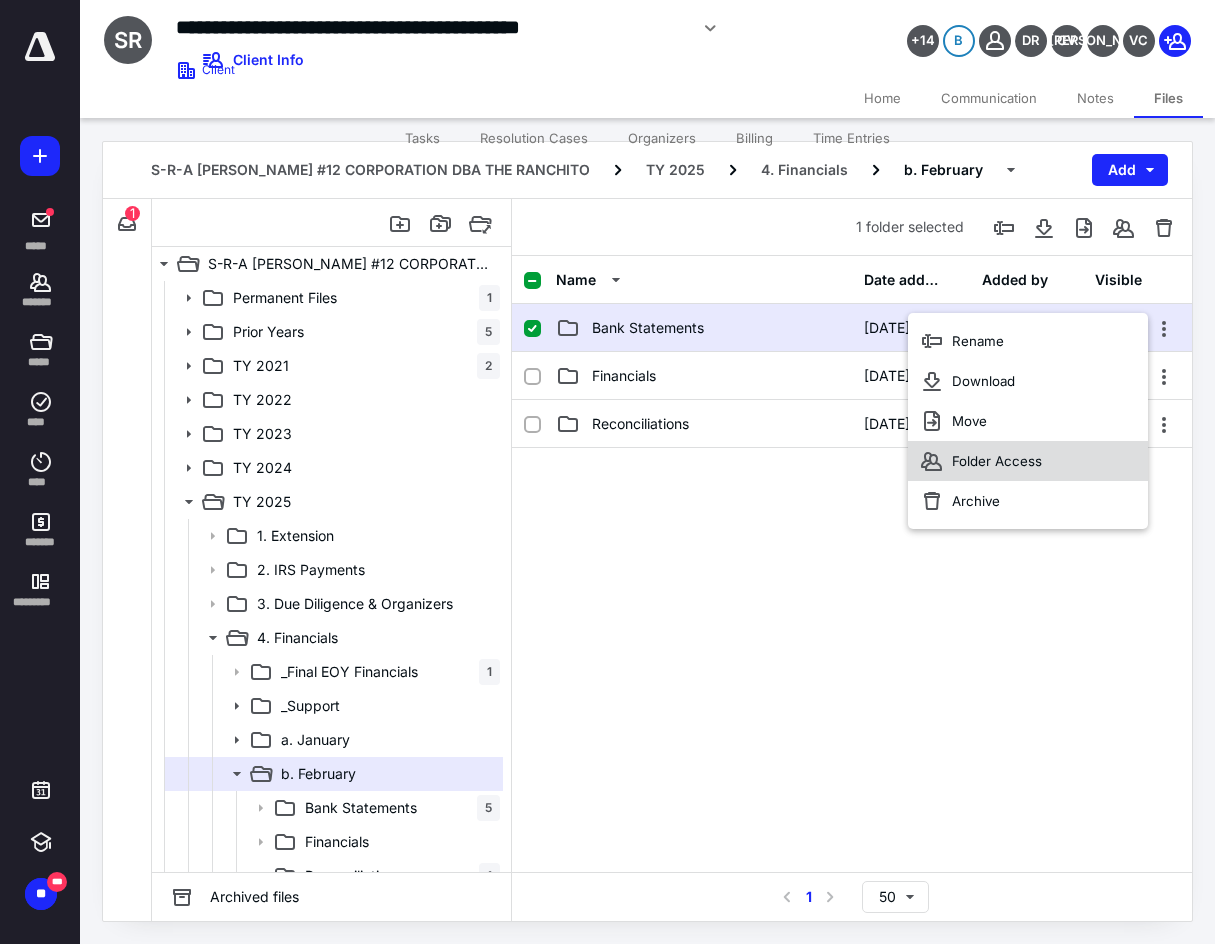 click on "Folder Access" at bounding box center (1028, 461) 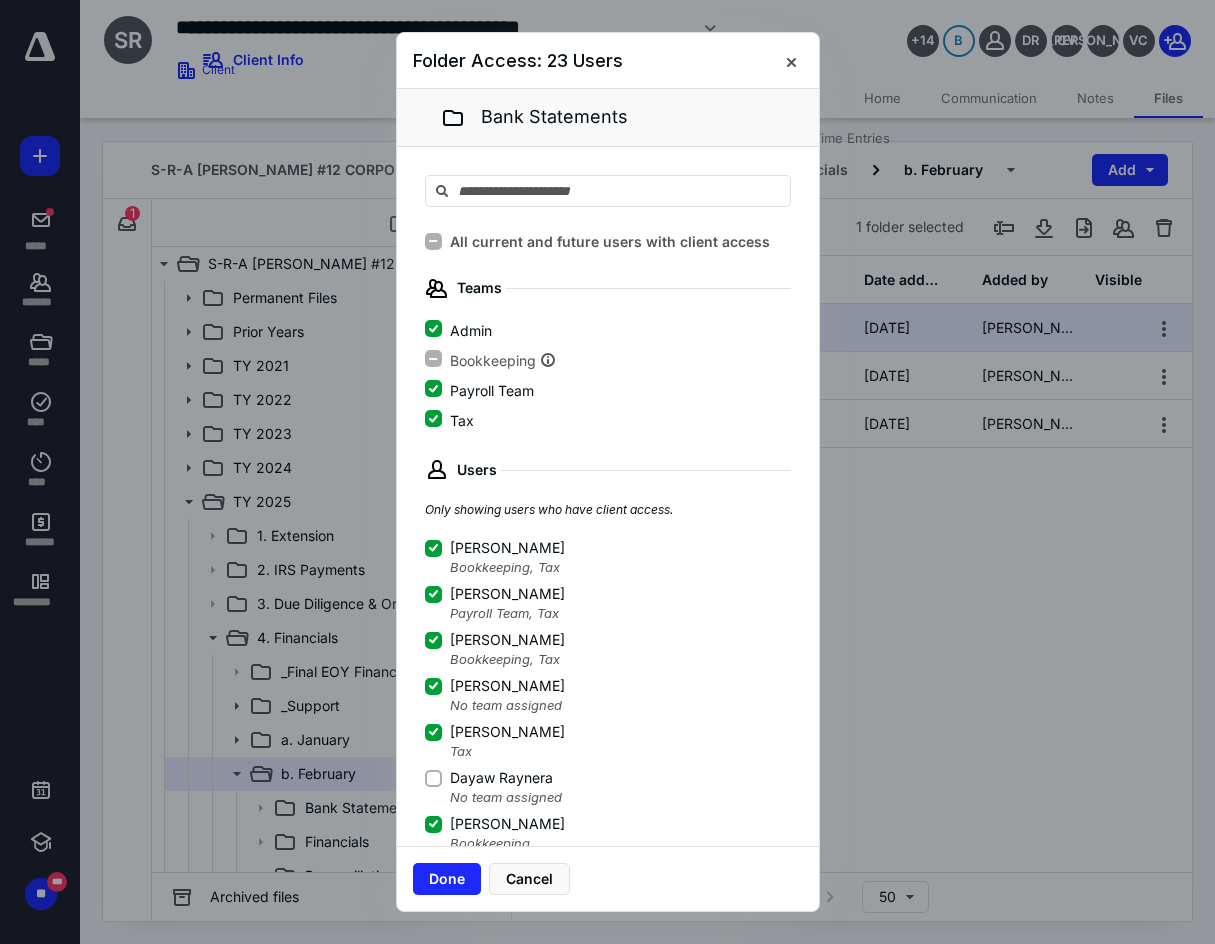 click 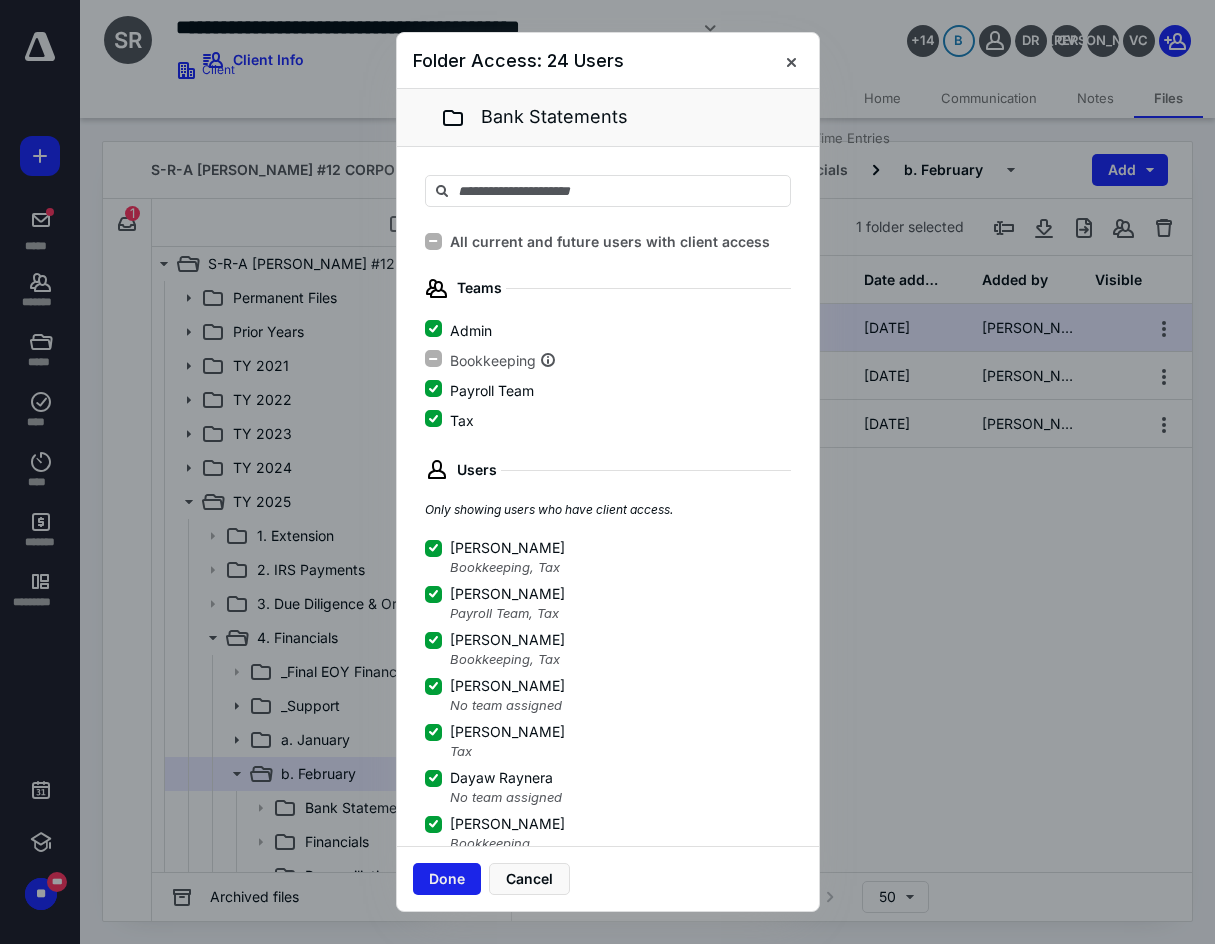 click on "Done" at bounding box center (447, 879) 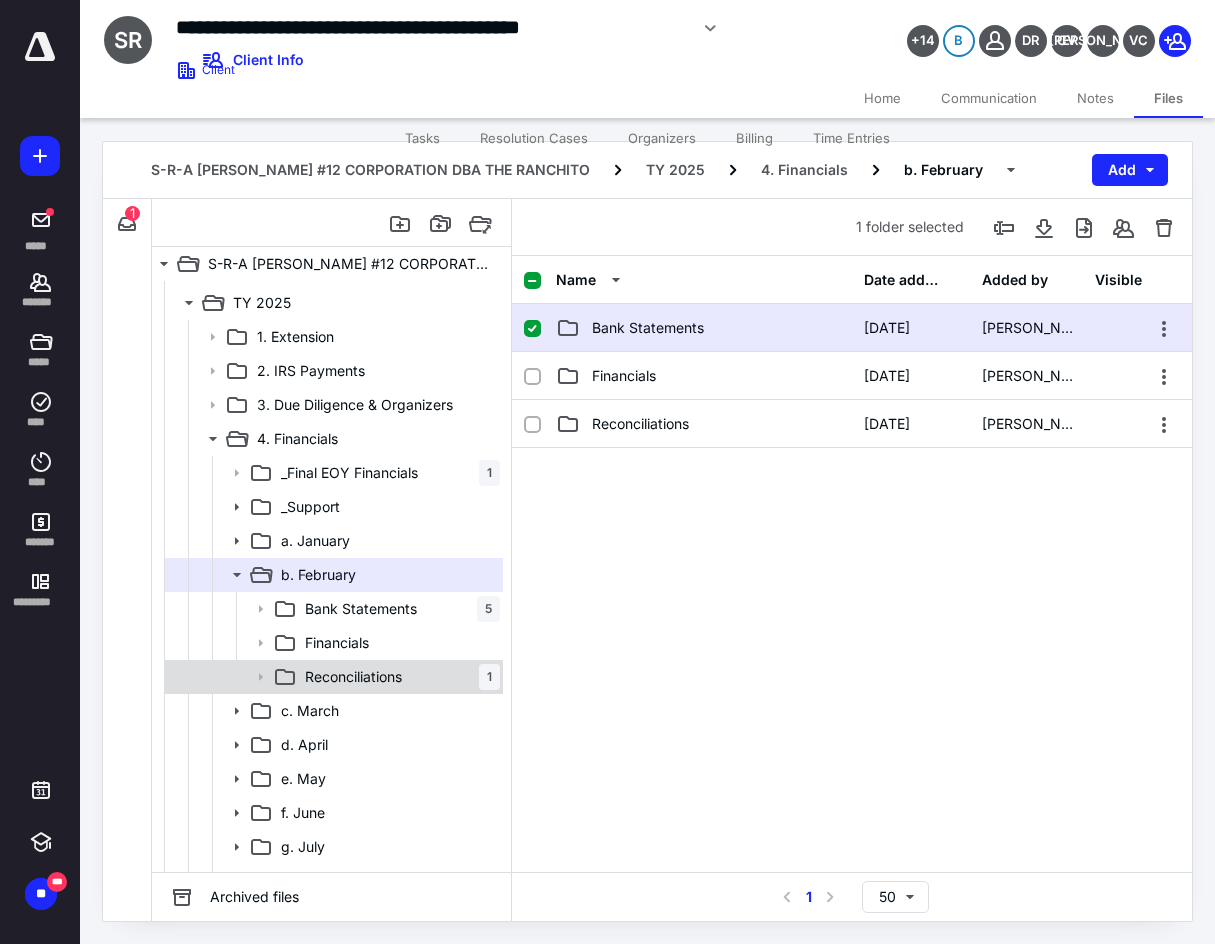 scroll, scrollTop: 200, scrollLeft: 0, axis: vertical 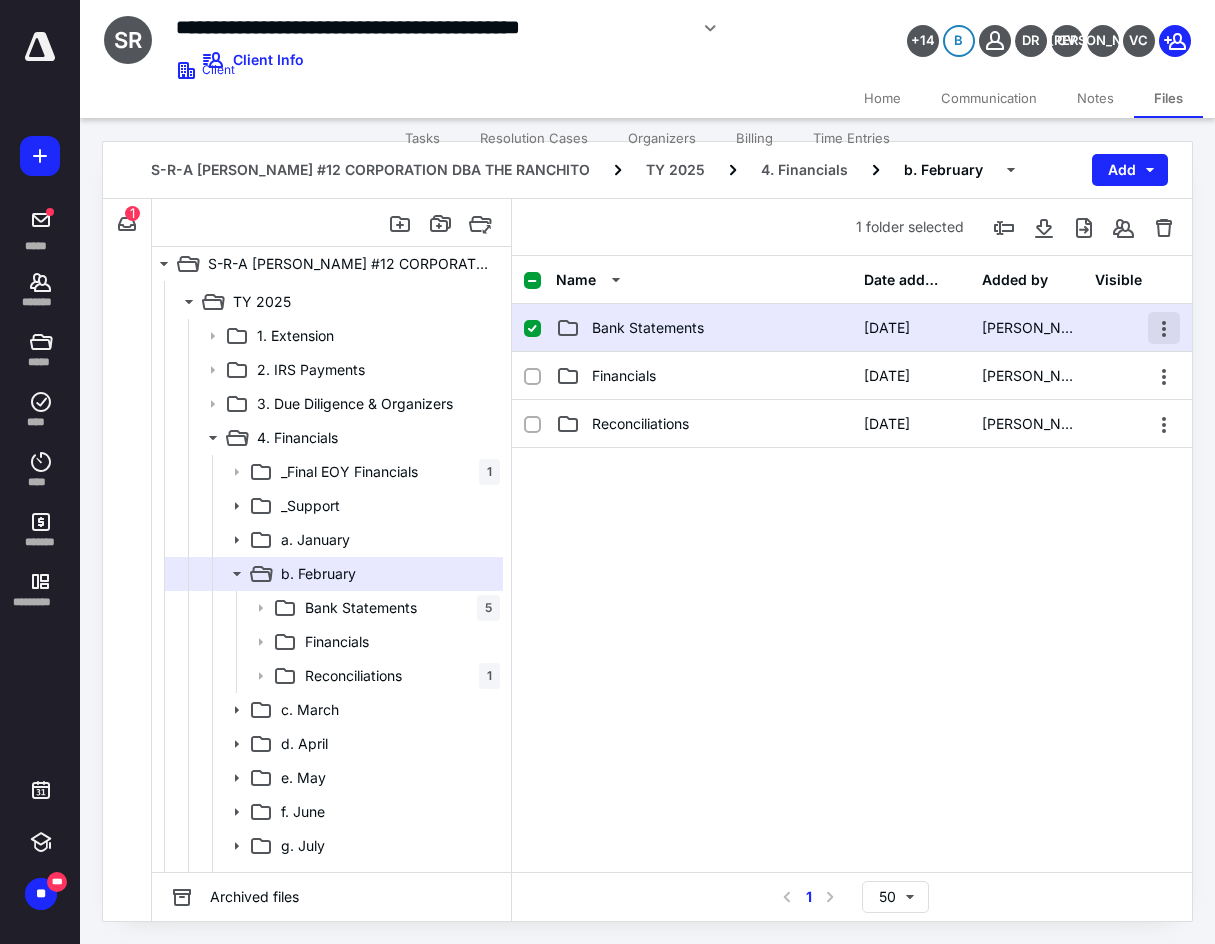click at bounding box center [1164, 328] 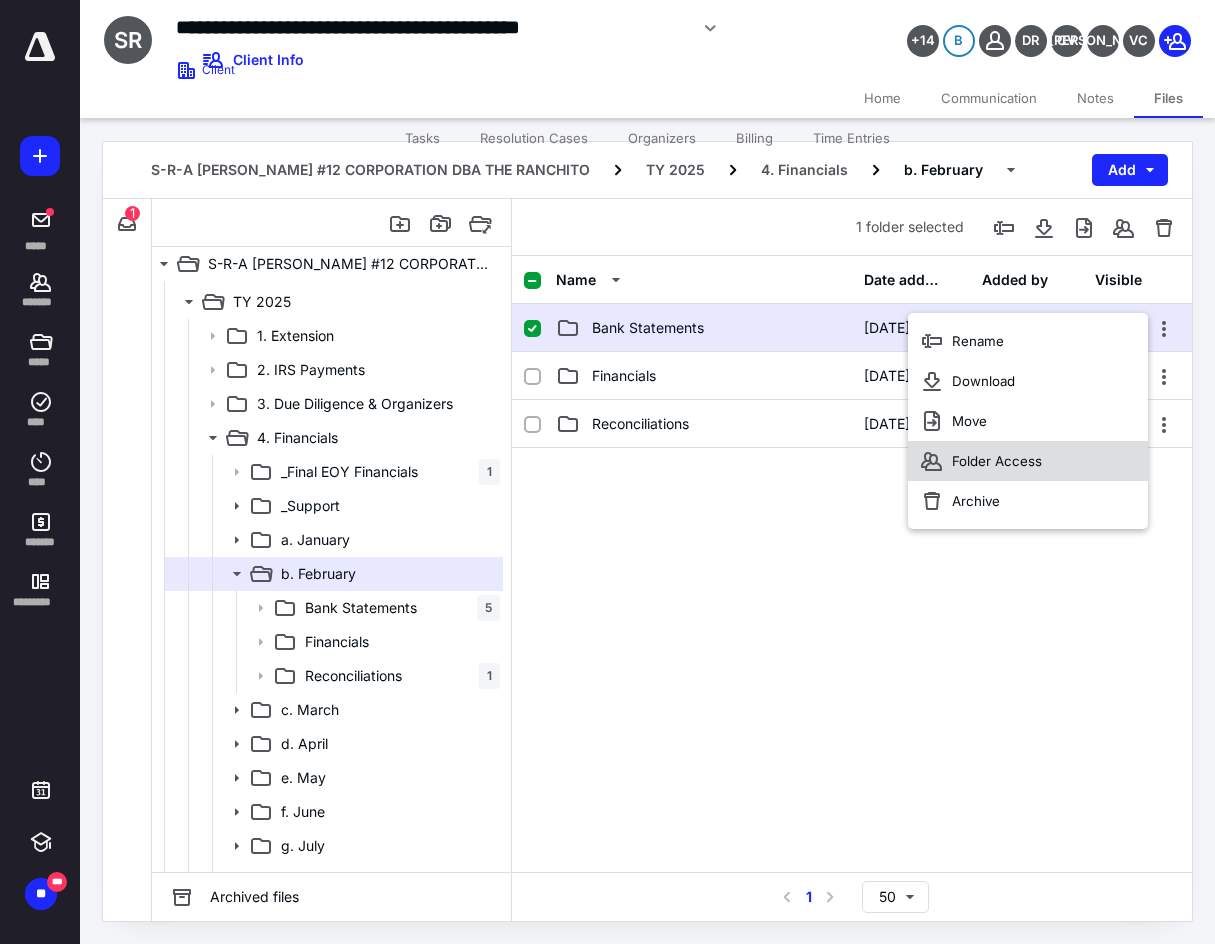 click on "Folder Access" at bounding box center [1028, 461] 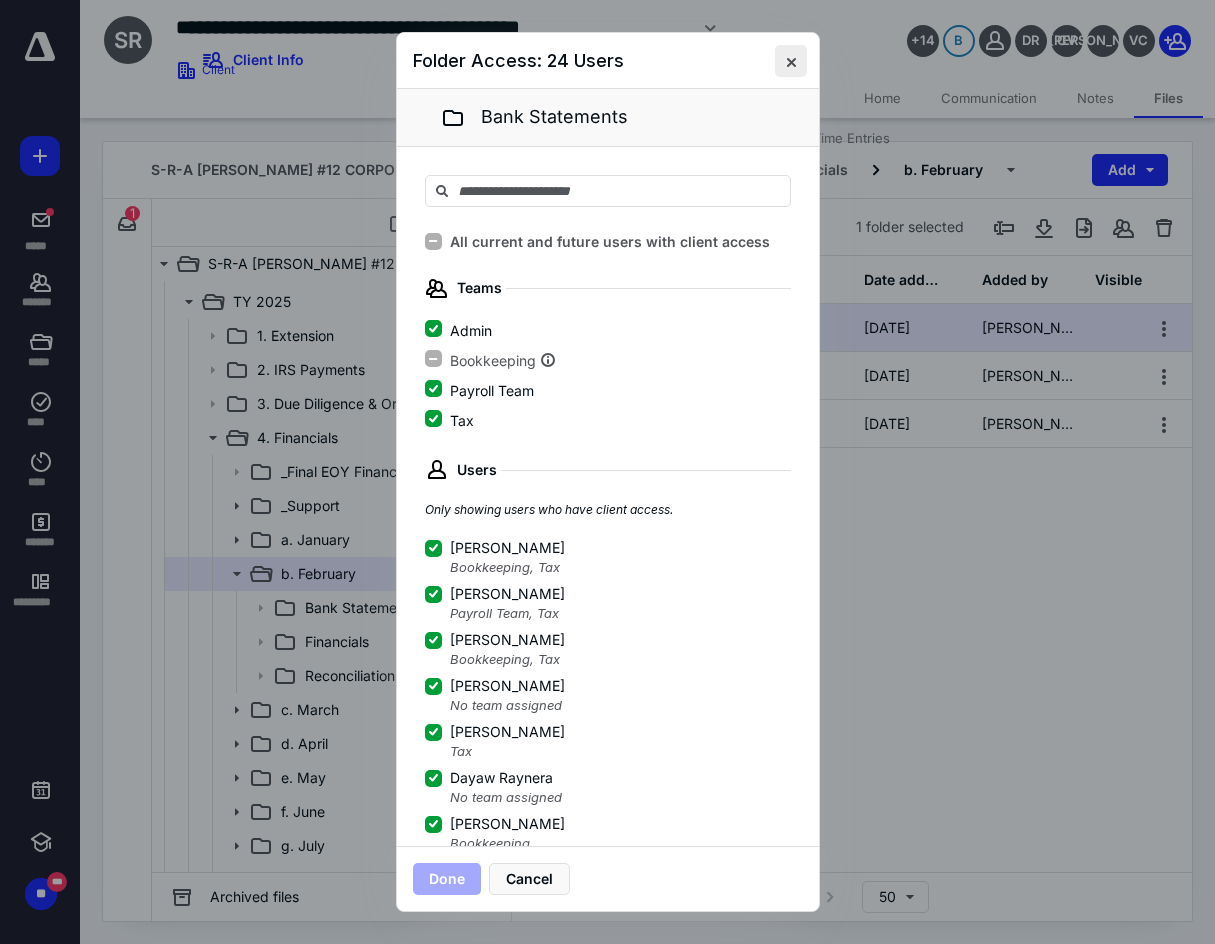 click at bounding box center [791, 61] 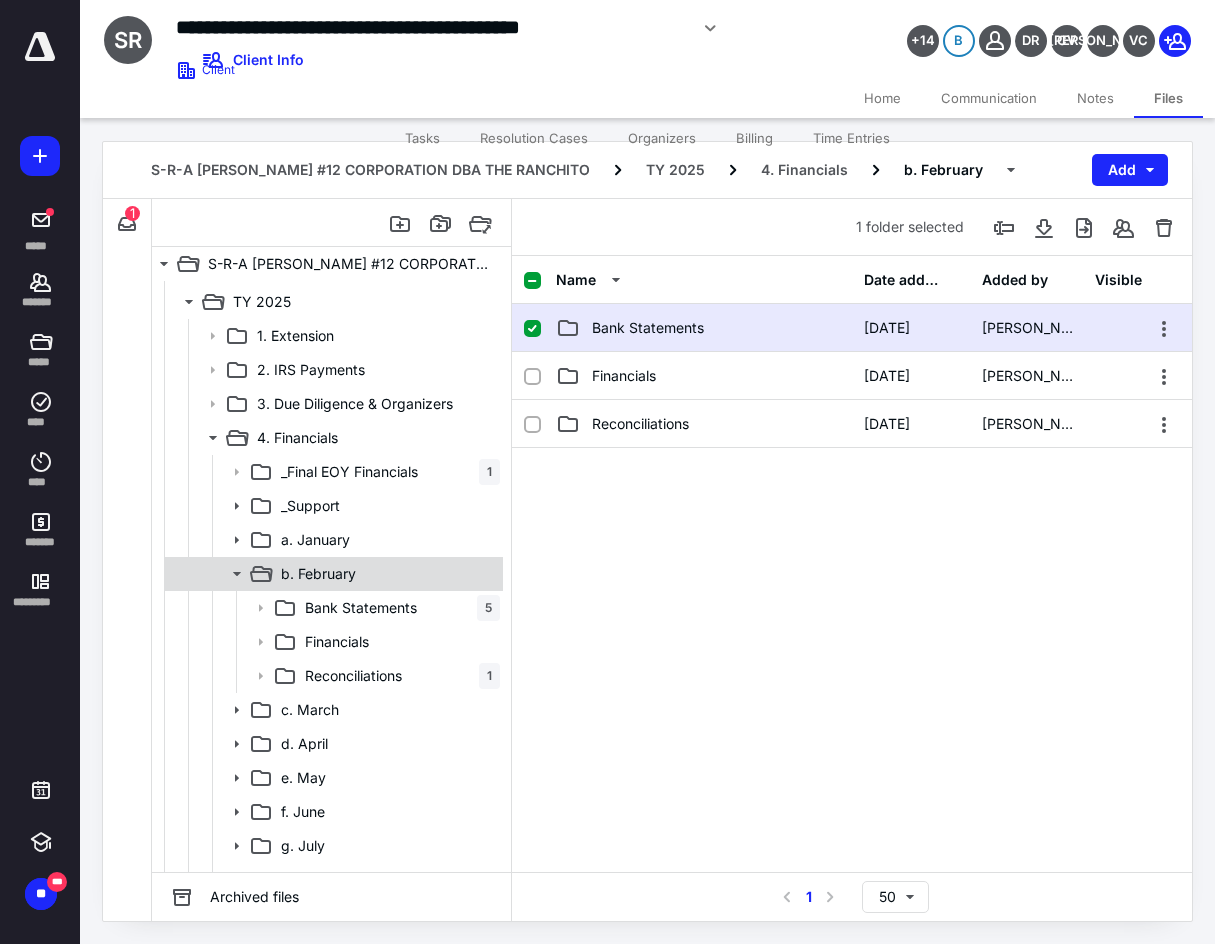 click on "b. February" at bounding box center [332, 574] 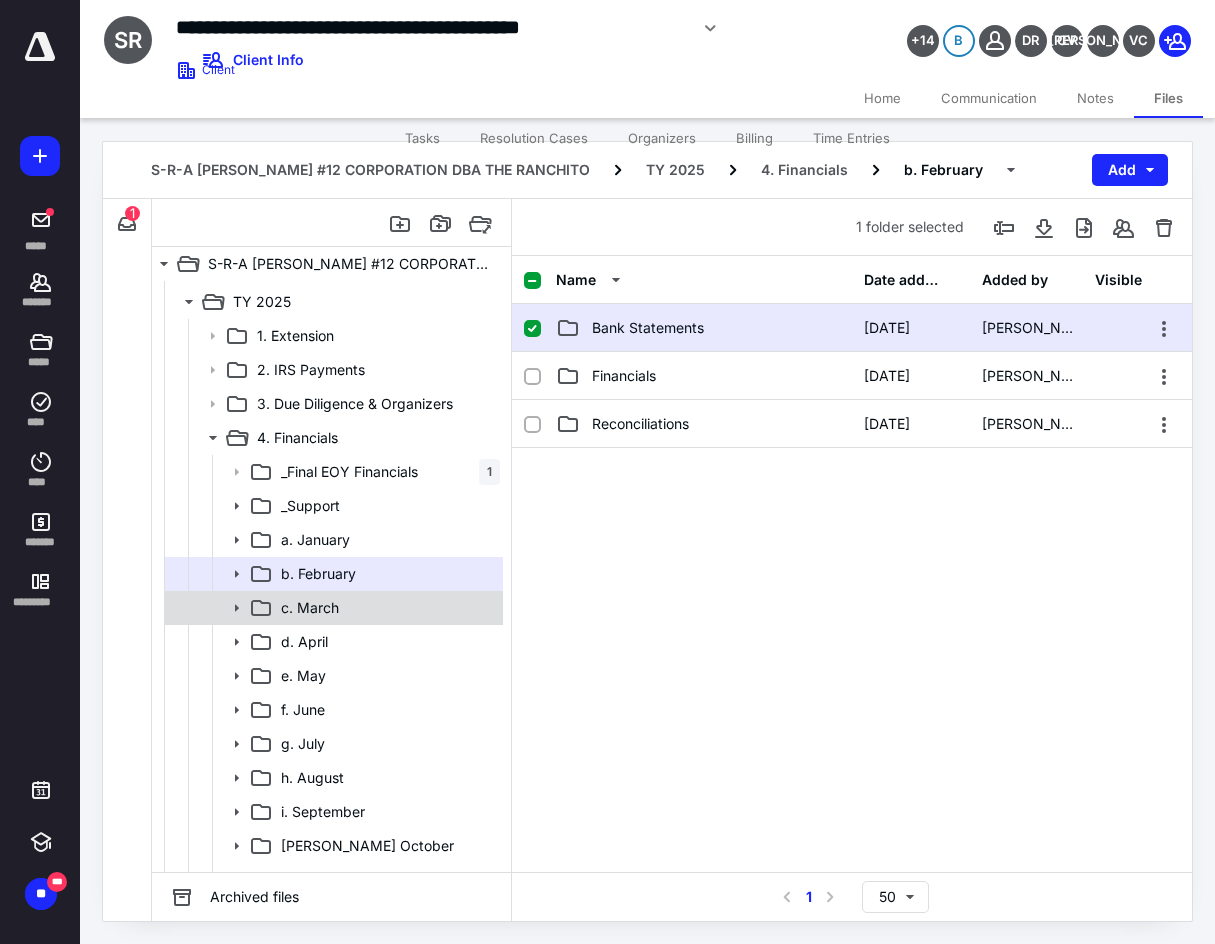 click on "c. March" at bounding box center [386, 608] 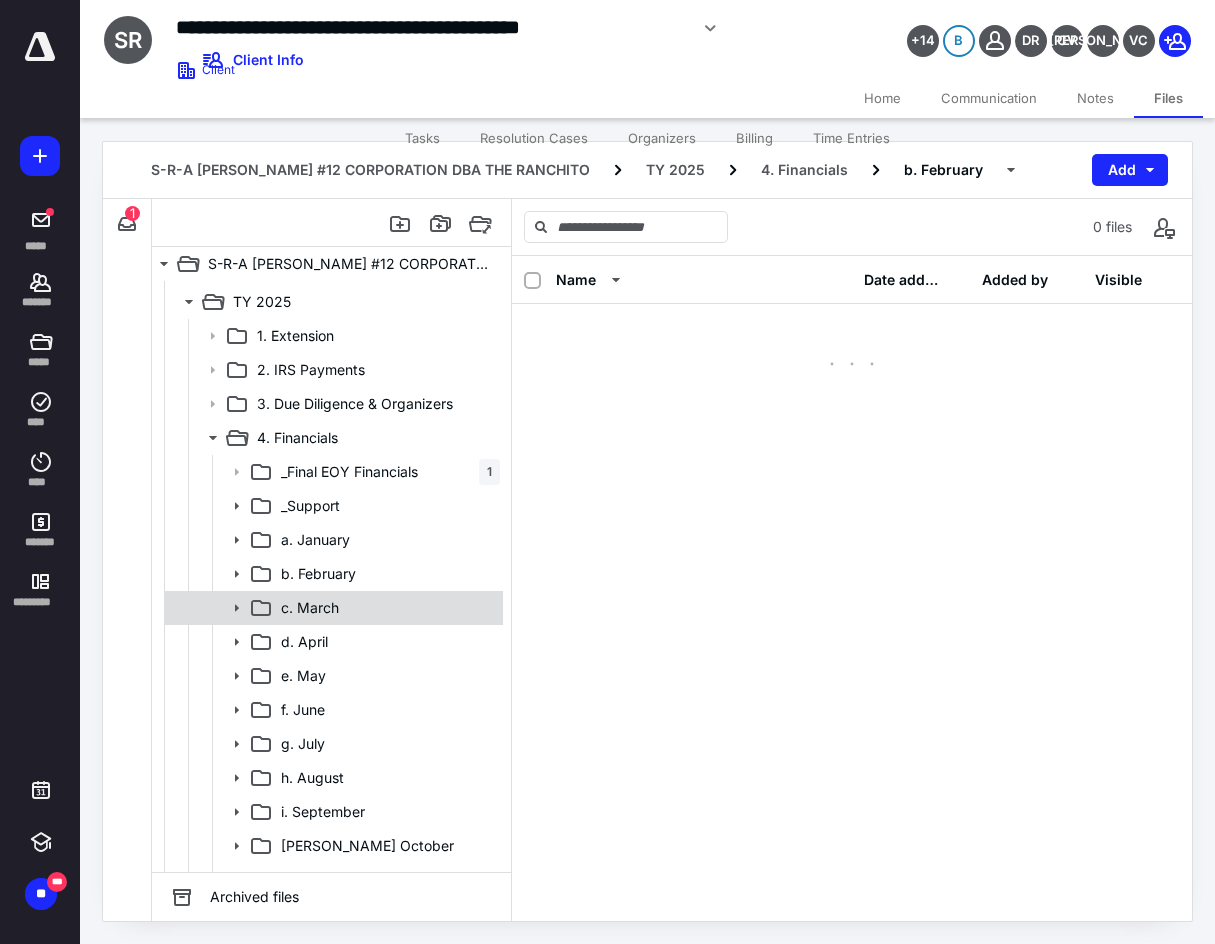 click on "c. March" at bounding box center [386, 608] 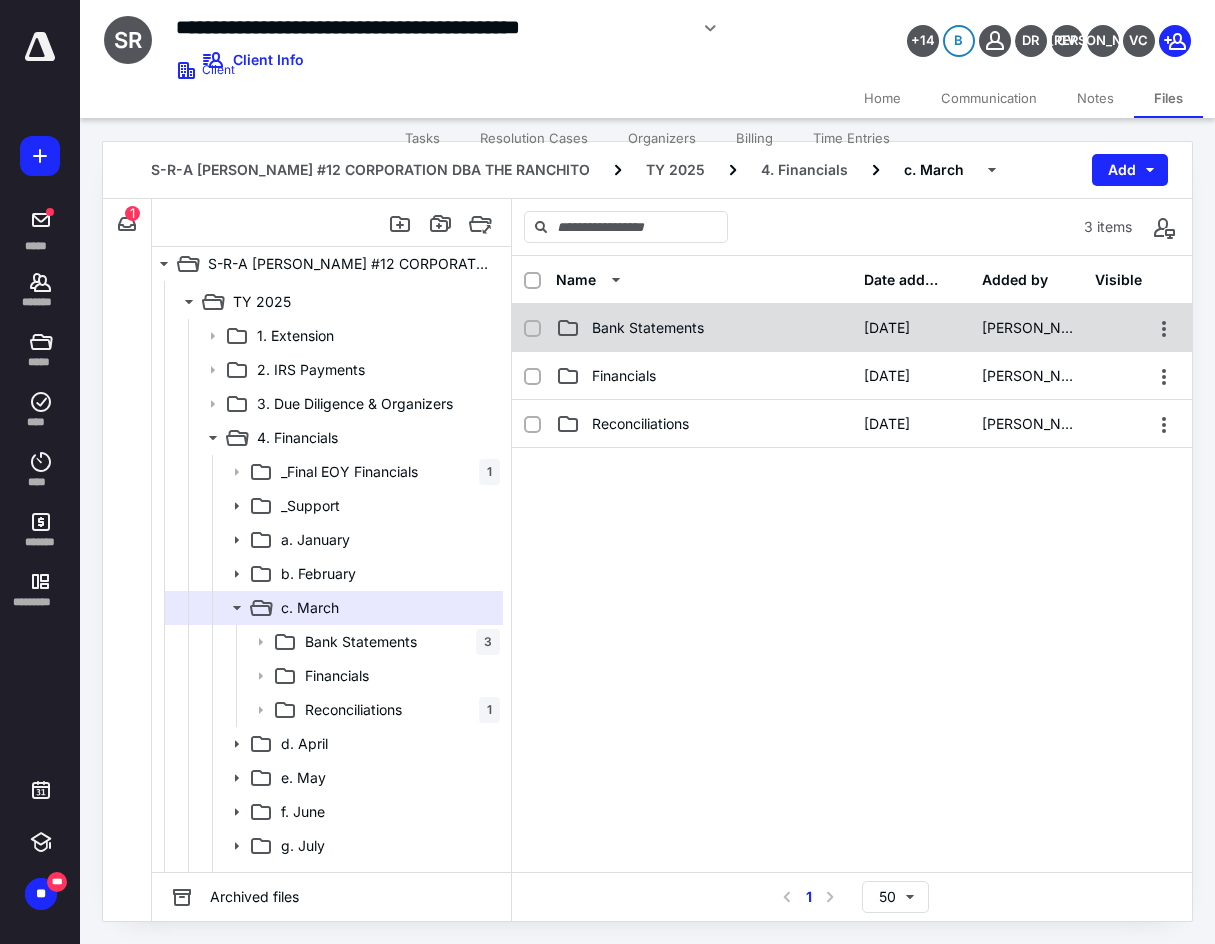 click on "Bank Statements [DATE] [PERSON_NAME]" at bounding box center [852, 328] 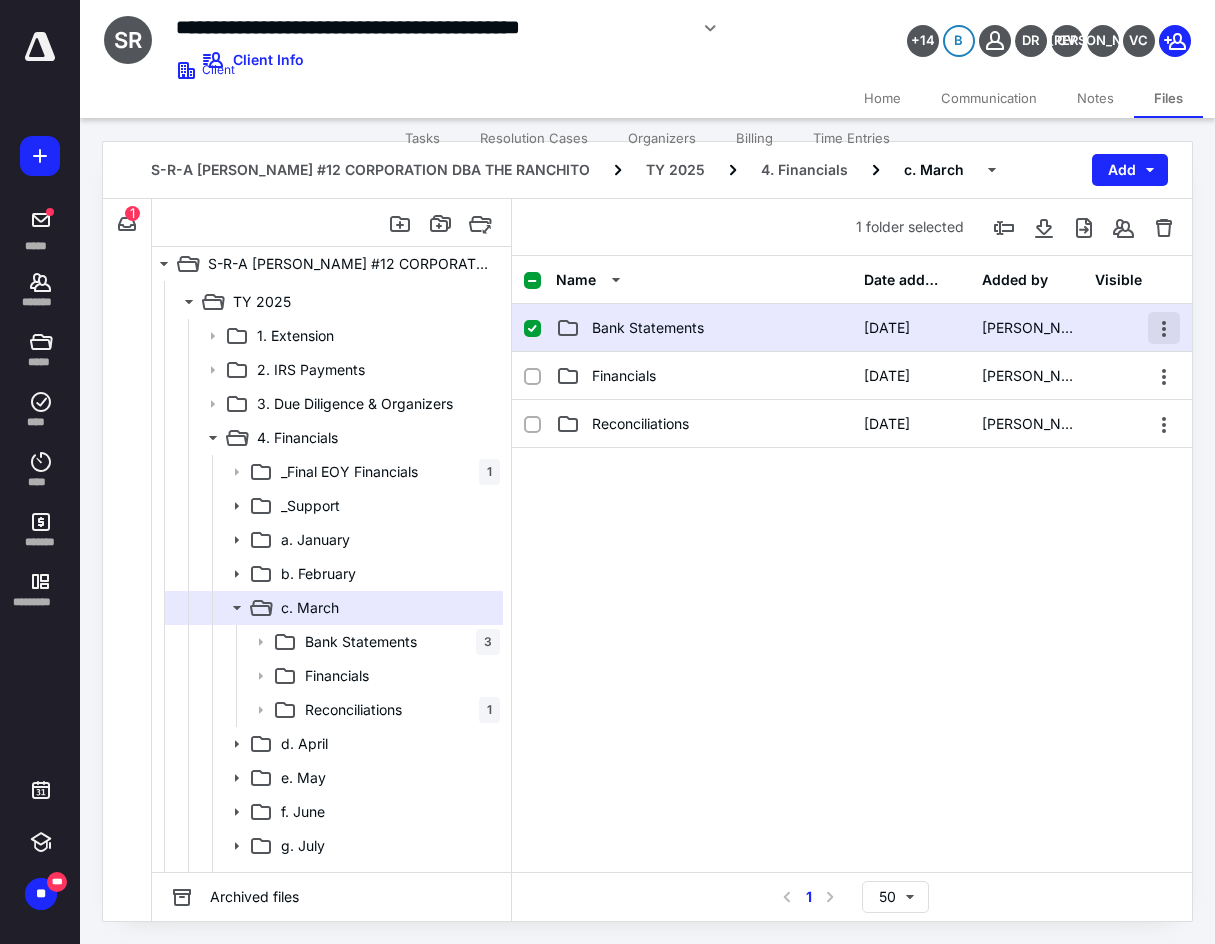 click at bounding box center [1164, 328] 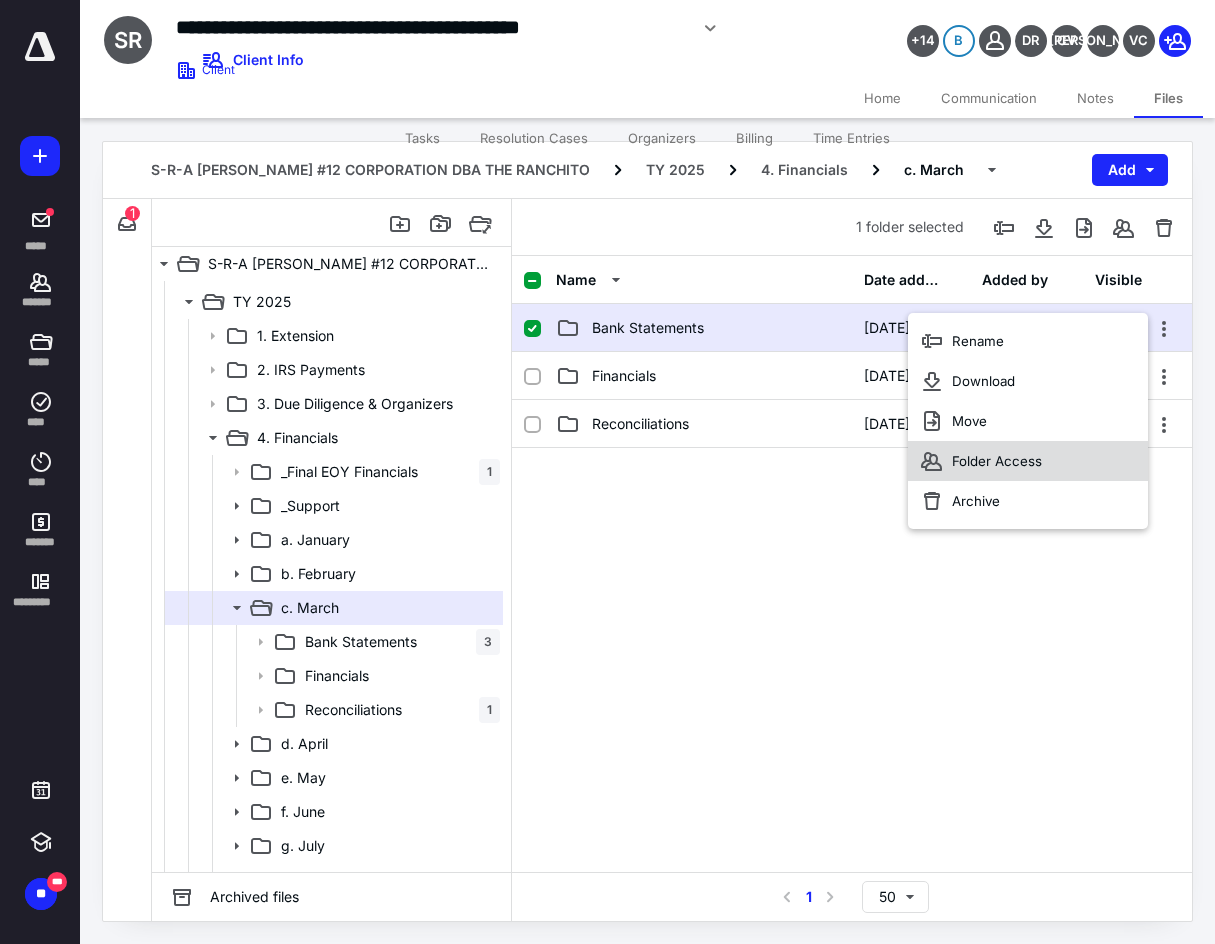 click on "Folder Access" at bounding box center [1028, 461] 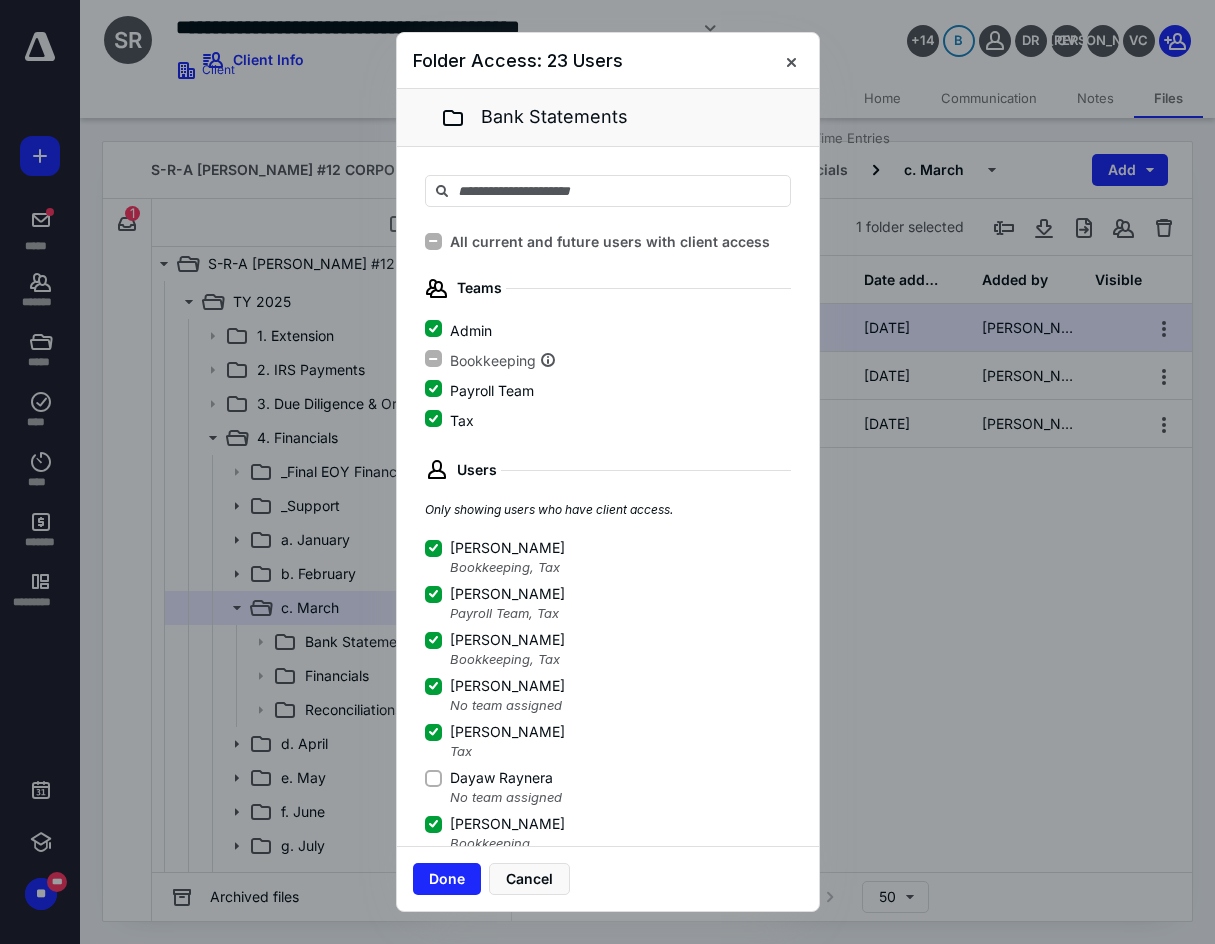 click 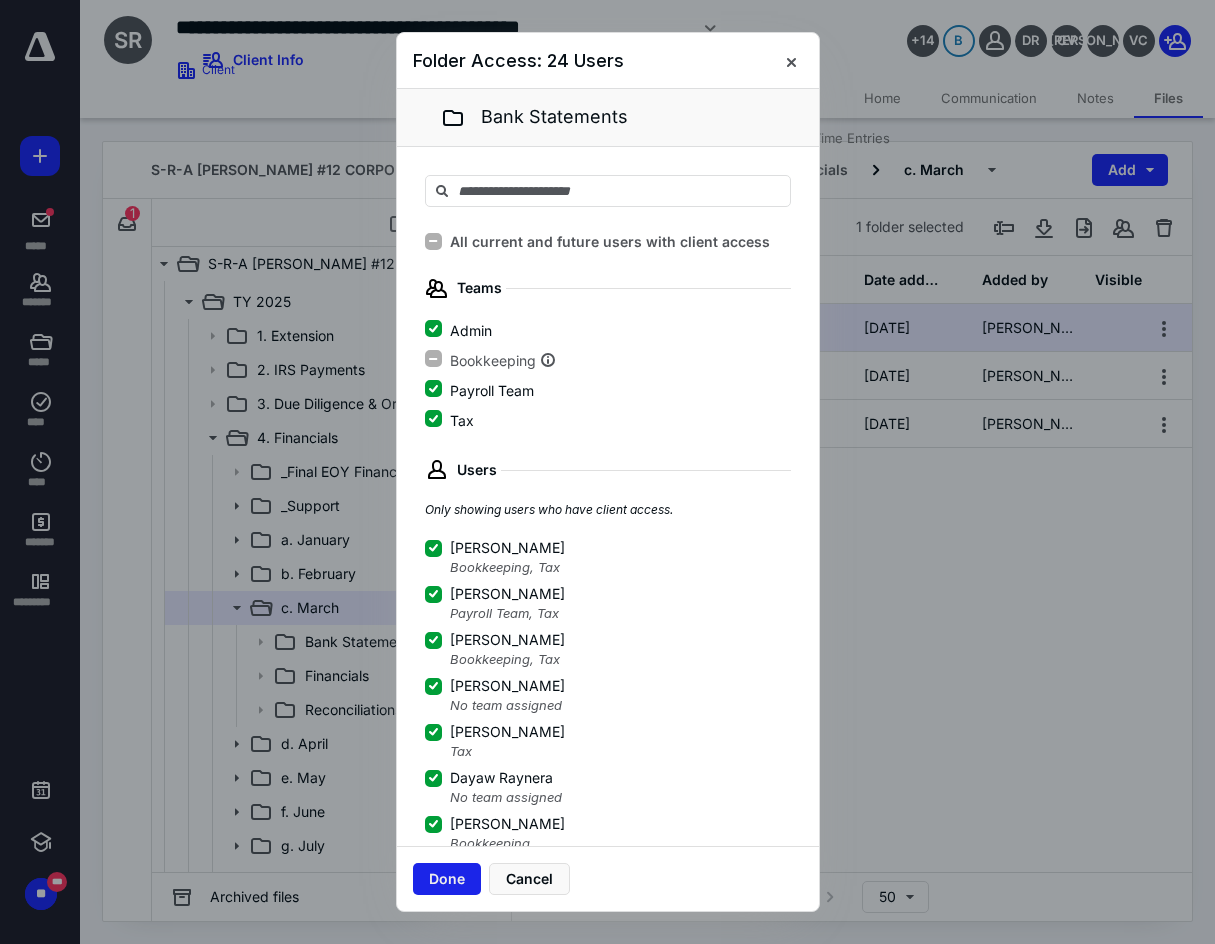 click on "Done" at bounding box center (447, 879) 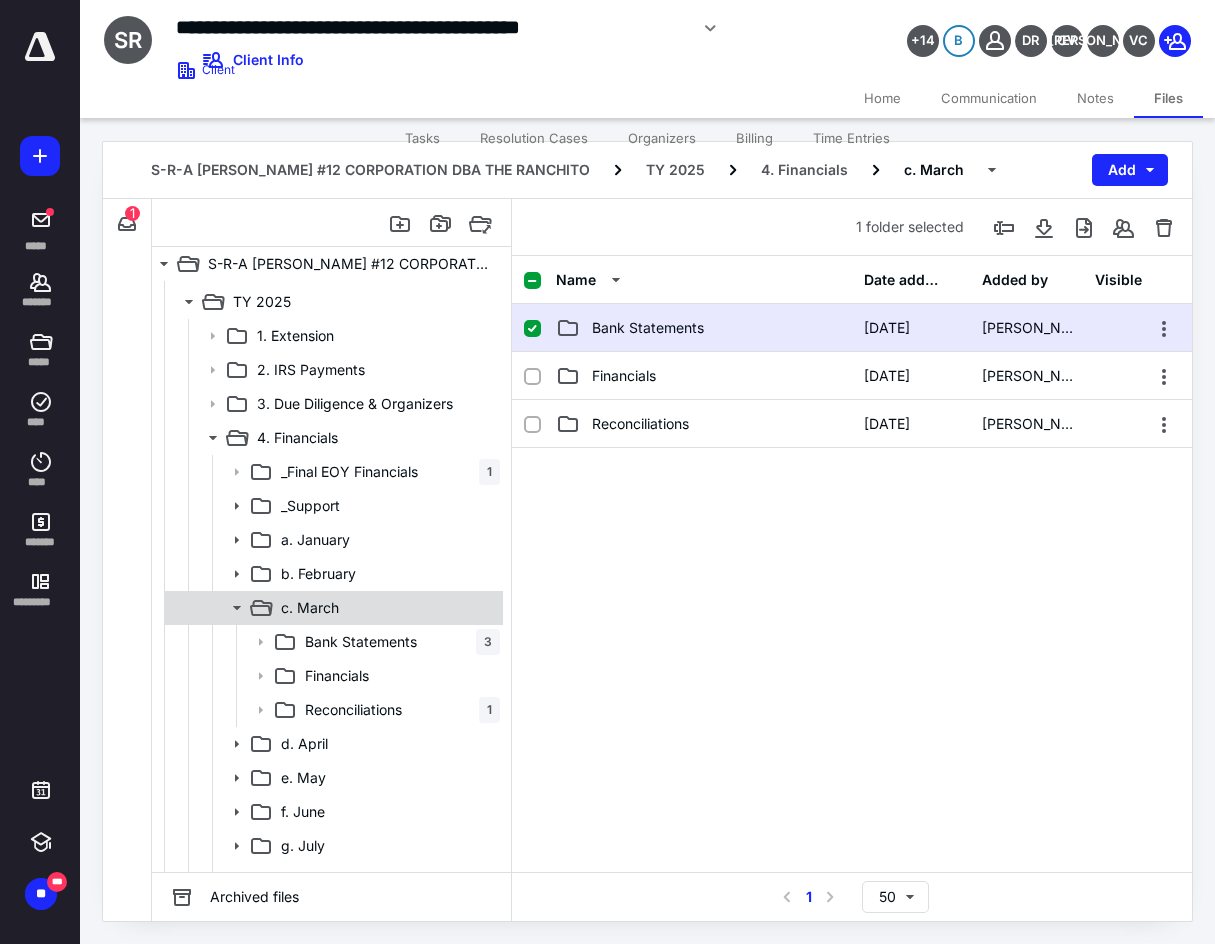 click on "c. March" at bounding box center (332, 608) 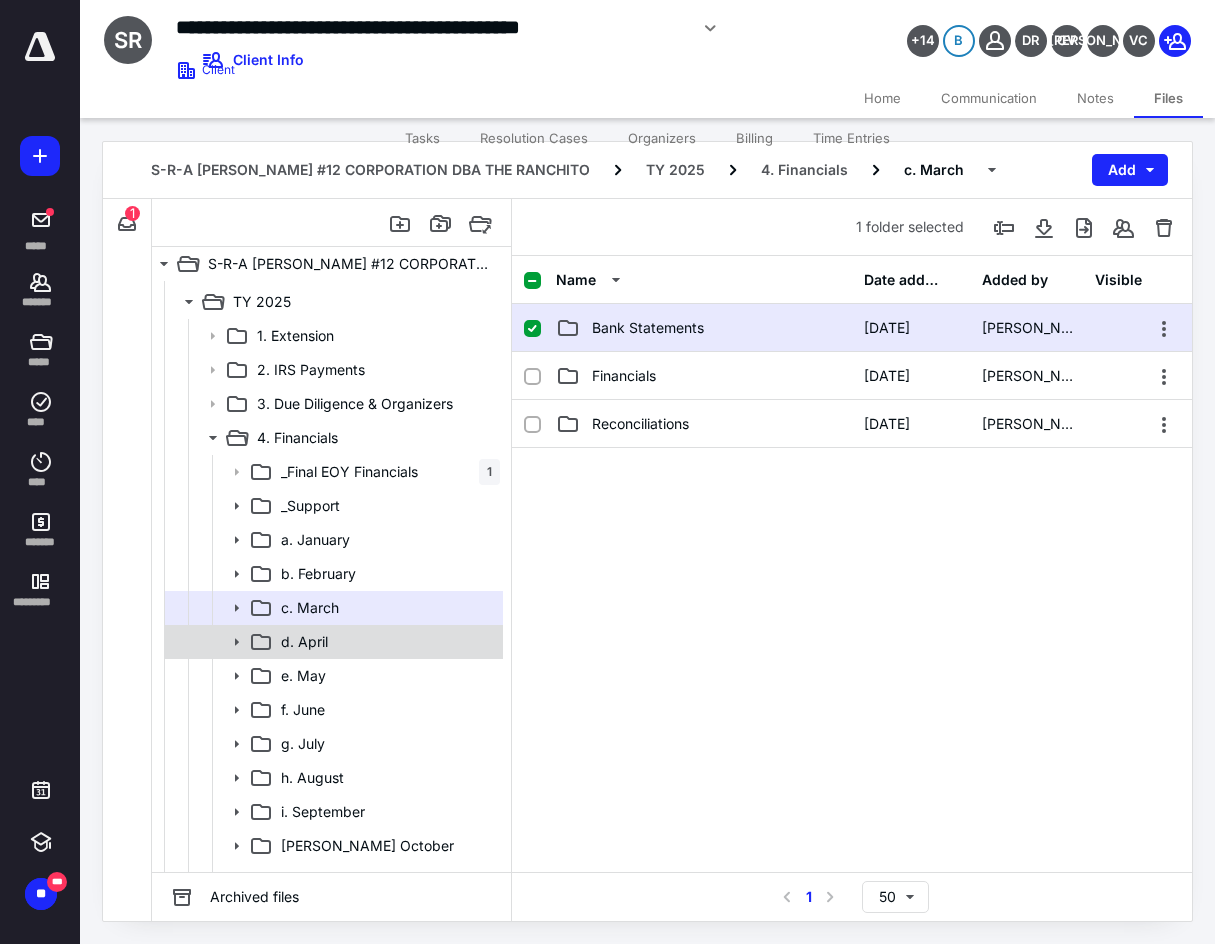 click on "d. April" at bounding box center [304, 642] 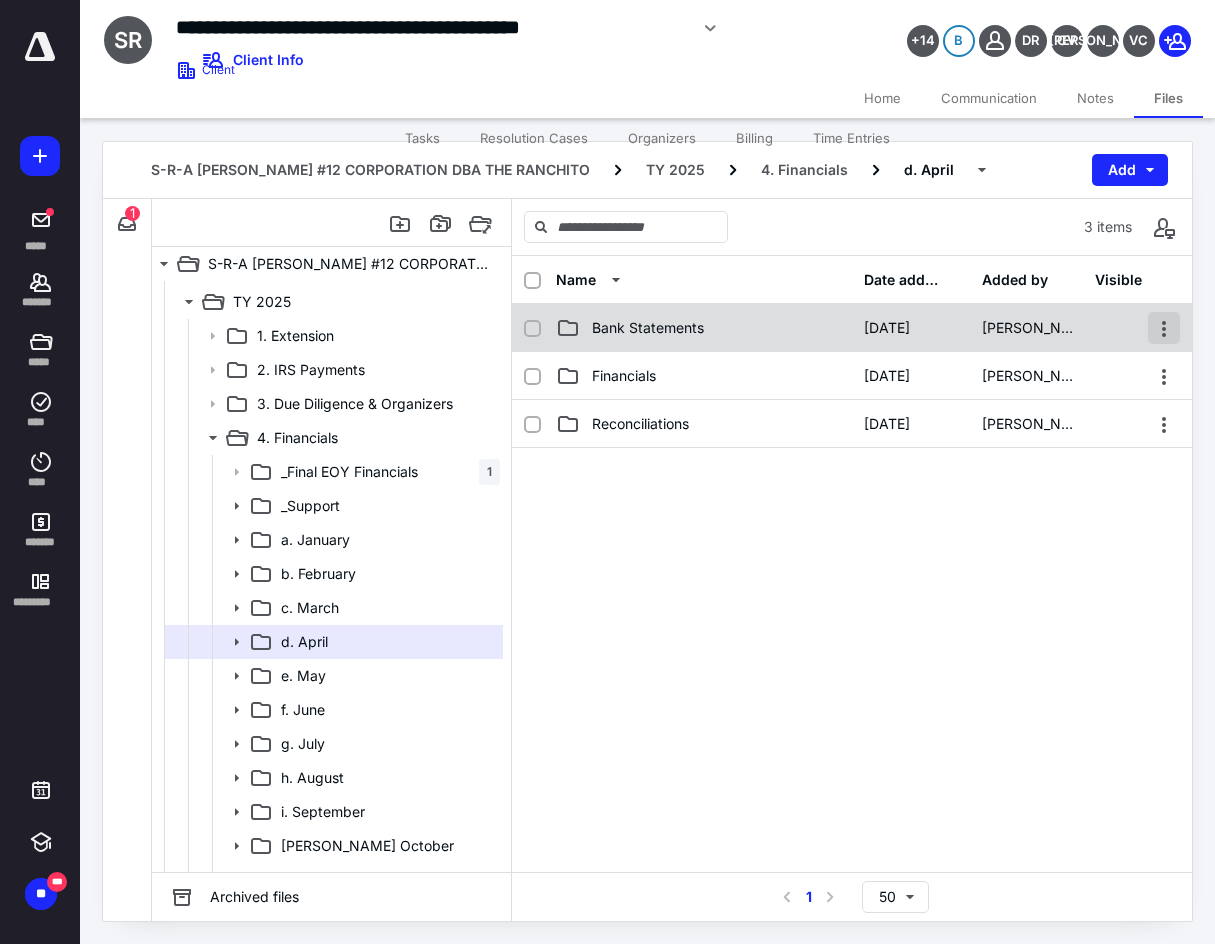 click at bounding box center (1164, 328) 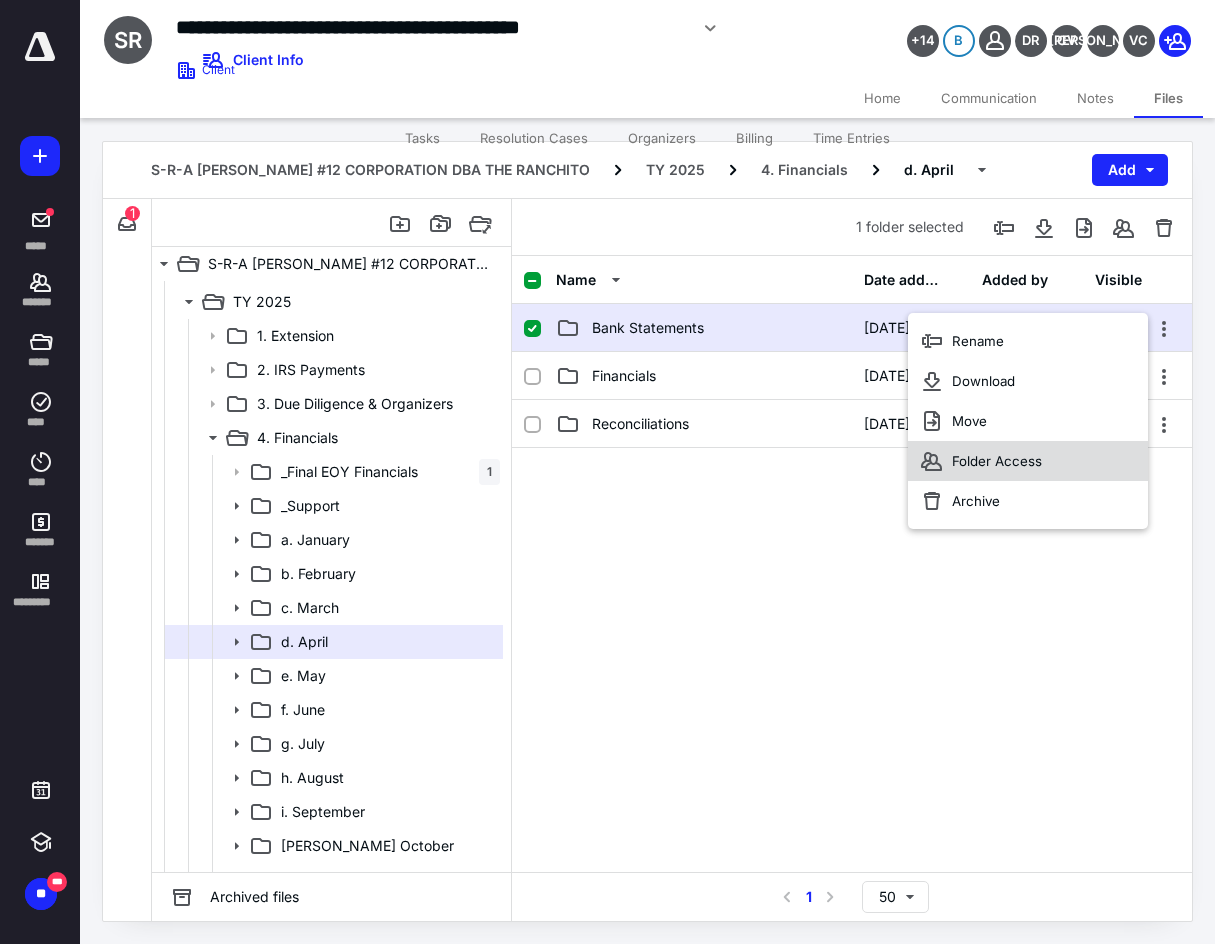 click on "Folder Access" at bounding box center (1028, 461) 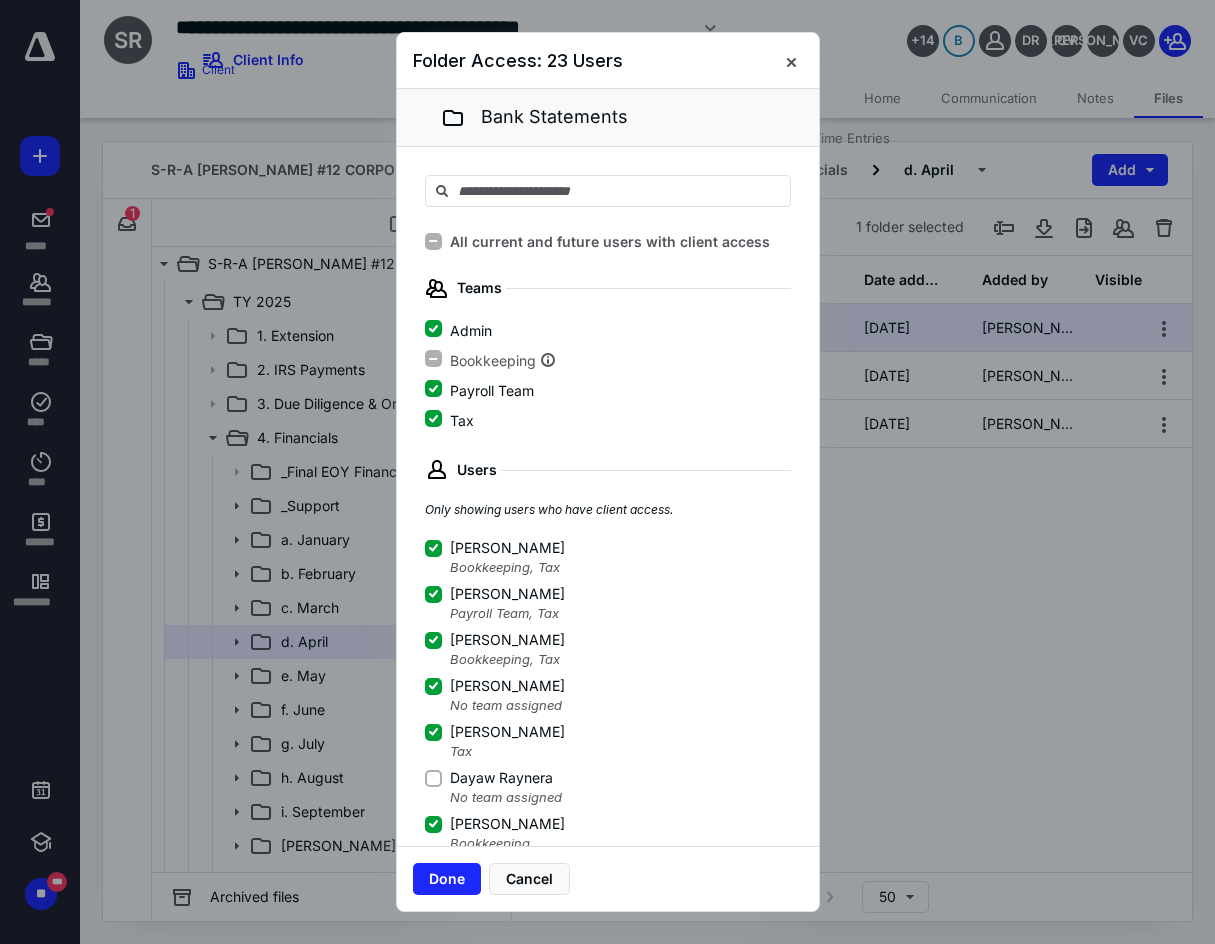 click on "Dayaw Raynera" at bounding box center (433, 778) 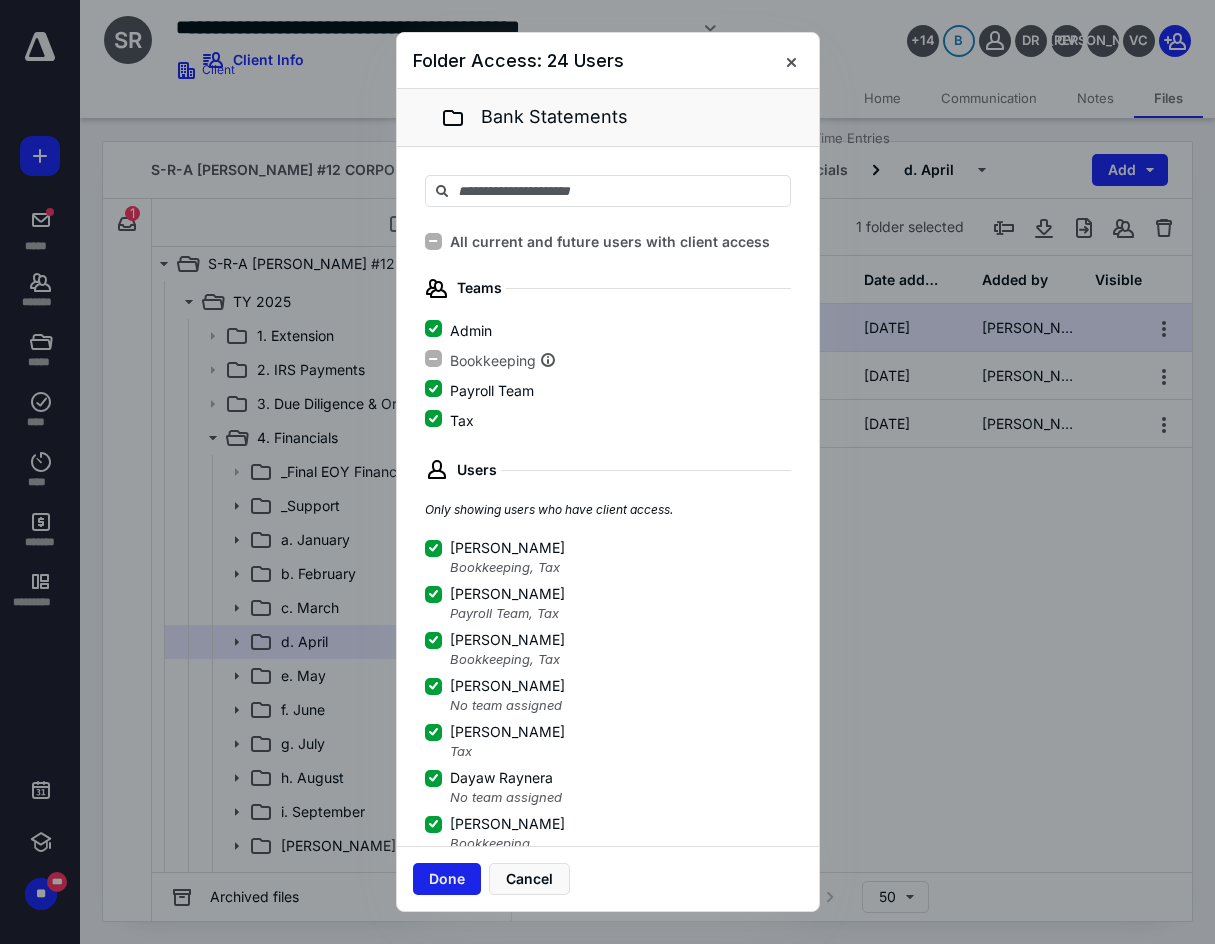 click on "Done" at bounding box center (447, 879) 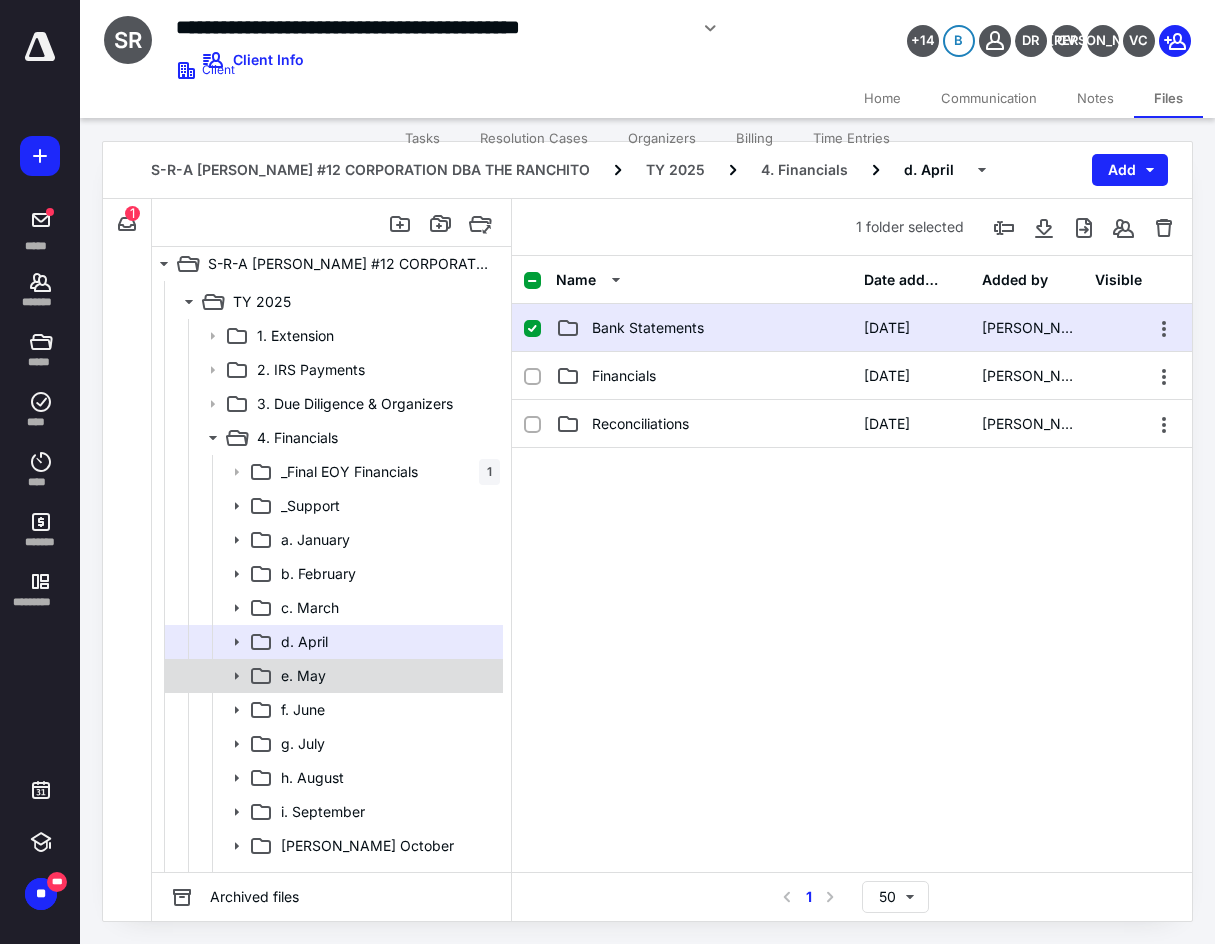 click on "e. May" at bounding box center [386, 676] 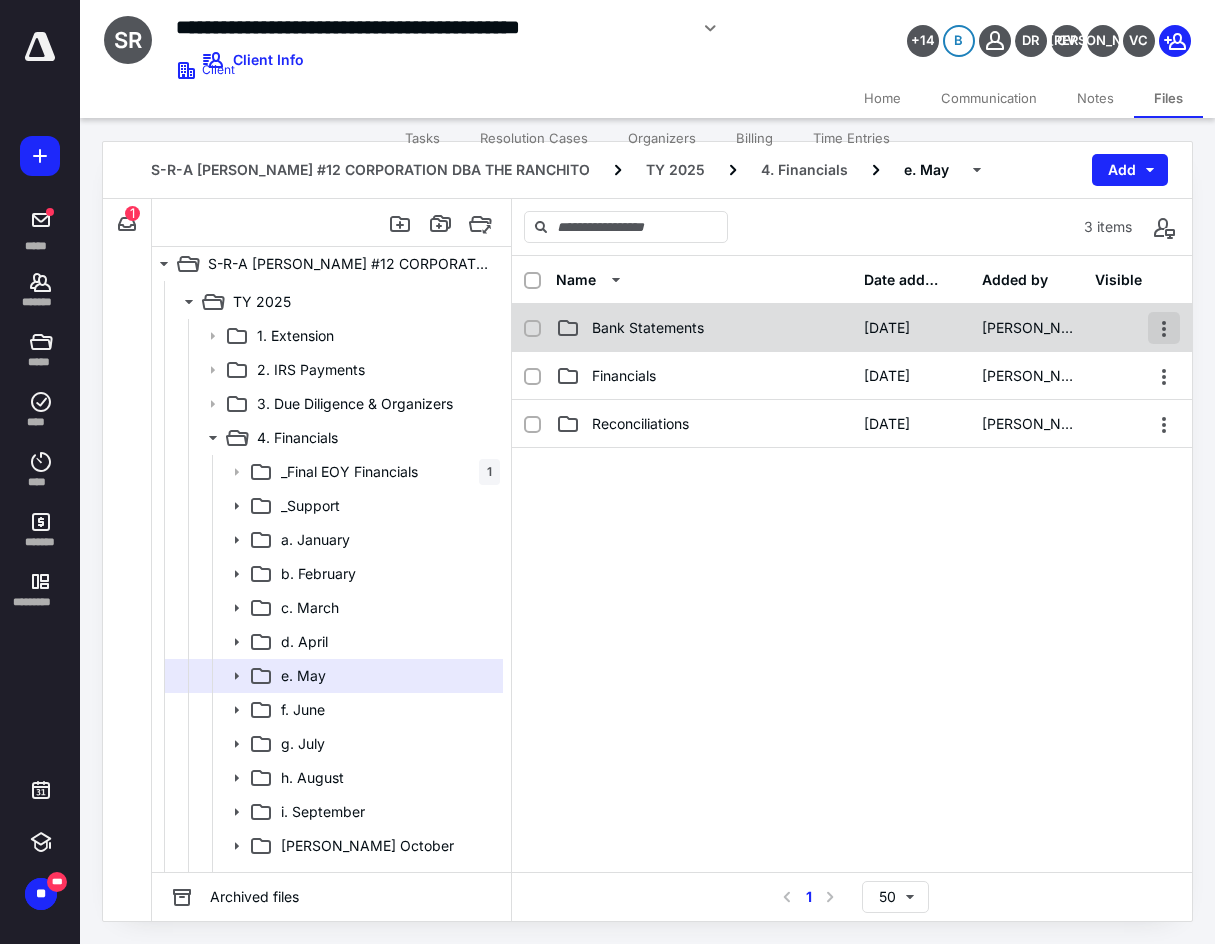 click at bounding box center [1164, 328] 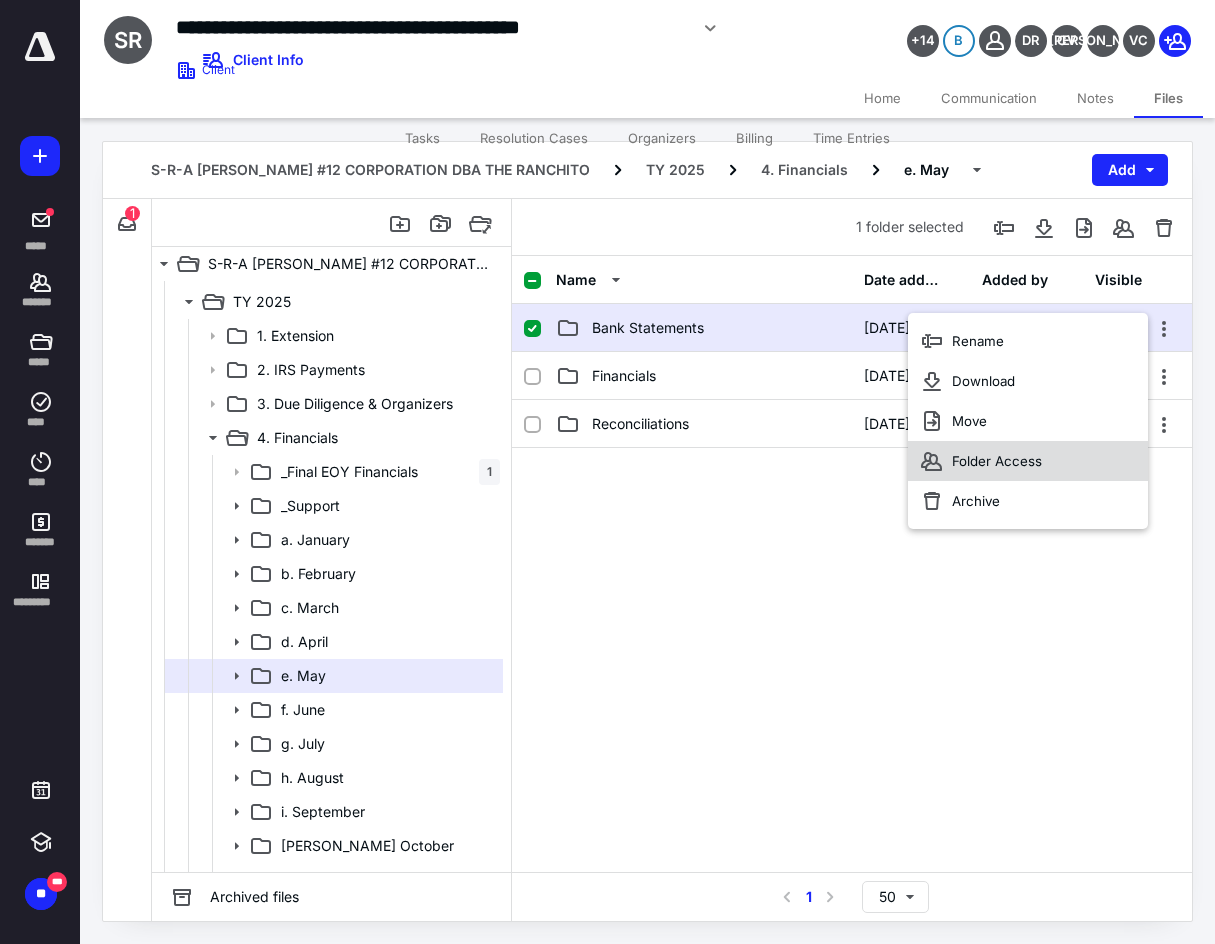 click on "Folder Access" at bounding box center (1028, 461) 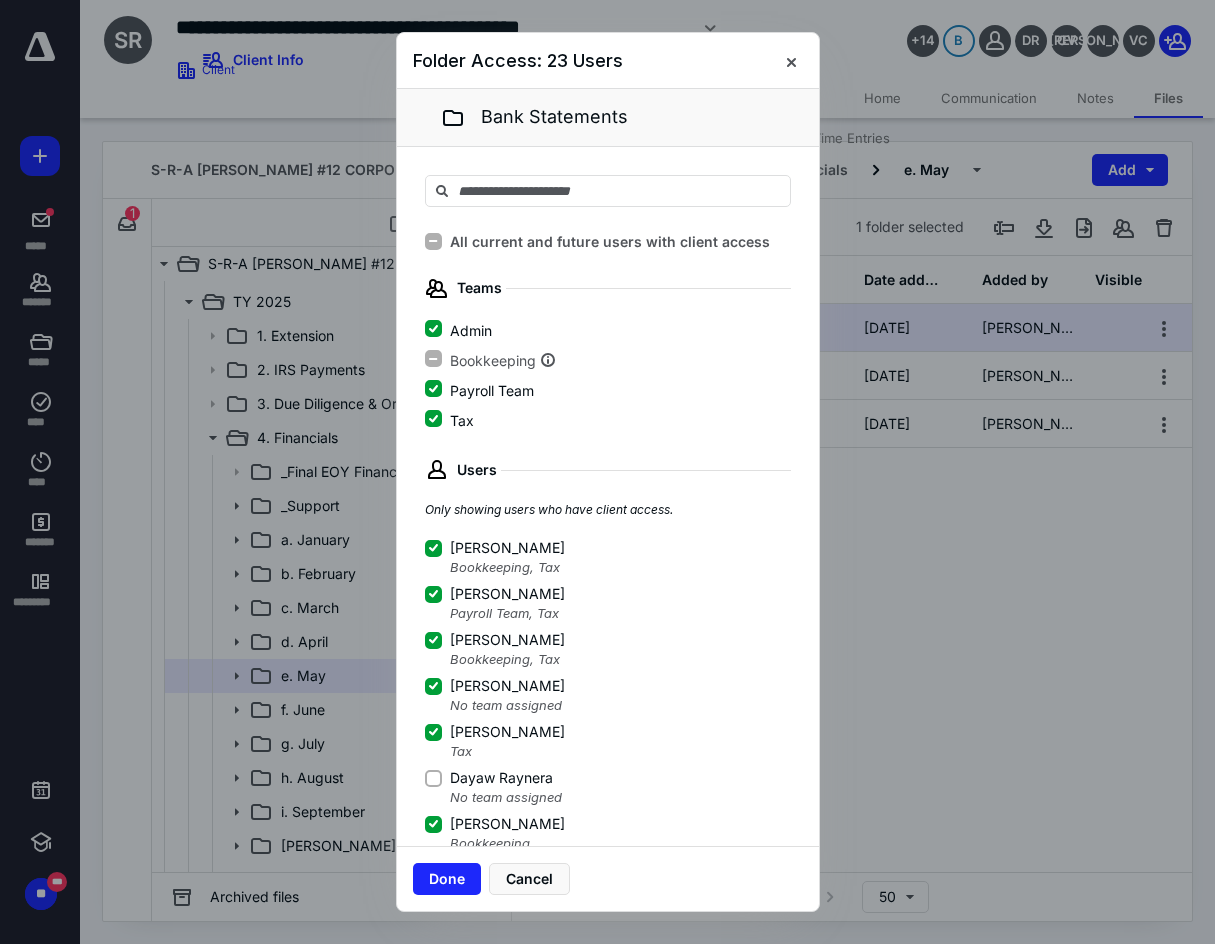 click 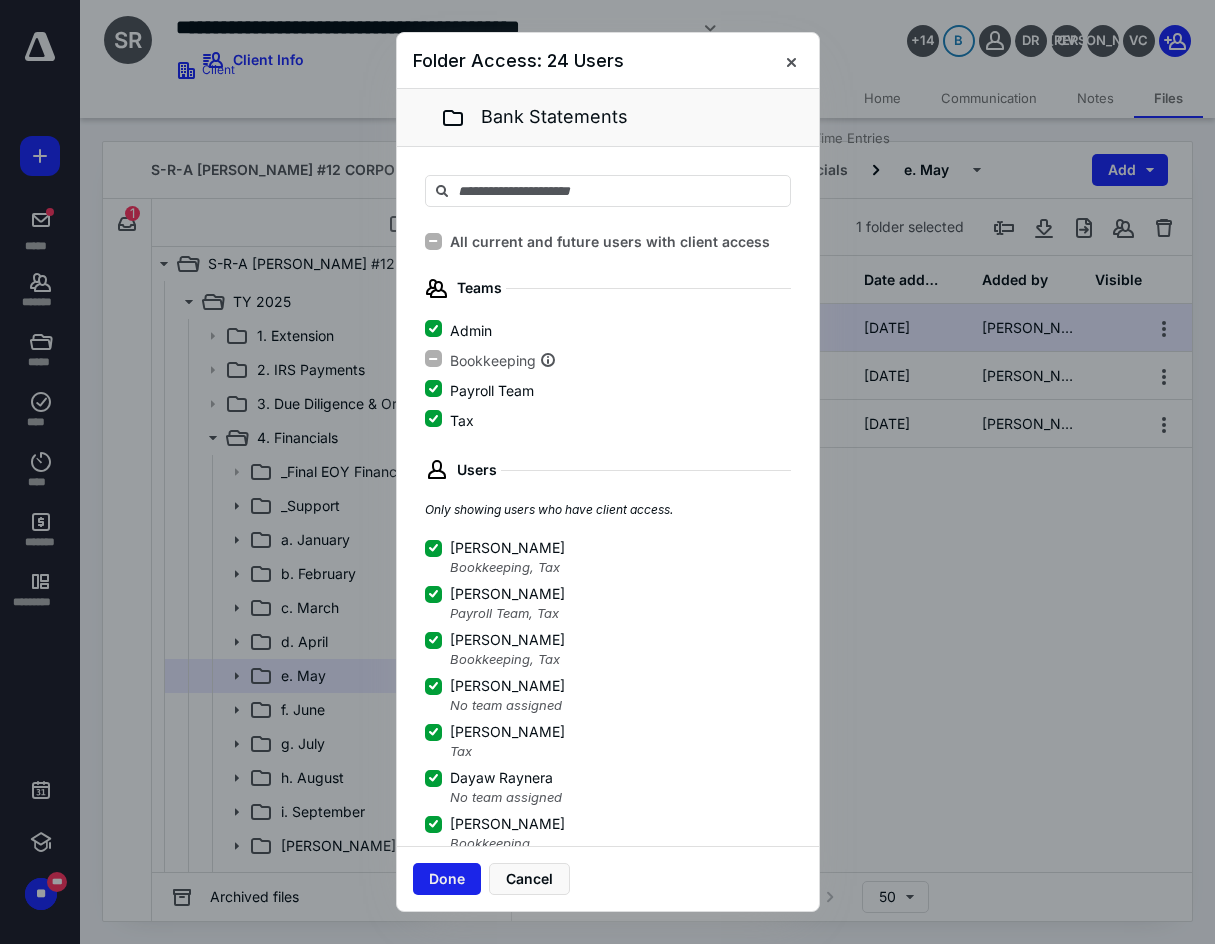 click on "Done" at bounding box center (447, 879) 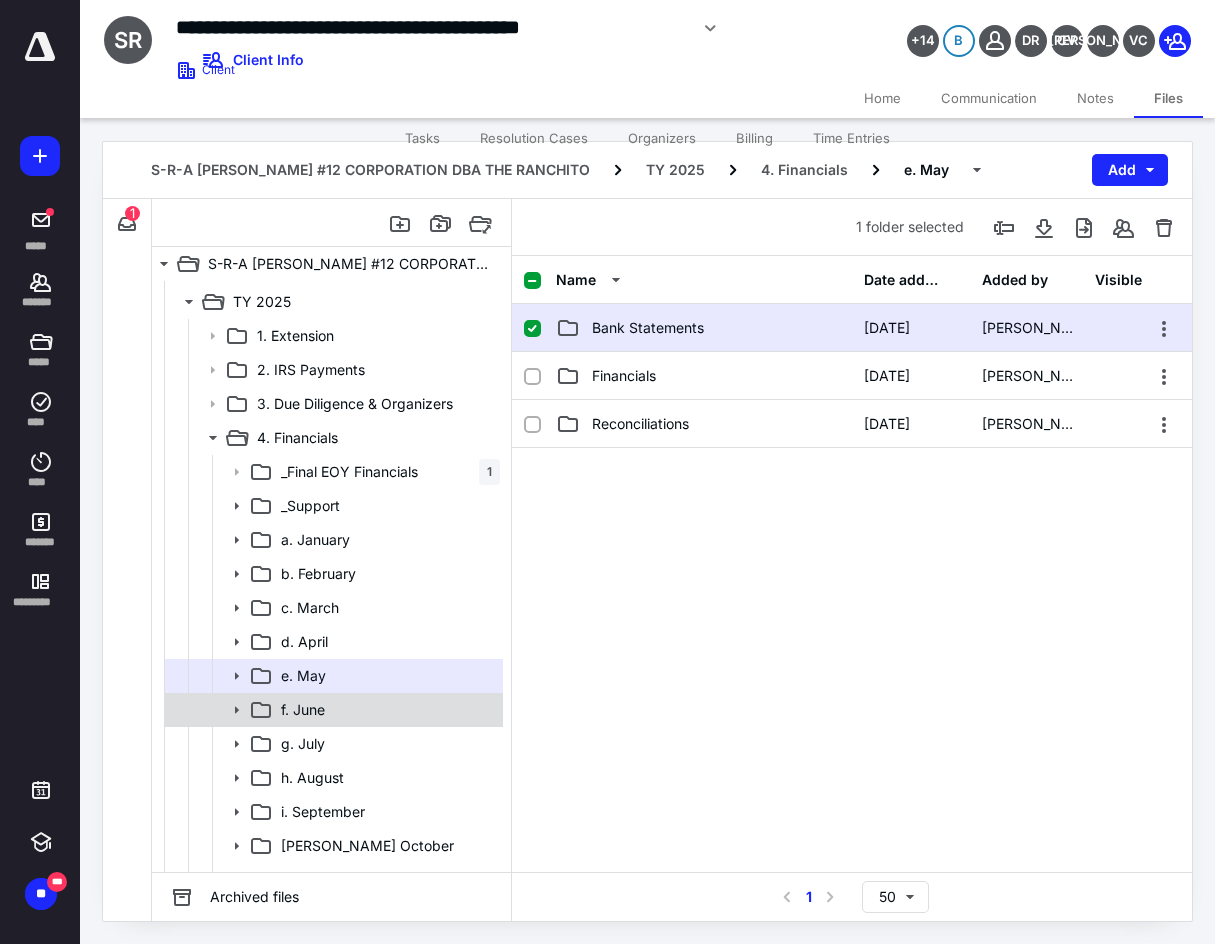 click on "f. June" at bounding box center [332, 710] 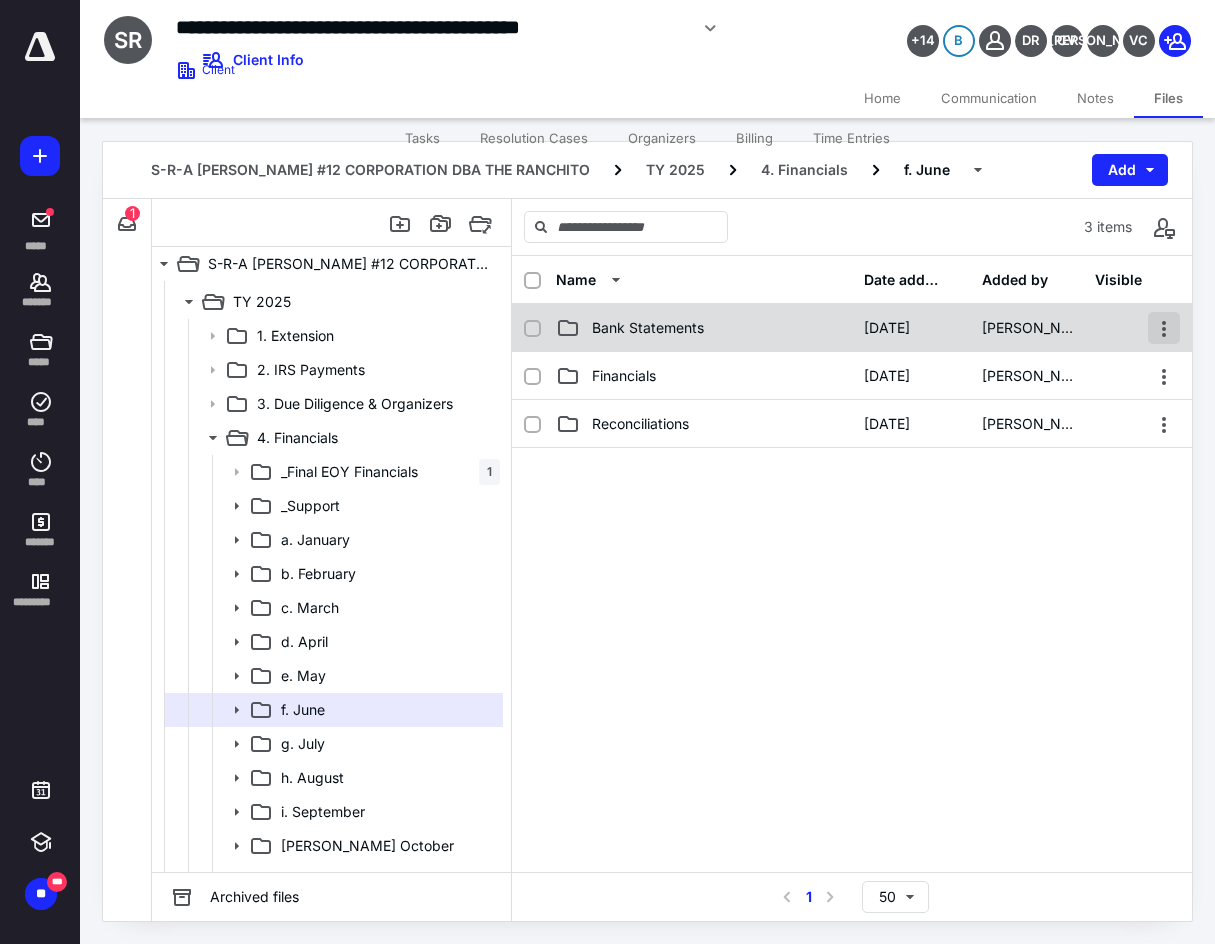 click at bounding box center [1164, 328] 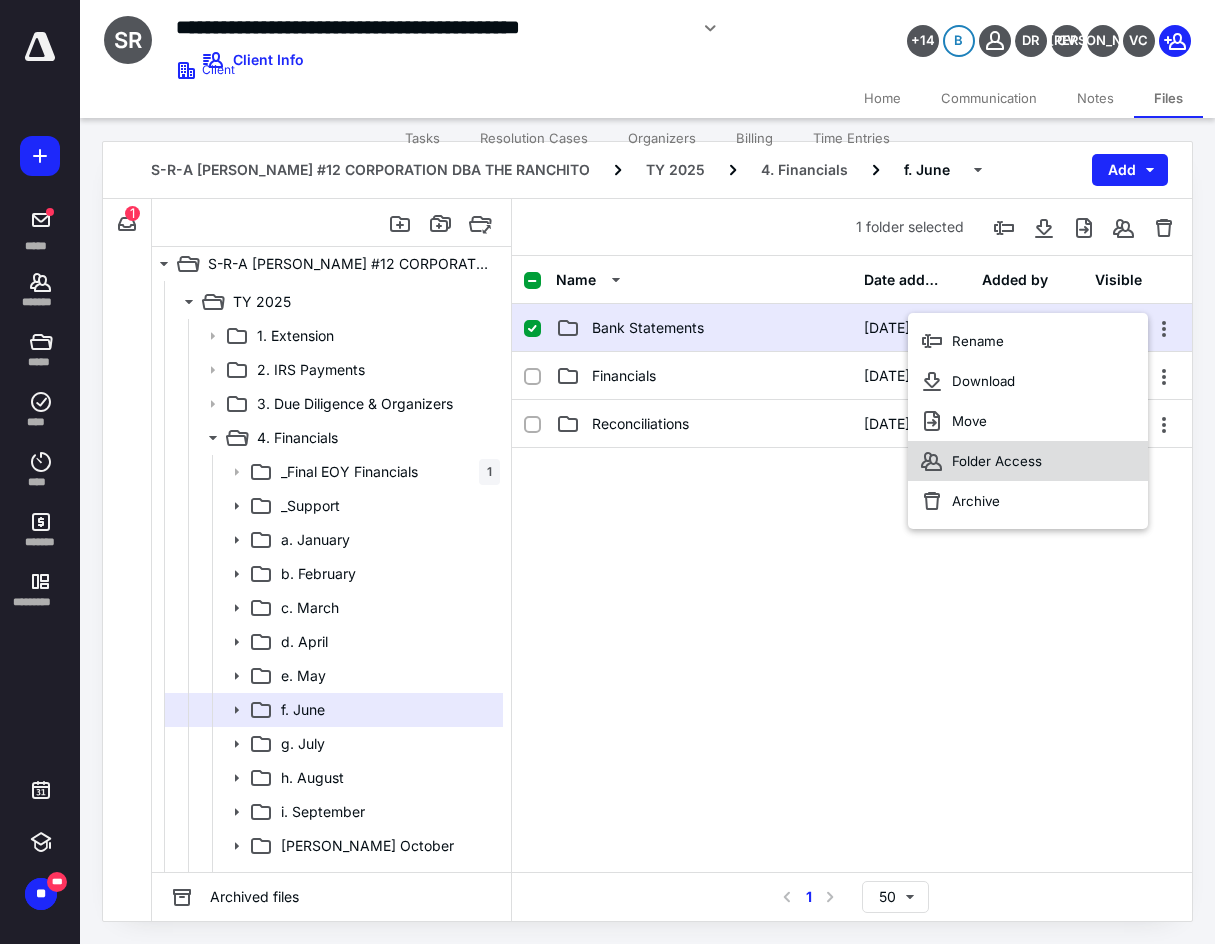click on "Folder Access" at bounding box center (1028, 461) 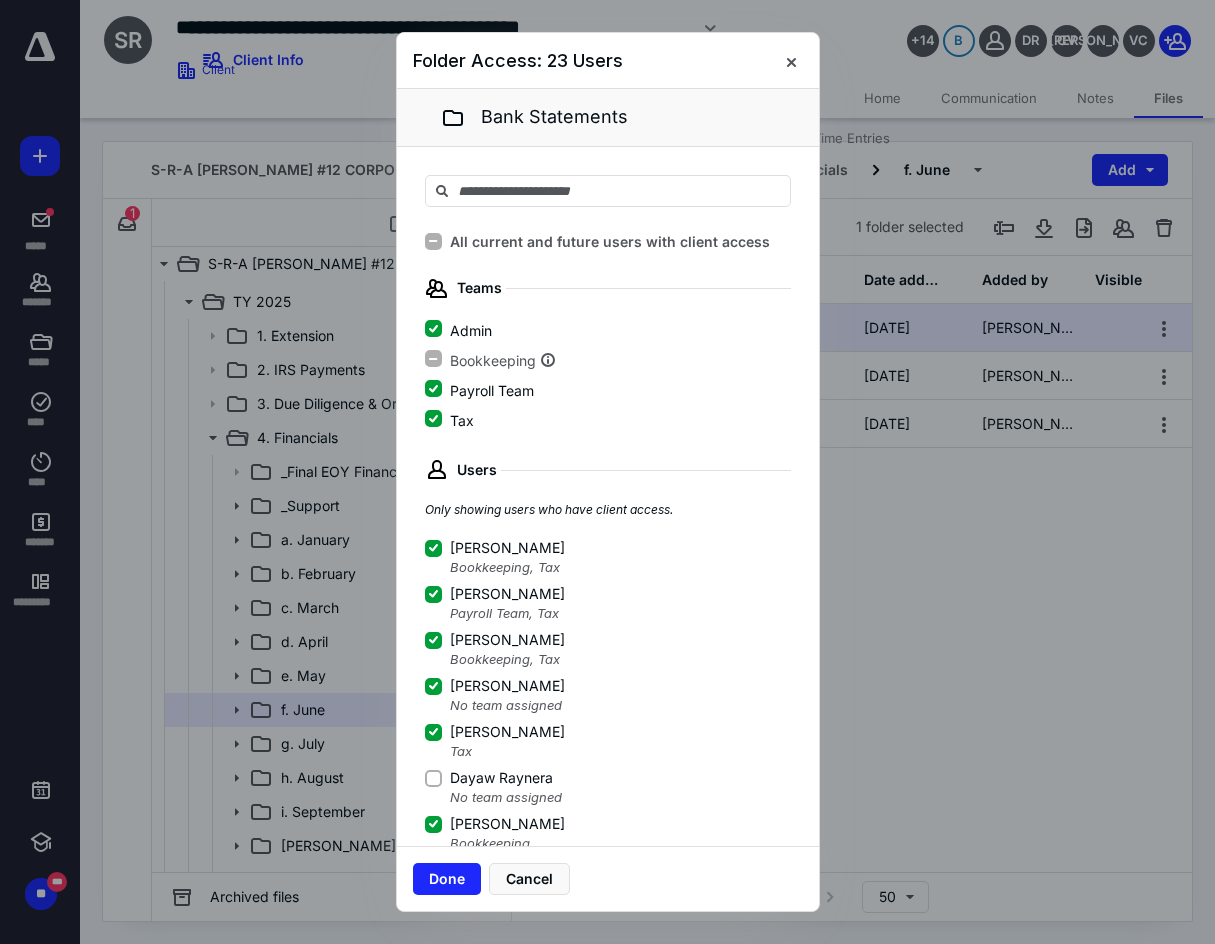 click on "Dayaw Raynera" at bounding box center [433, 778] 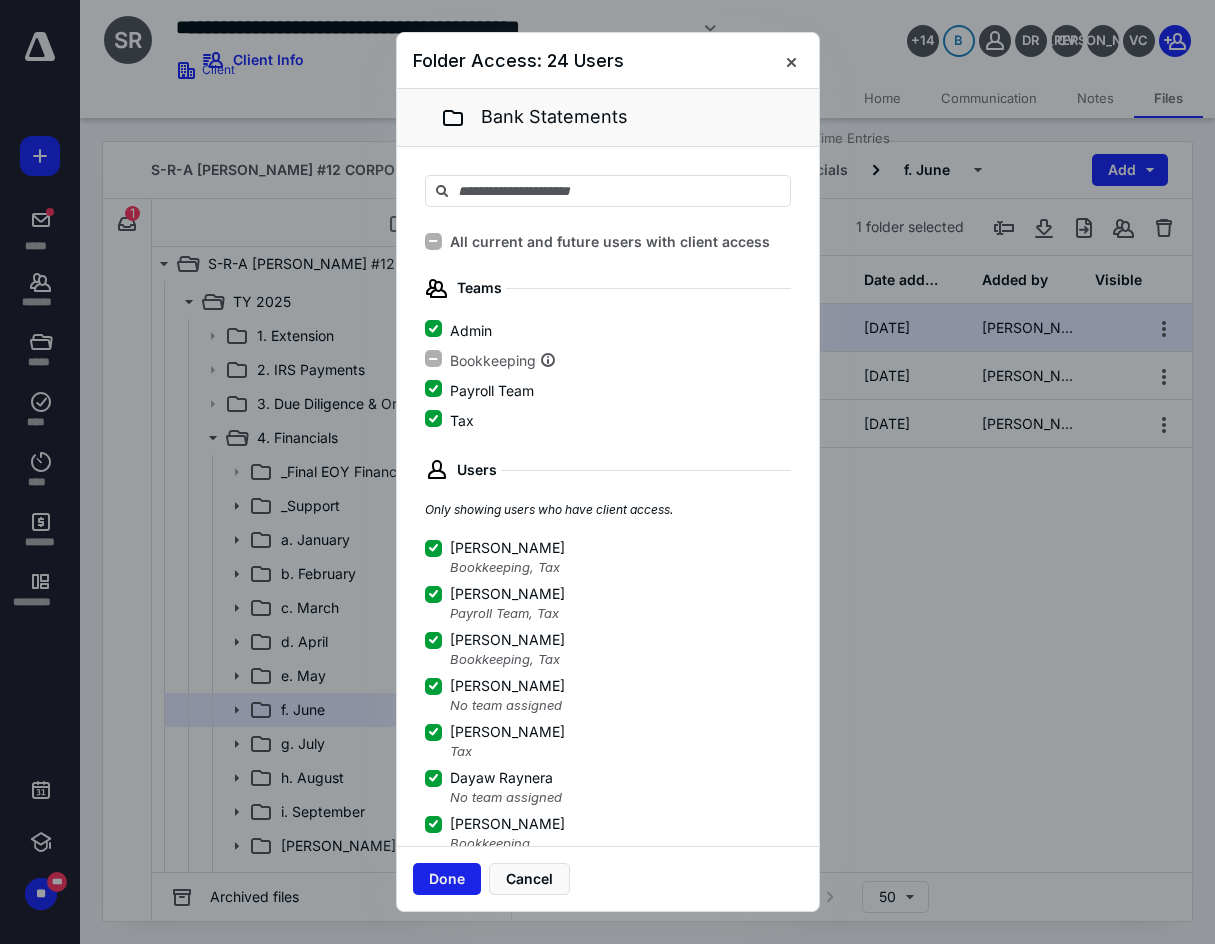 click on "Done" at bounding box center [447, 879] 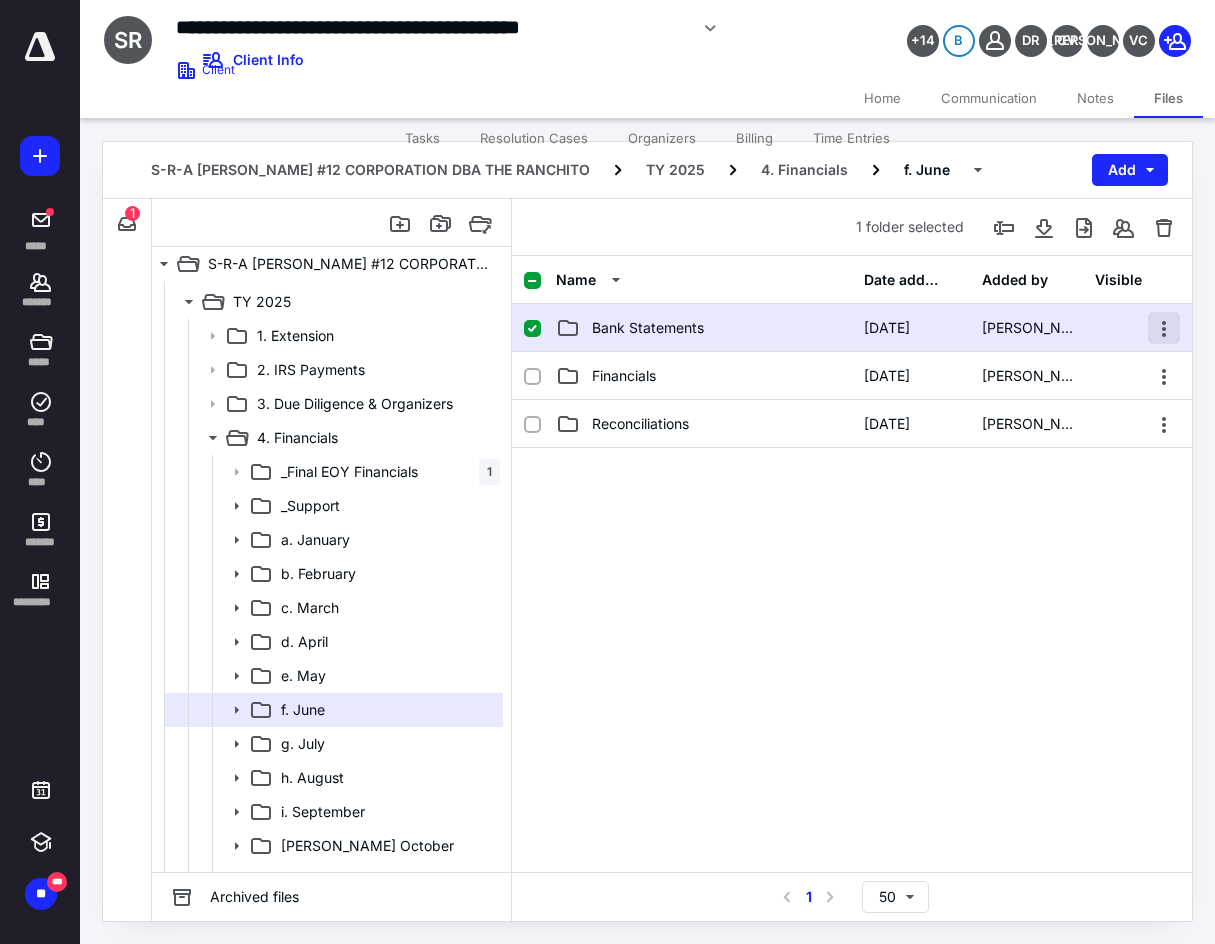 click at bounding box center (1164, 328) 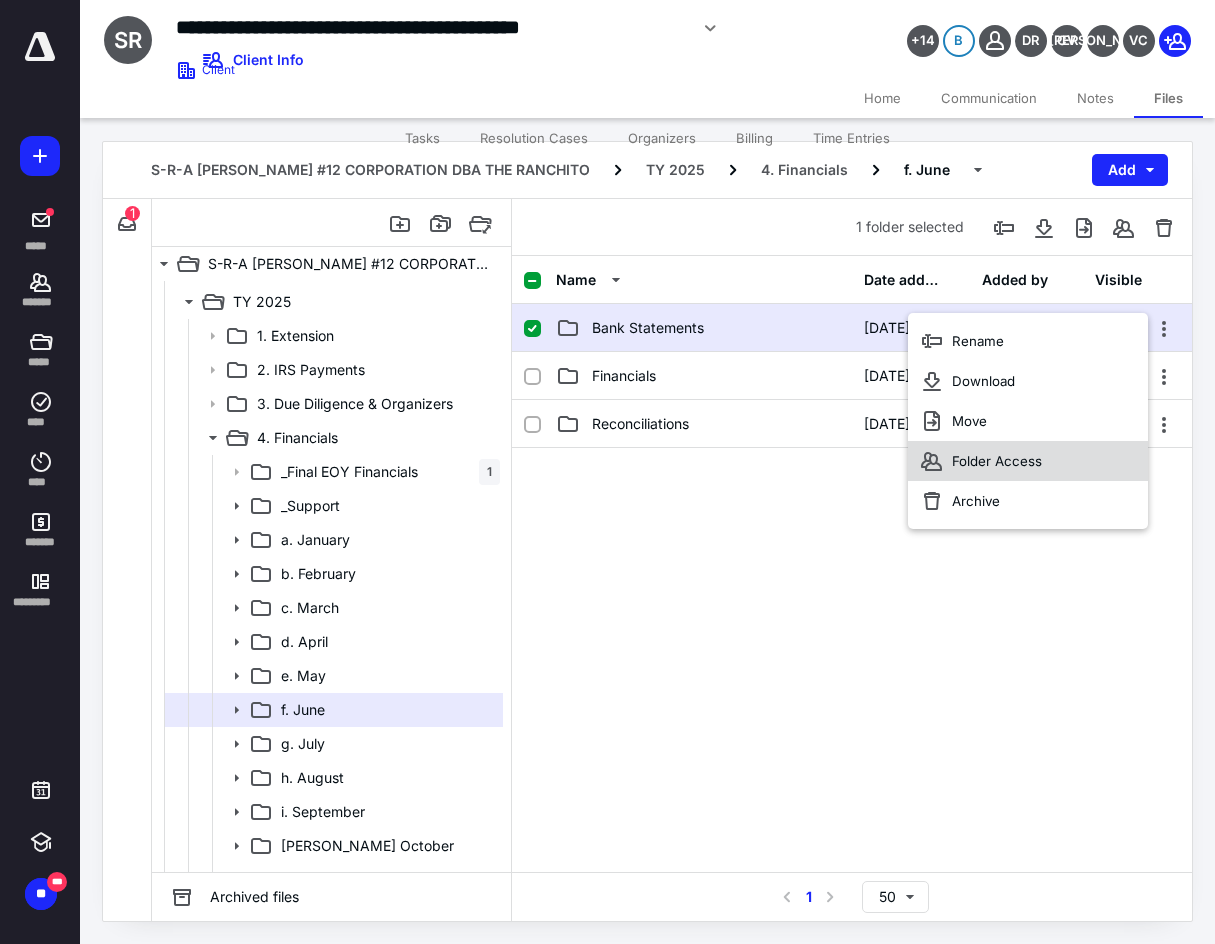 click on "Folder Access" at bounding box center [1028, 461] 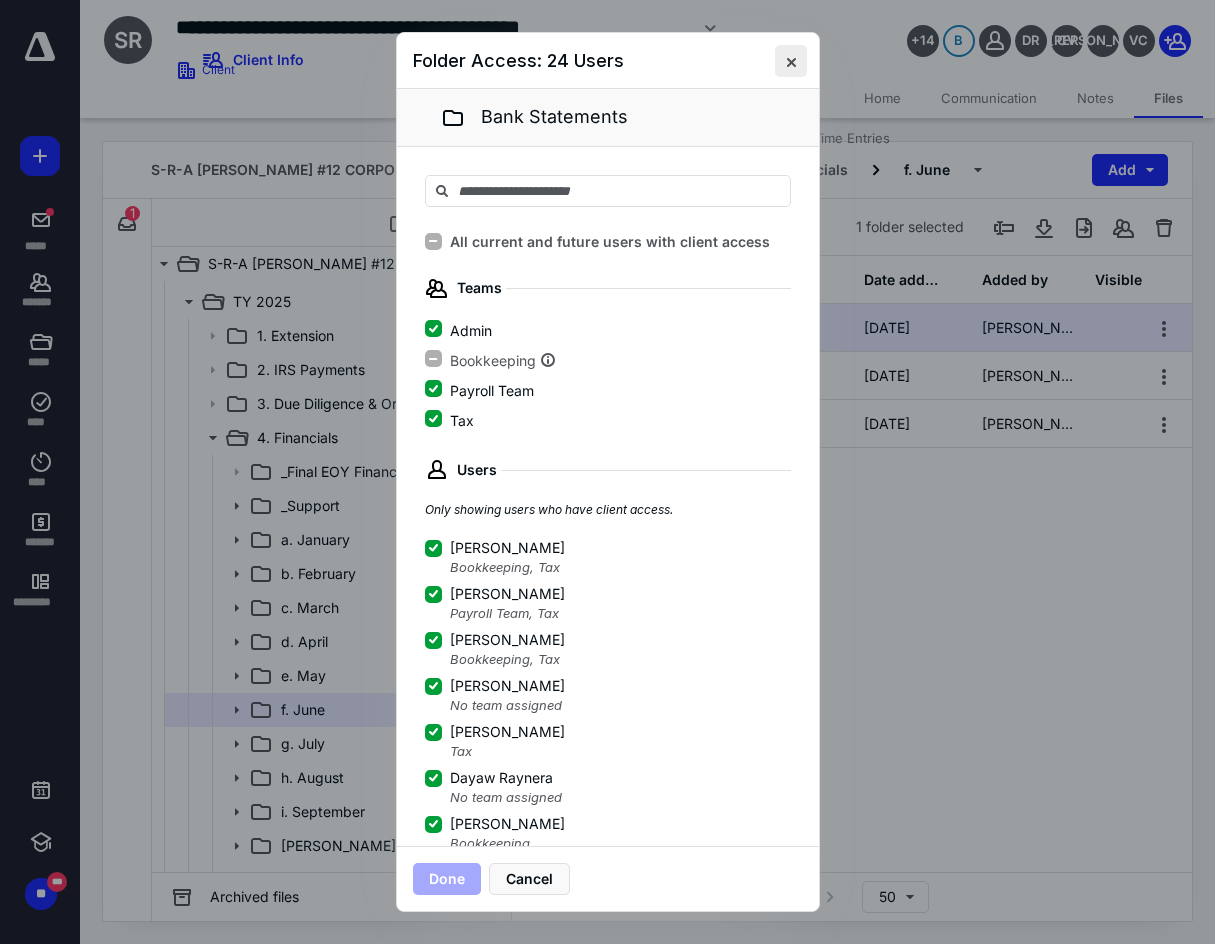 click at bounding box center [791, 61] 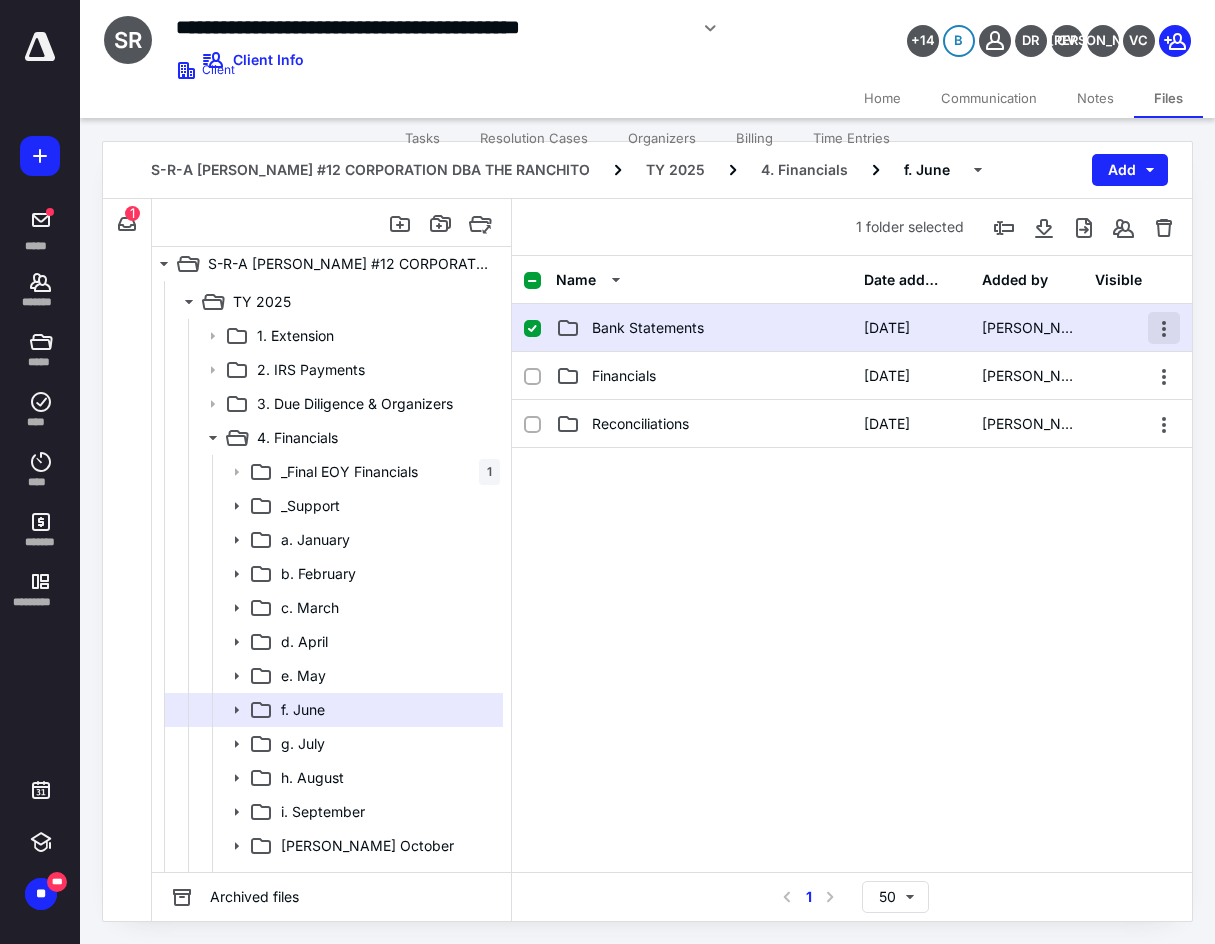 click at bounding box center [1164, 328] 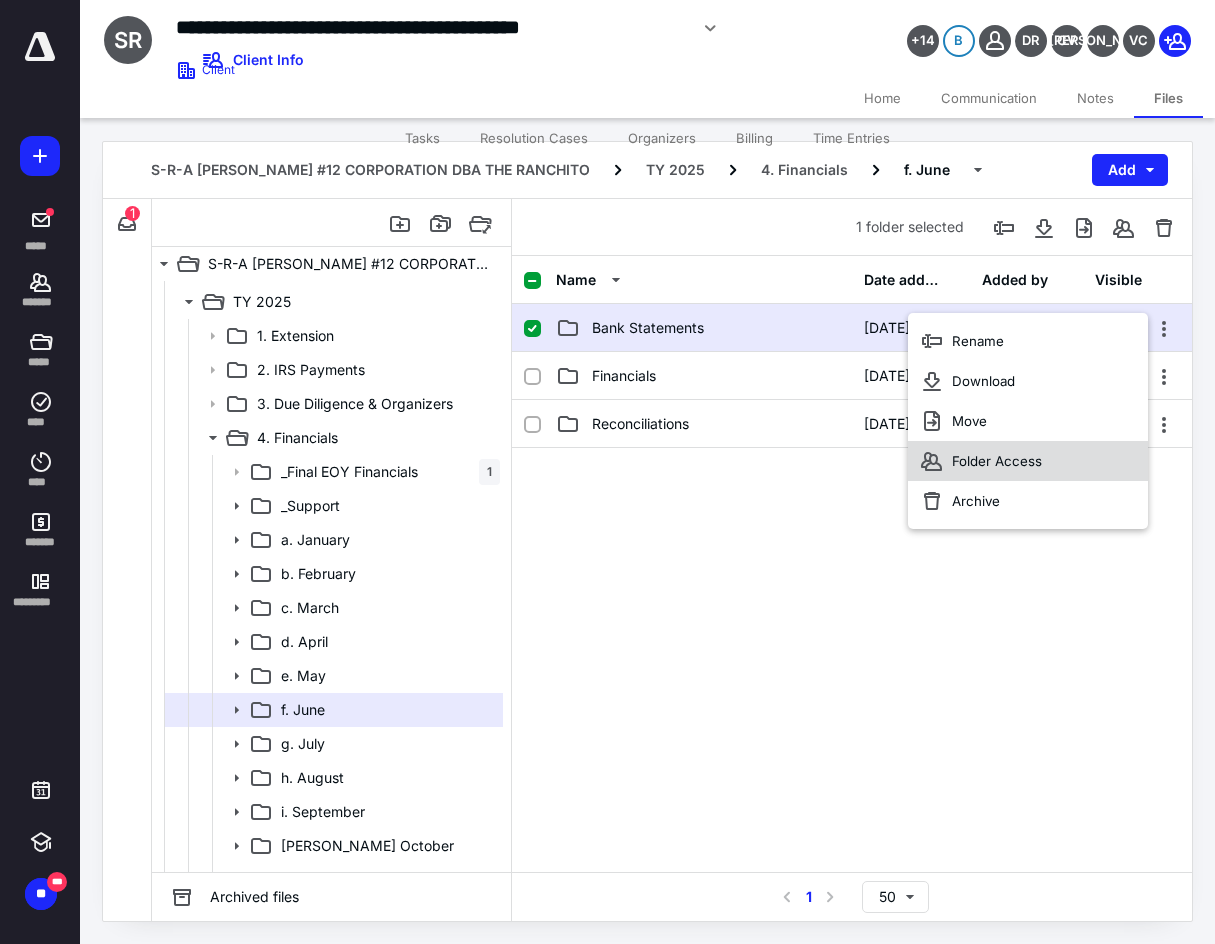 click on "Folder Access" at bounding box center (1028, 461) 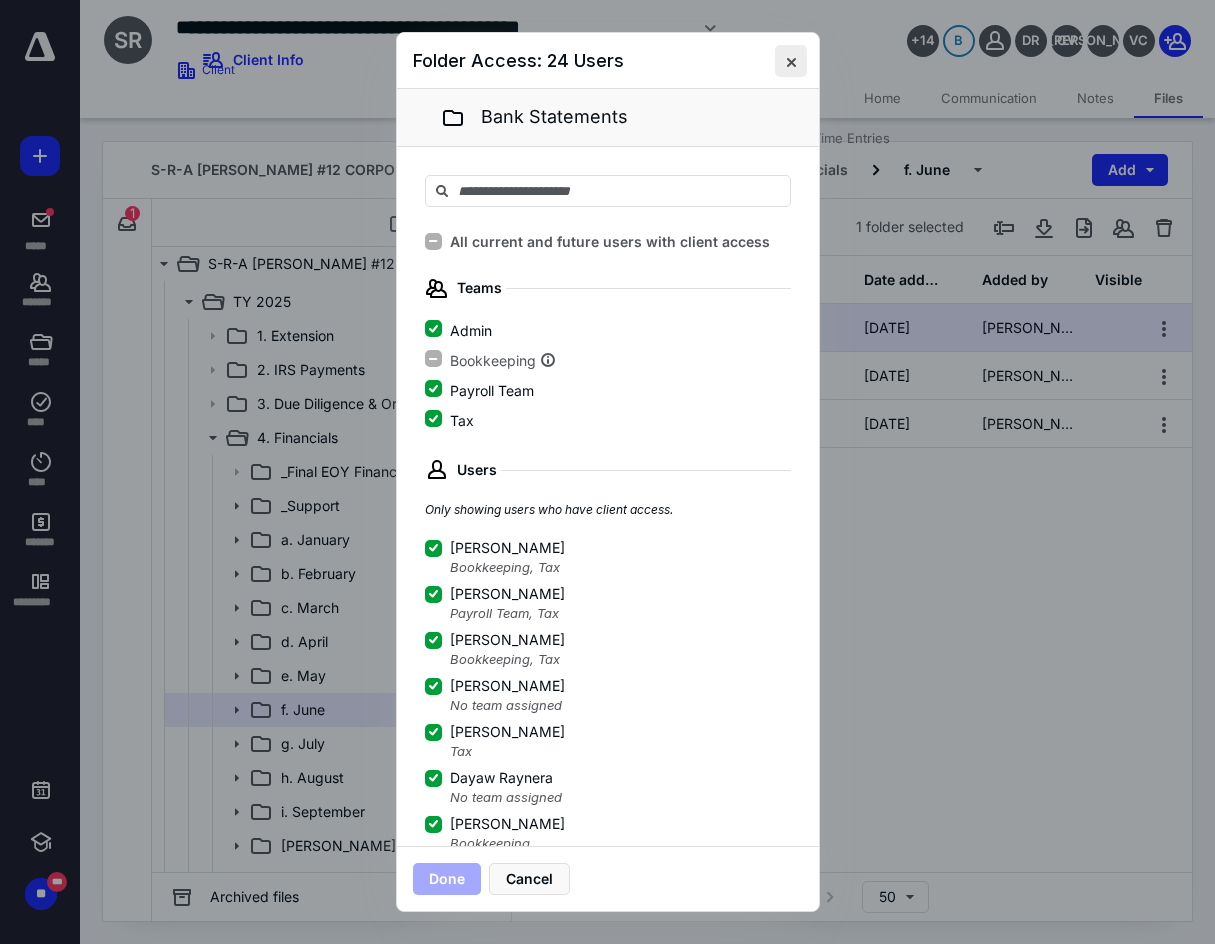 click at bounding box center [791, 61] 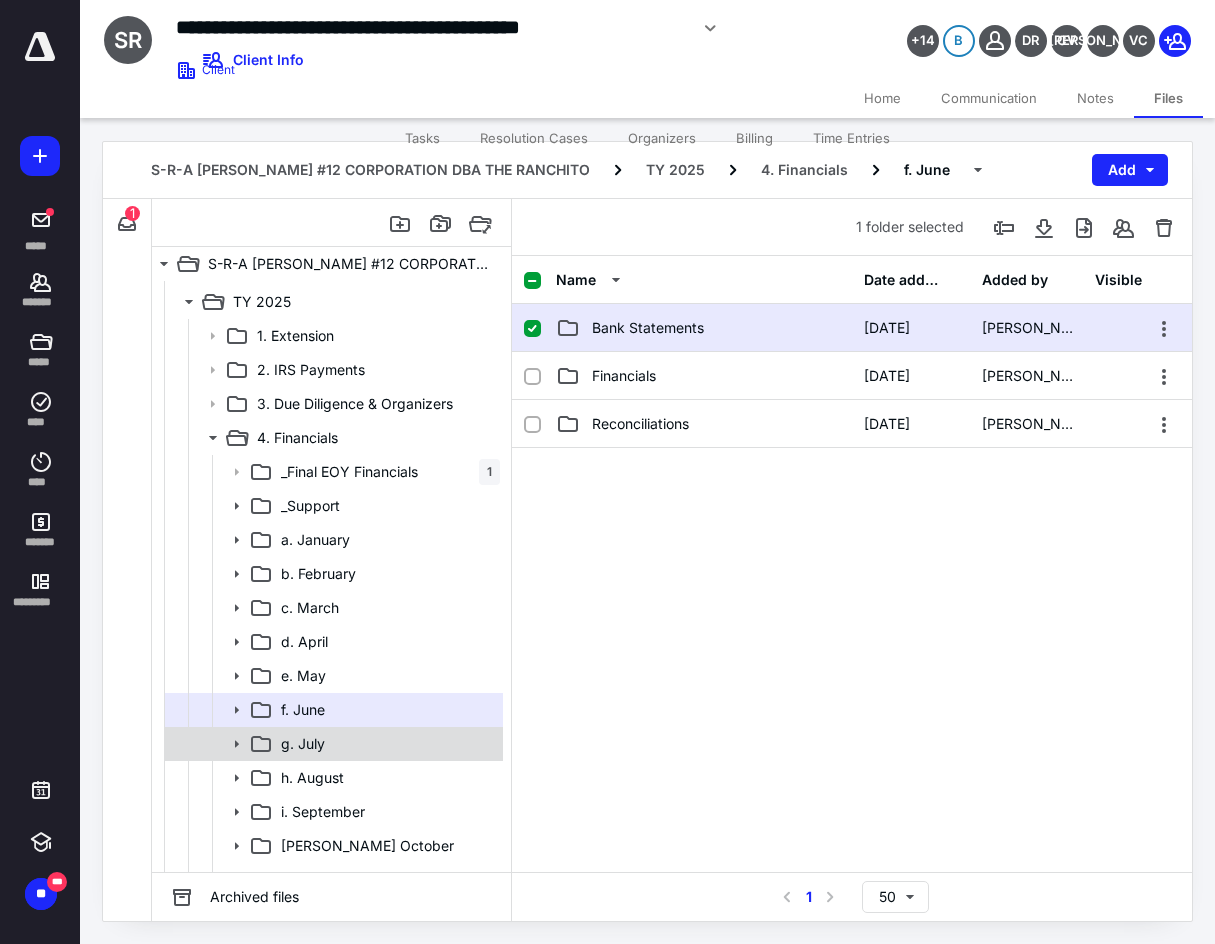 click on "g. July" at bounding box center (386, 744) 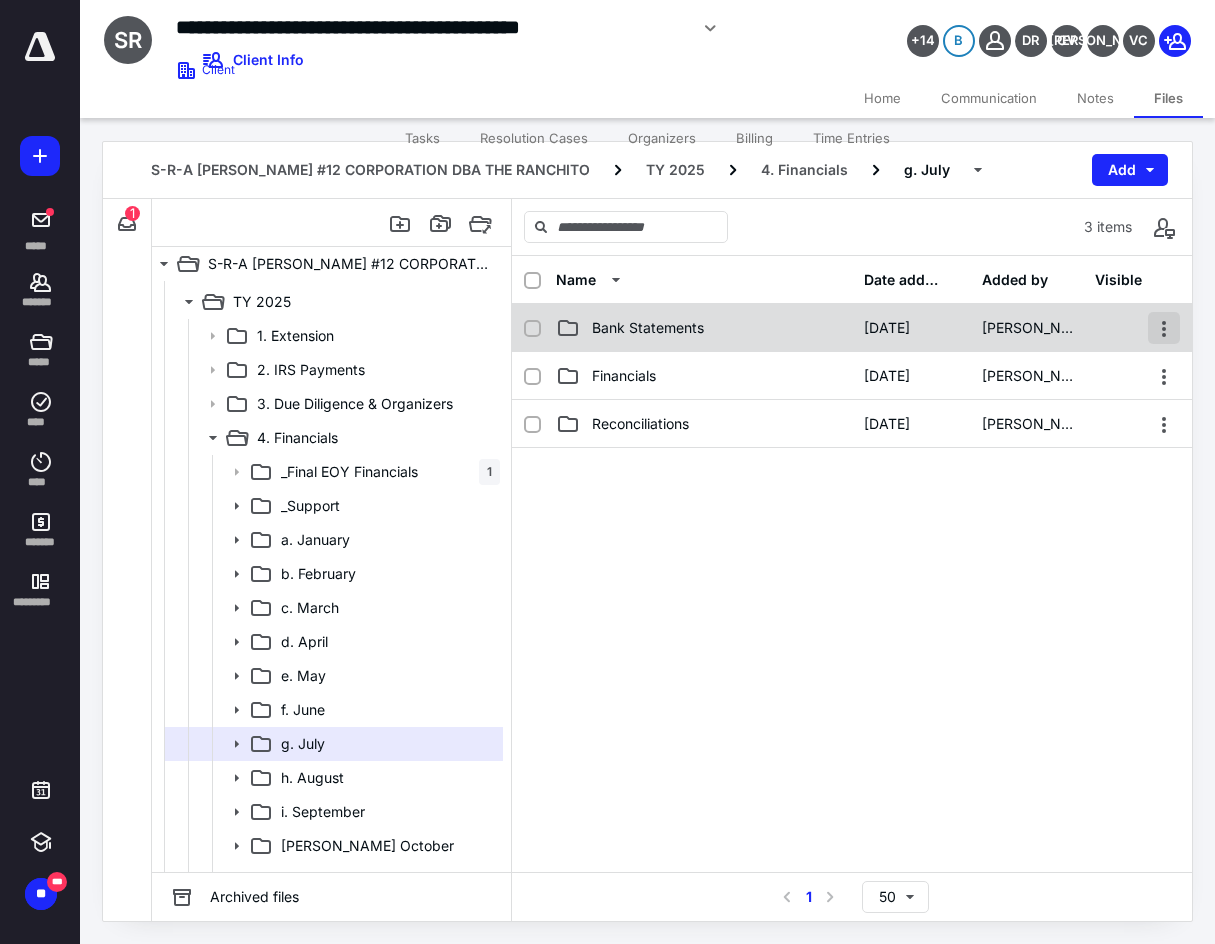 click at bounding box center [1164, 328] 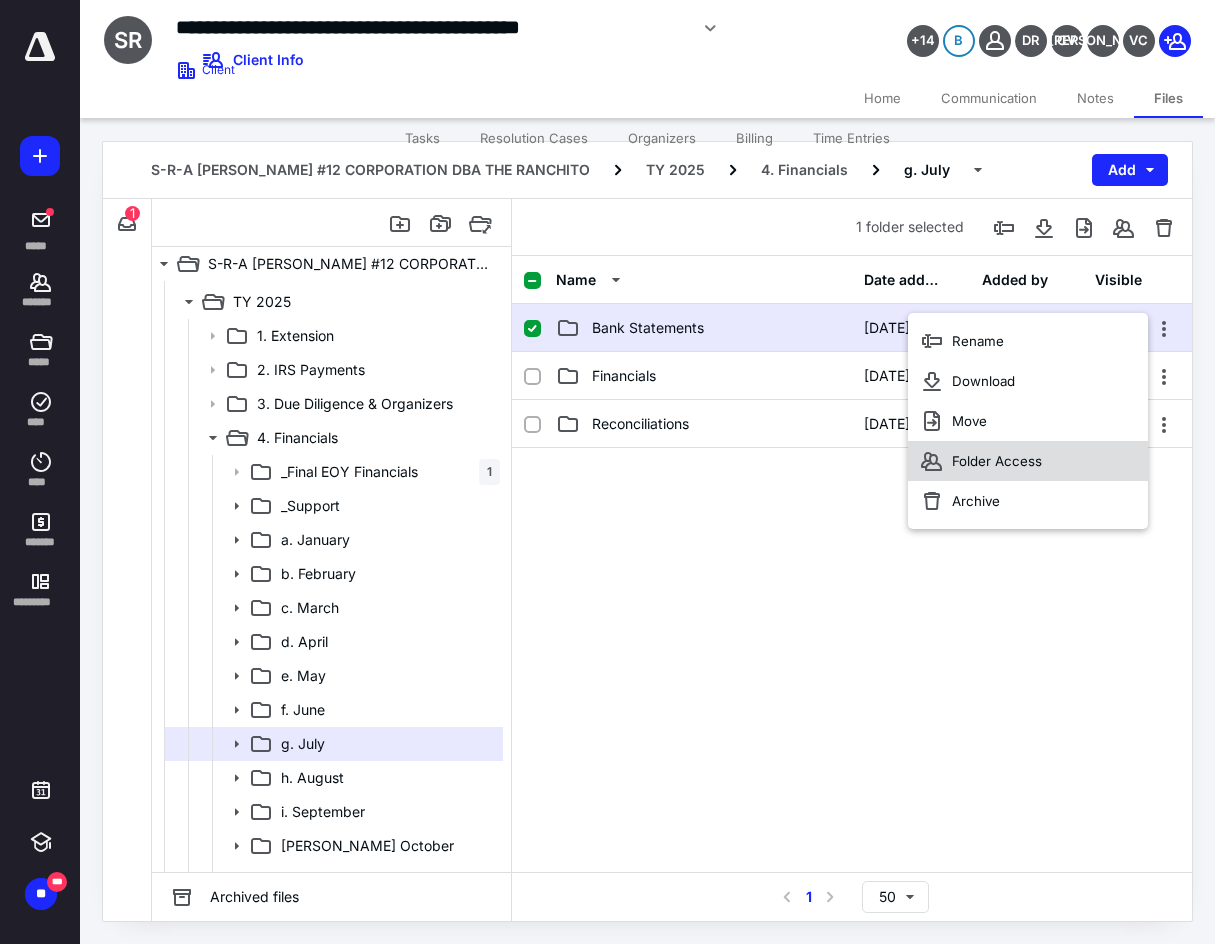 click on "Folder Access" at bounding box center [1028, 461] 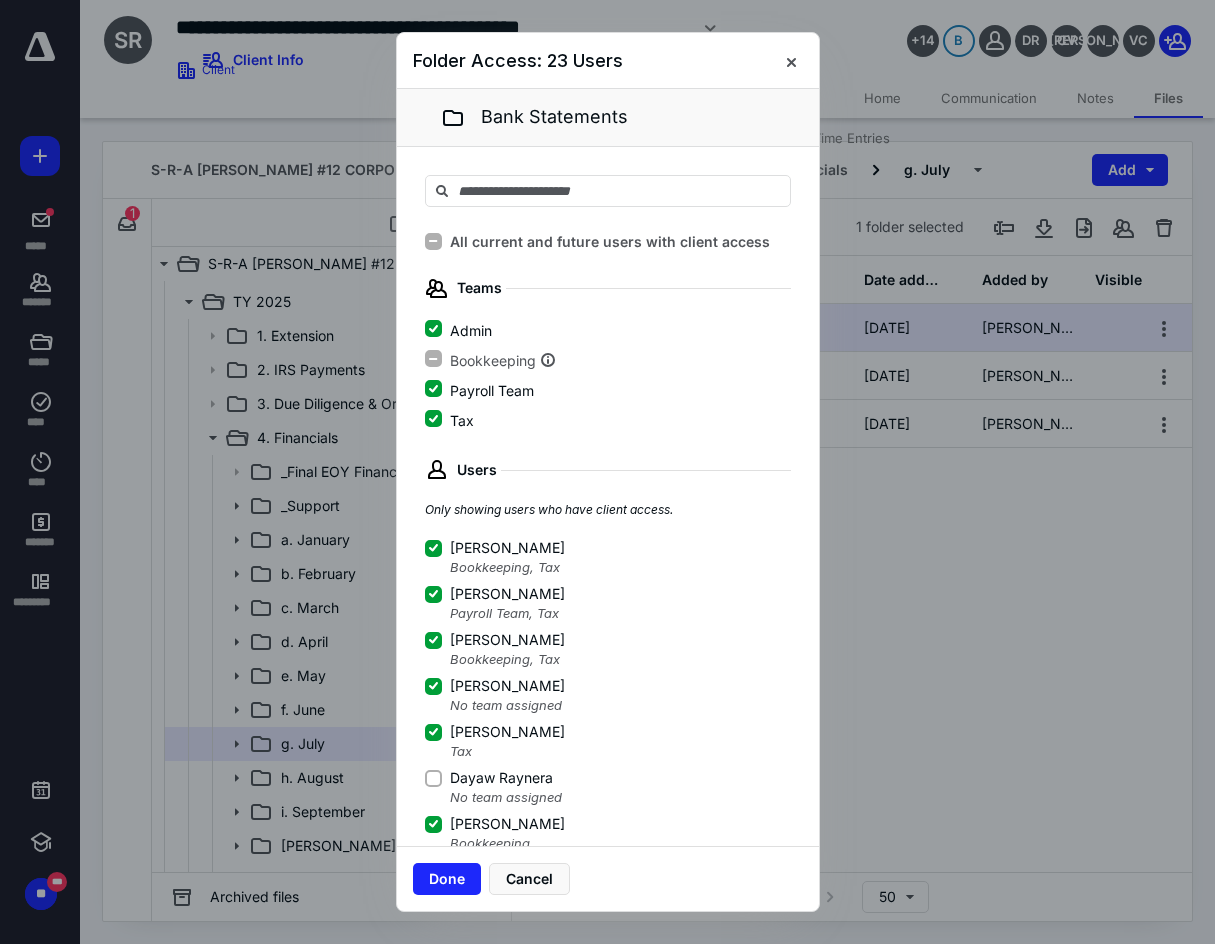 click 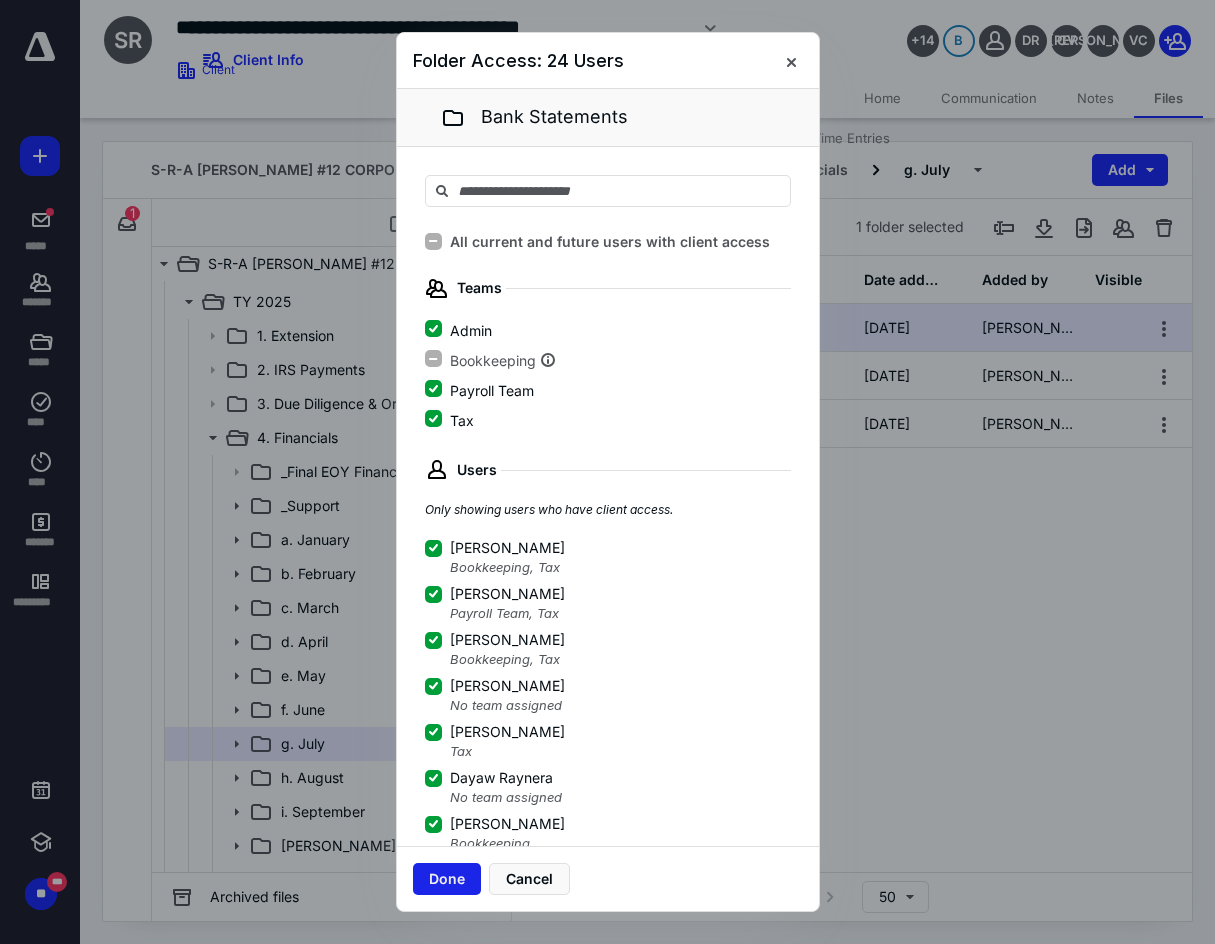 click on "Done" at bounding box center [447, 879] 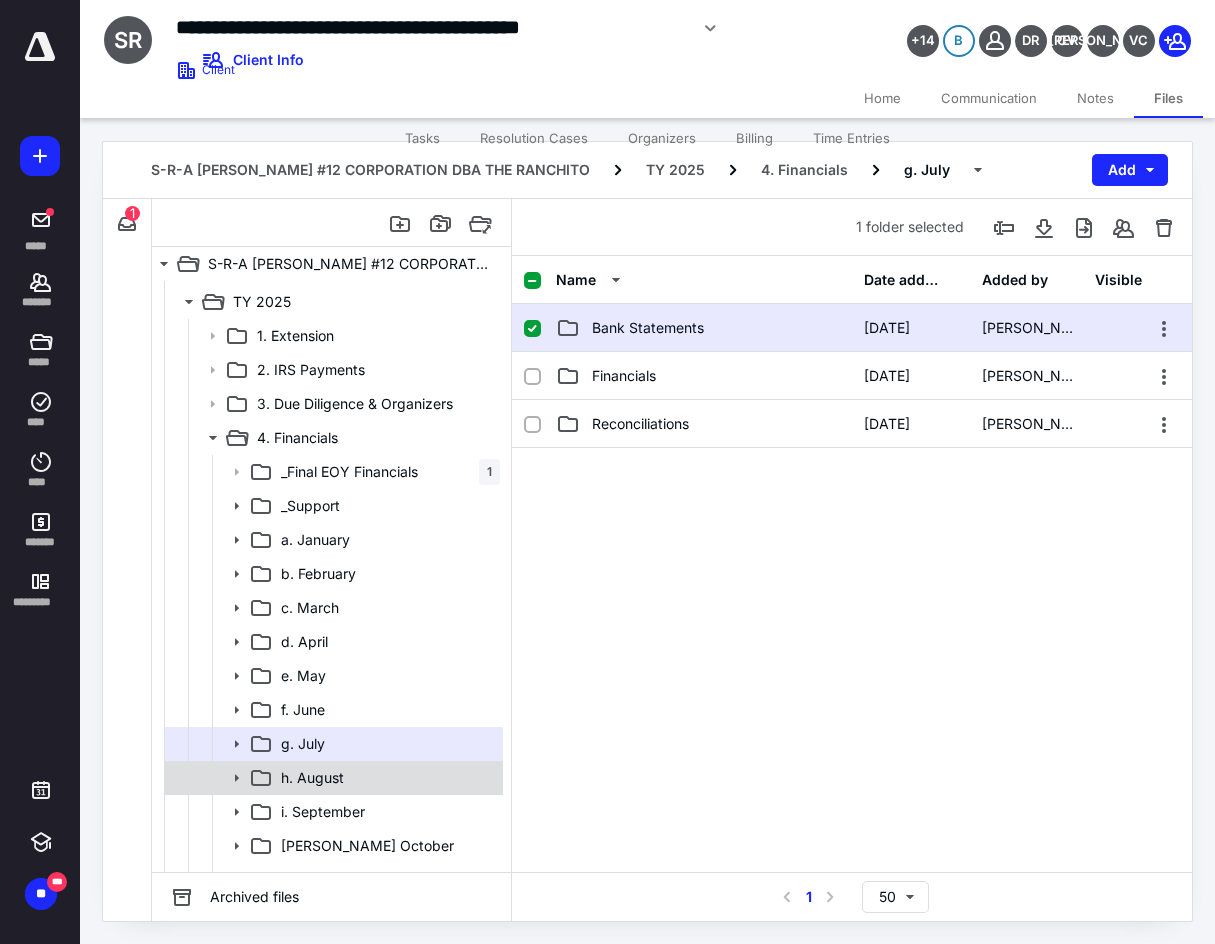click on "h. August" at bounding box center (332, 778) 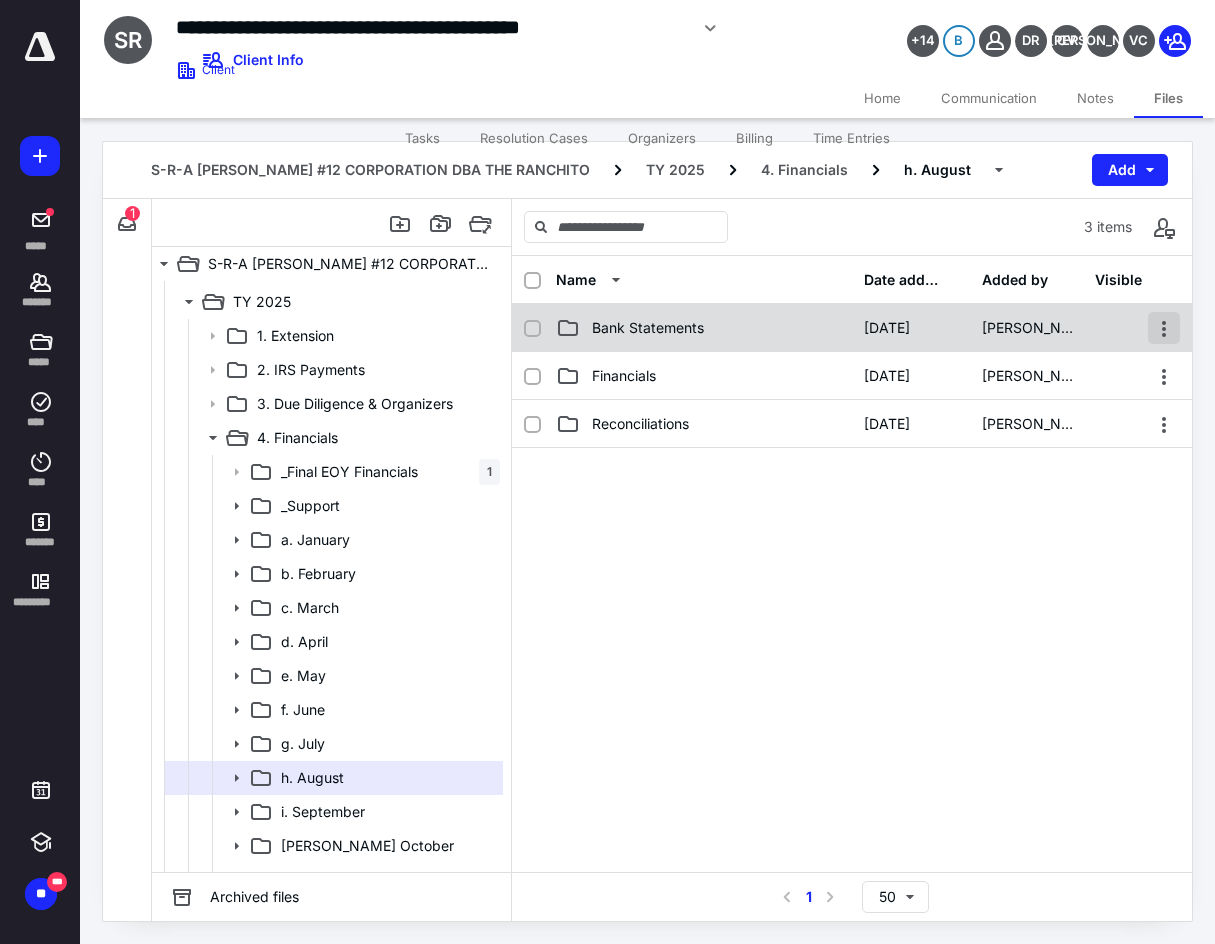 click at bounding box center [1164, 328] 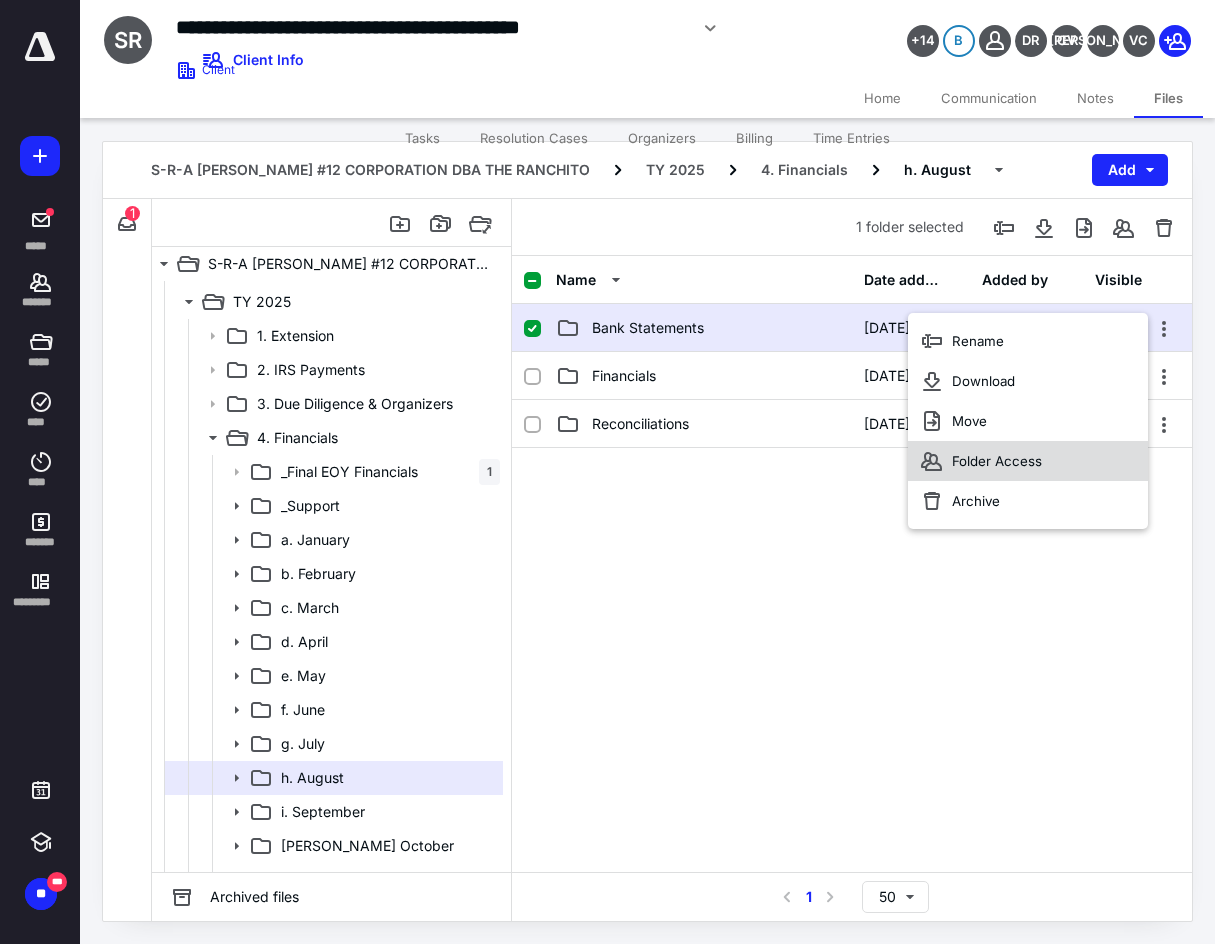 click on "Folder Access" at bounding box center [997, 461] 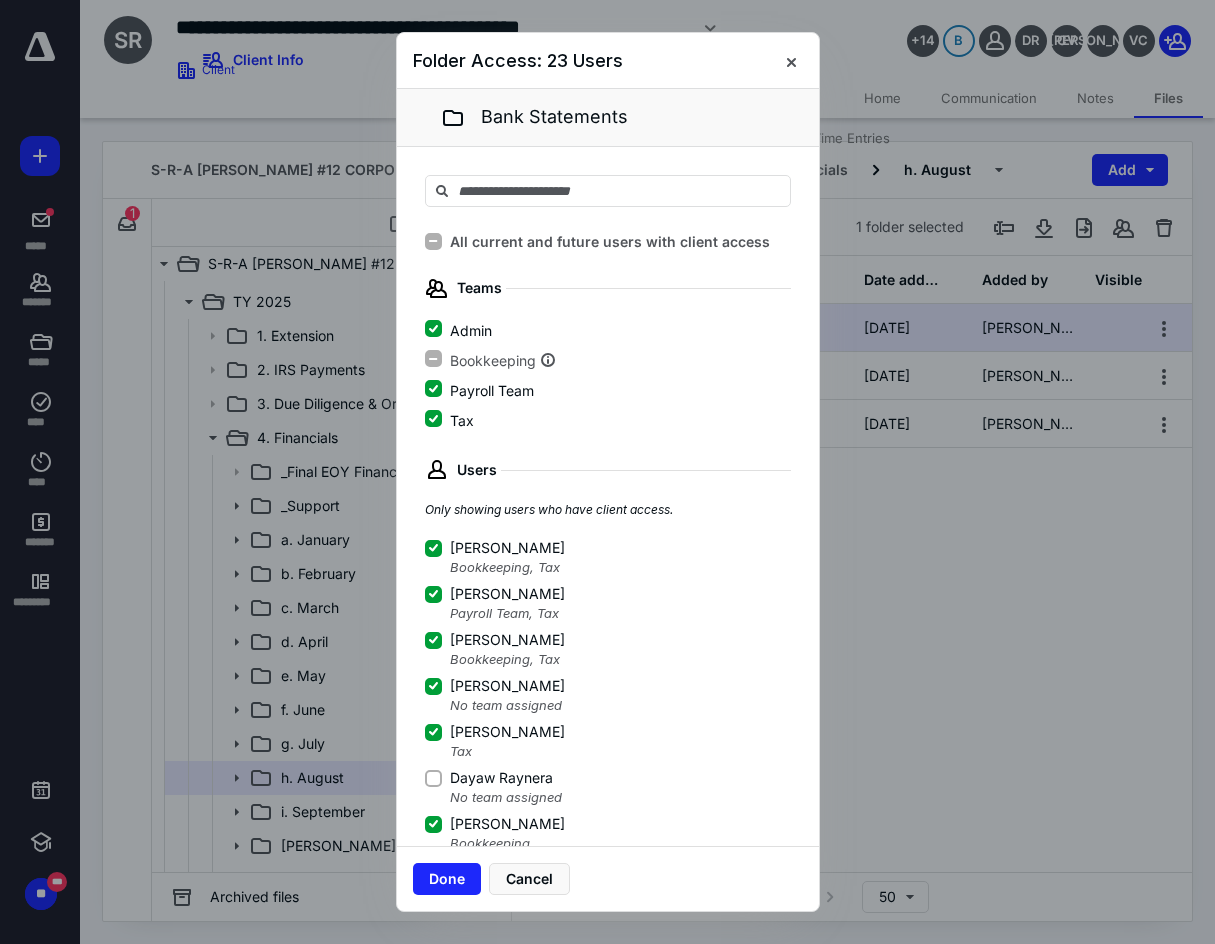 click 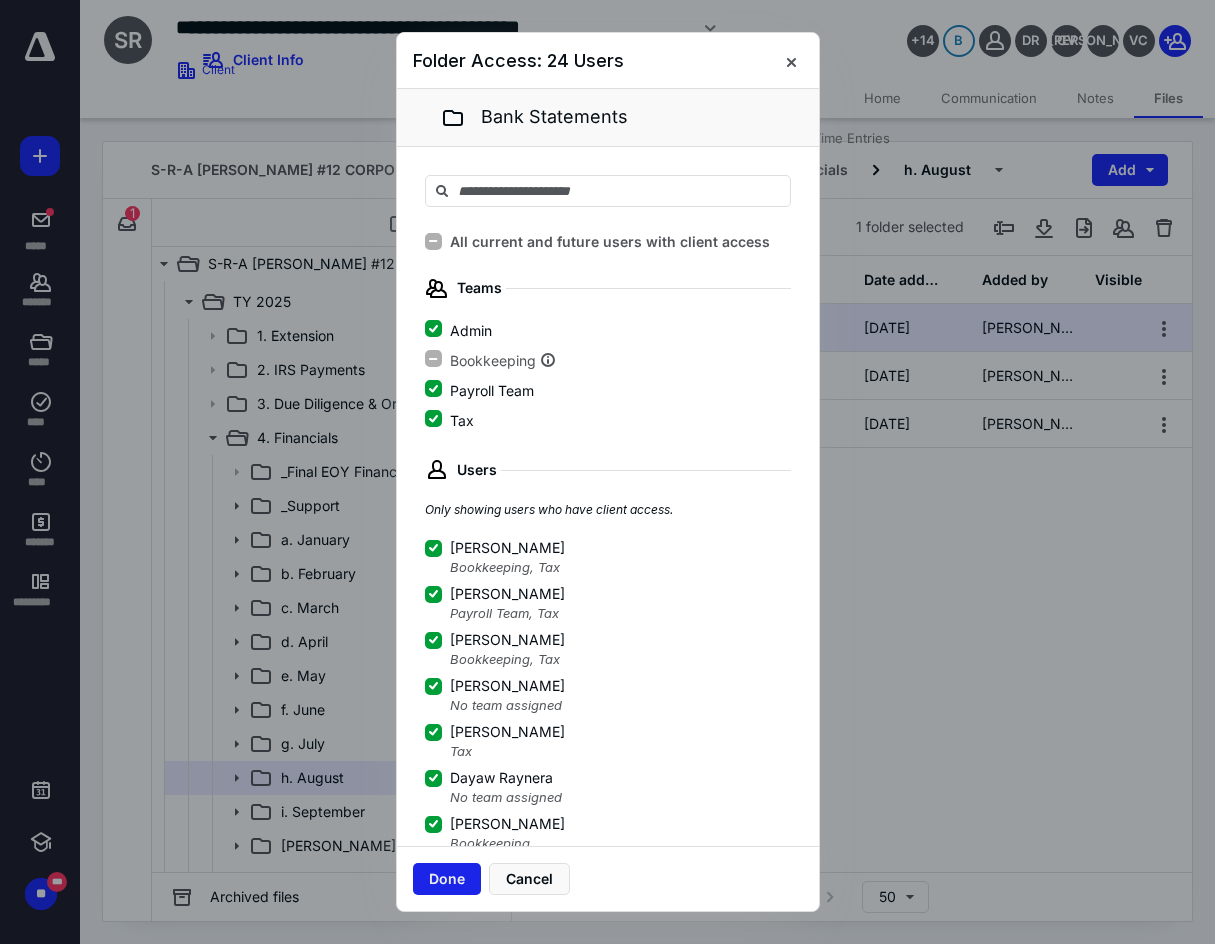 click on "Done" at bounding box center [447, 879] 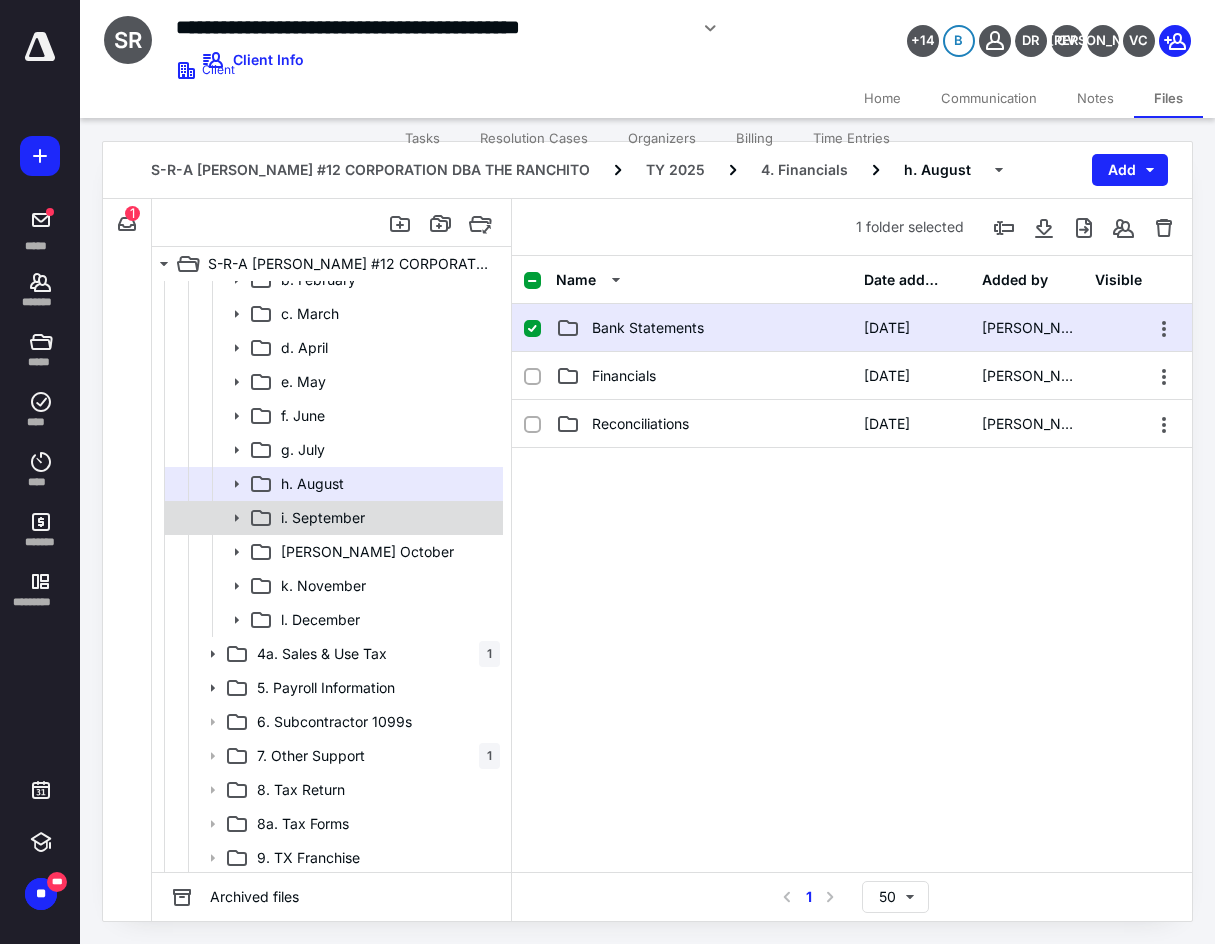 scroll, scrollTop: 497, scrollLeft: 0, axis: vertical 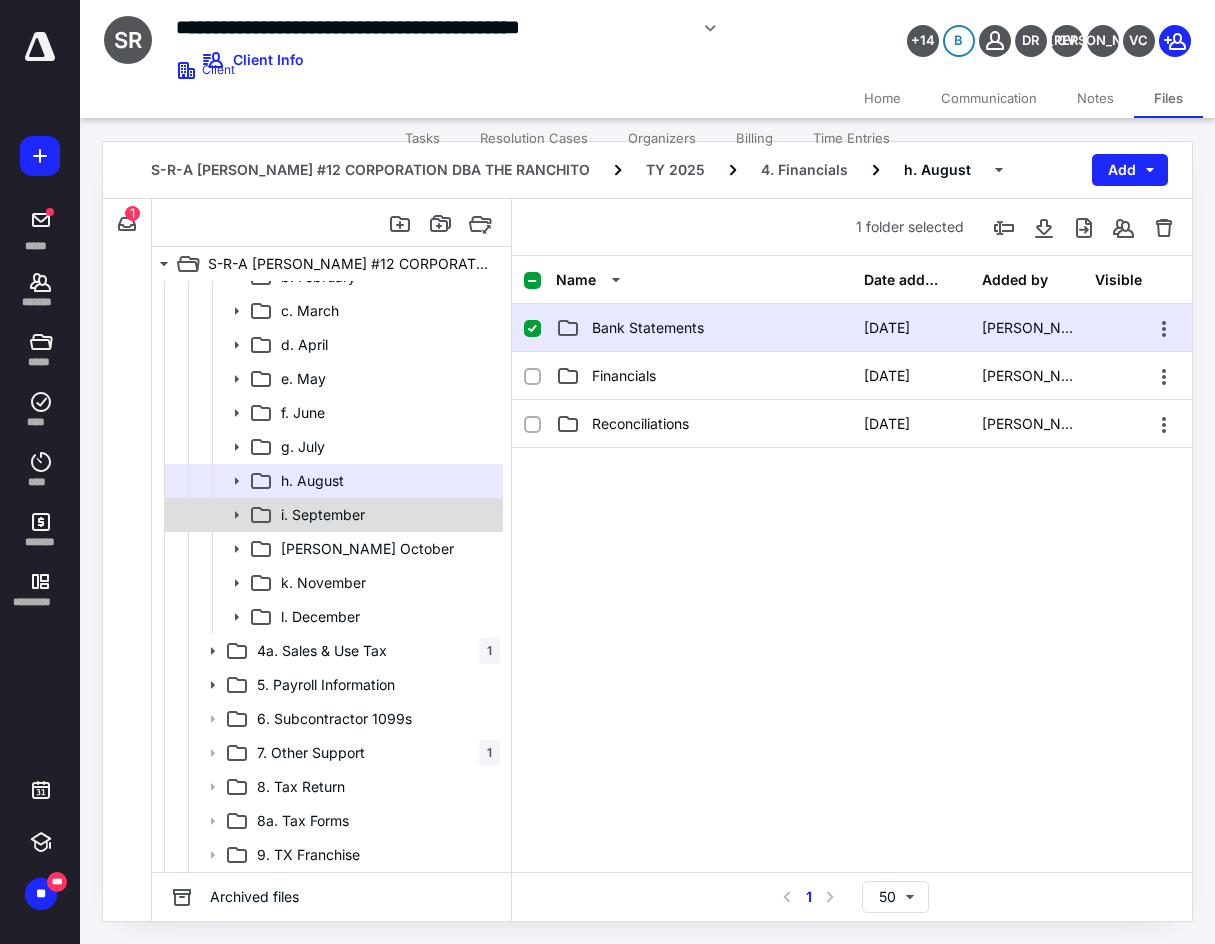 click on "i. September" at bounding box center [386, 515] 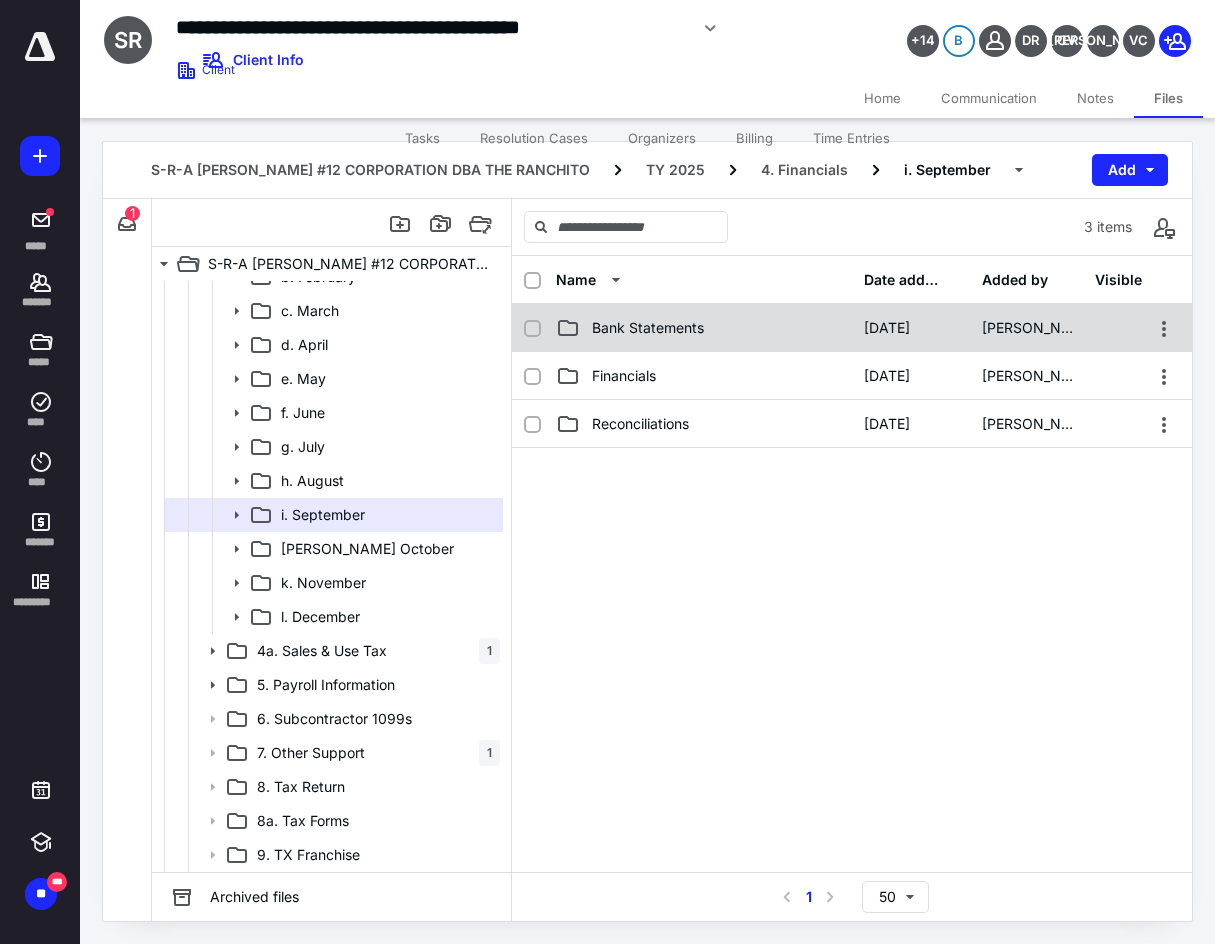click on "Bank Statements [DATE] [PERSON_NAME]" at bounding box center (852, 328) 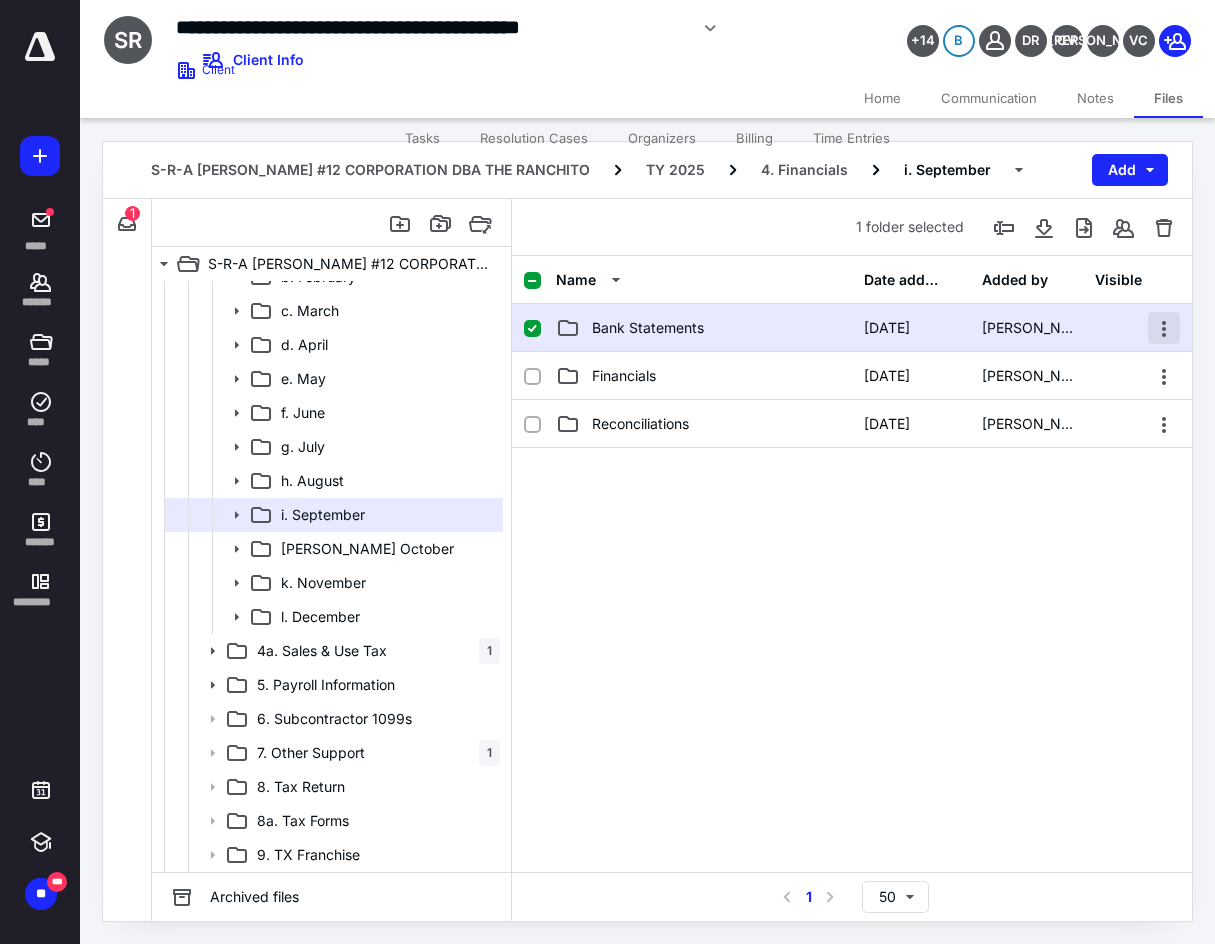 click at bounding box center (1164, 328) 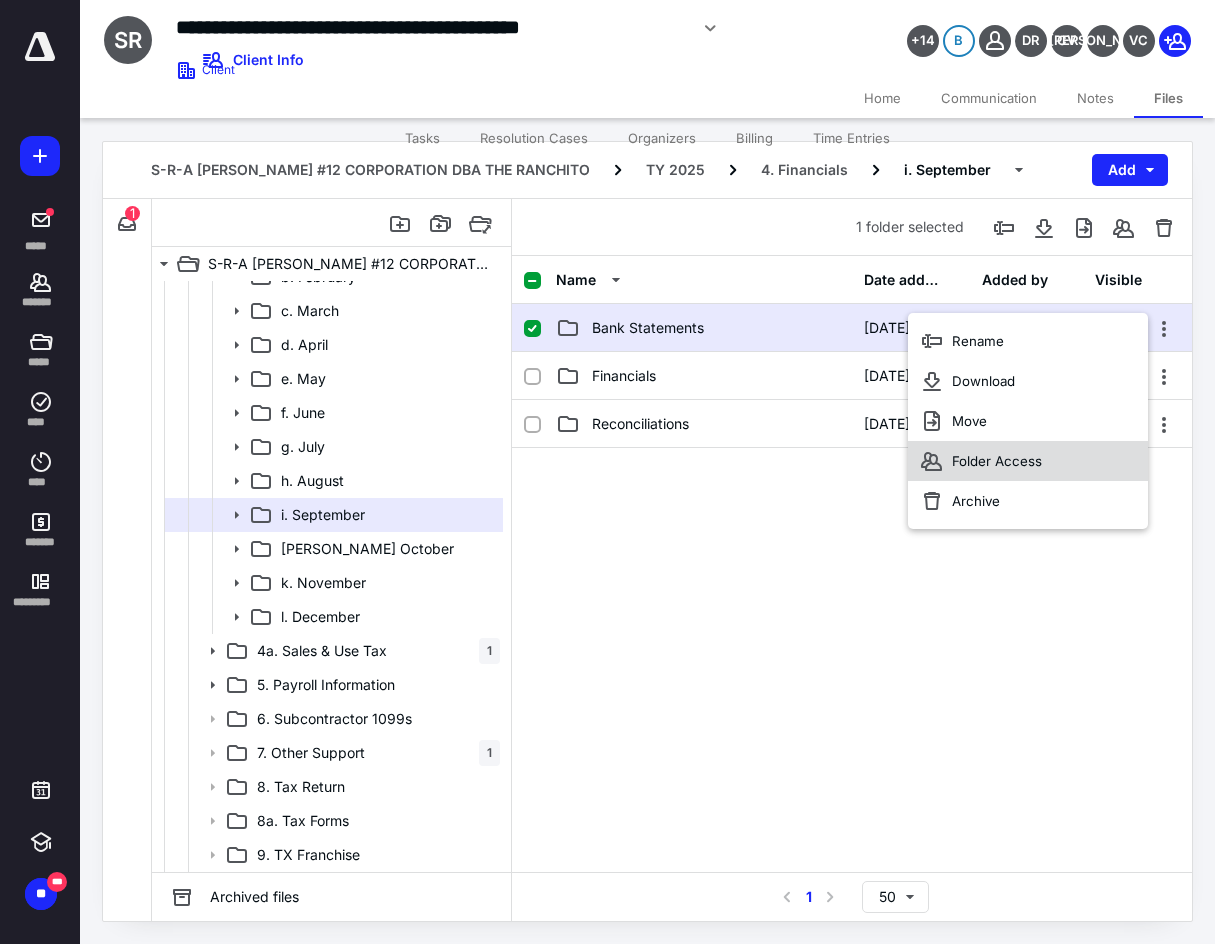 click on "Folder Access" at bounding box center [1028, 461] 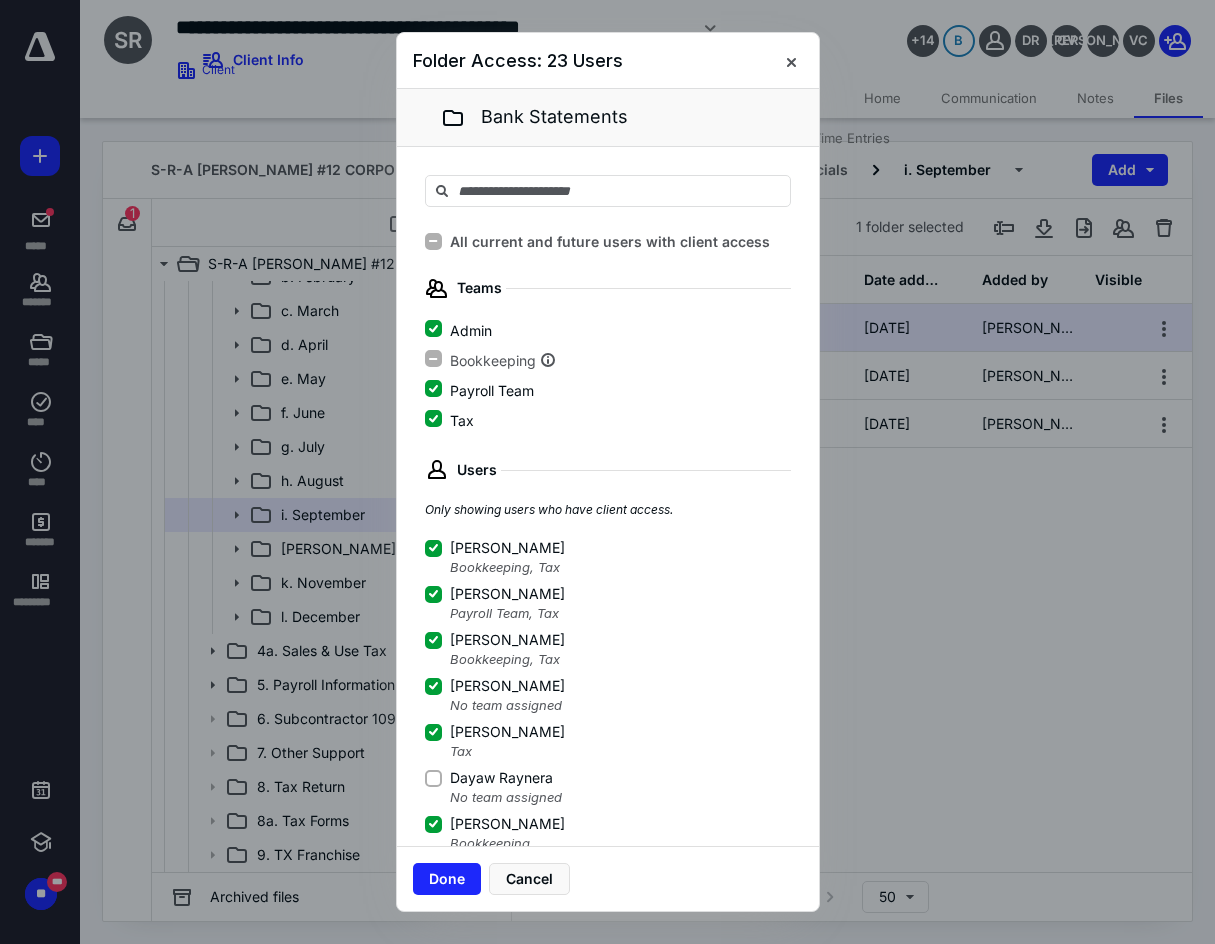 click on "Dayaw Raynera" at bounding box center (433, 778) 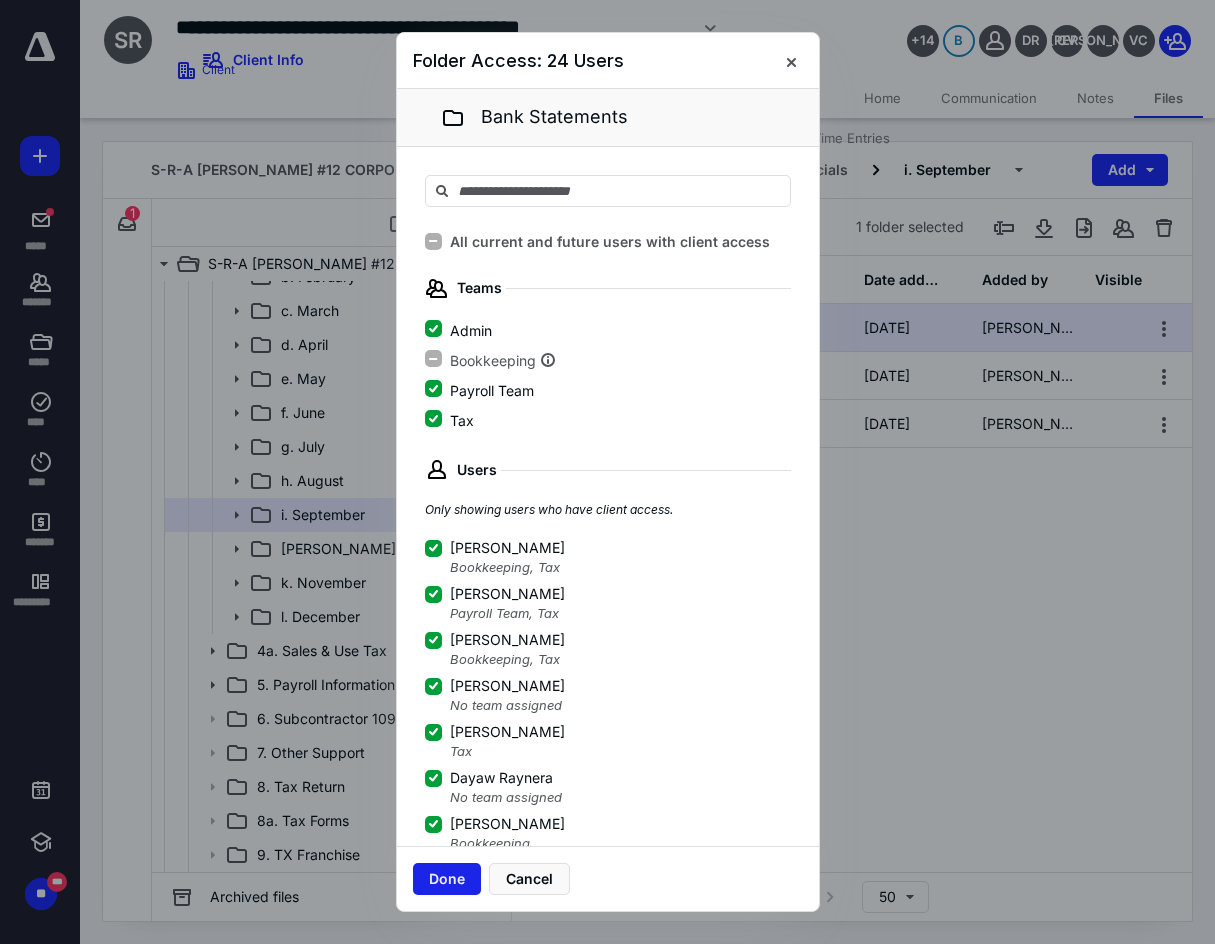 click on "Done" at bounding box center (447, 879) 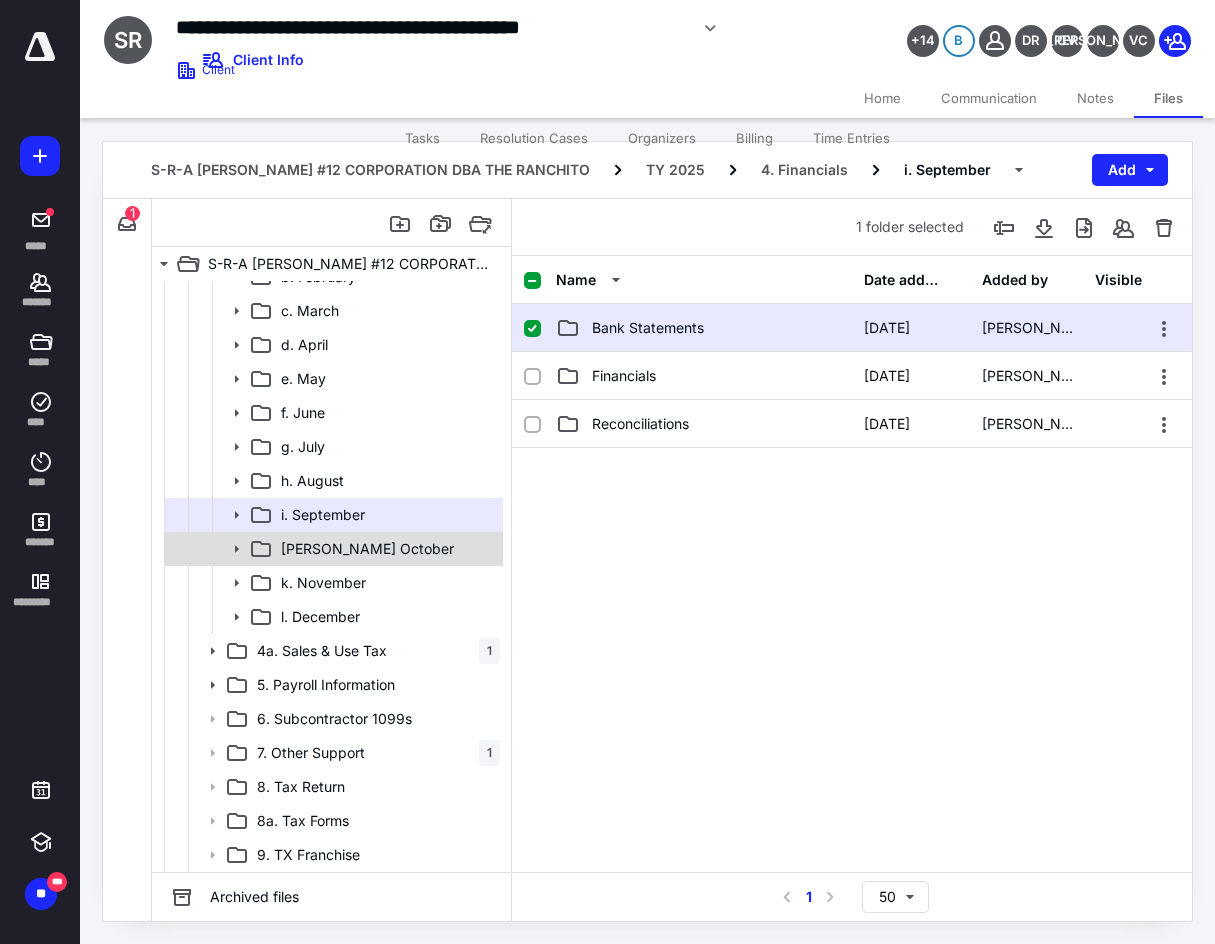 click on "[PERSON_NAME] October" at bounding box center (386, 549) 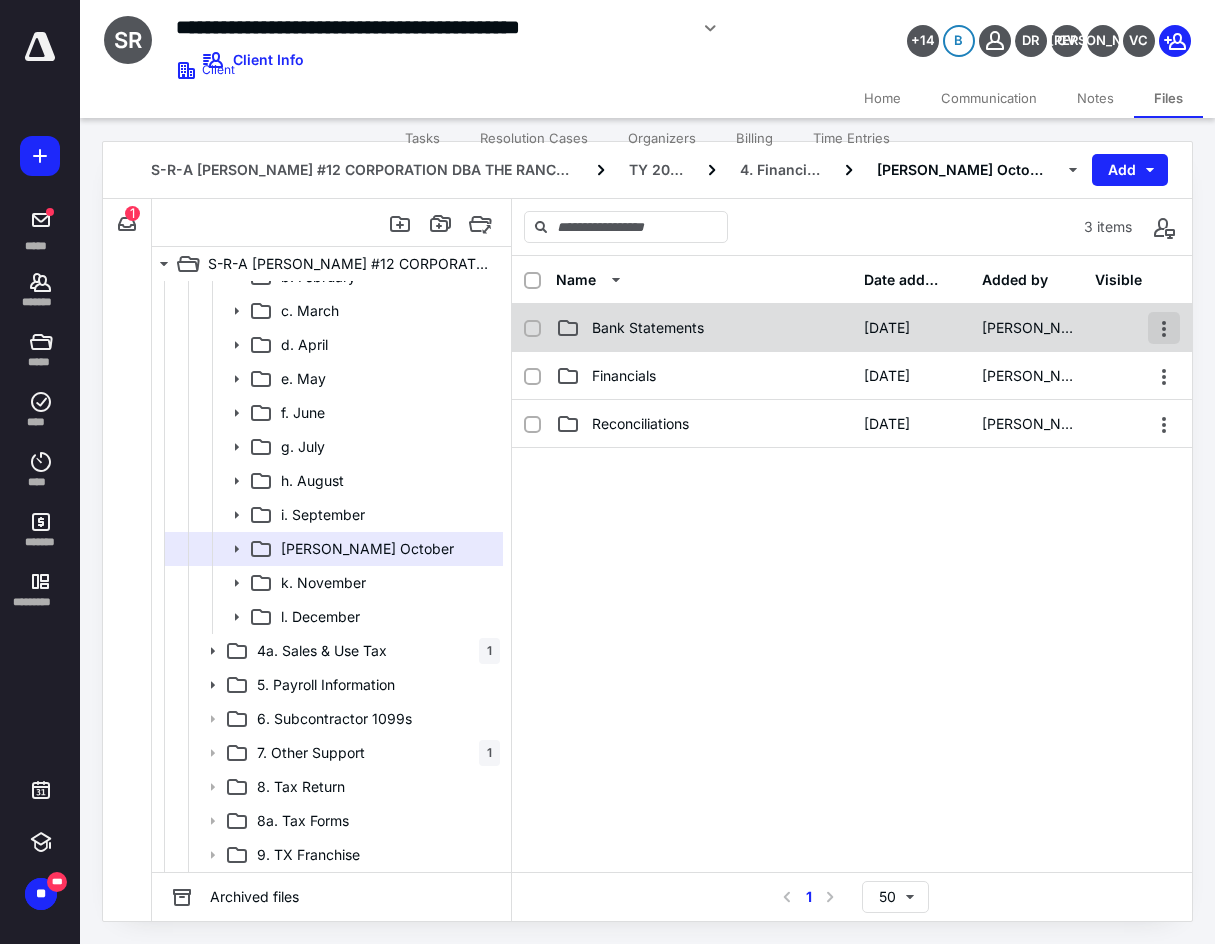 click at bounding box center [1164, 328] 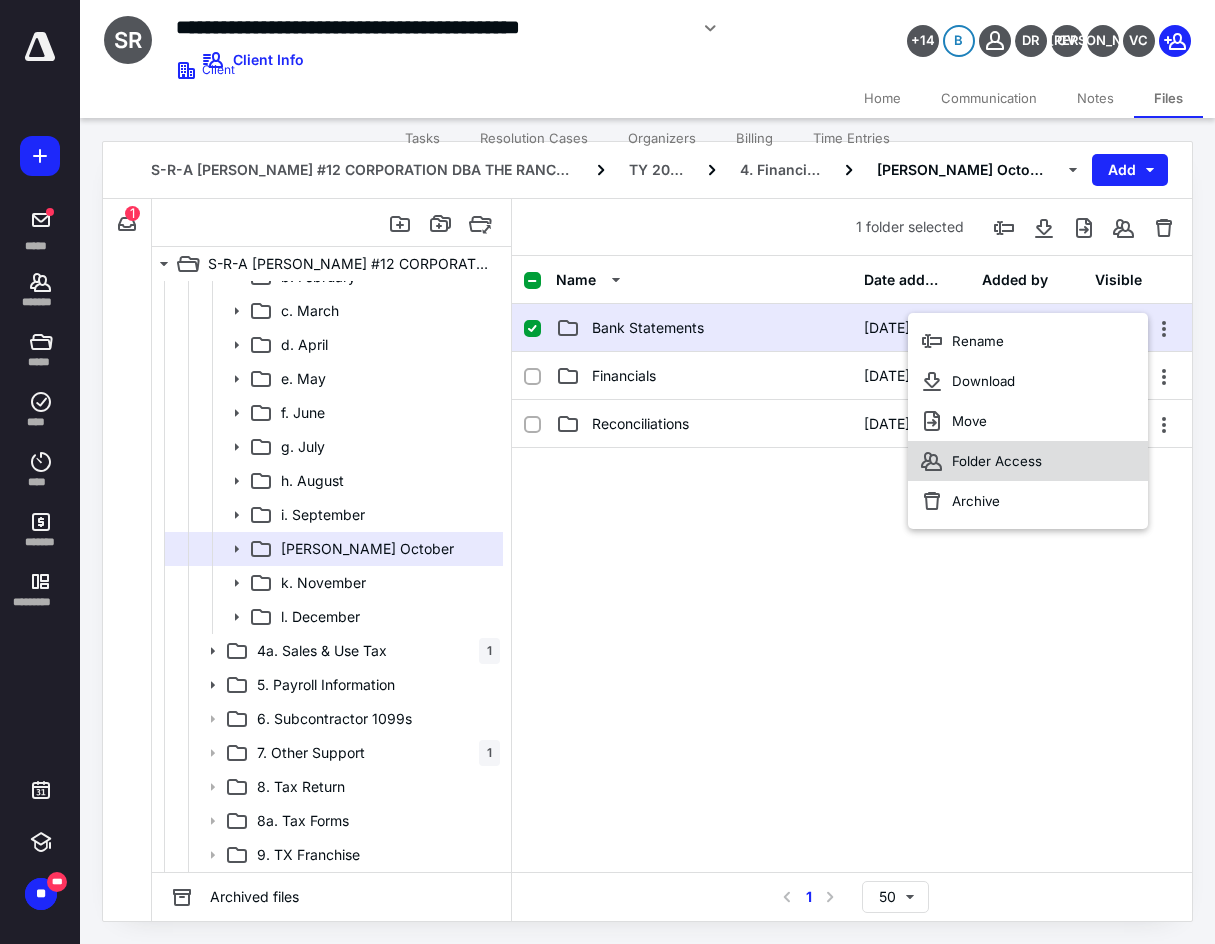 click on "Folder Access" at bounding box center [1028, 461] 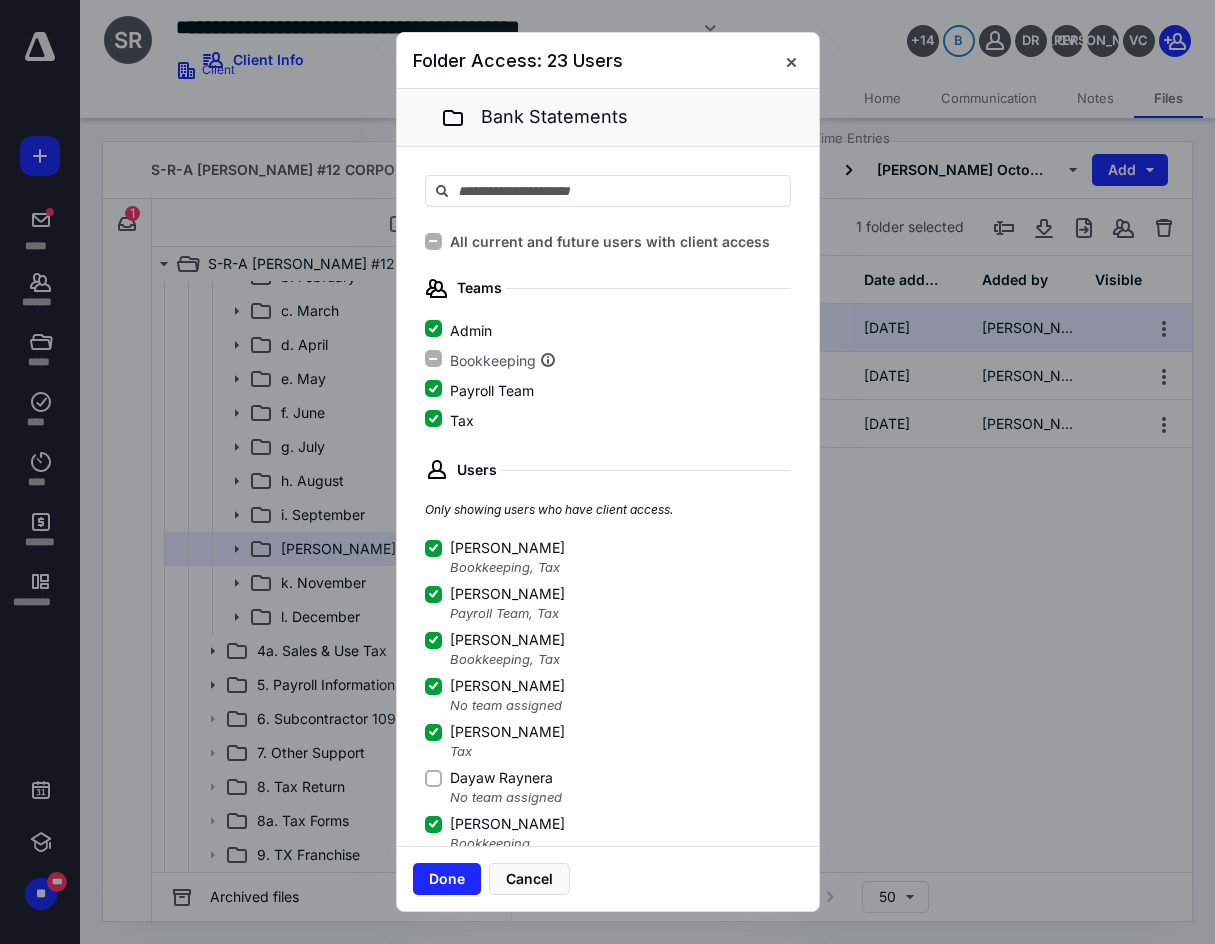 click on "Dayaw Raynera" at bounding box center (433, 778) 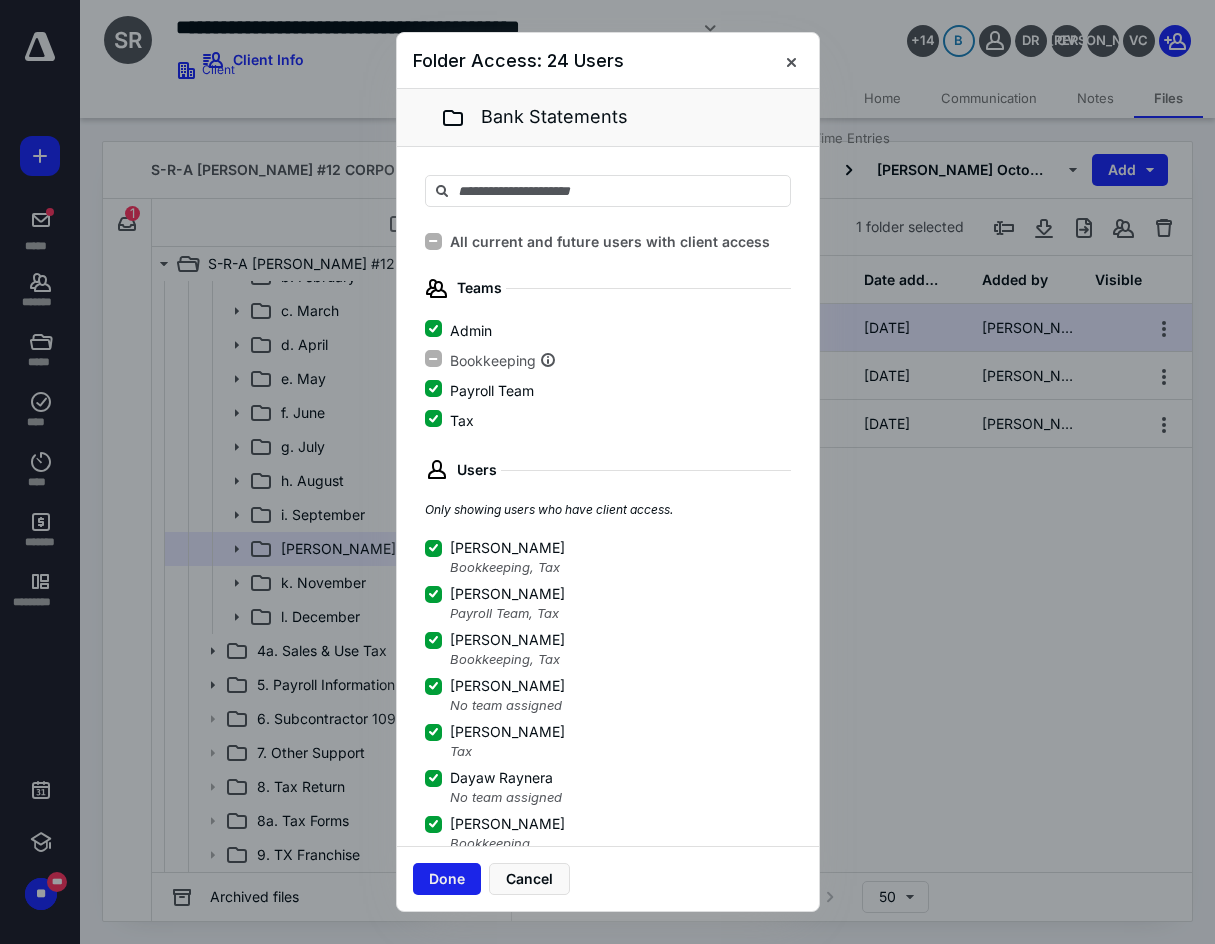 click on "Done" at bounding box center (447, 879) 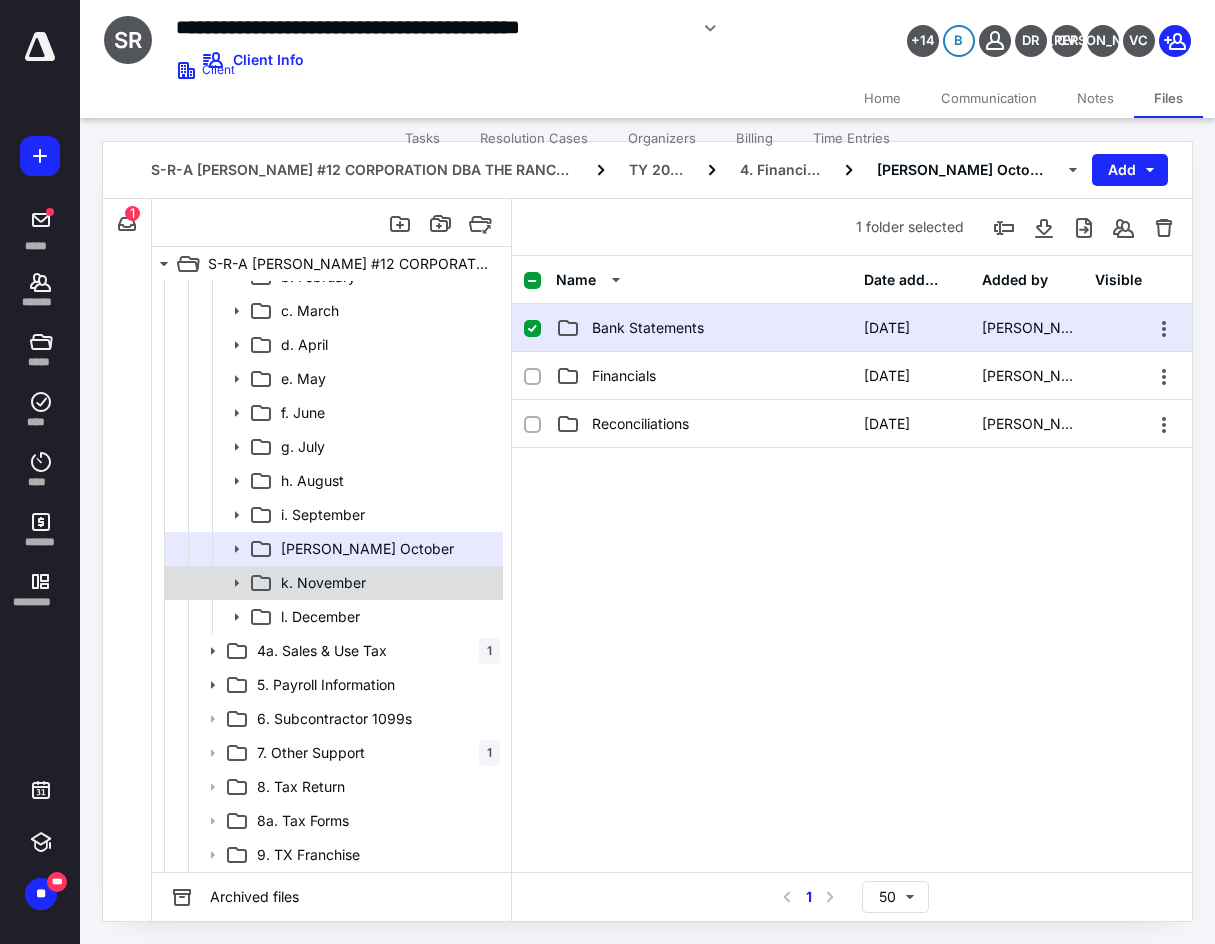 click on "k. November" at bounding box center [323, 583] 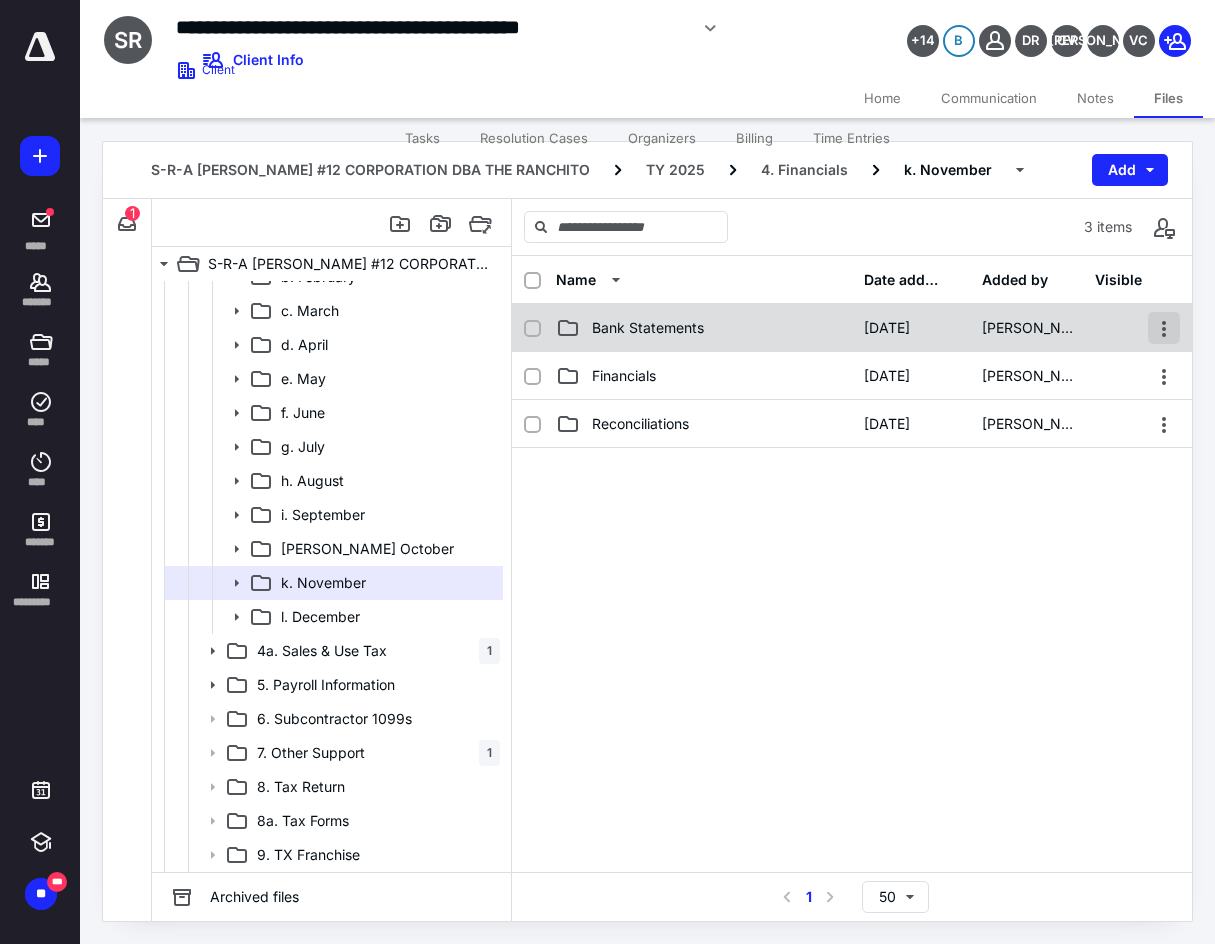 click at bounding box center [1164, 328] 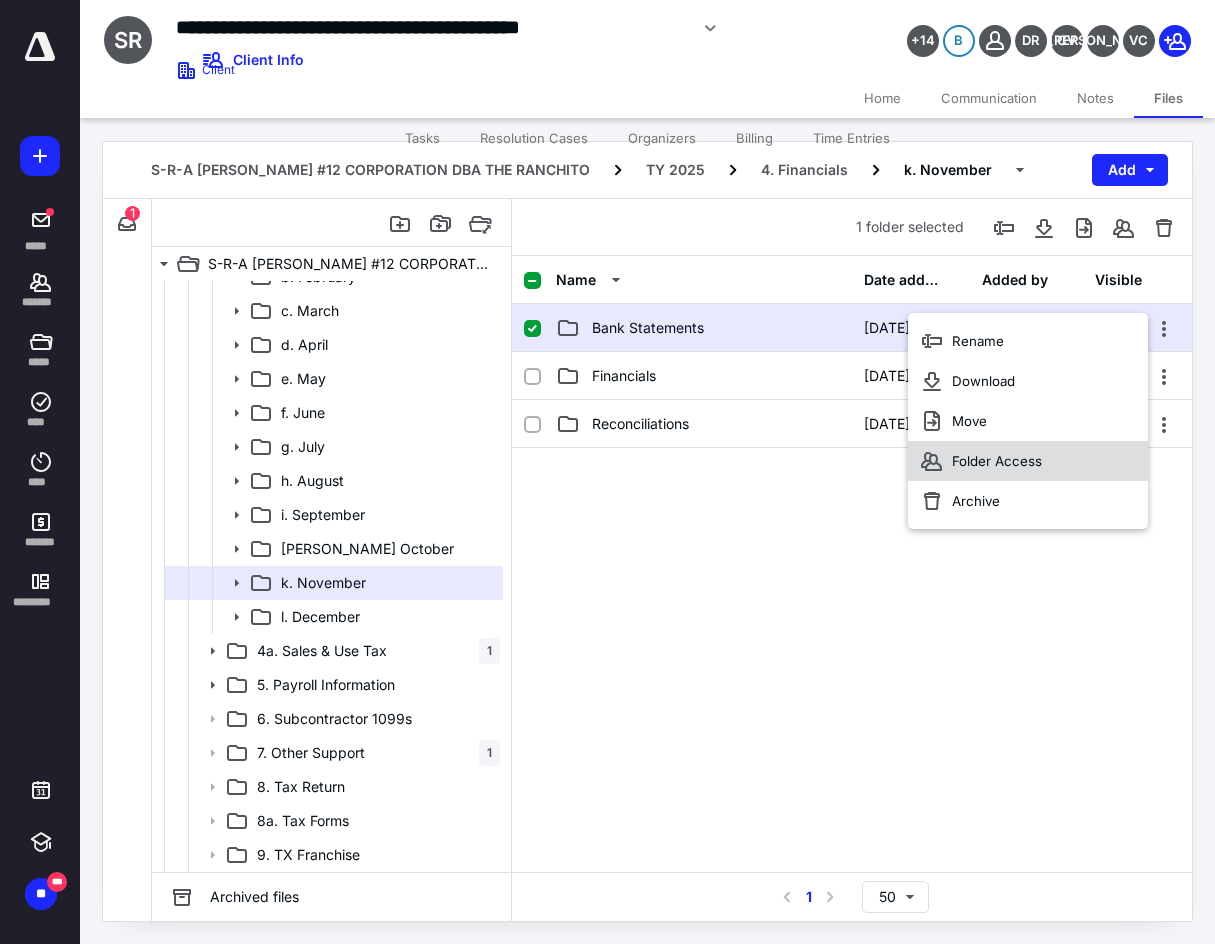click on "Folder Access" at bounding box center [1028, 461] 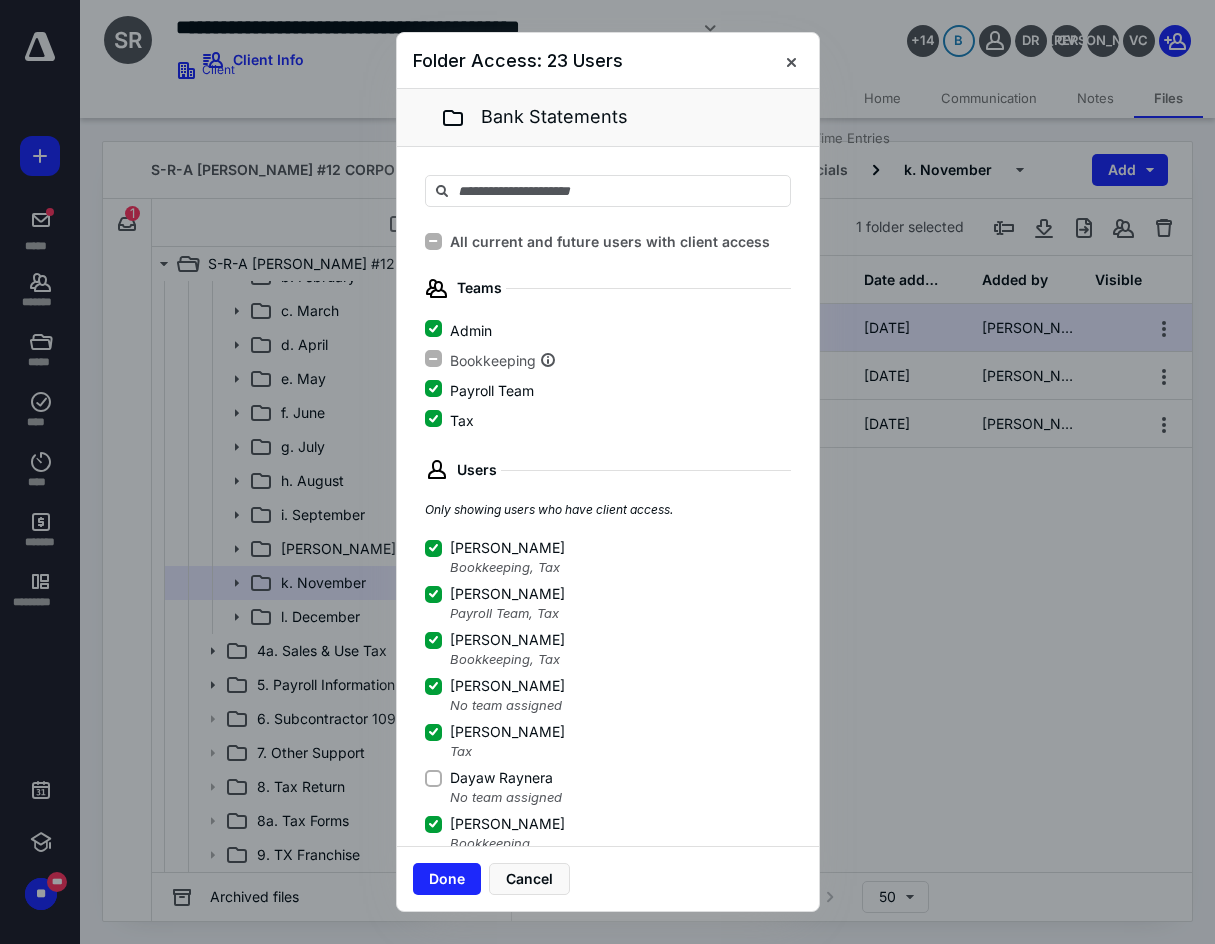 click 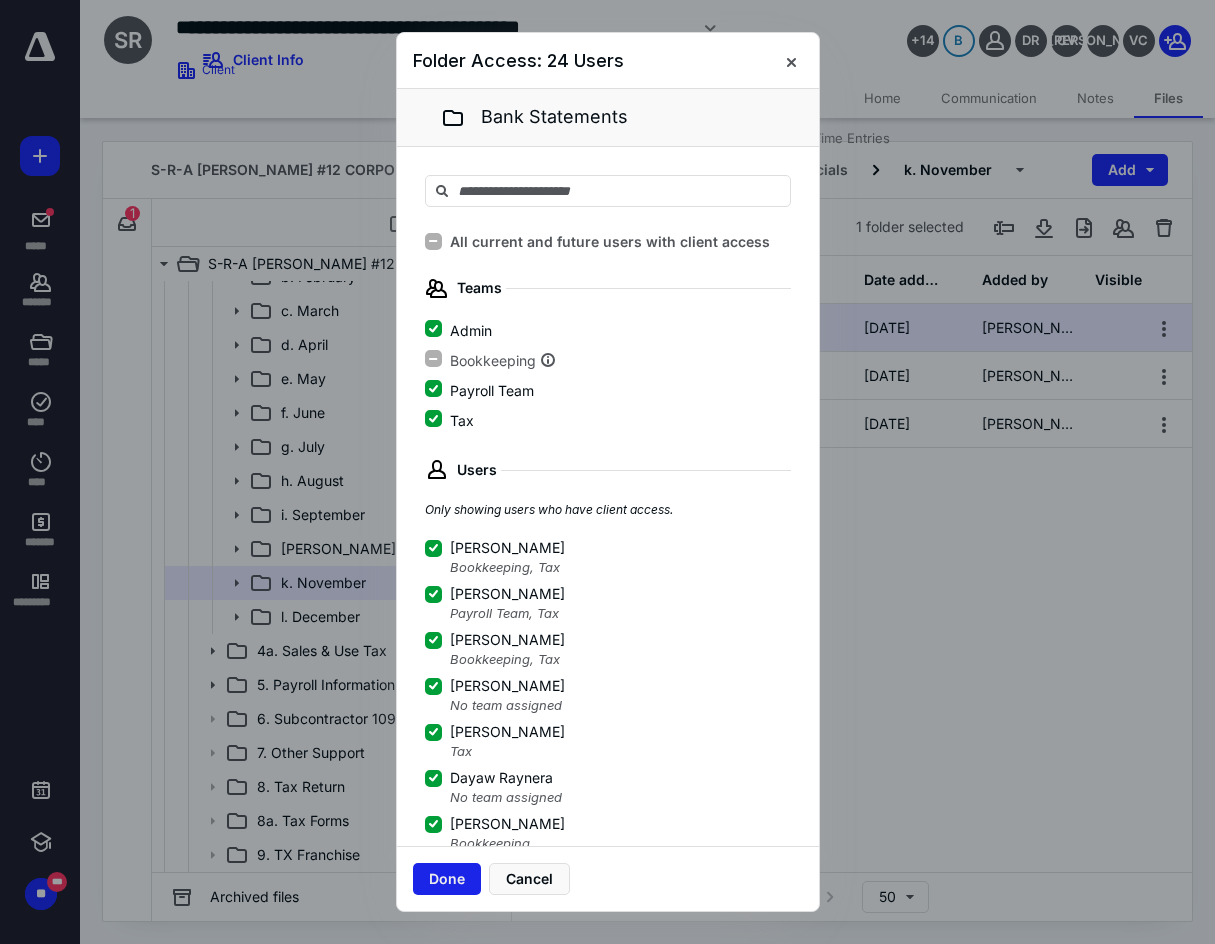 click on "Done" at bounding box center [447, 879] 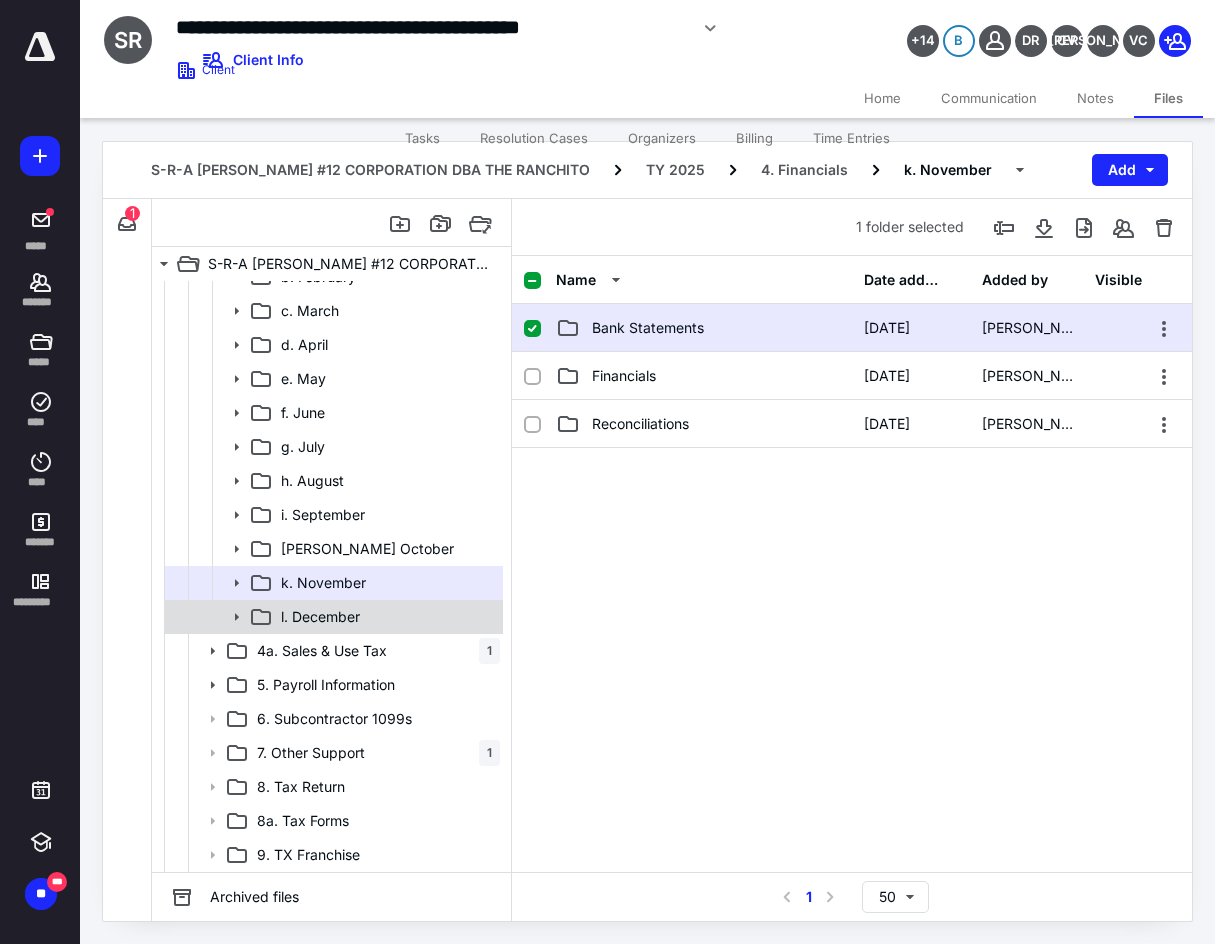 click on "l. December" at bounding box center (386, 617) 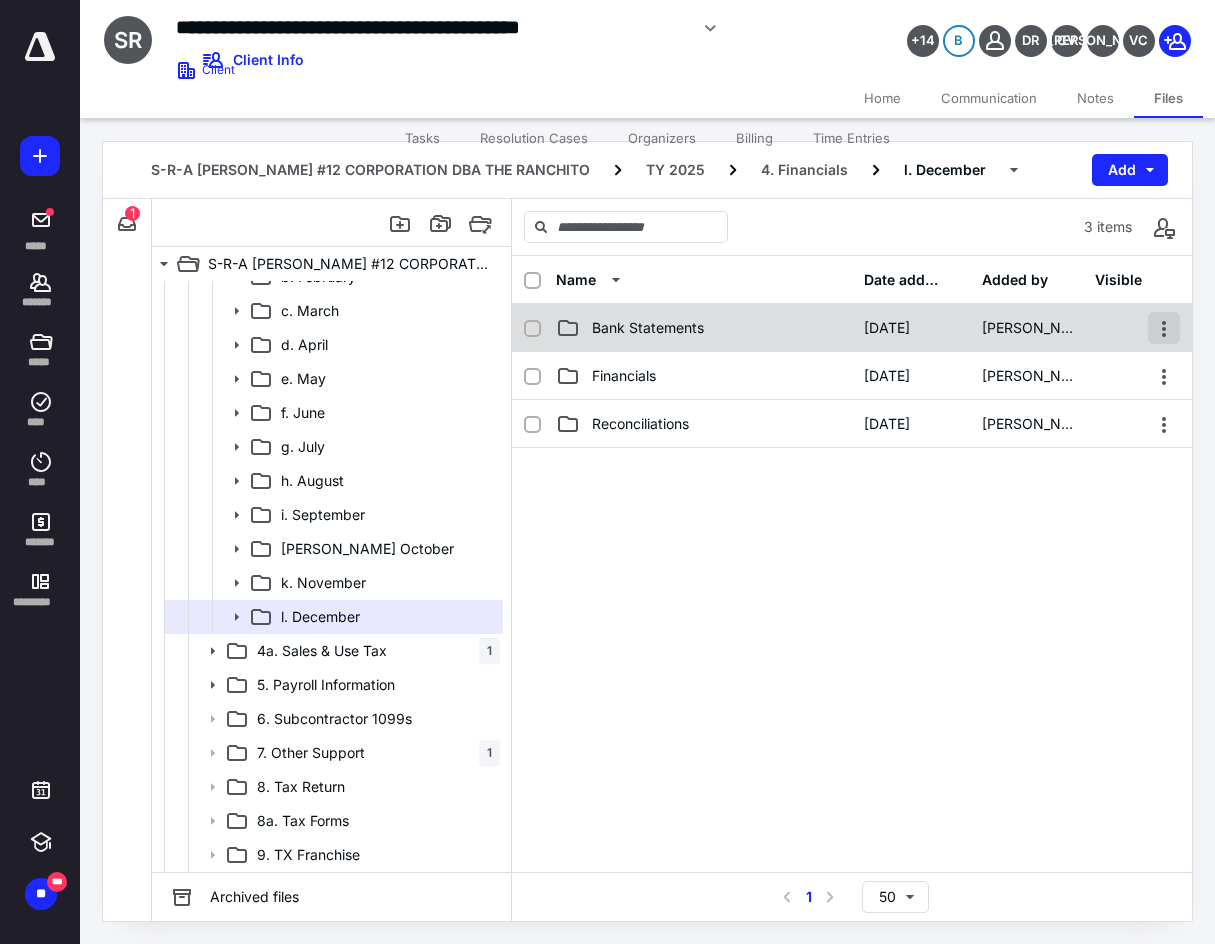 click at bounding box center [1164, 328] 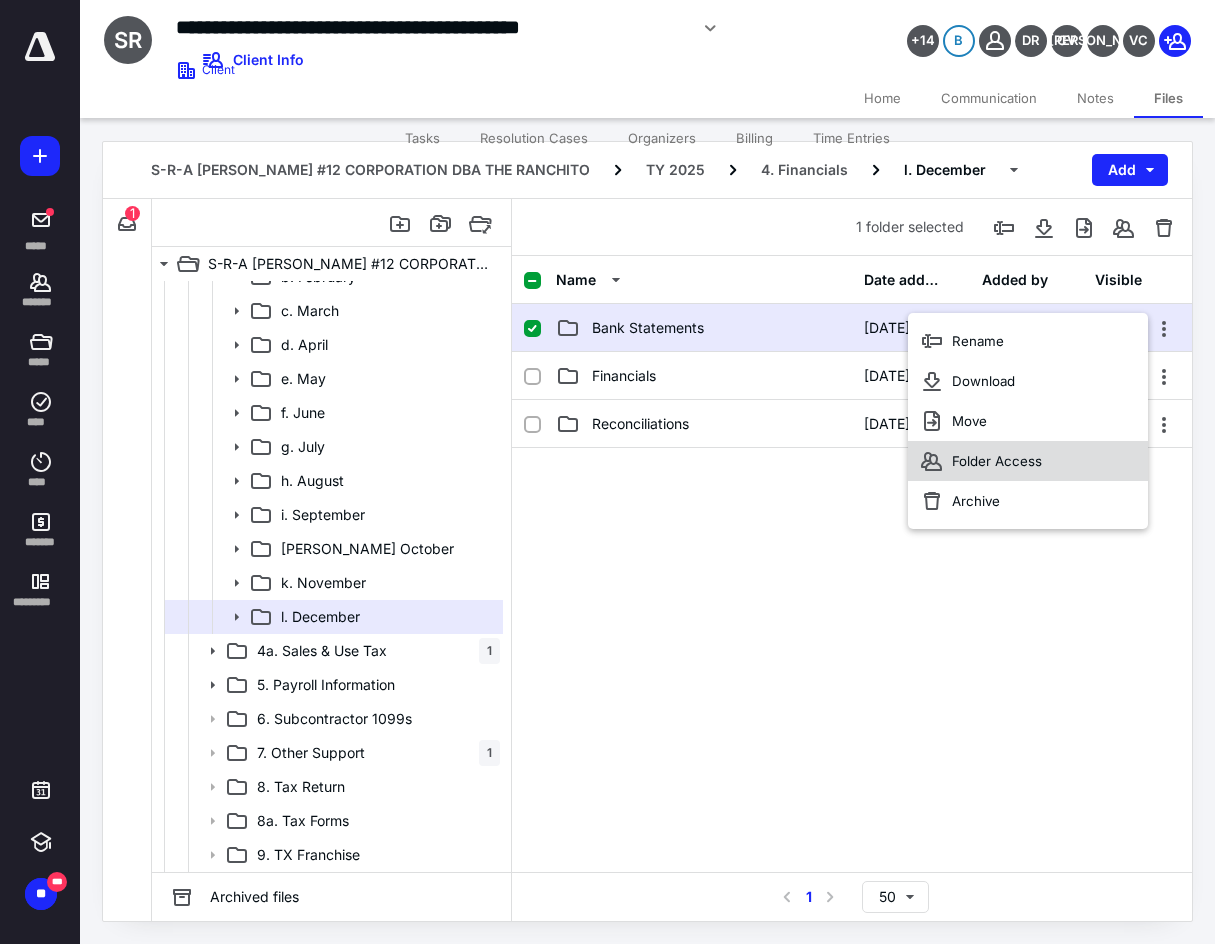 click on "Folder Access" at bounding box center (997, 461) 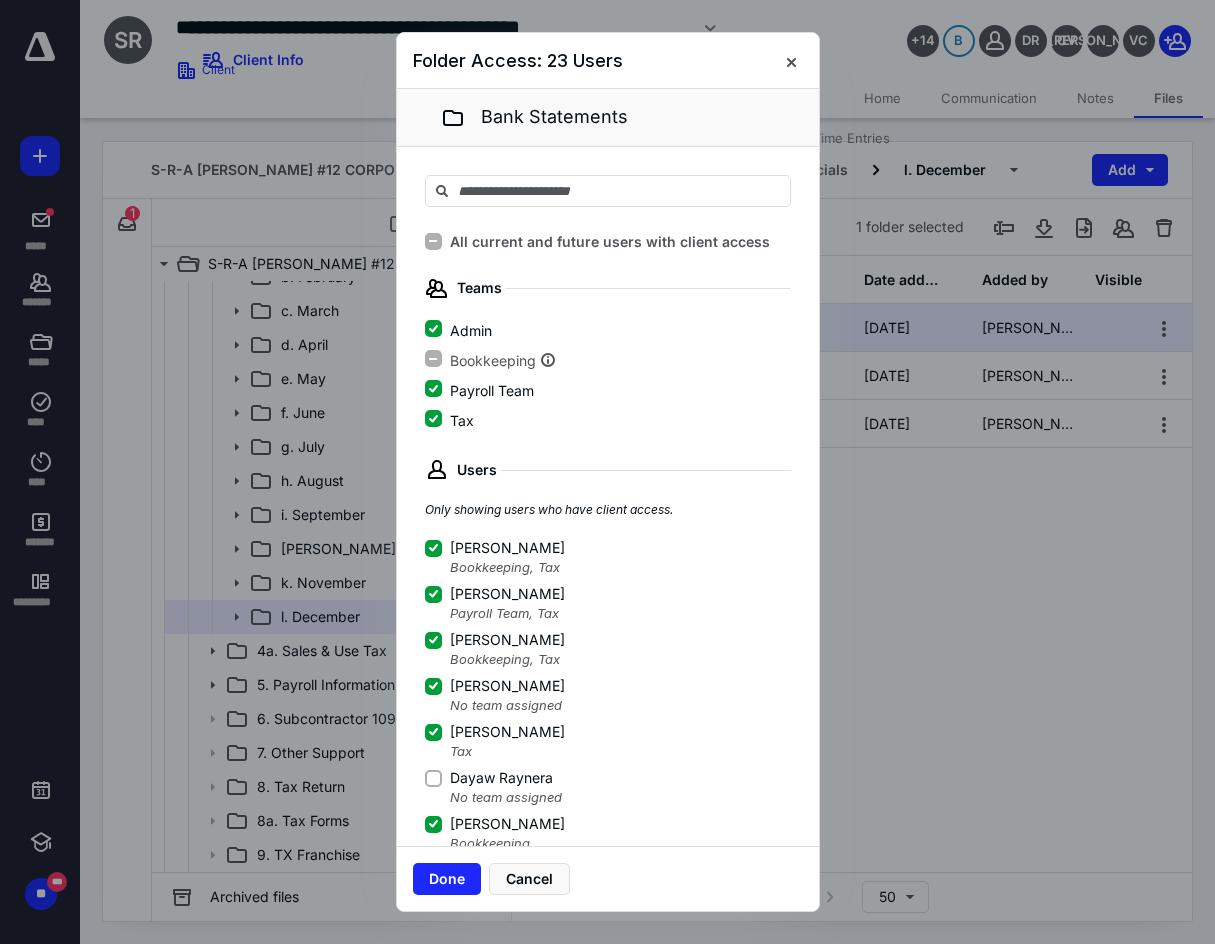drag, startPoint x: 437, startPoint y: 780, endPoint x: 434, endPoint y: 801, distance: 21.213203 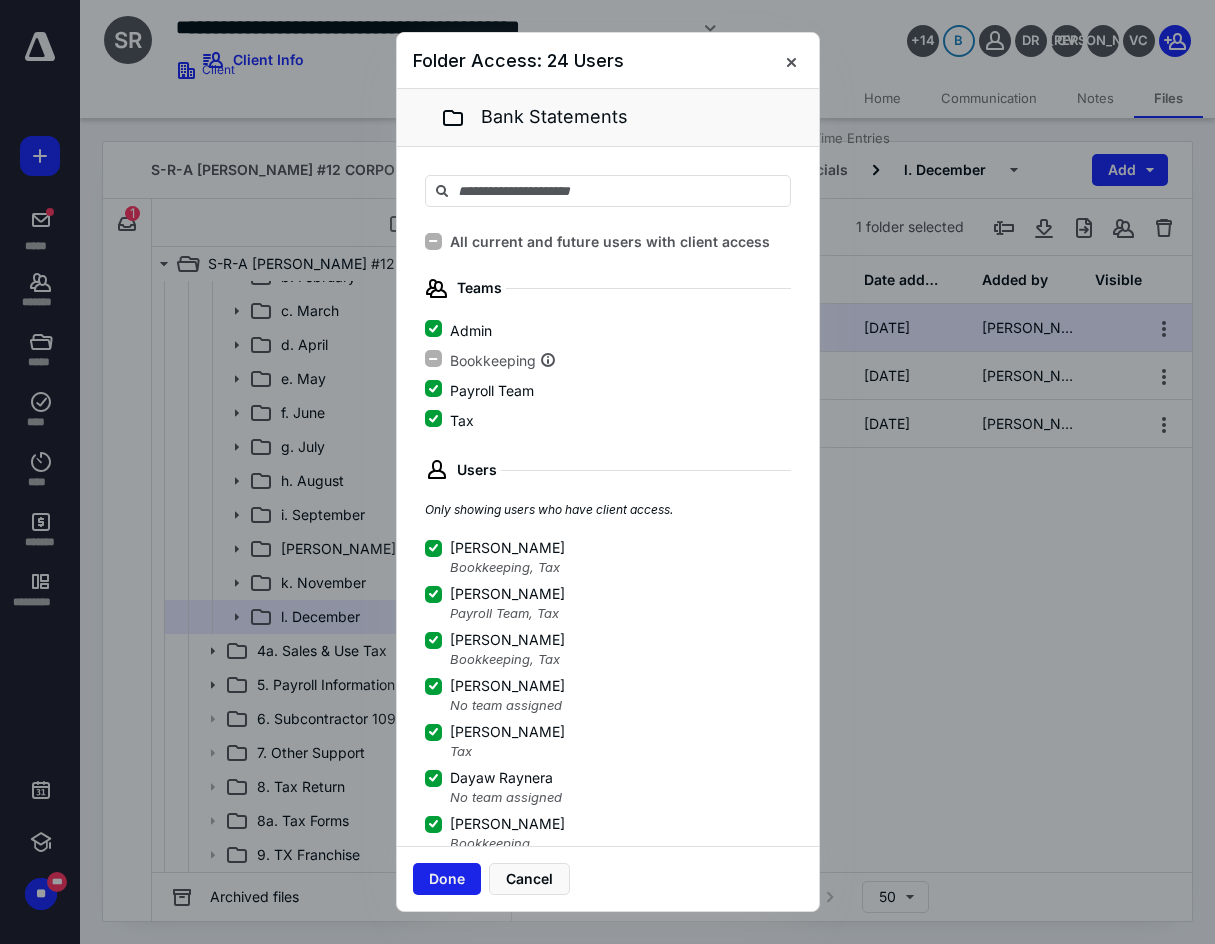 click on "Done" at bounding box center [447, 879] 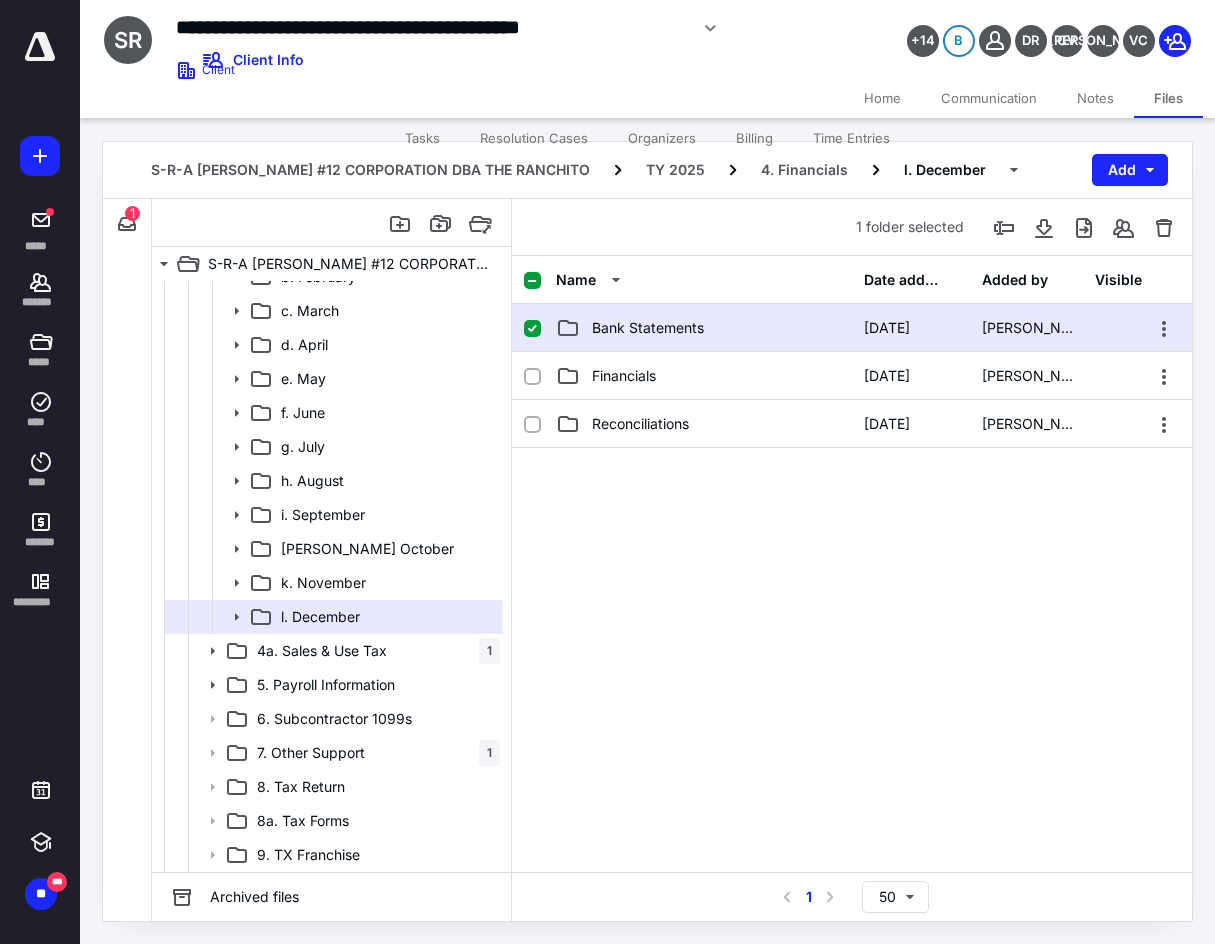 click on "Name Date added Added by Visible Bank Statements [DATE] [PERSON_NAME] Financials [DATE] [PERSON_NAME] Reconciliations [DATE] [PERSON_NAME]" at bounding box center [852, 564] 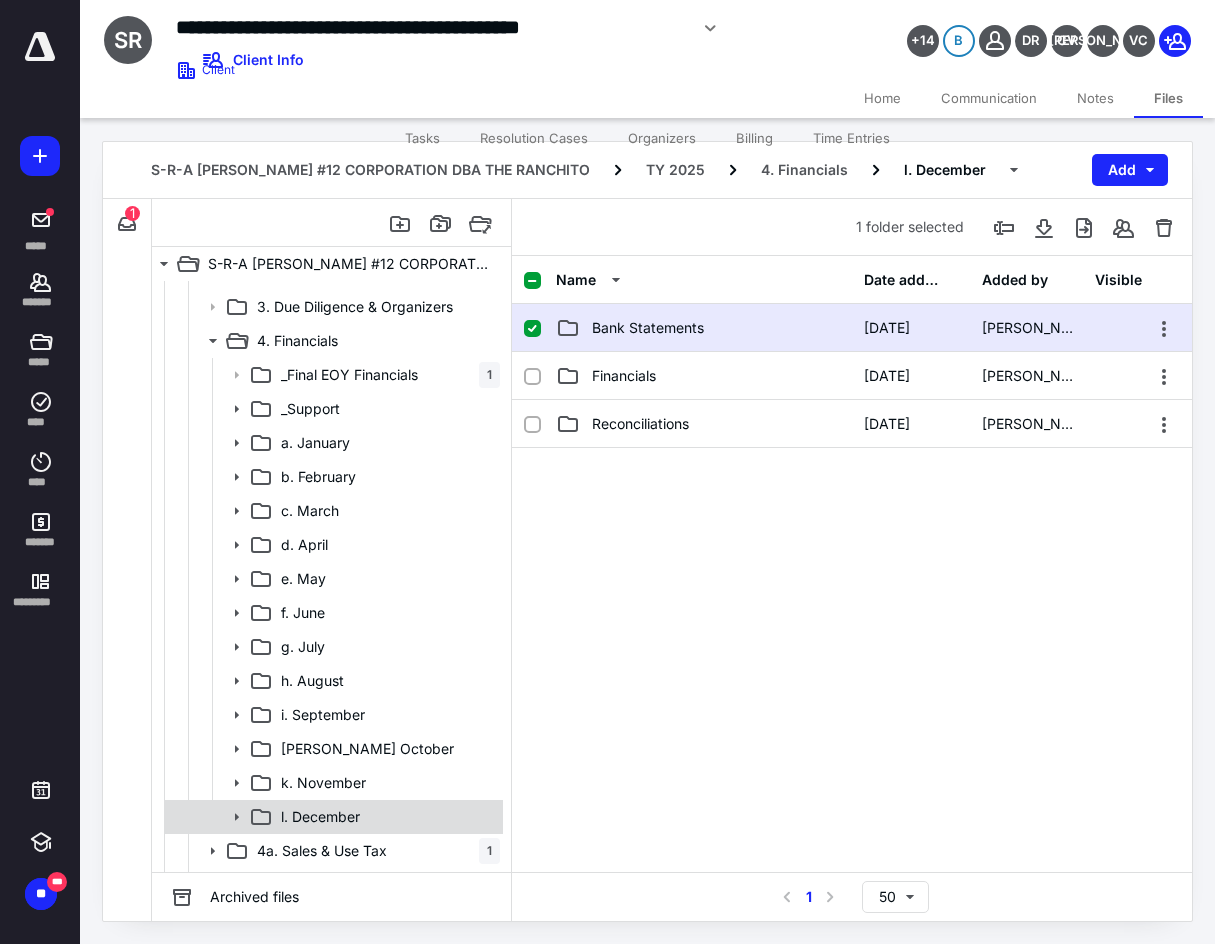 scroll, scrollTop: 97, scrollLeft: 0, axis: vertical 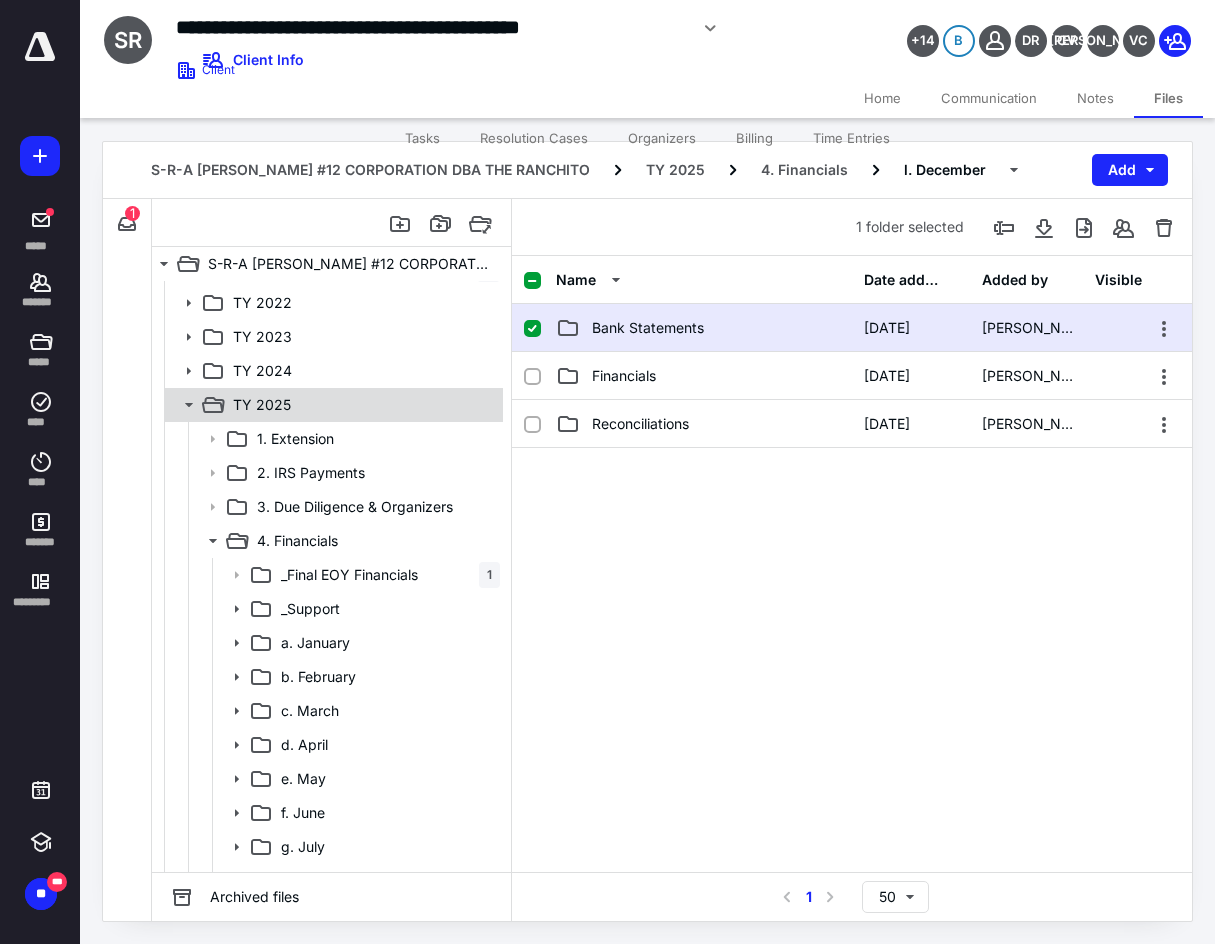 click on "TY 2025" at bounding box center (362, 405) 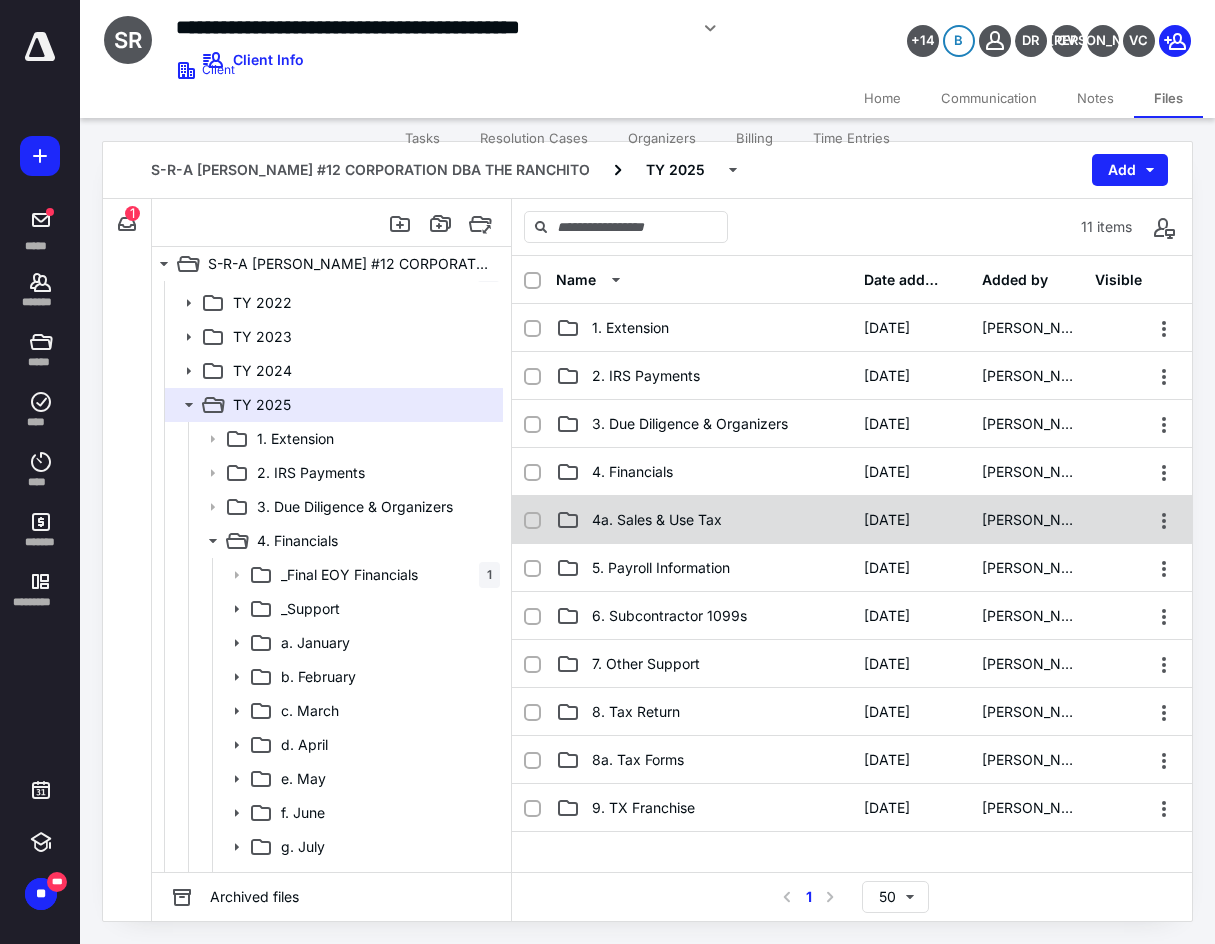 click on "4a. Sales & Use Tax" at bounding box center (704, 520) 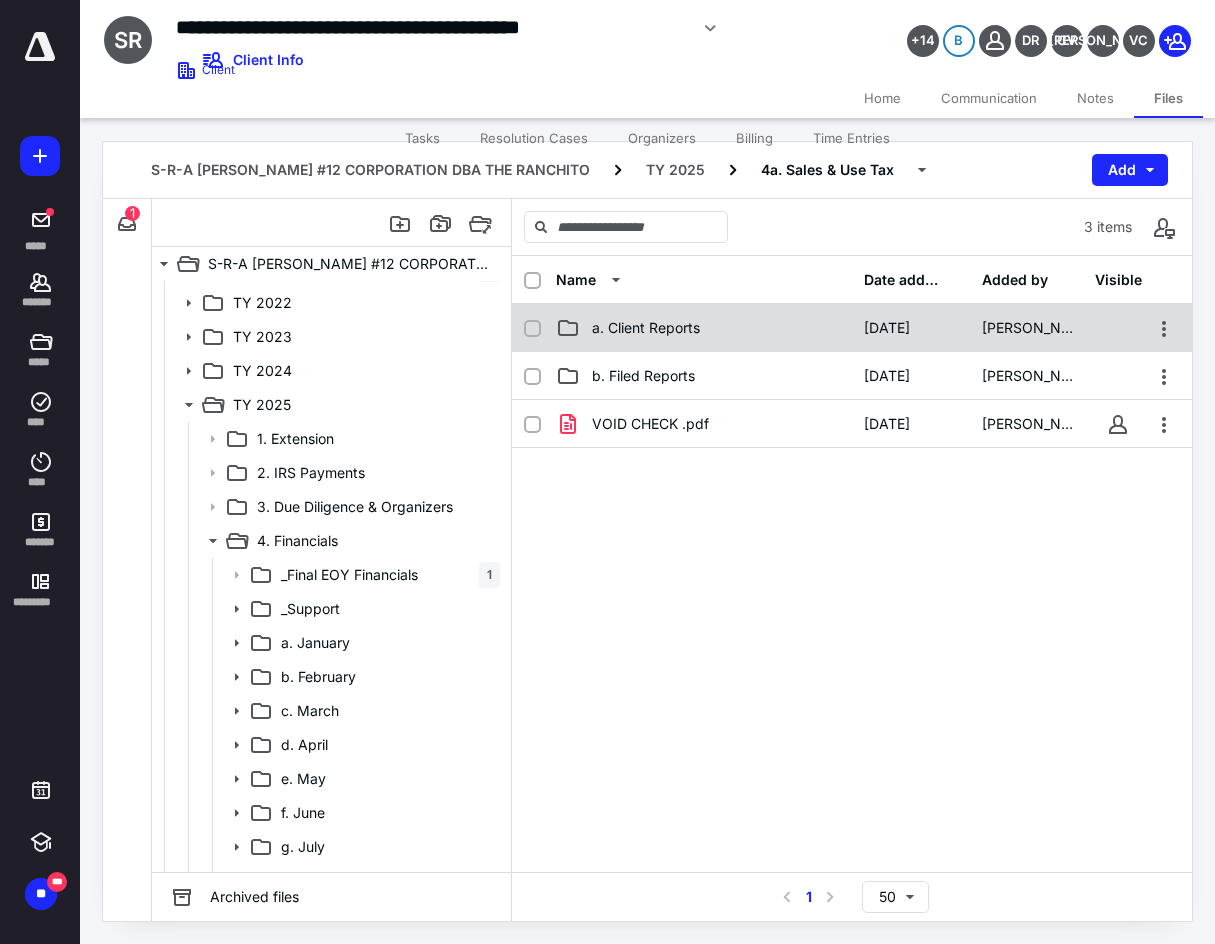 click on "a. Client Reports [DATE] [PERSON_NAME]" at bounding box center [852, 328] 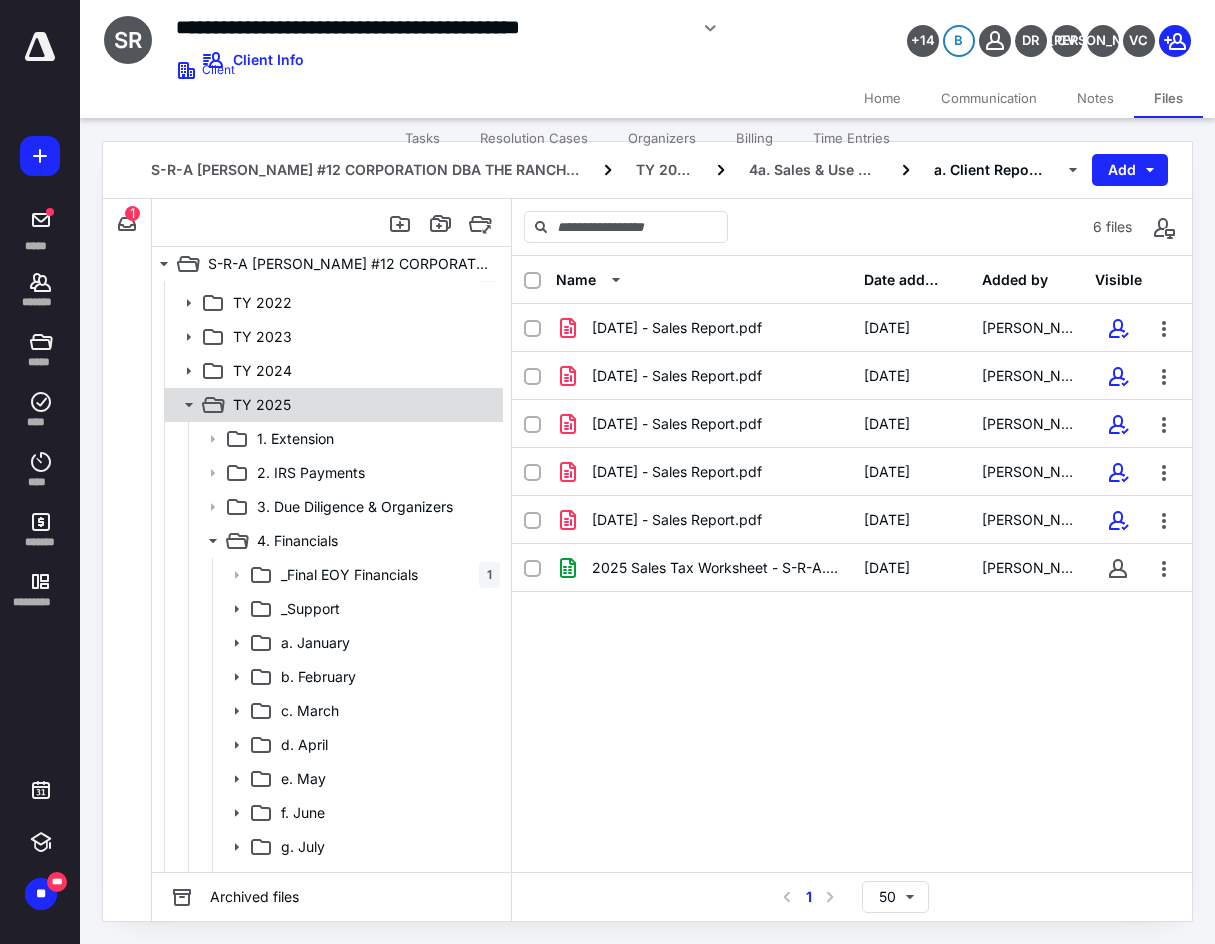 click on "TY 2025" at bounding box center [362, 405] 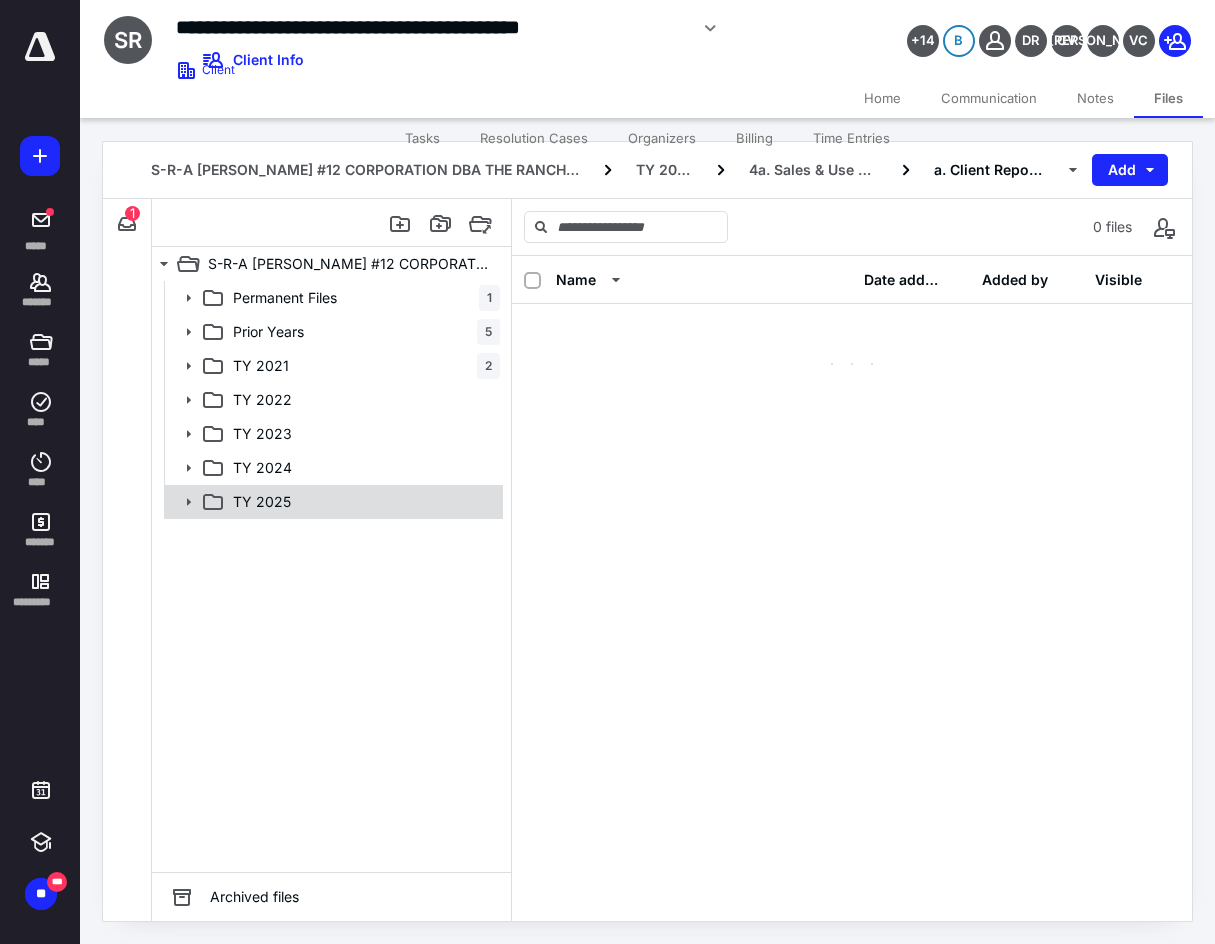 scroll, scrollTop: 0, scrollLeft: 0, axis: both 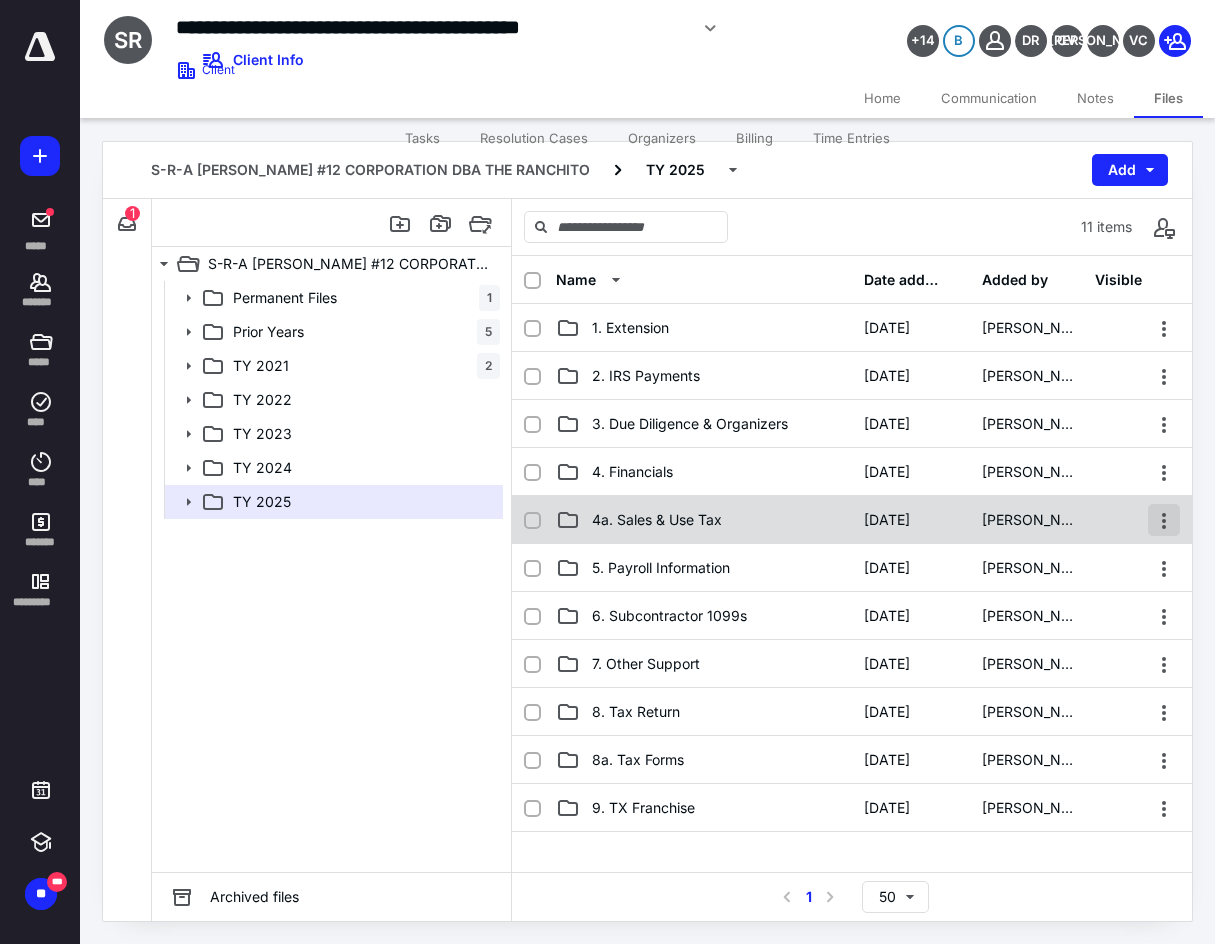 click at bounding box center [1164, 520] 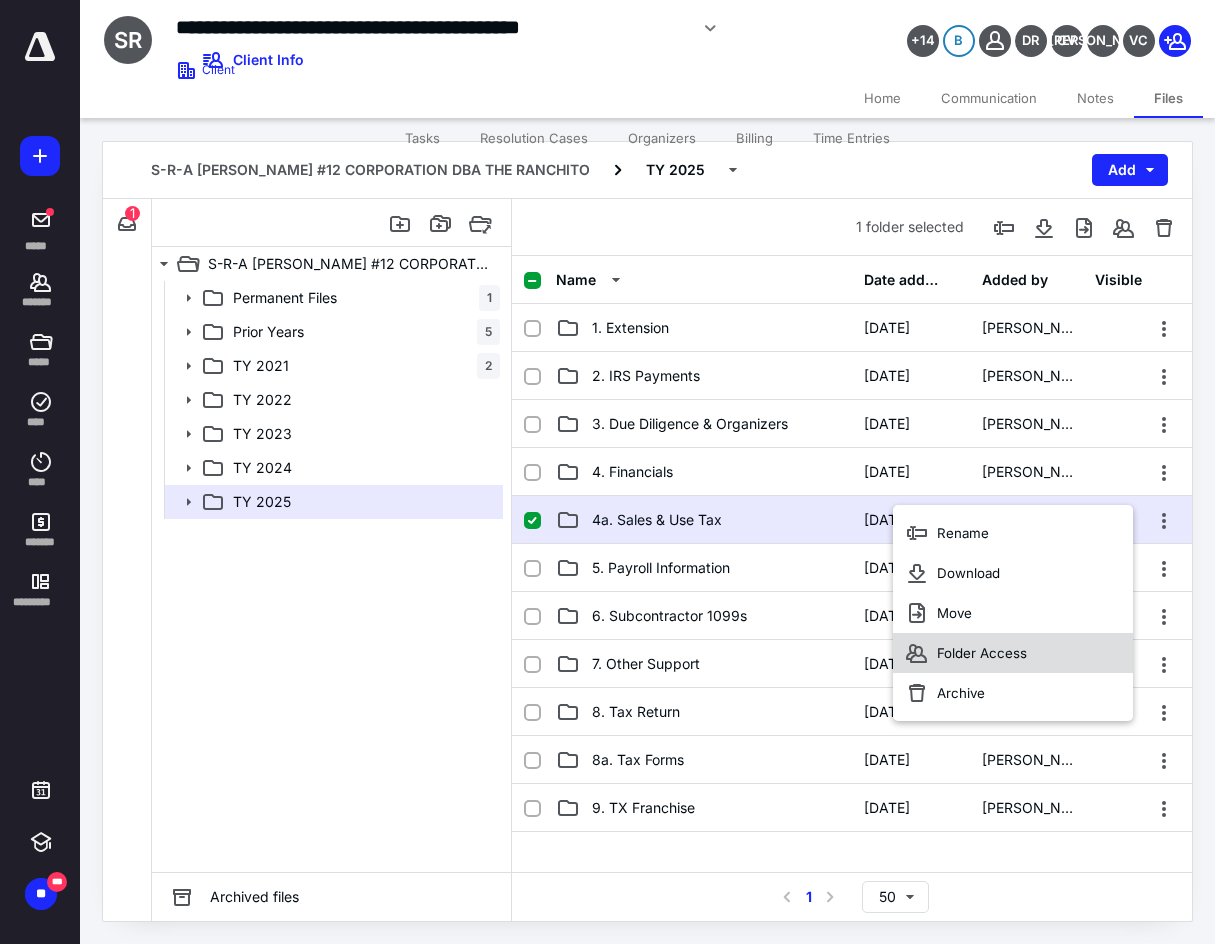 click on "Folder Access" at bounding box center [1013, 653] 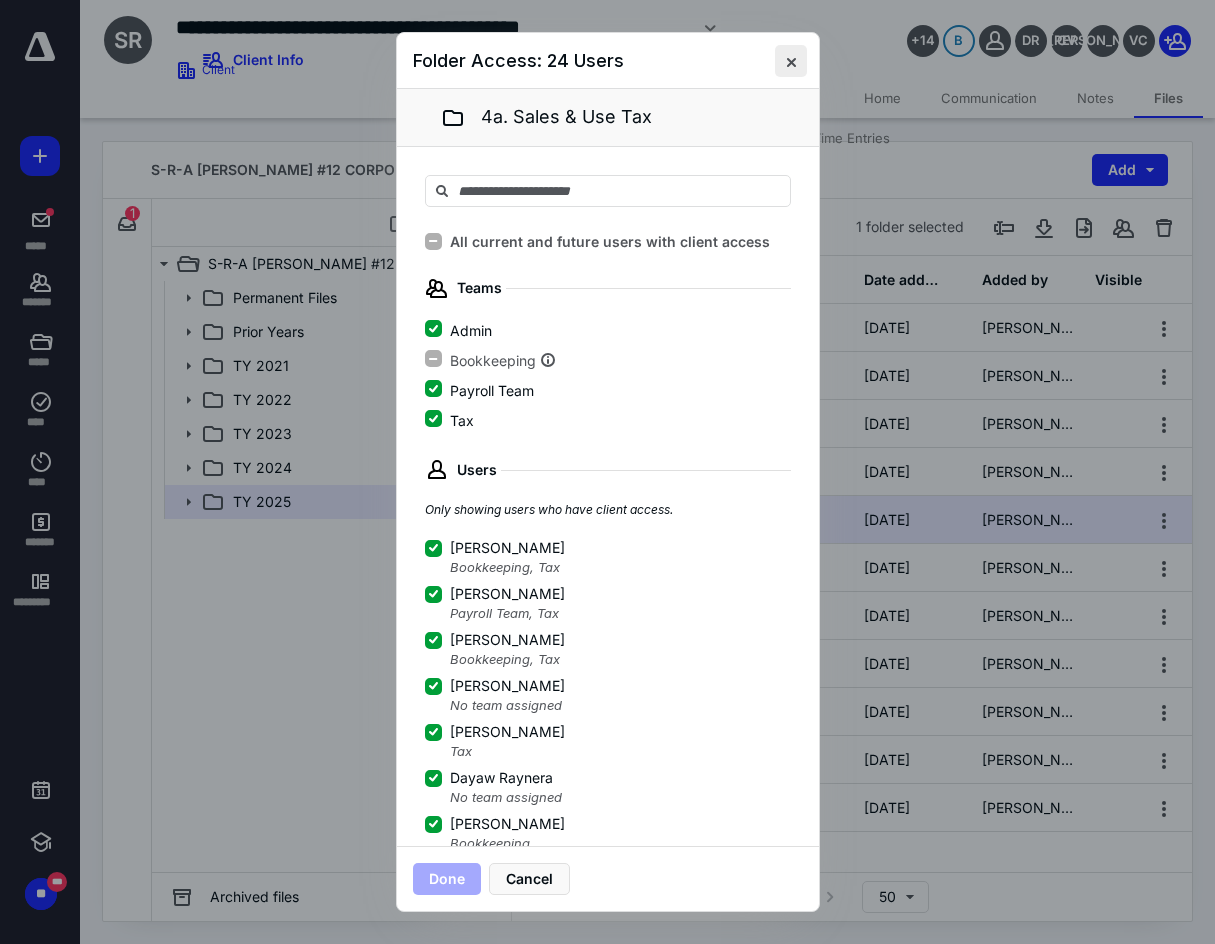click at bounding box center (791, 61) 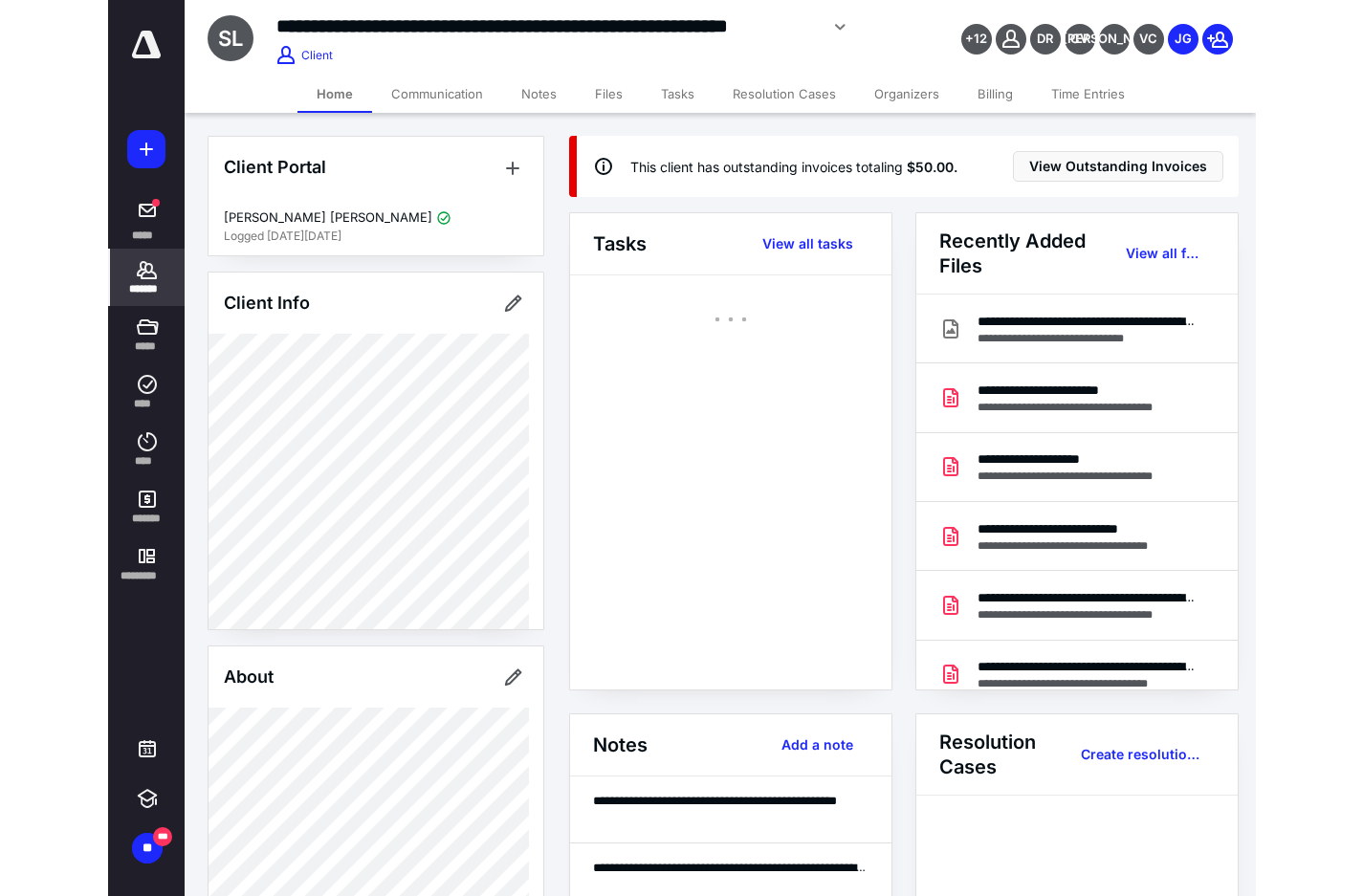 scroll, scrollTop: 0, scrollLeft: 0, axis: both 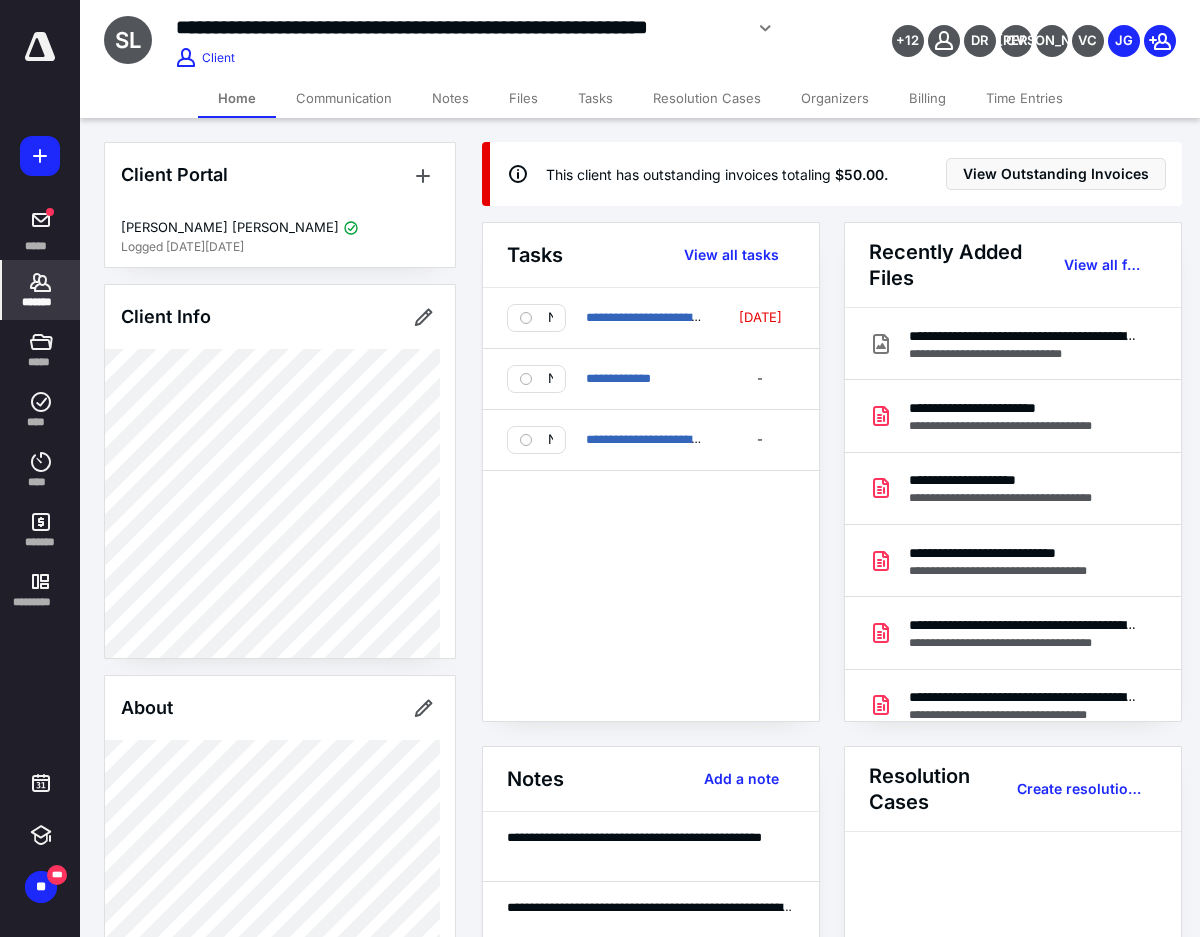 click 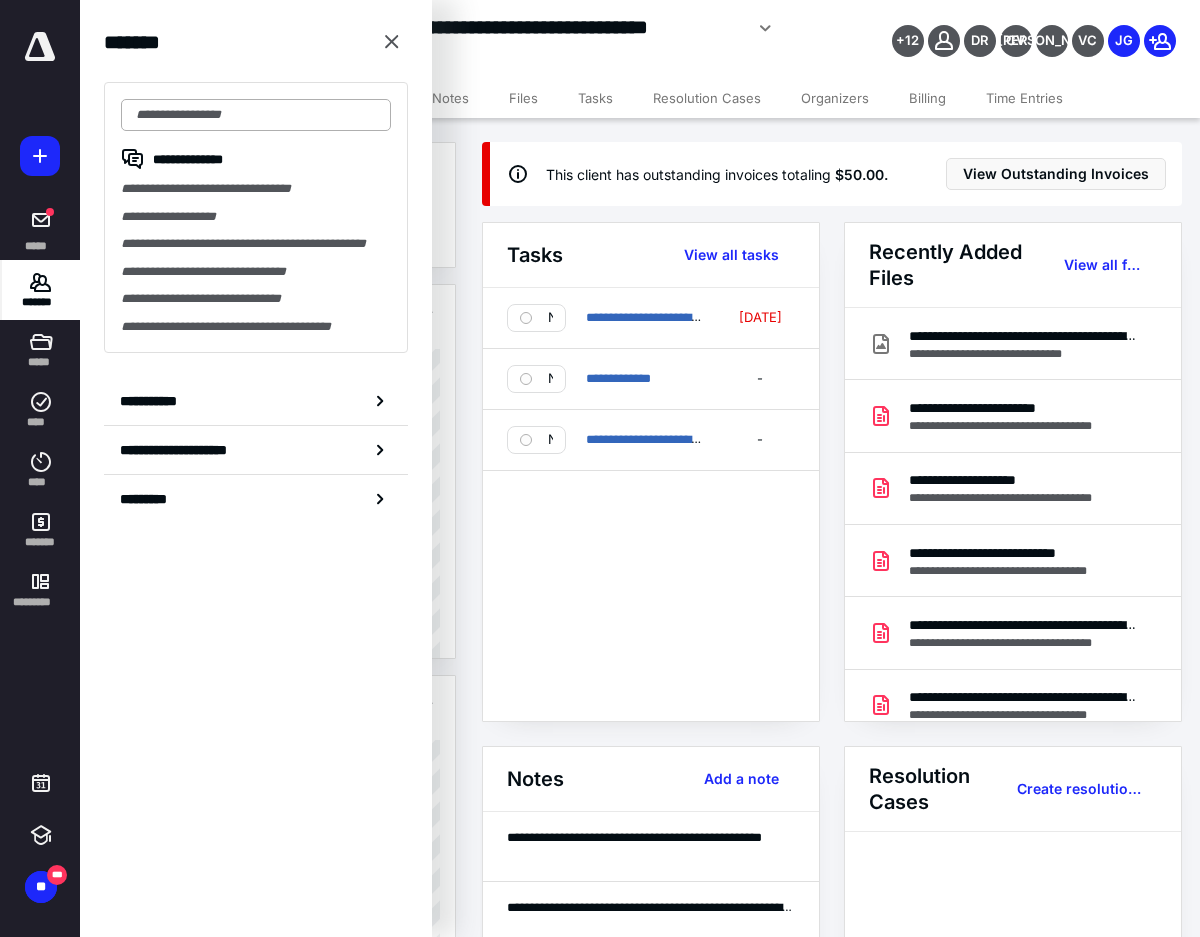 click at bounding box center (256, 115) 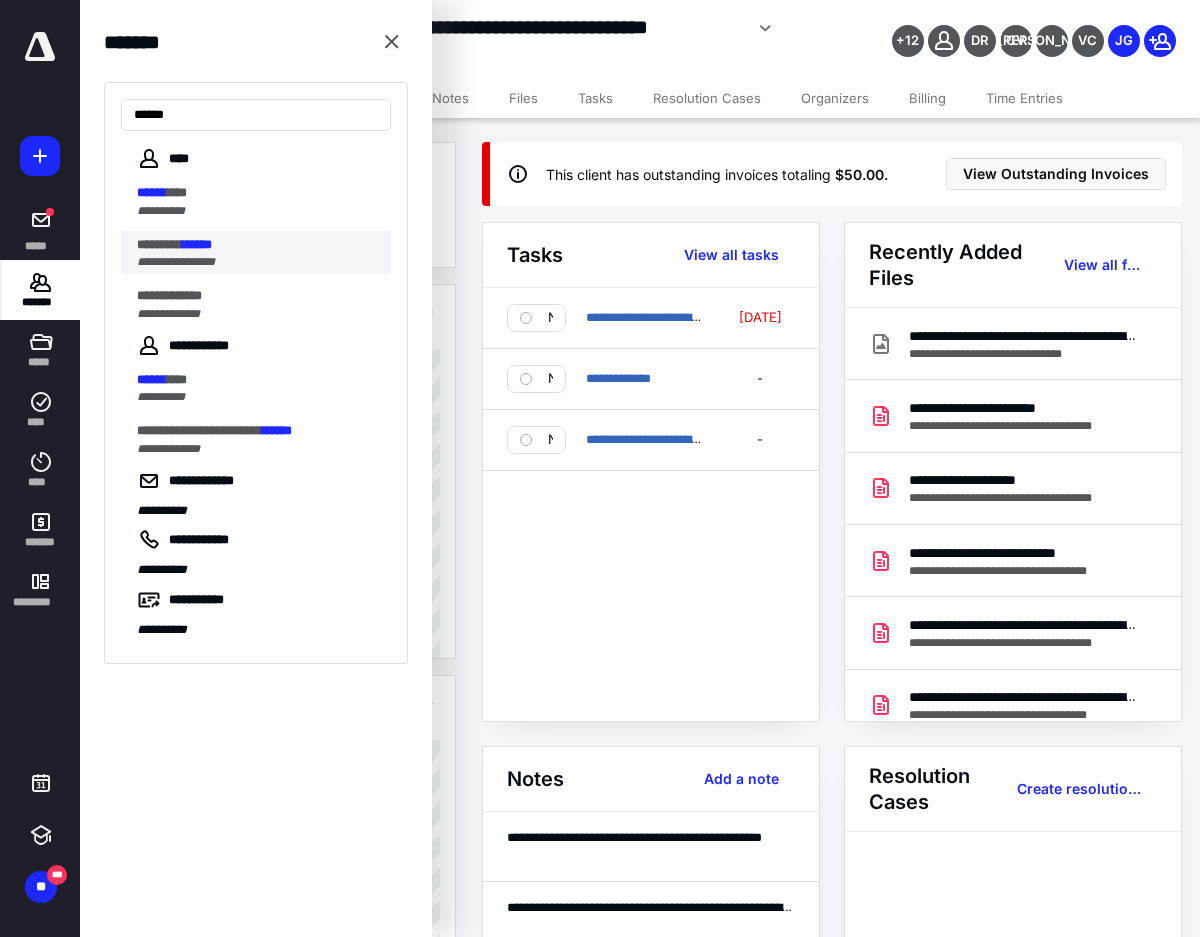 type on "******" 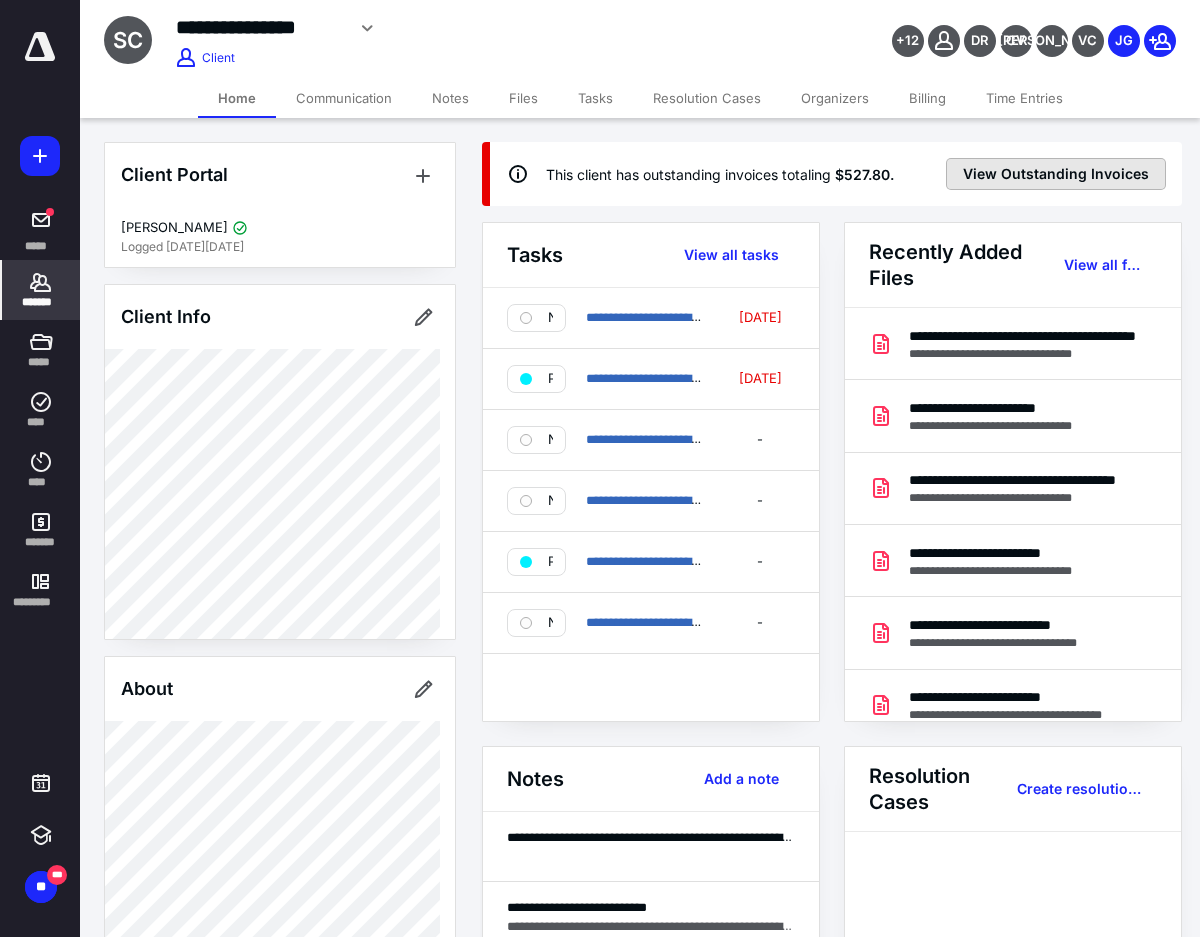 click on "View Outstanding Invoices" at bounding box center [1056, 174] 